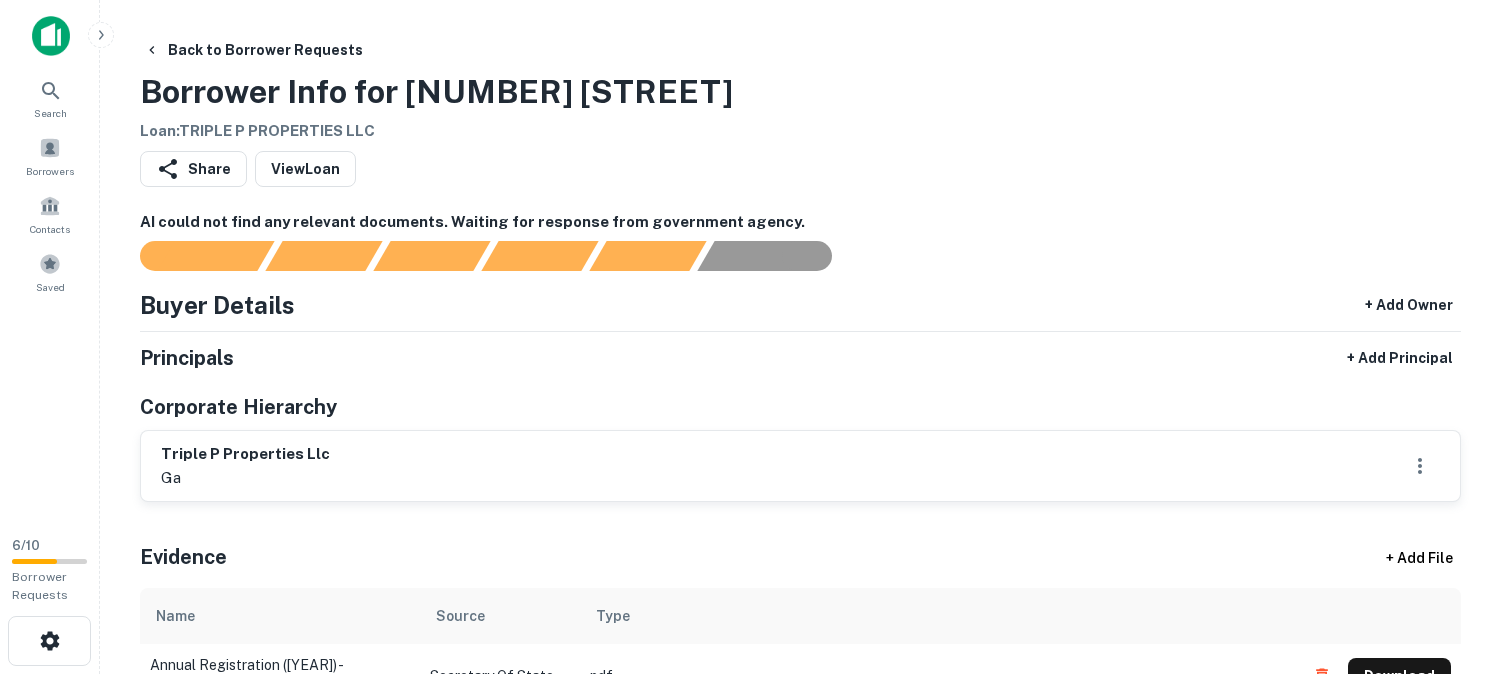 scroll, scrollTop: 0, scrollLeft: 0, axis: both 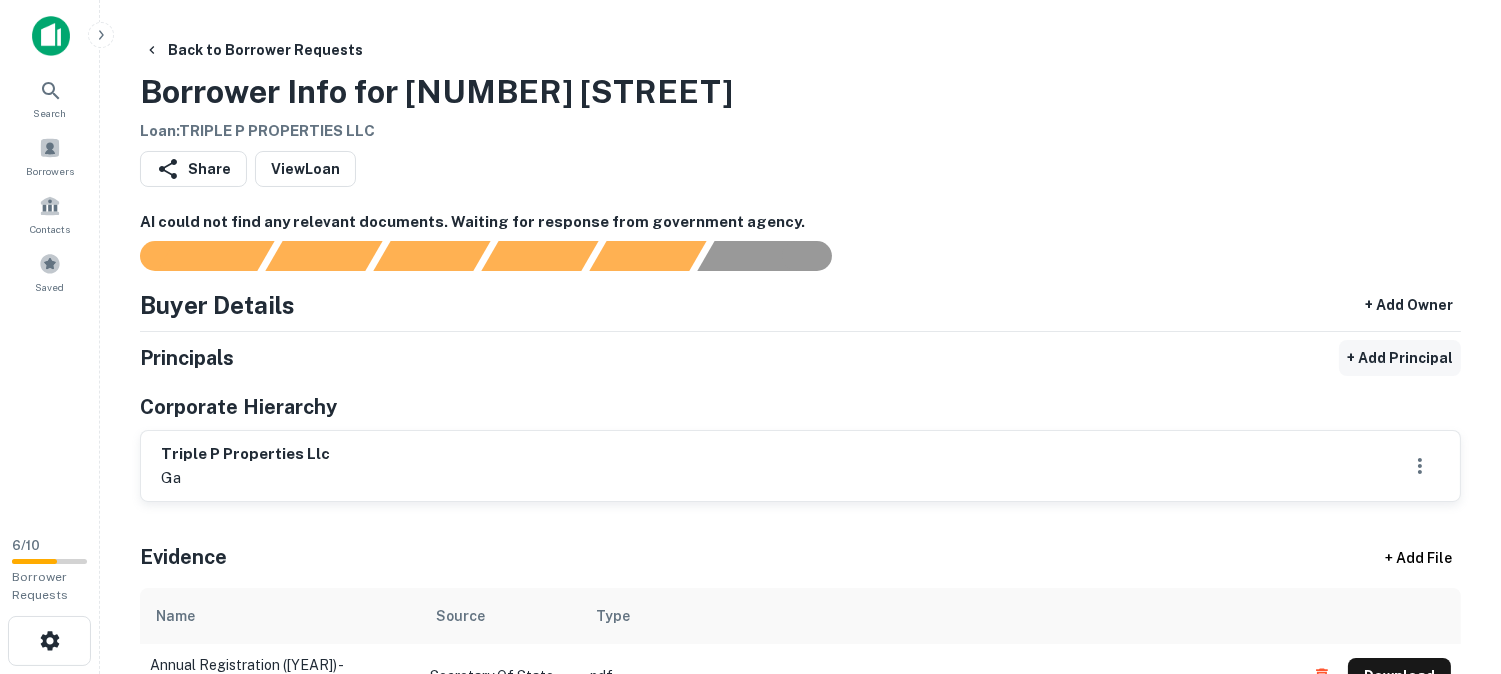 click on "+ Add Principal" at bounding box center (1400, 358) 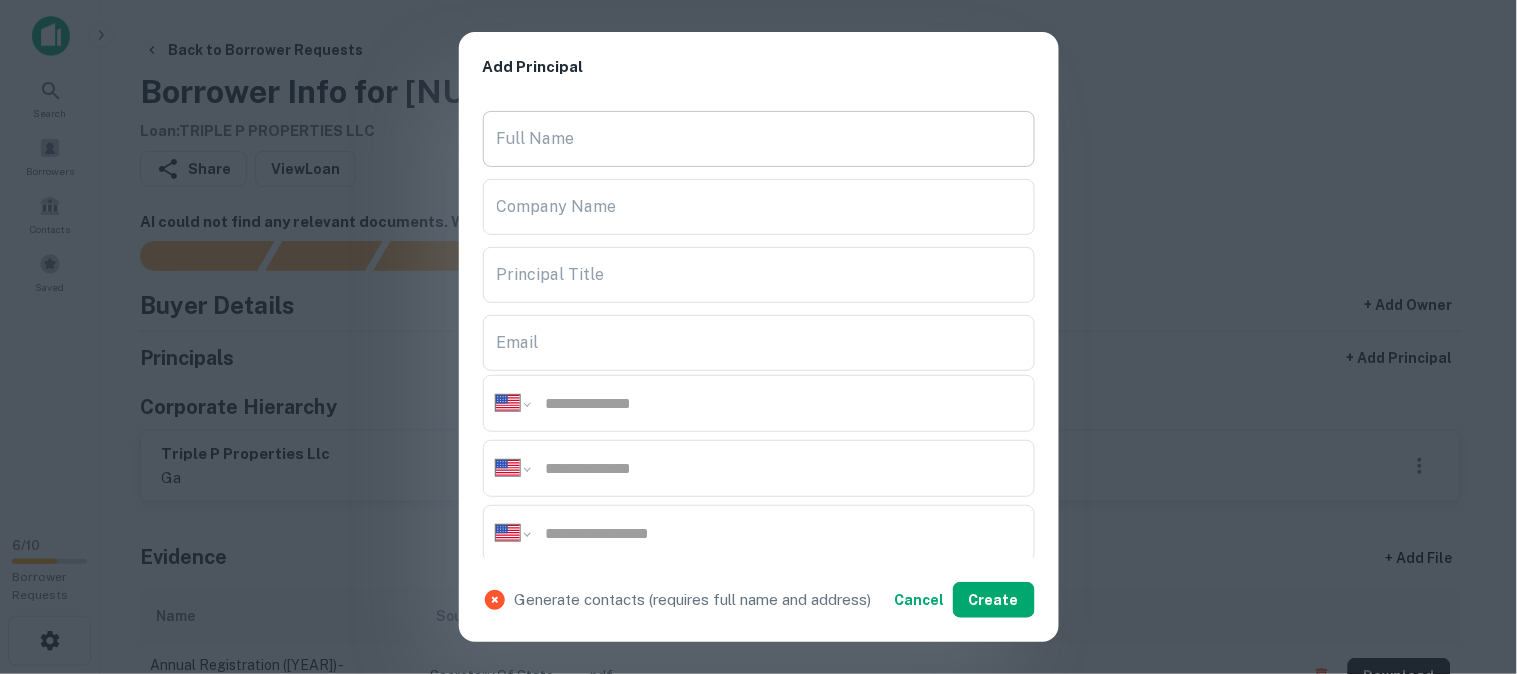 click on "Full Name" at bounding box center (759, 139) 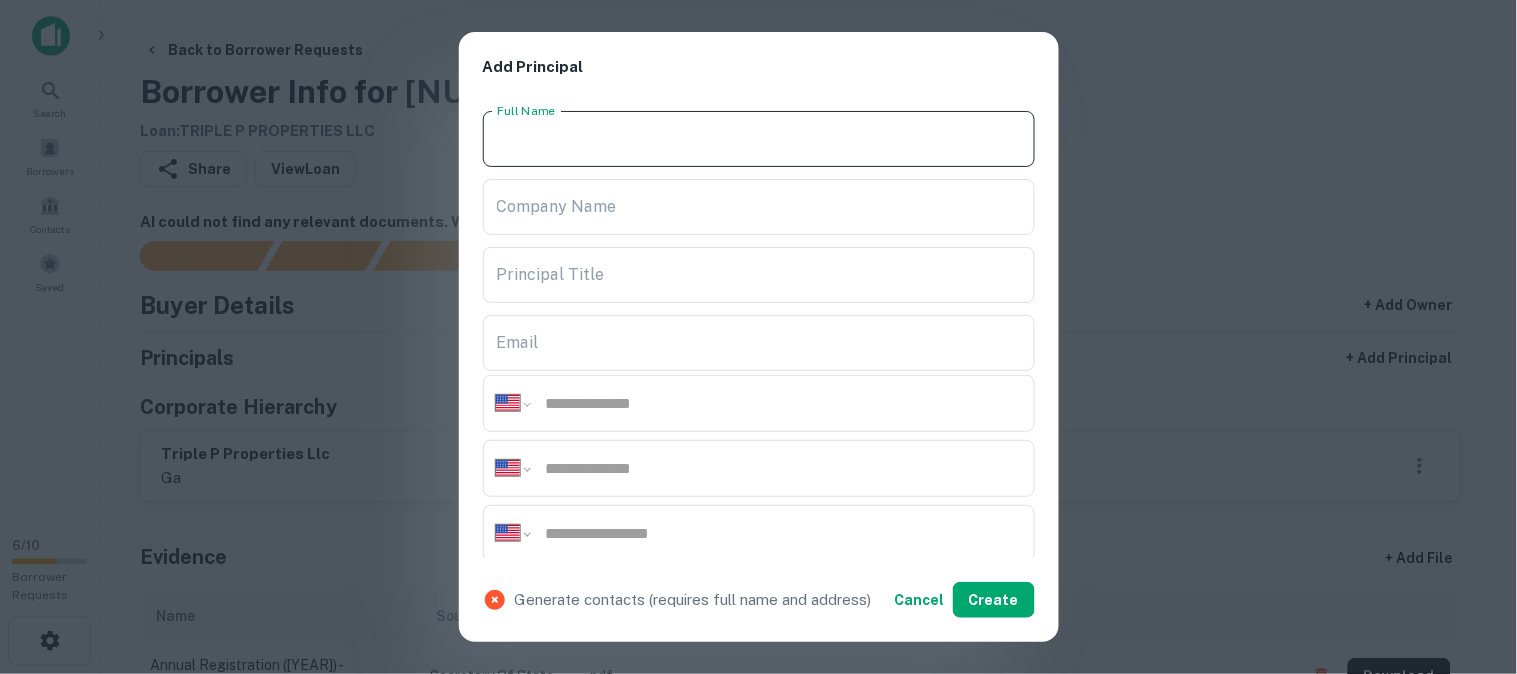 paste on "**********" 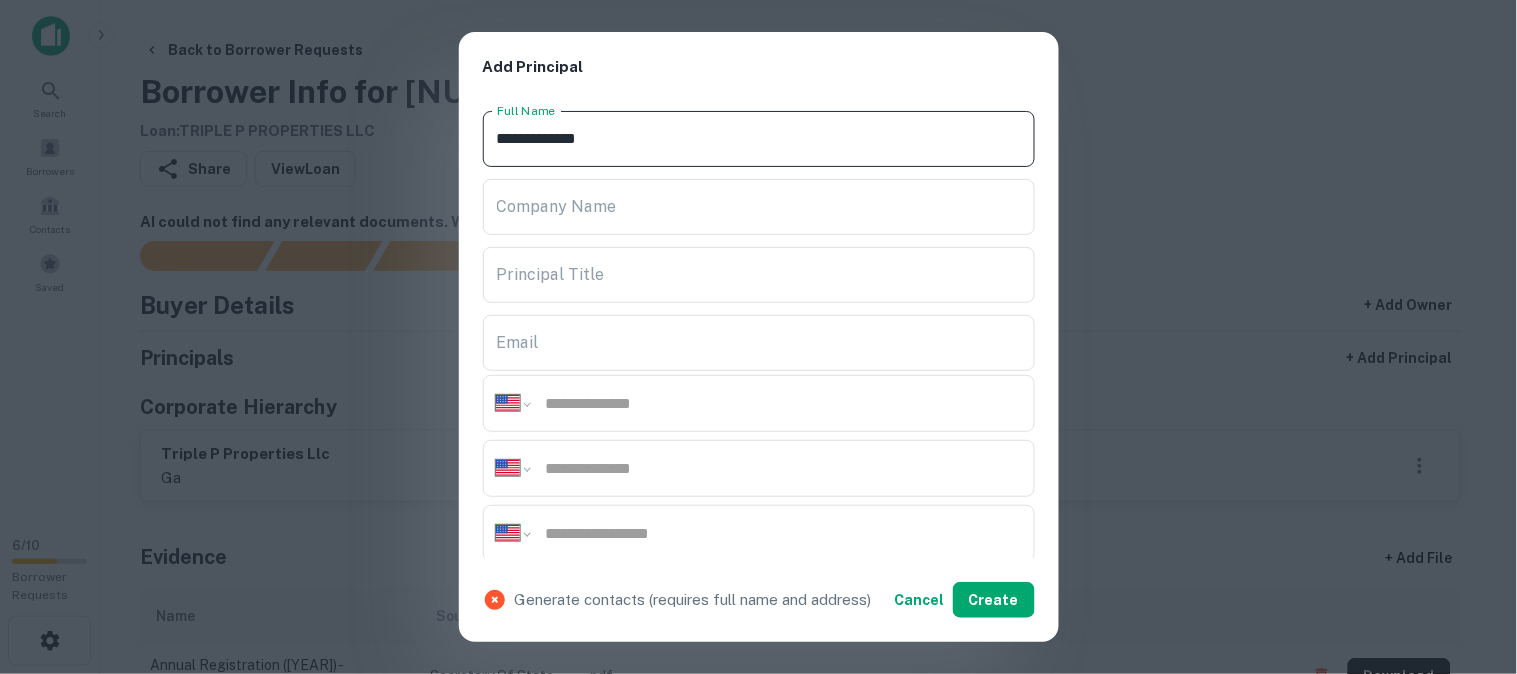 type on "**********" 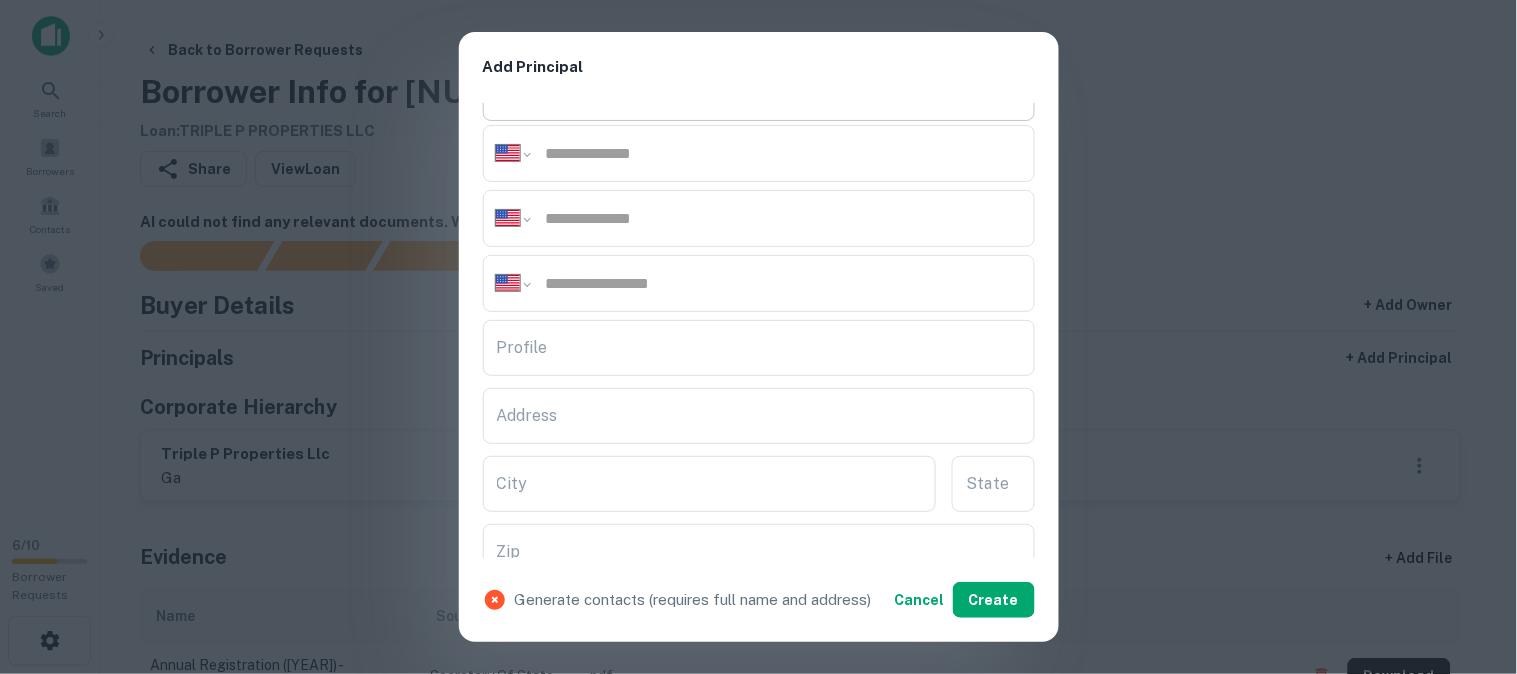 scroll, scrollTop: 333, scrollLeft: 0, axis: vertical 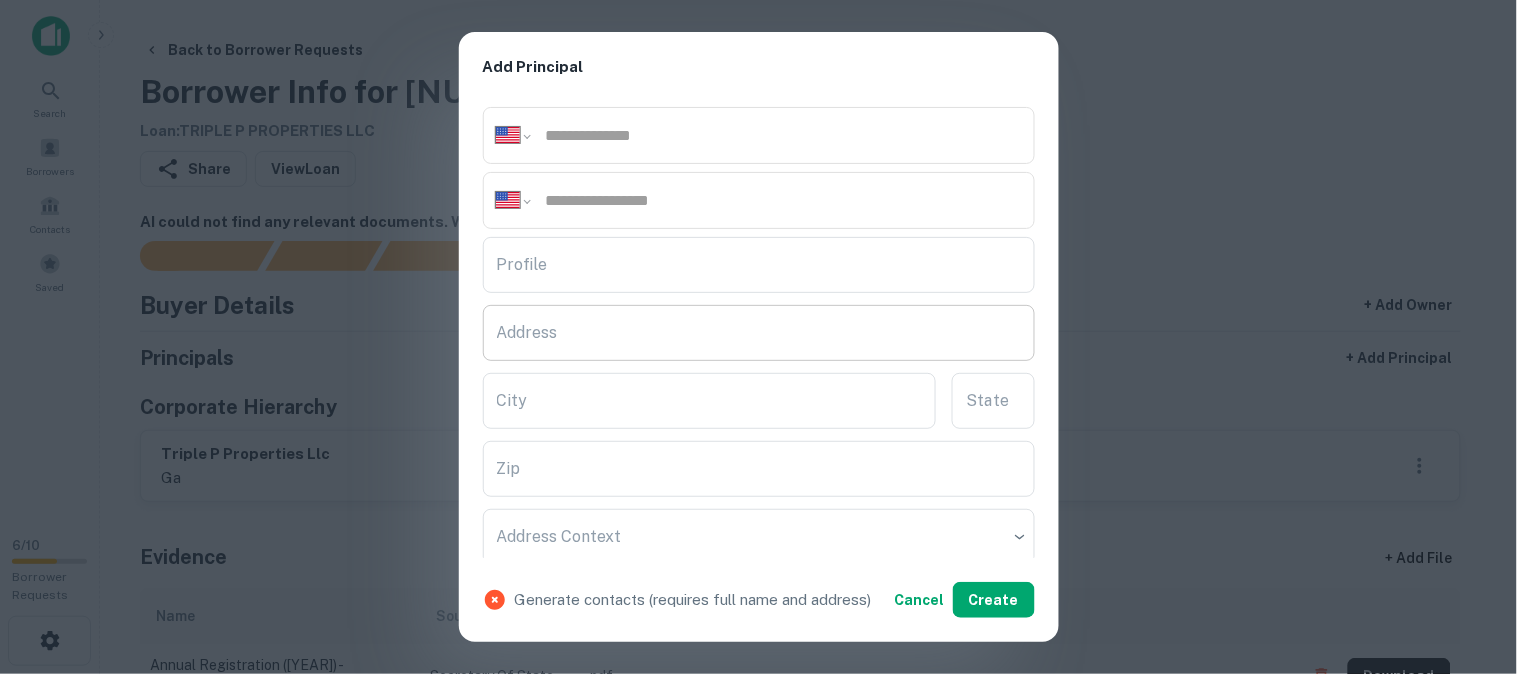 click on "Address" at bounding box center [759, 333] 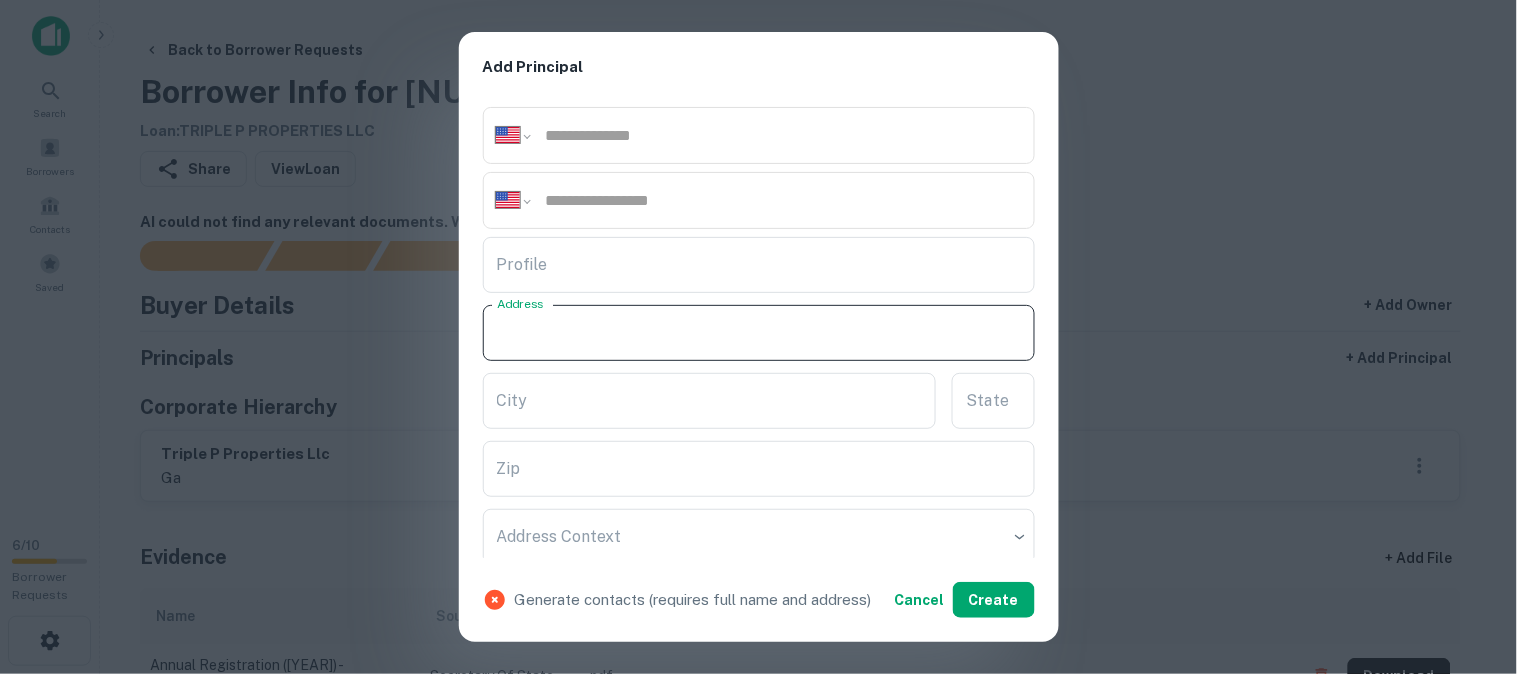 paste on "**********" 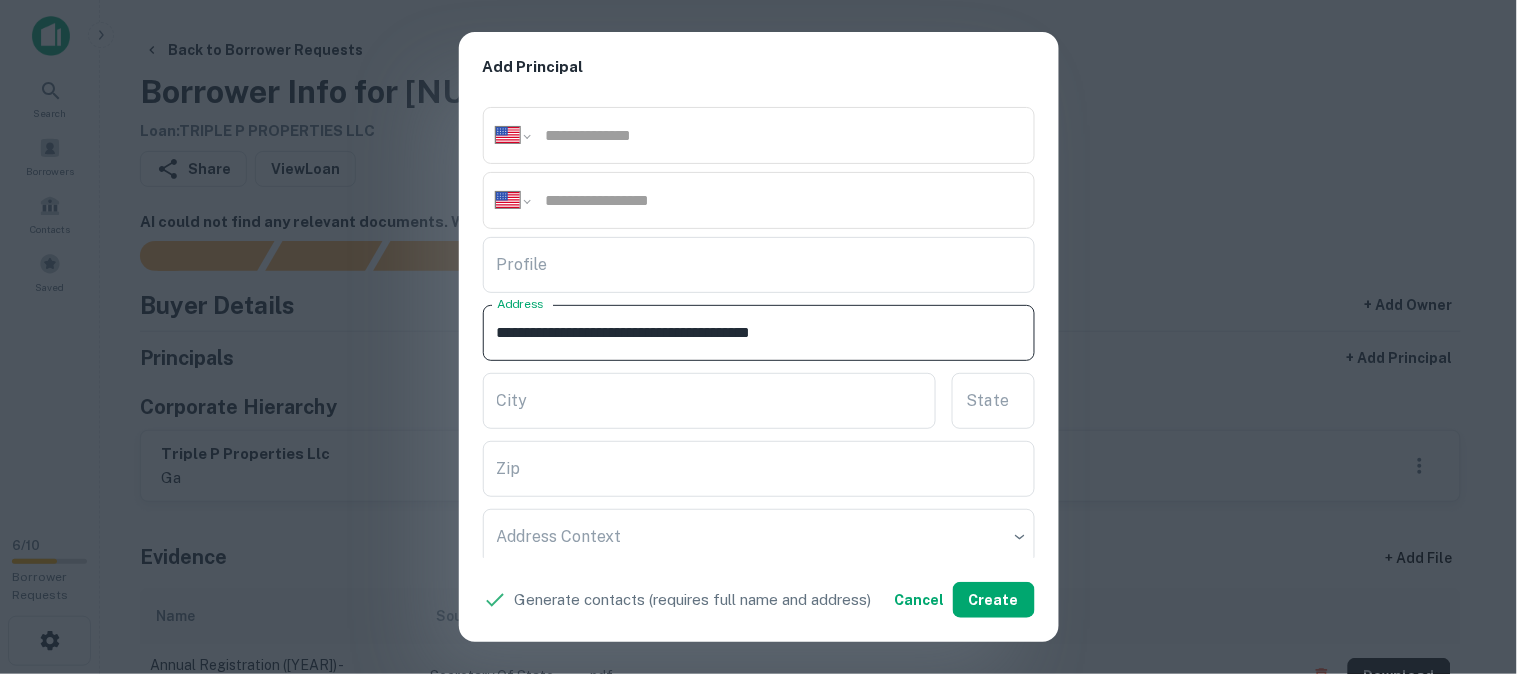 drag, startPoint x: 755, startPoint y: 335, endPoint x: 858, endPoint y: 354, distance: 104.73777 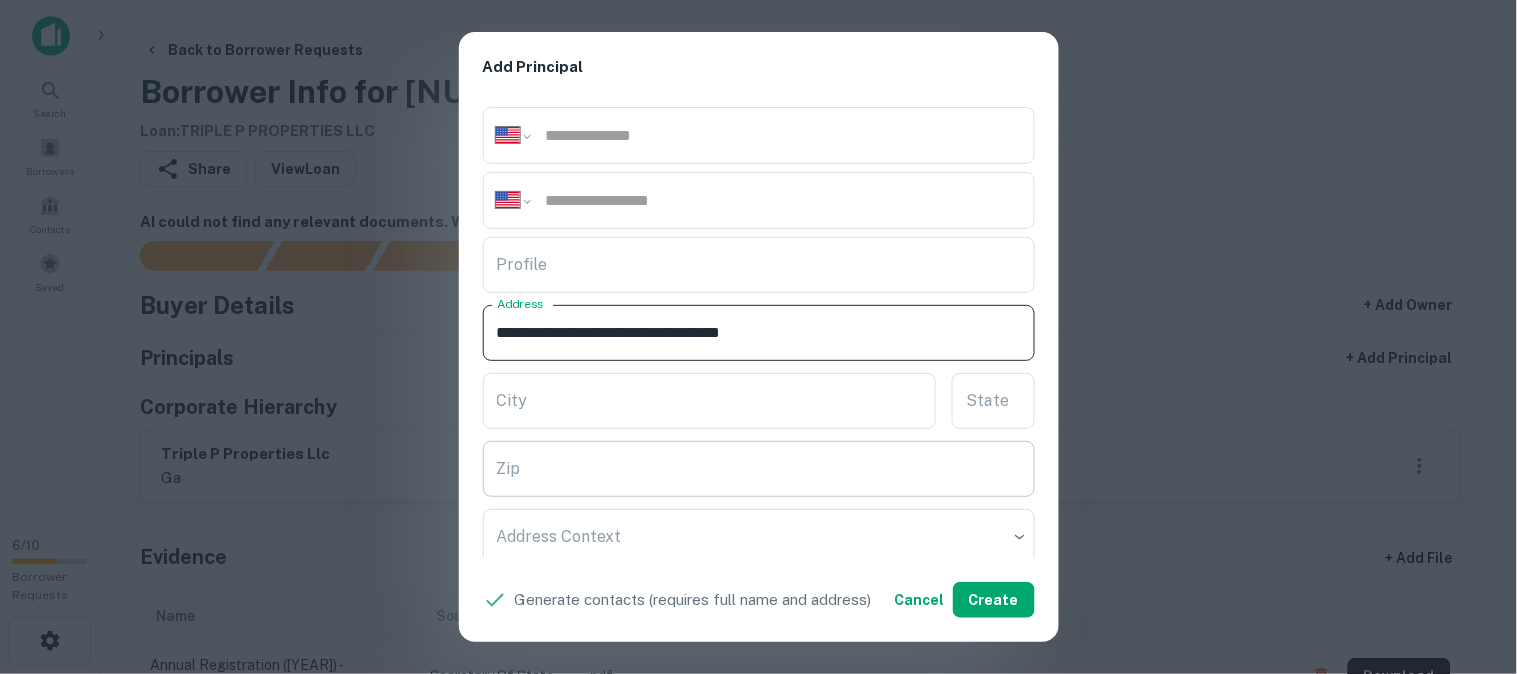 type on "**********" 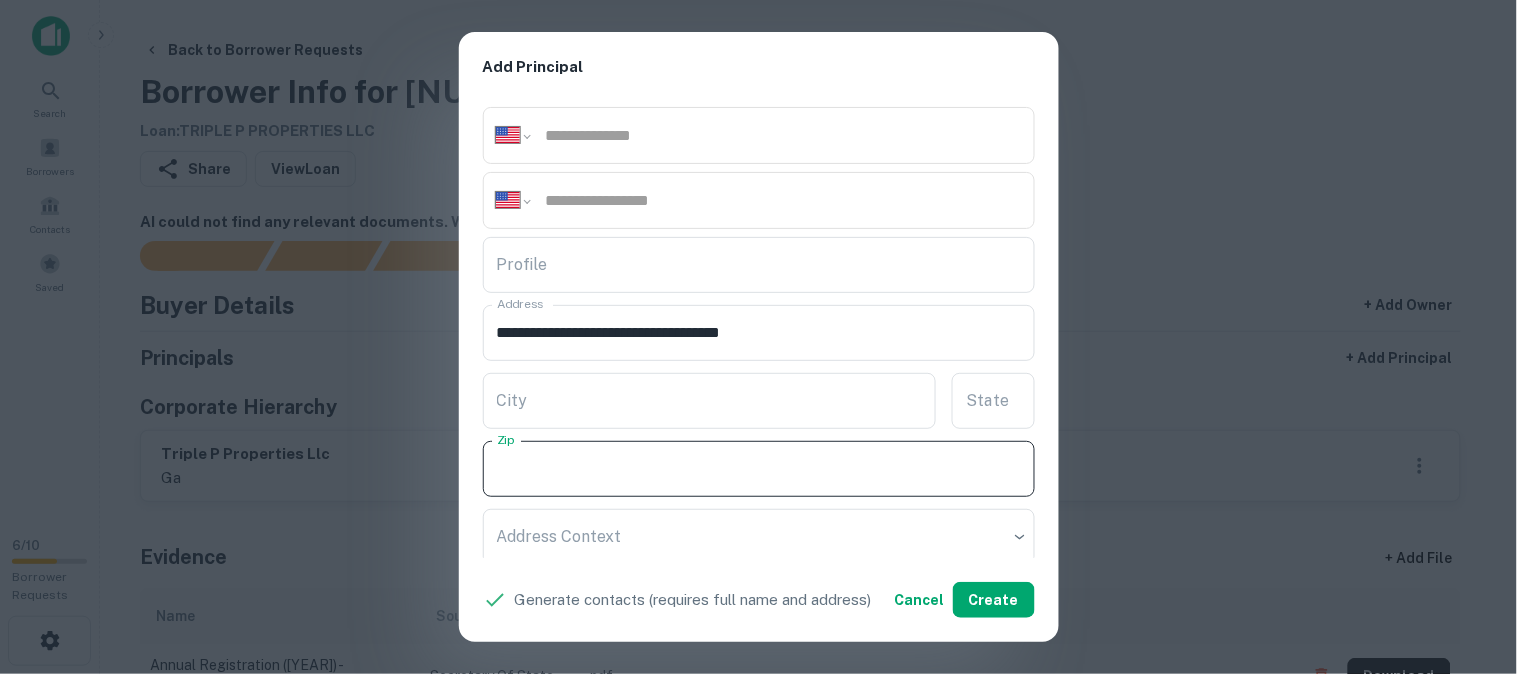 paste on "*****" 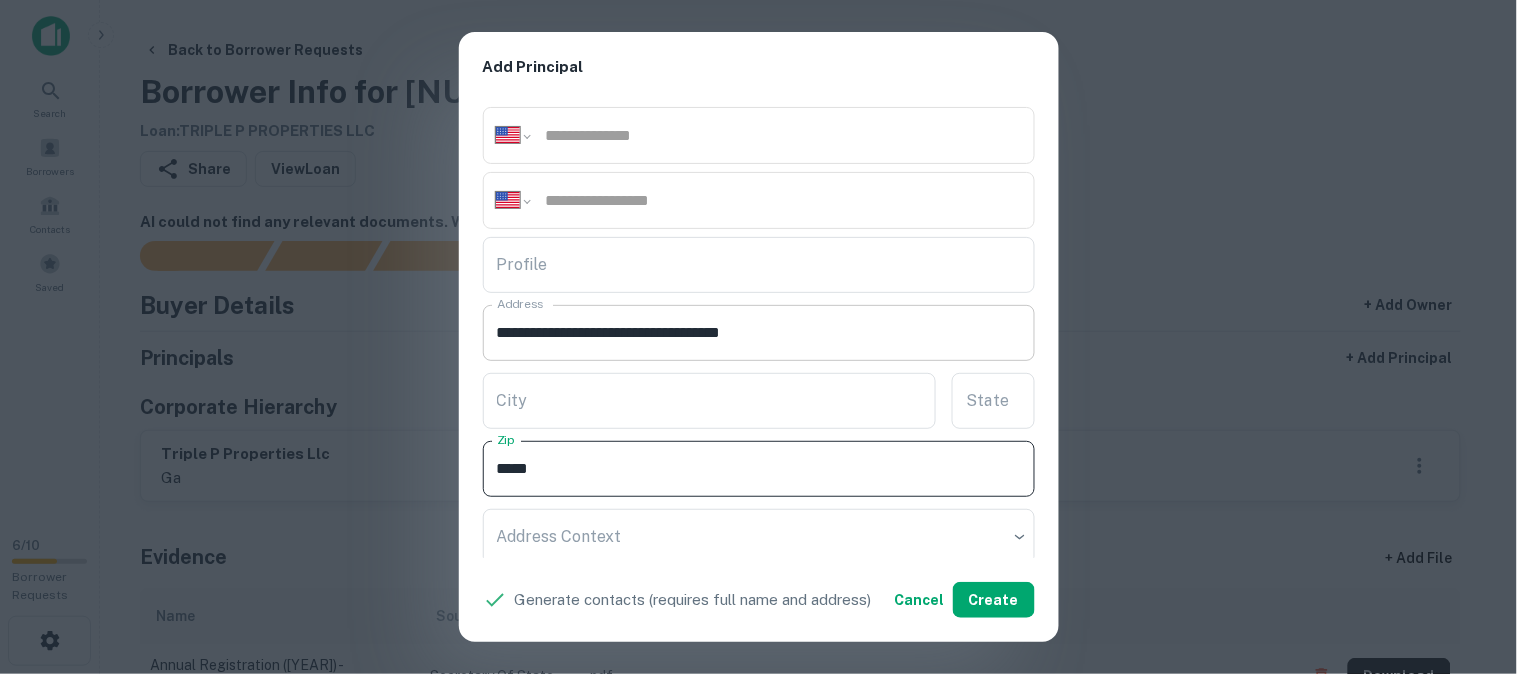 type on "*****" 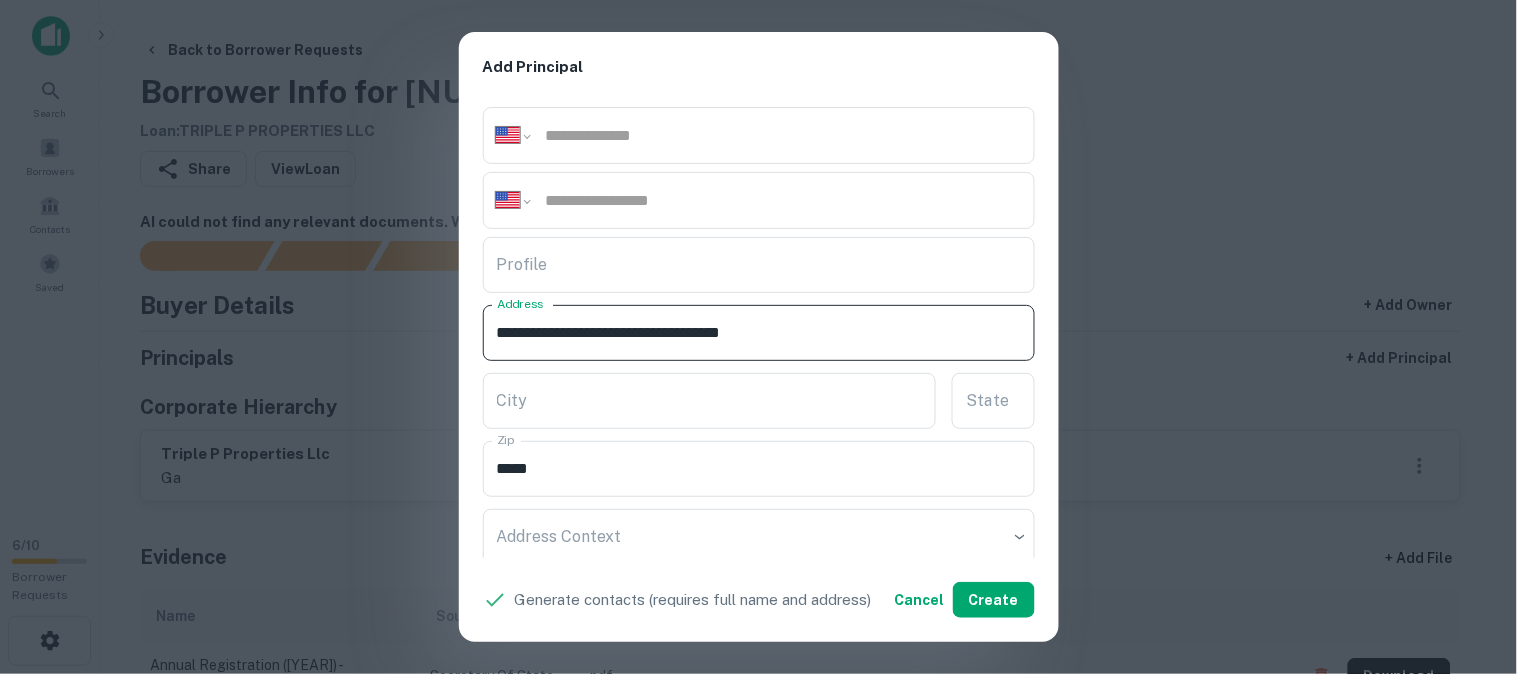 drag, startPoint x: 725, startPoint y: 324, endPoint x: 742, endPoint y: 341, distance: 24.04163 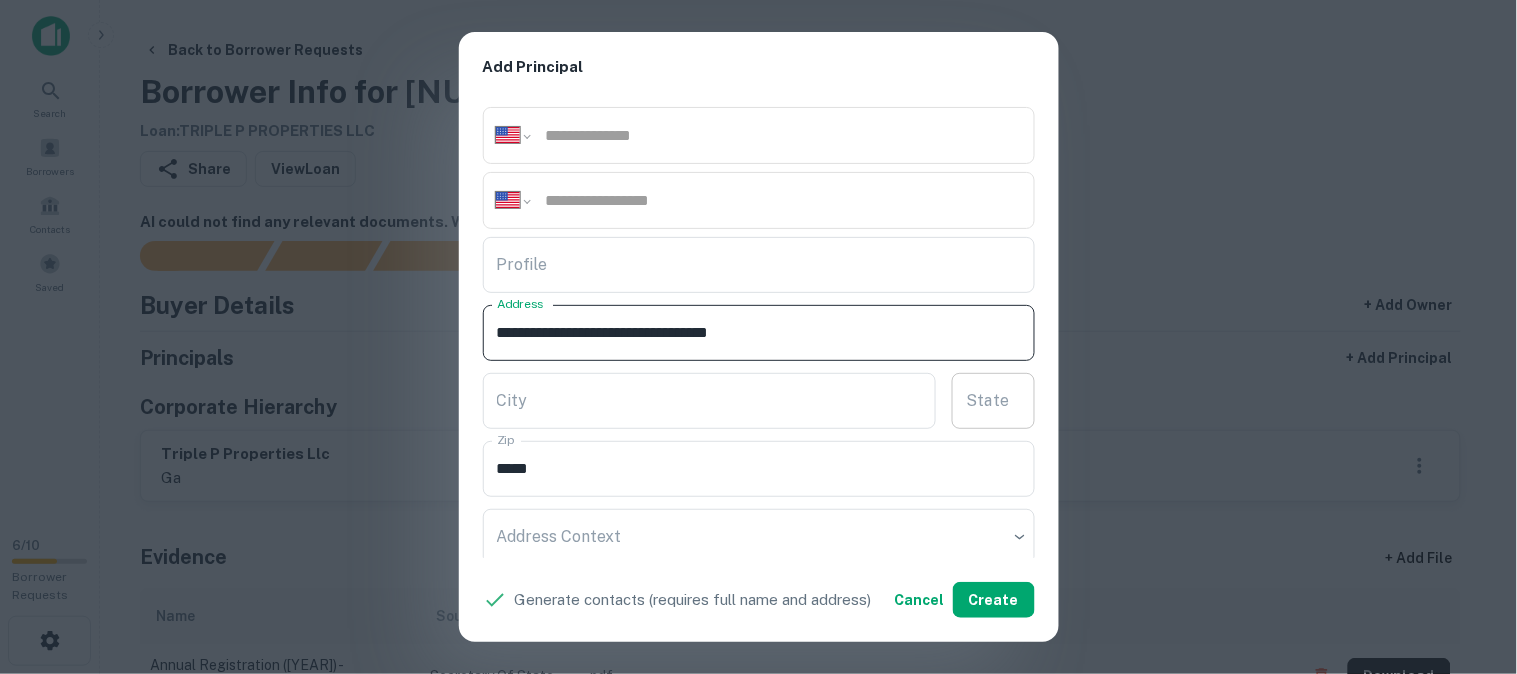 type on "**********" 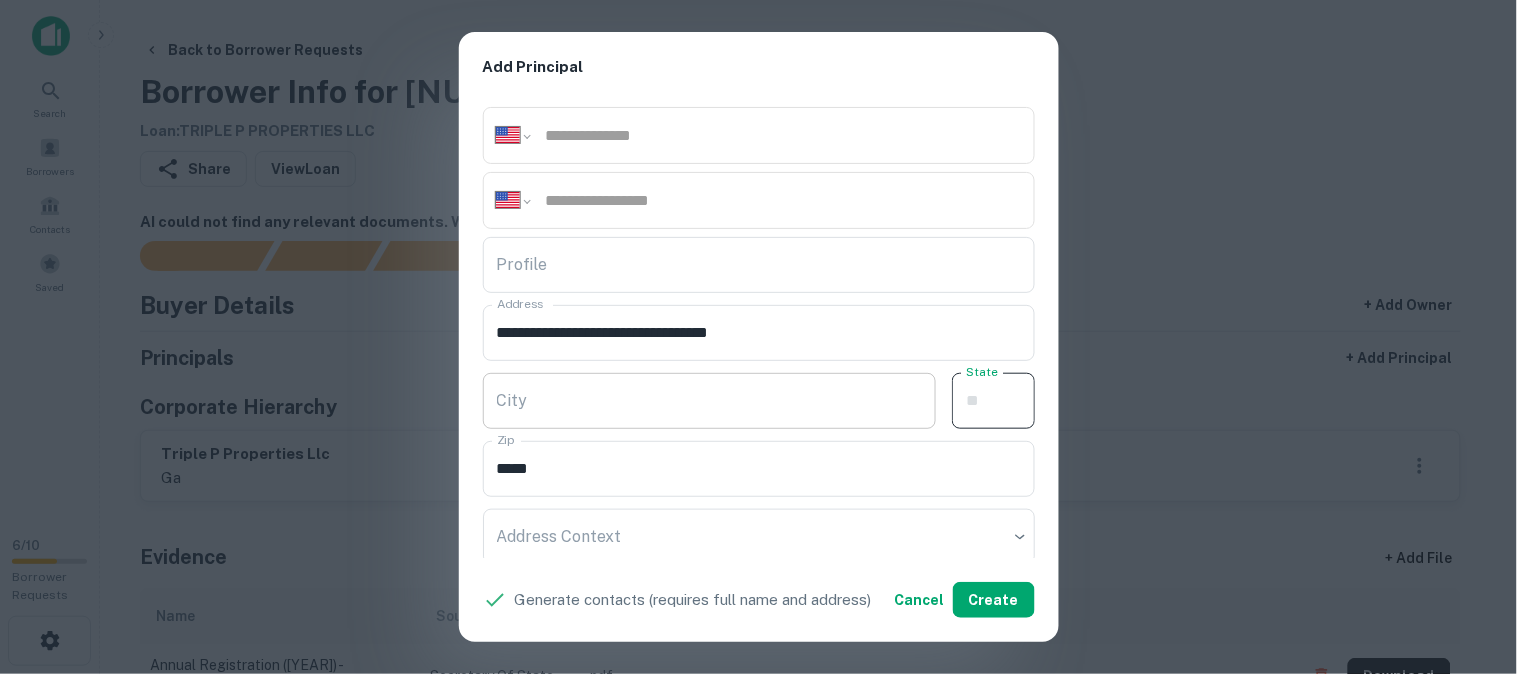 paste on "**" 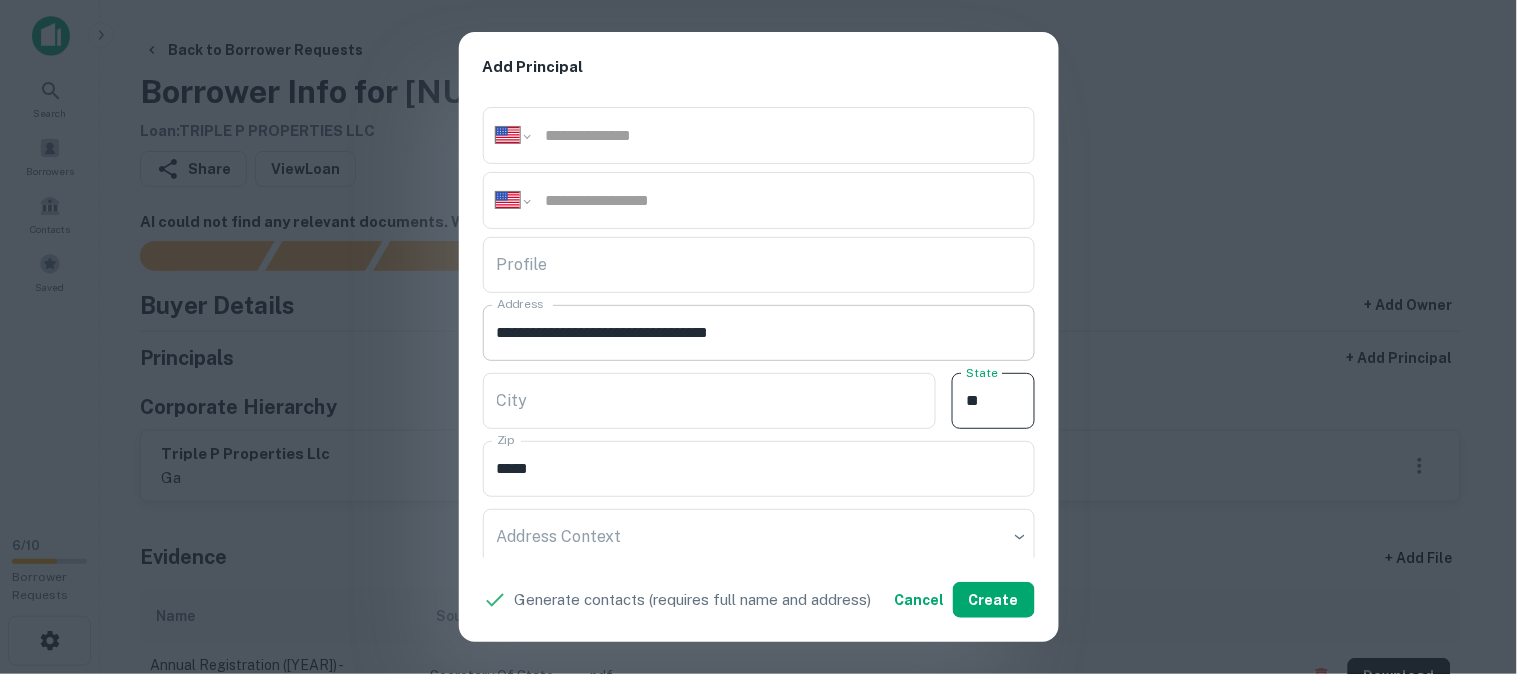 type on "**" 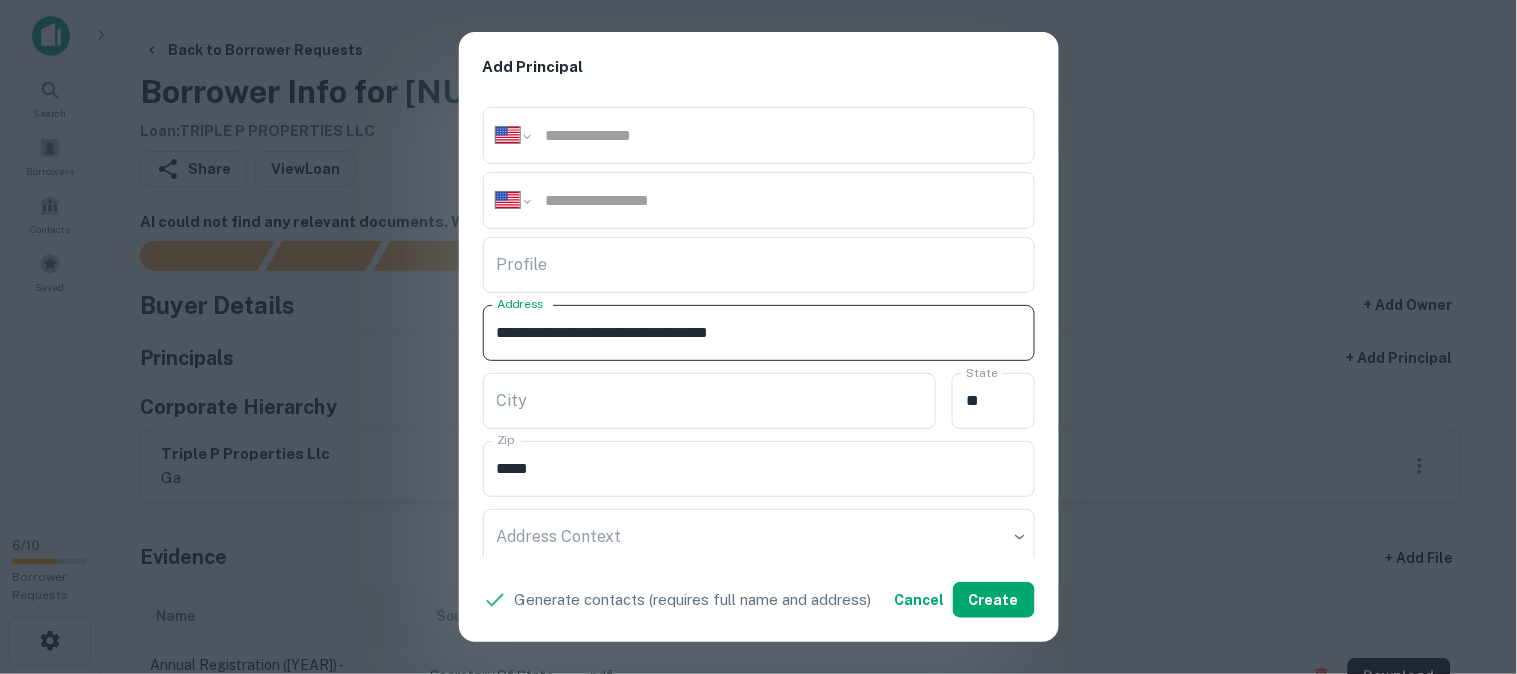 drag, startPoint x: 646, startPoint y: 327, endPoint x: 715, endPoint y: 366, distance: 79.25907 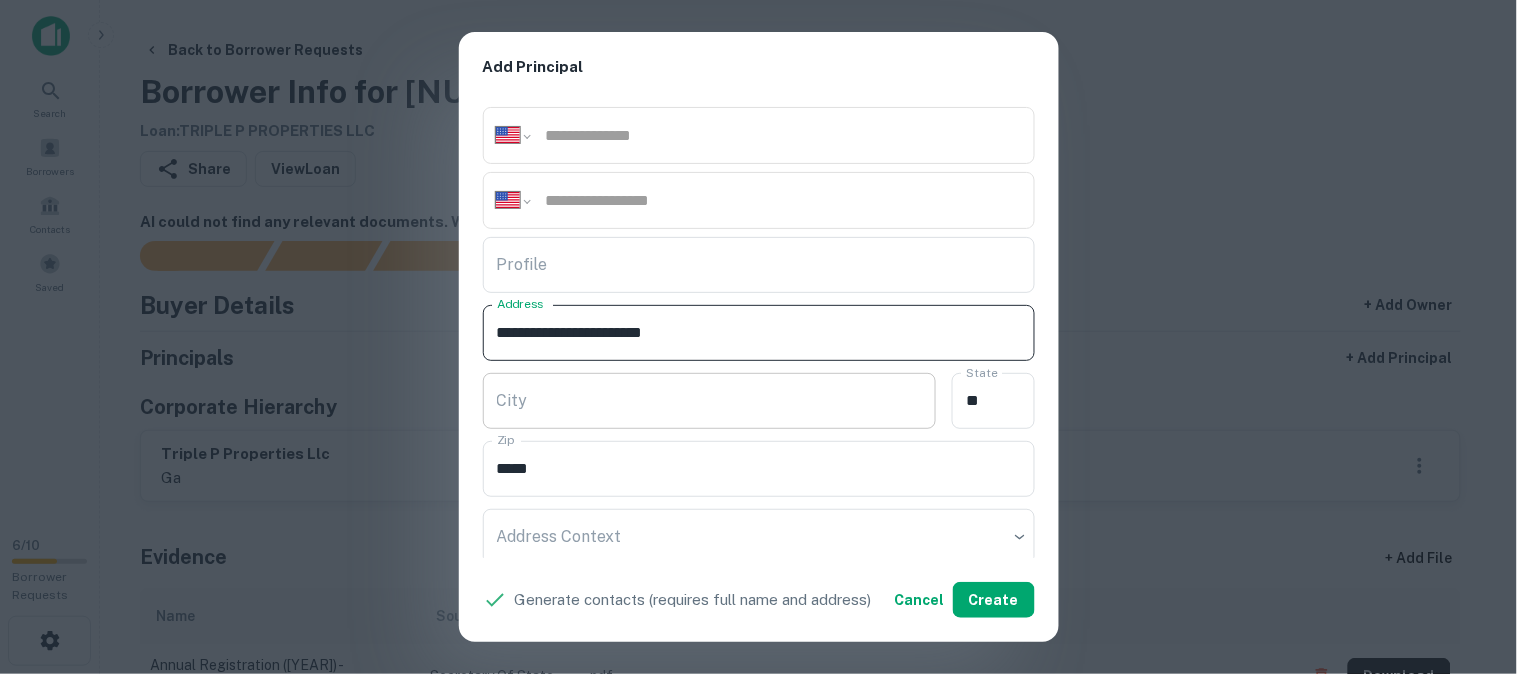 type on "**********" 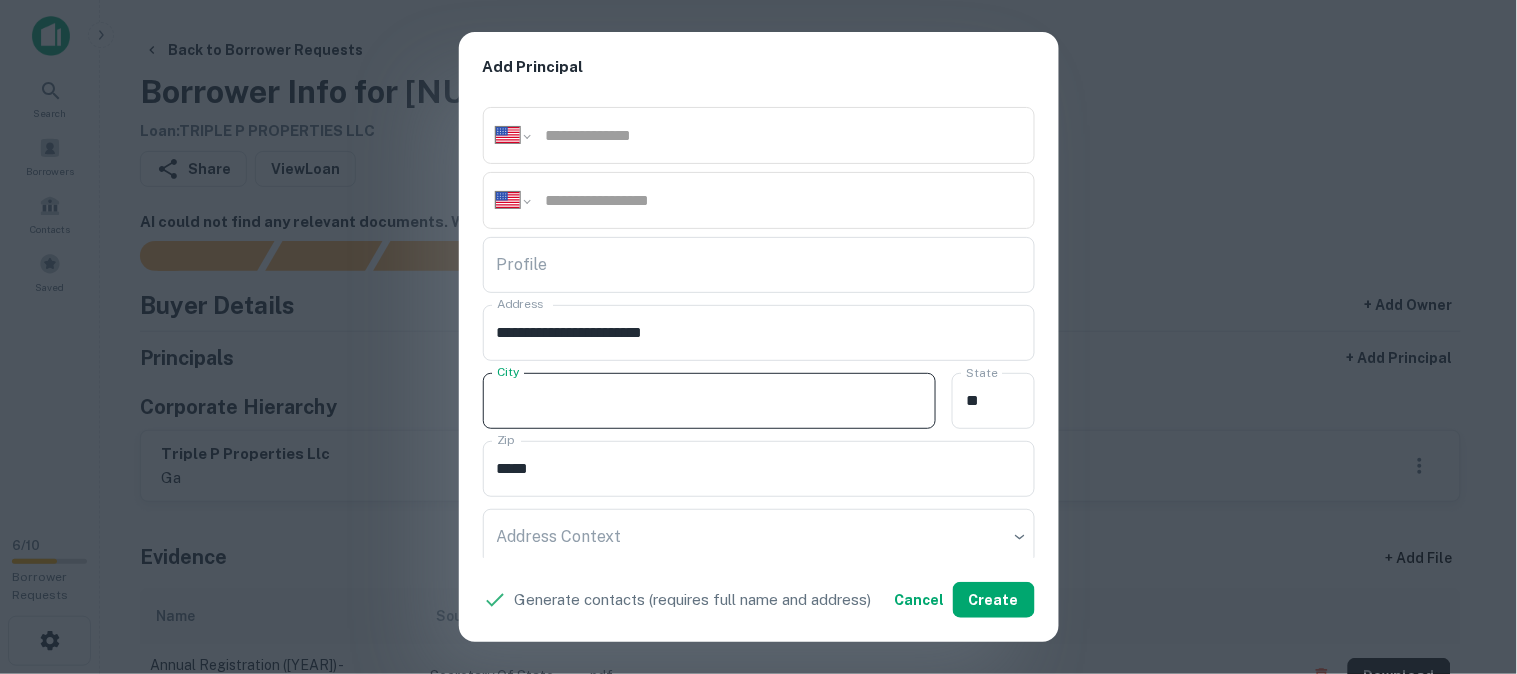 click on "City" at bounding box center [710, 401] 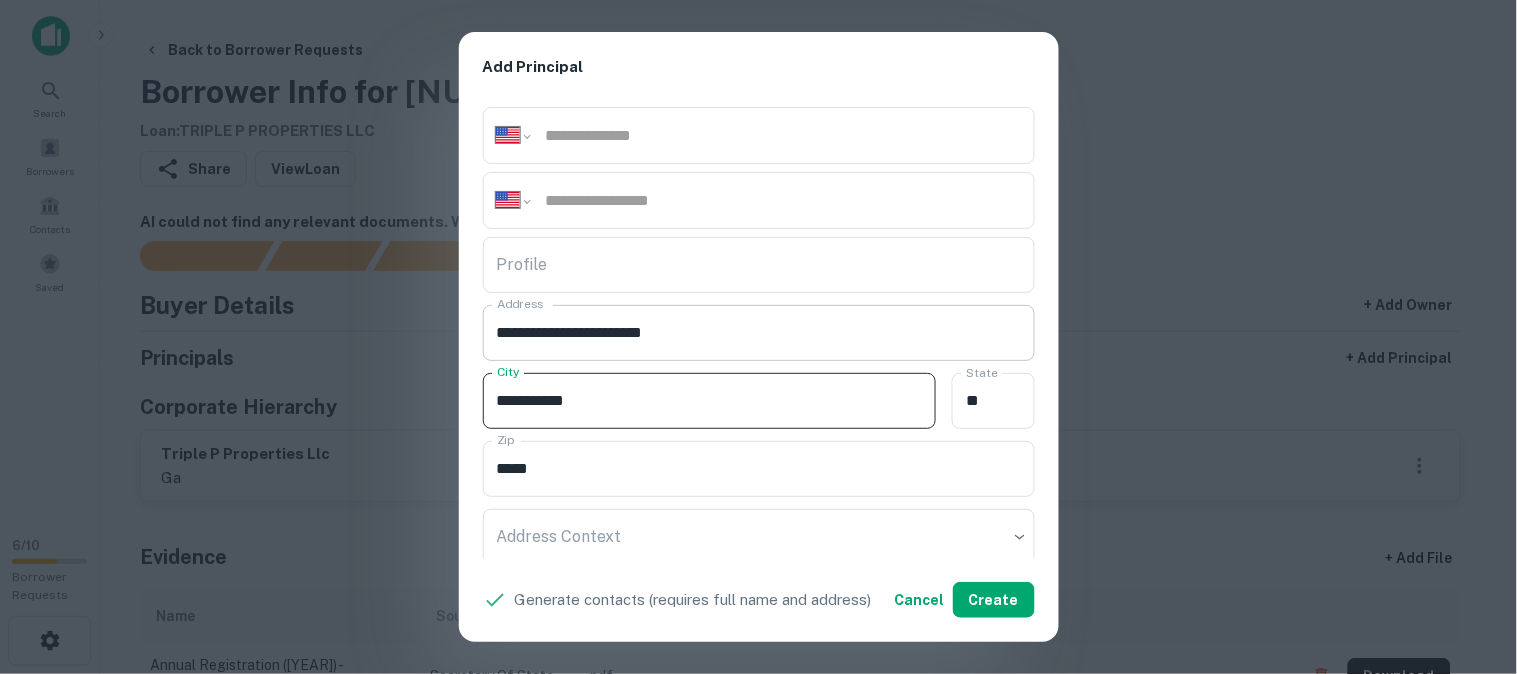 type on "**********" 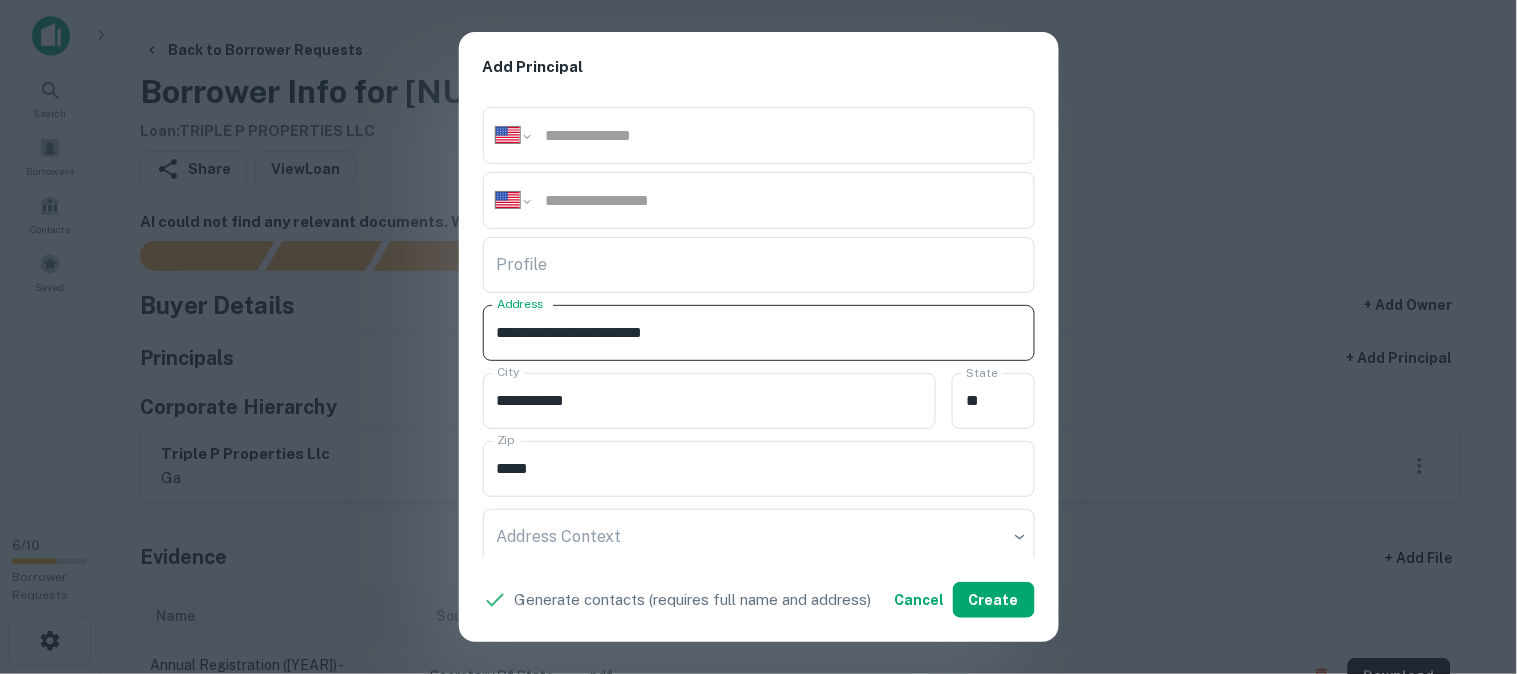 drag, startPoint x: 634, startPoint y: 327, endPoint x: 693, endPoint y: 358, distance: 66.64833 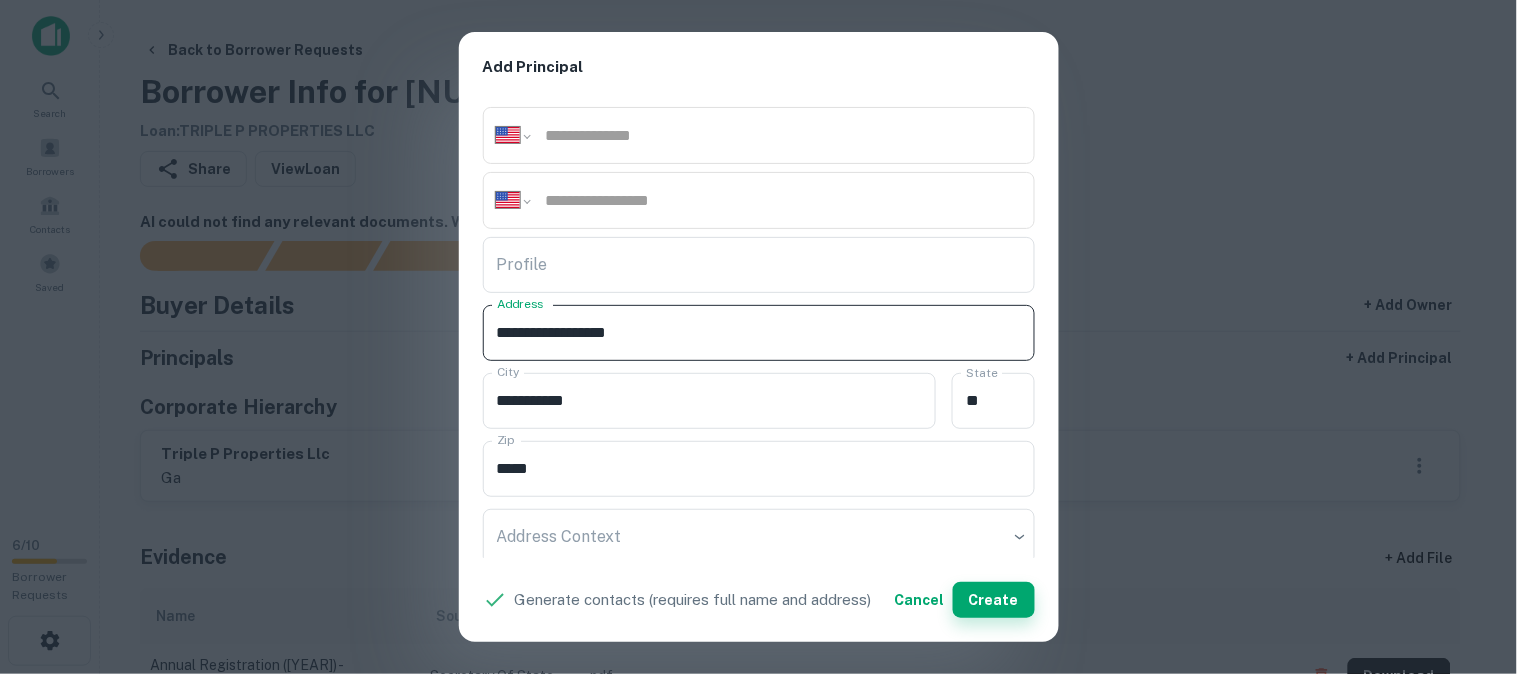 type on "**********" 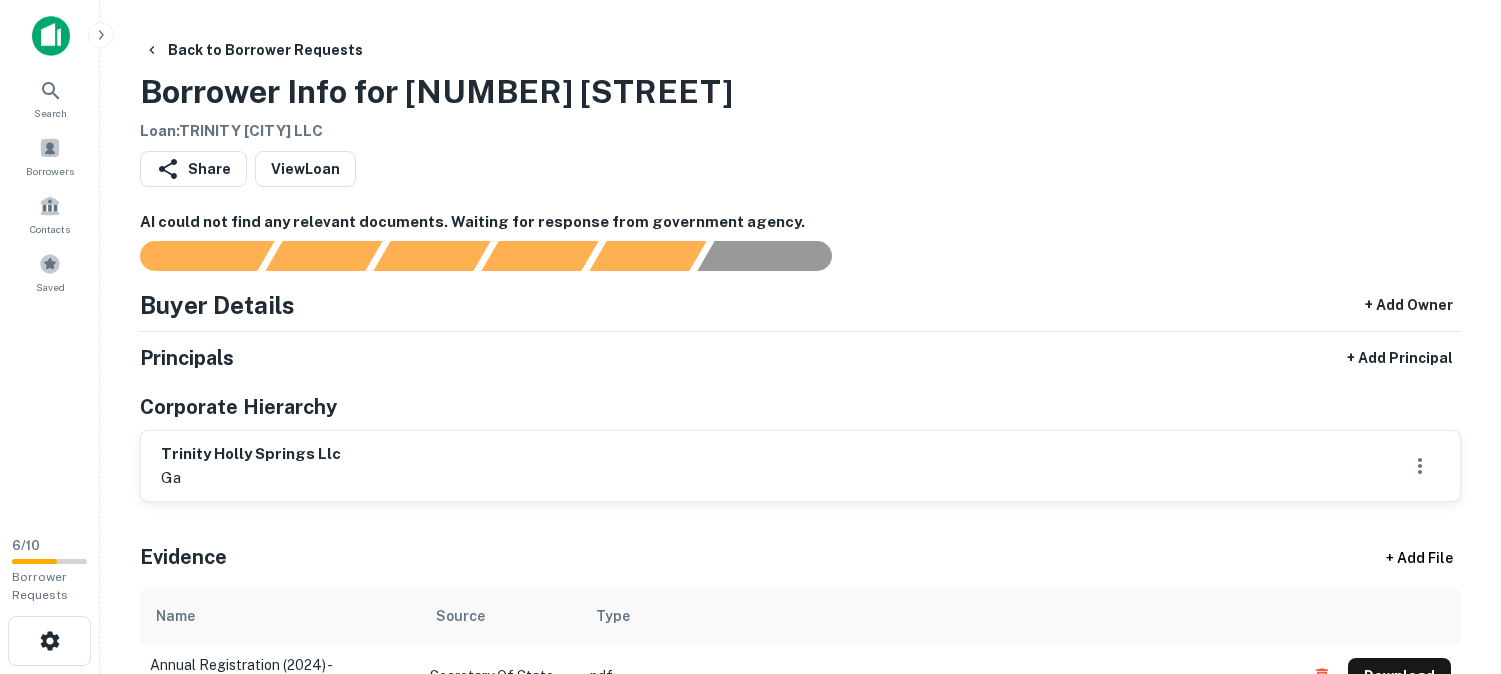 scroll, scrollTop: 0, scrollLeft: 0, axis: both 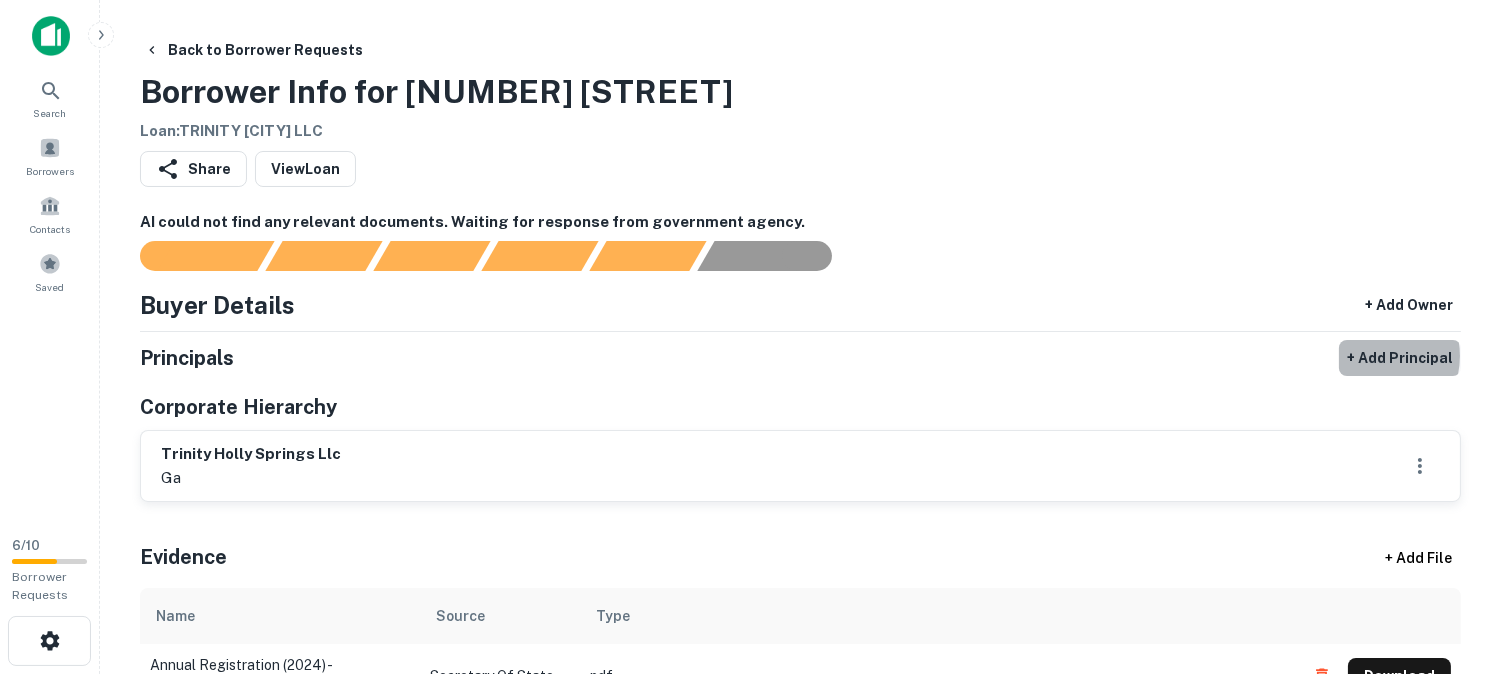 click on "+ Add Principal" at bounding box center (1400, 358) 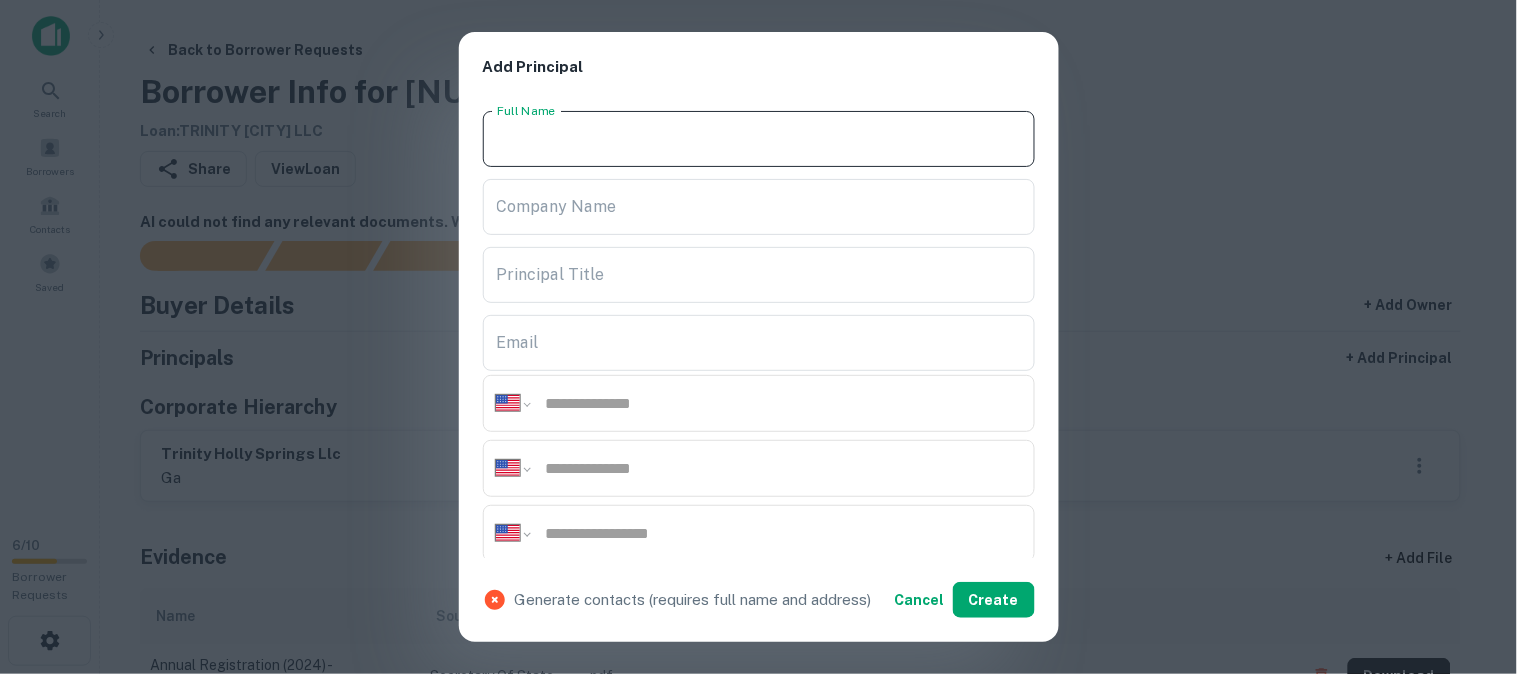 click on "Full Name" at bounding box center [759, 139] 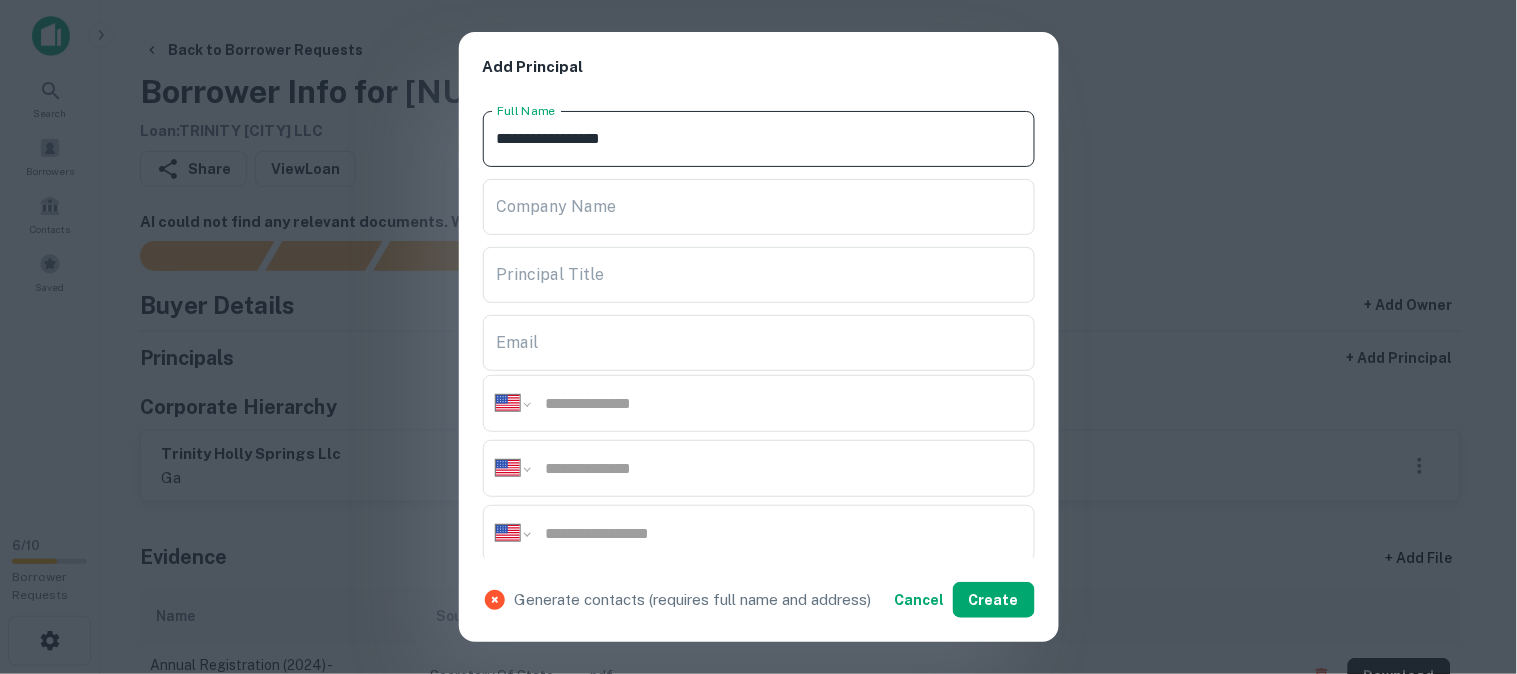 type on "**********" 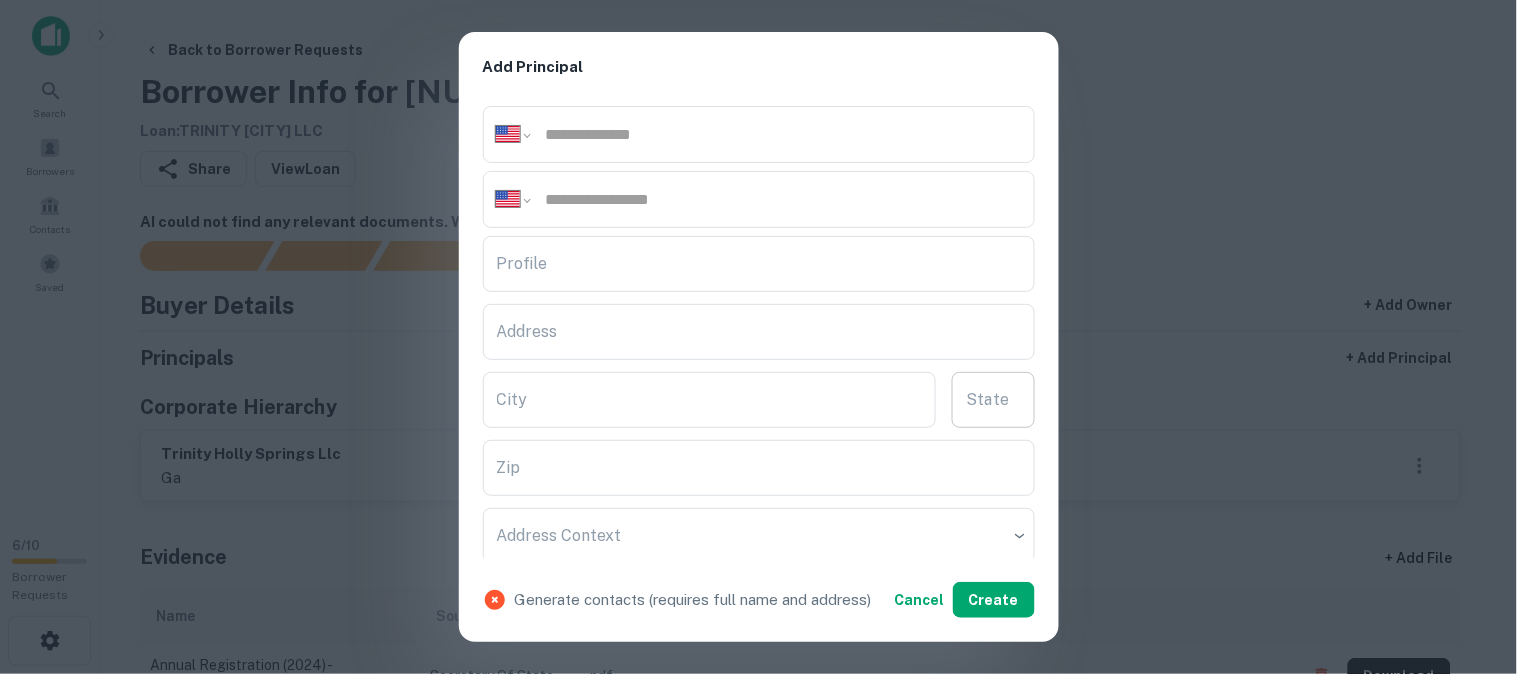 scroll, scrollTop: 444, scrollLeft: 0, axis: vertical 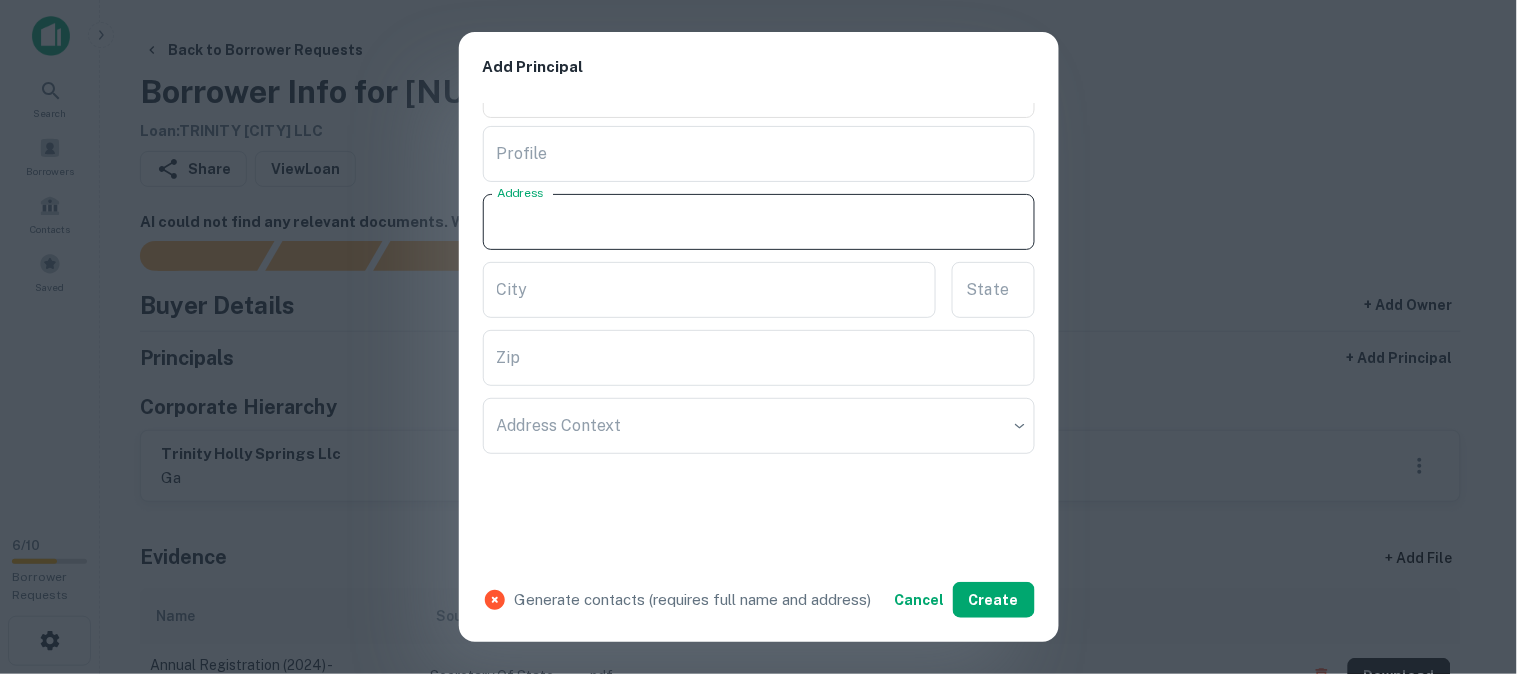 click on "Address" at bounding box center [759, 222] 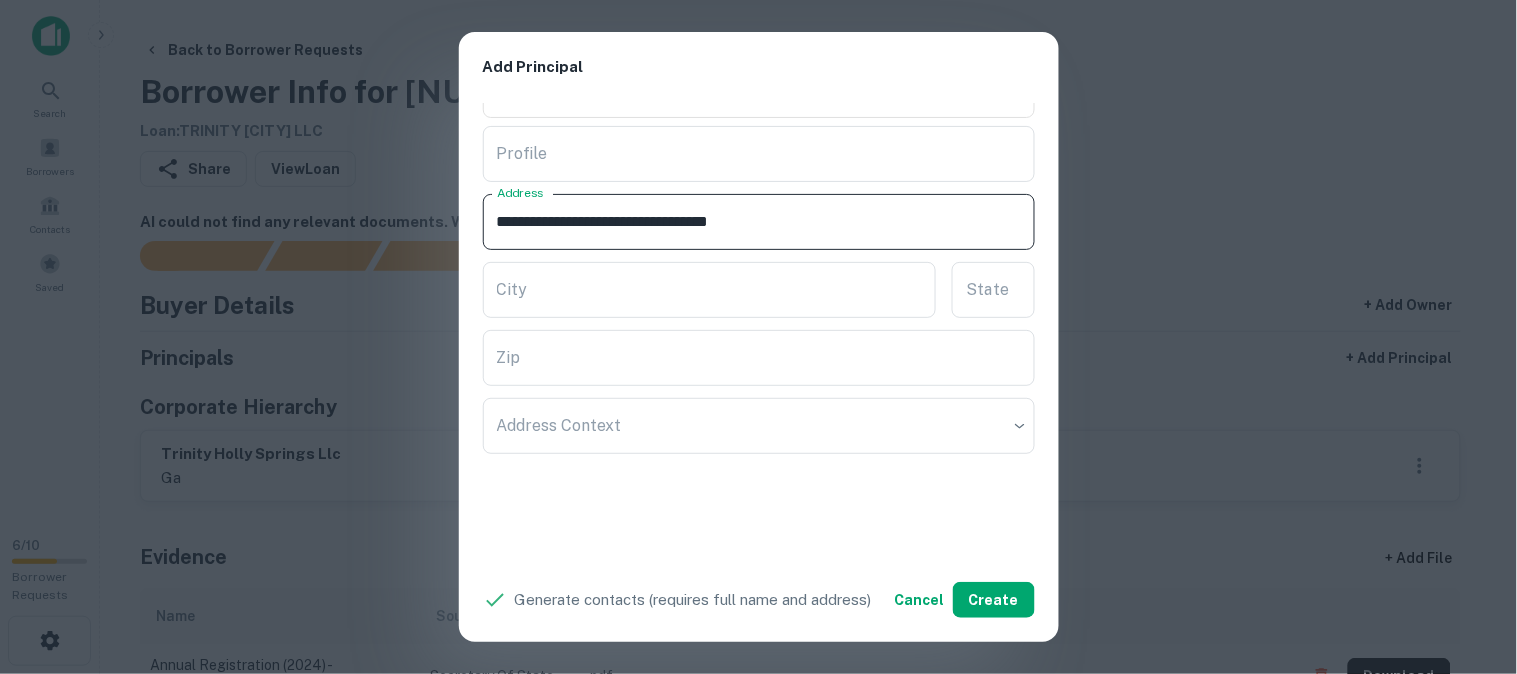 drag, startPoint x: 725, startPoint y: 218, endPoint x: 830, endPoint y: 233, distance: 106.06602 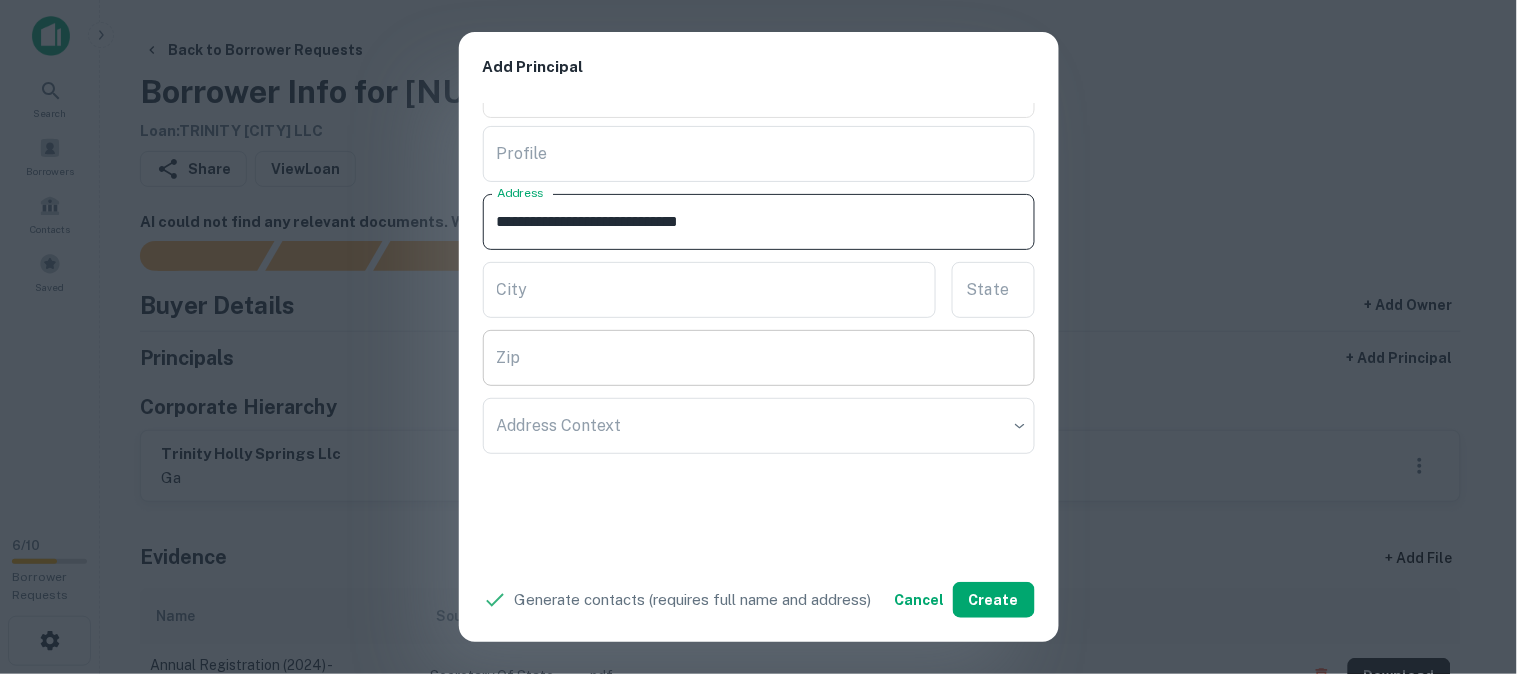 type on "**********" 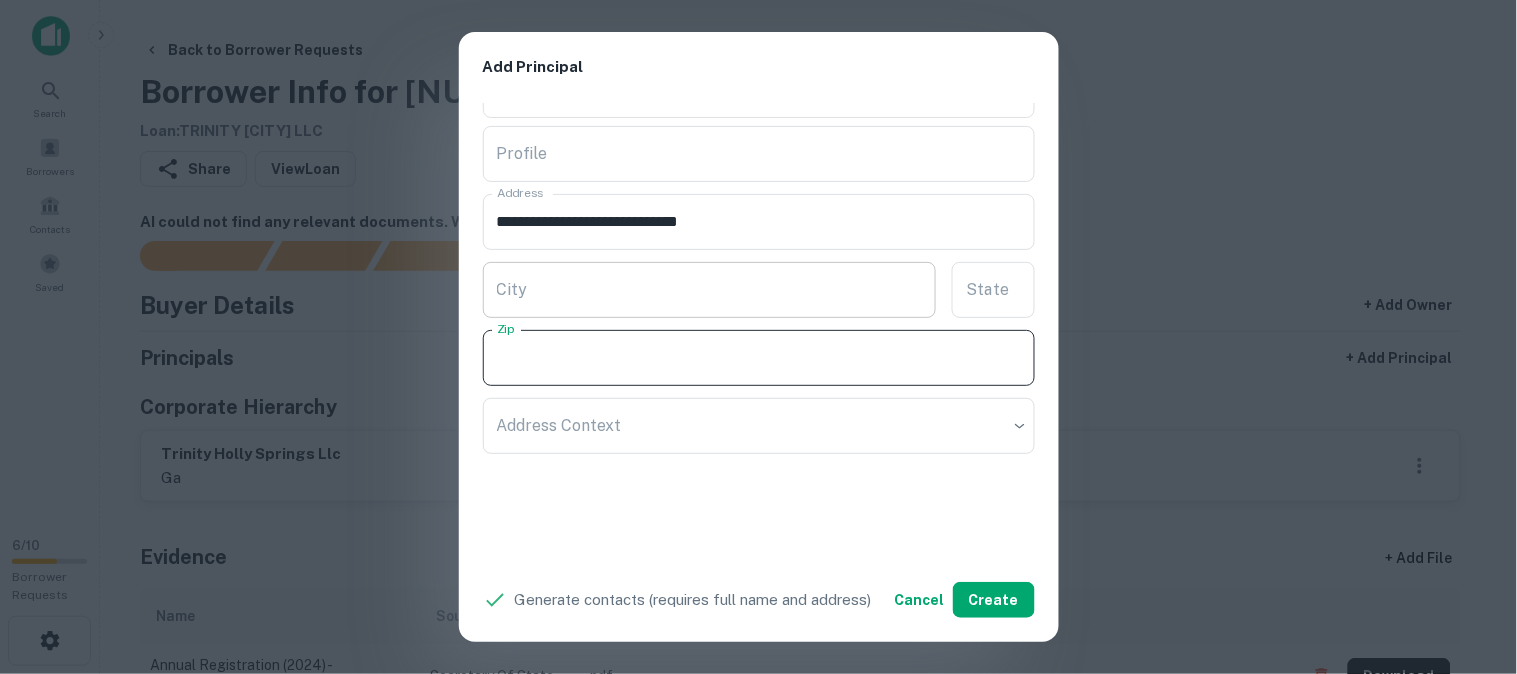 paste on "*****" 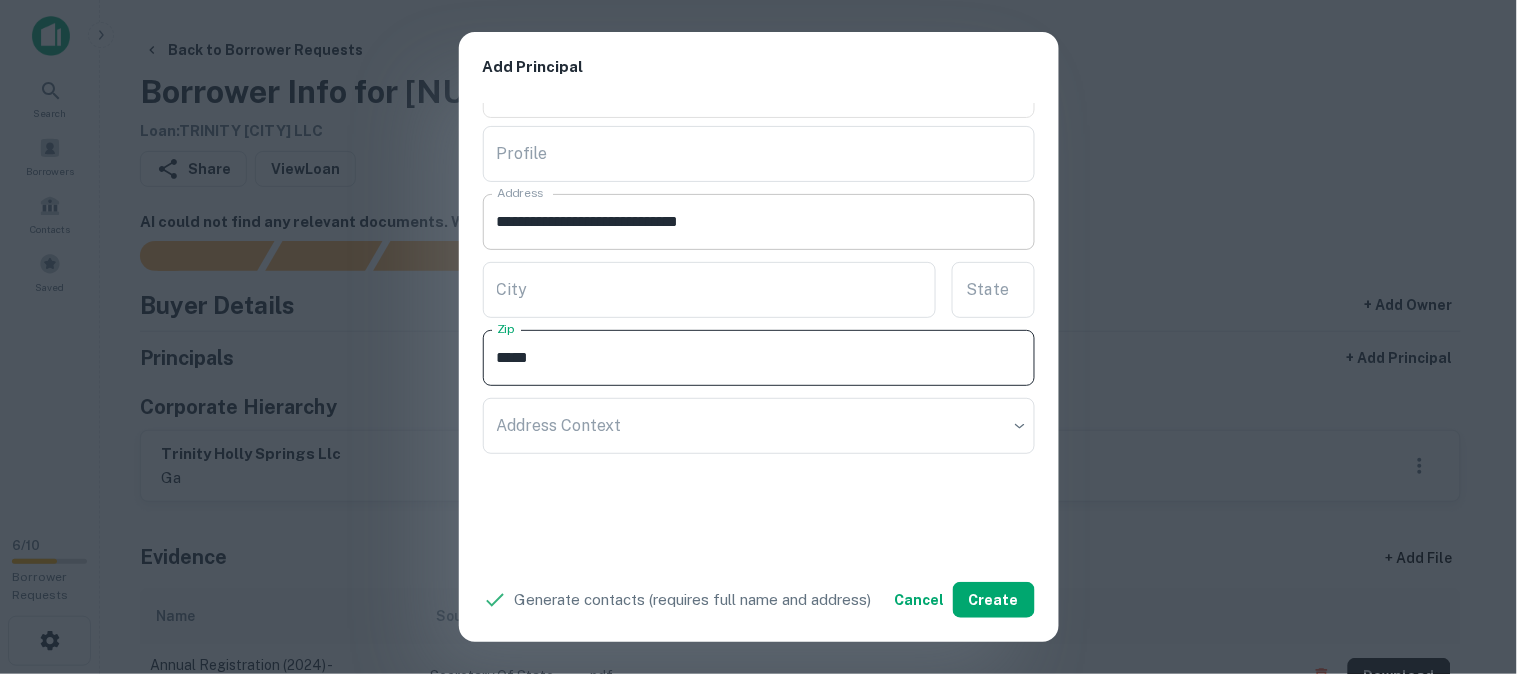 type on "*****" 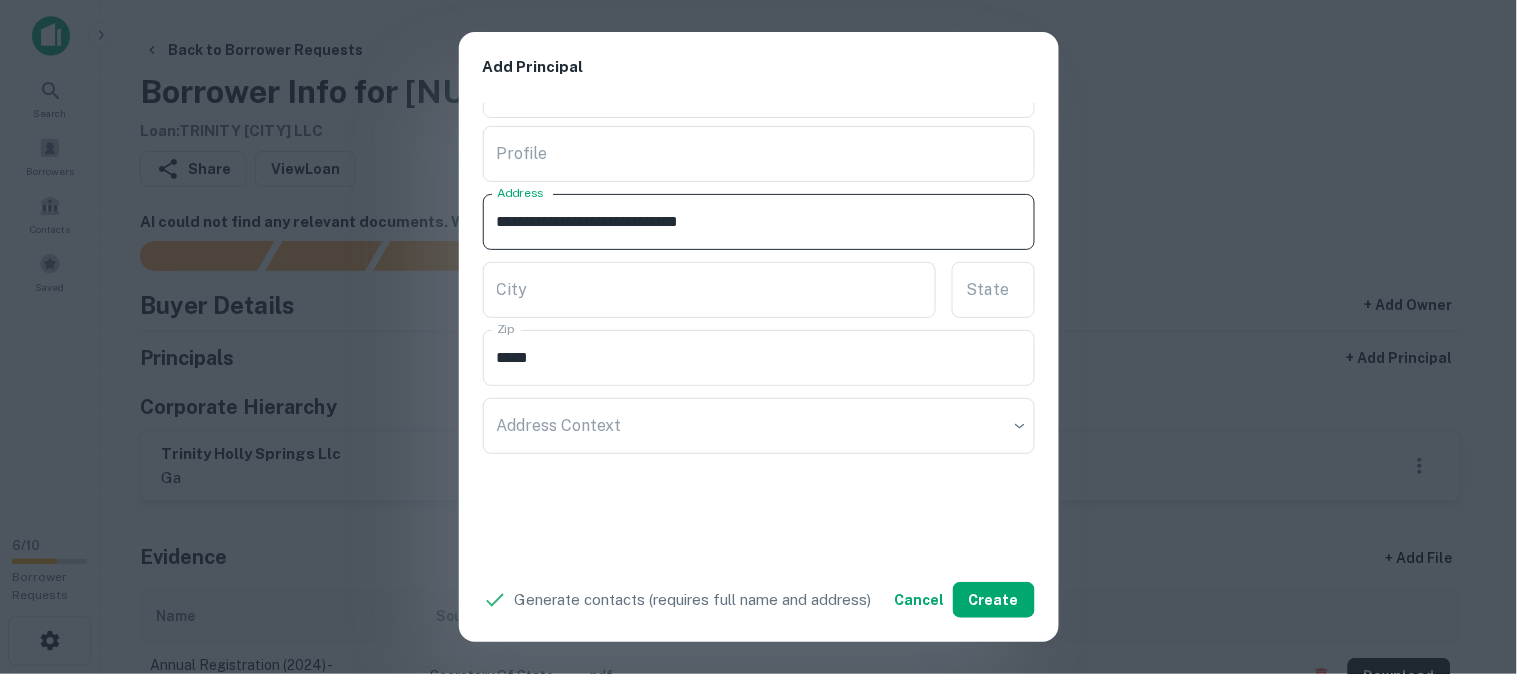 drag, startPoint x: 695, startPoint y: 216, endPoint x: 711, endPoint y: 235, distance: 24.839485 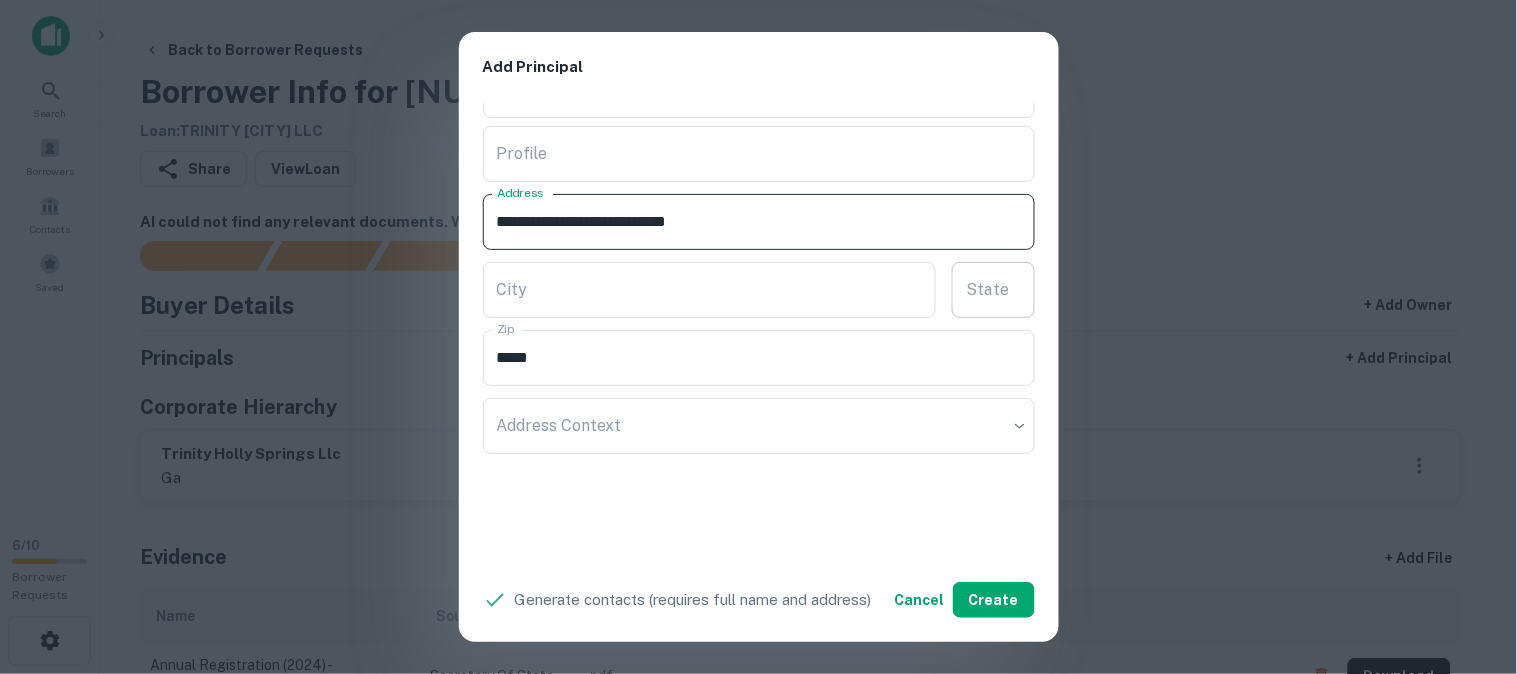 type on "**********" 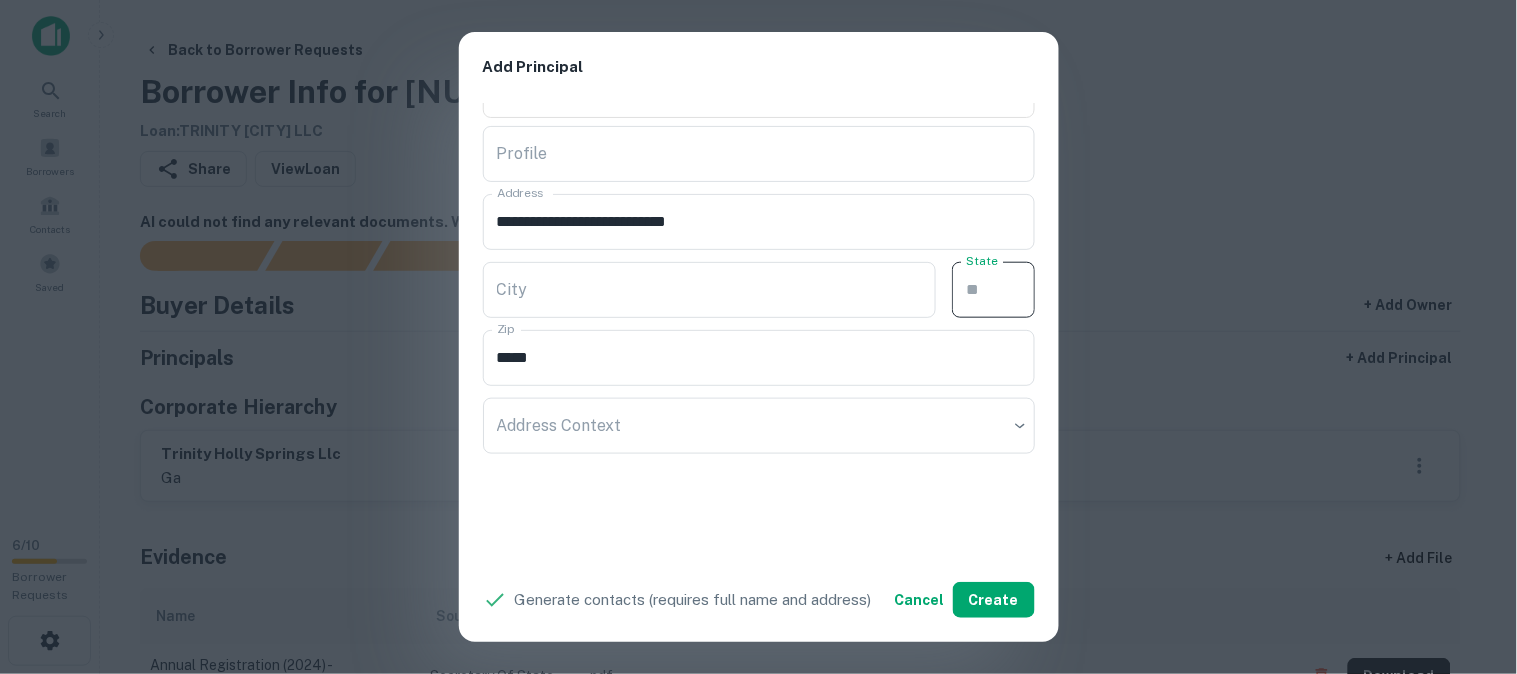 paste on "**" 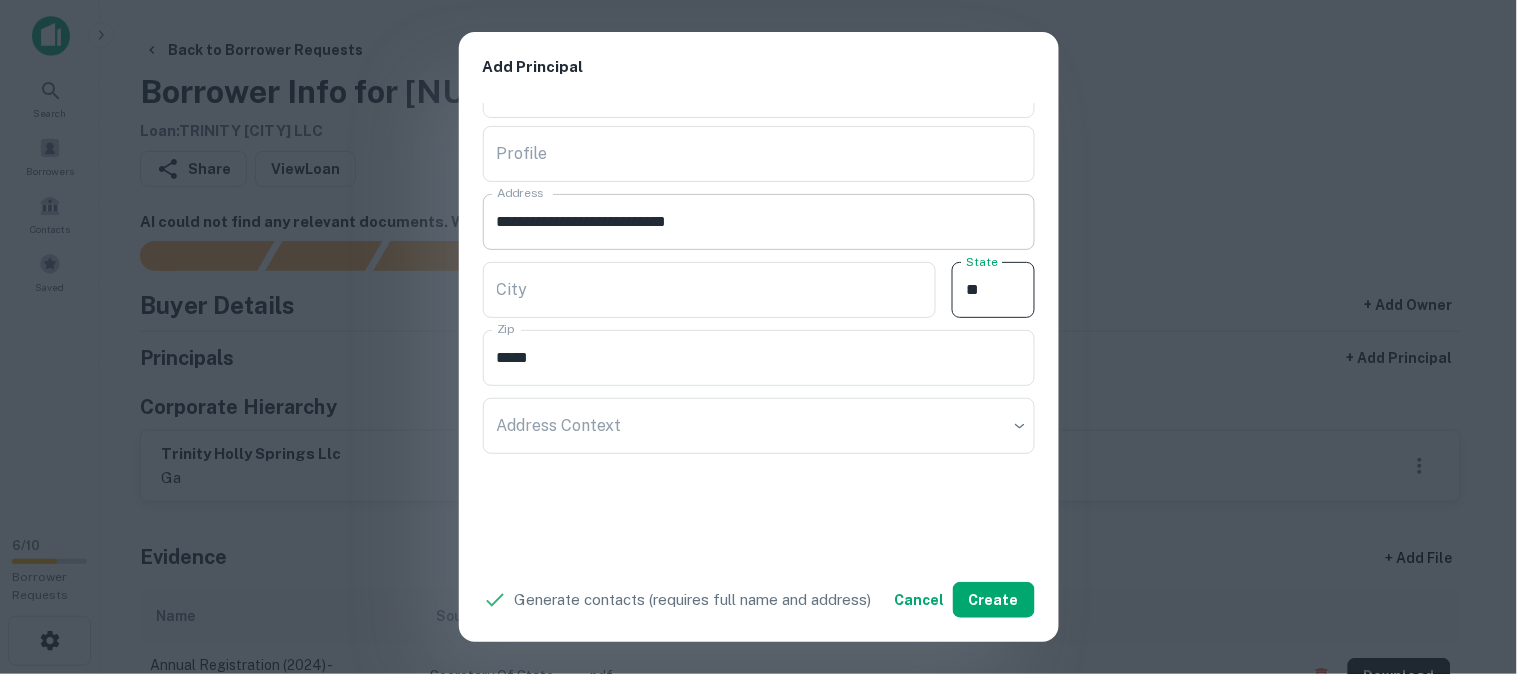 type on "**" 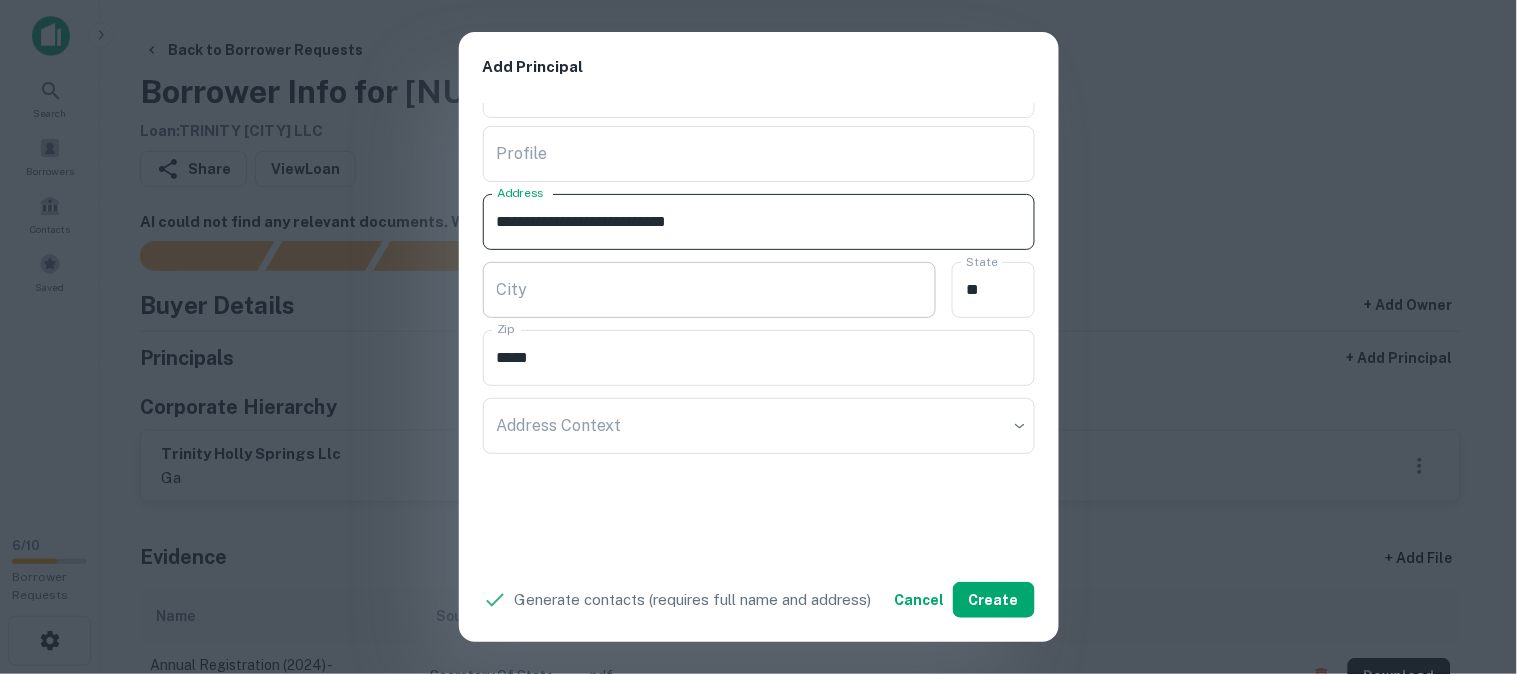 drag, startPoint x: 631, startPoint y: 222, endPoint x: 686, endPoint y: 263, distance: 68.60029 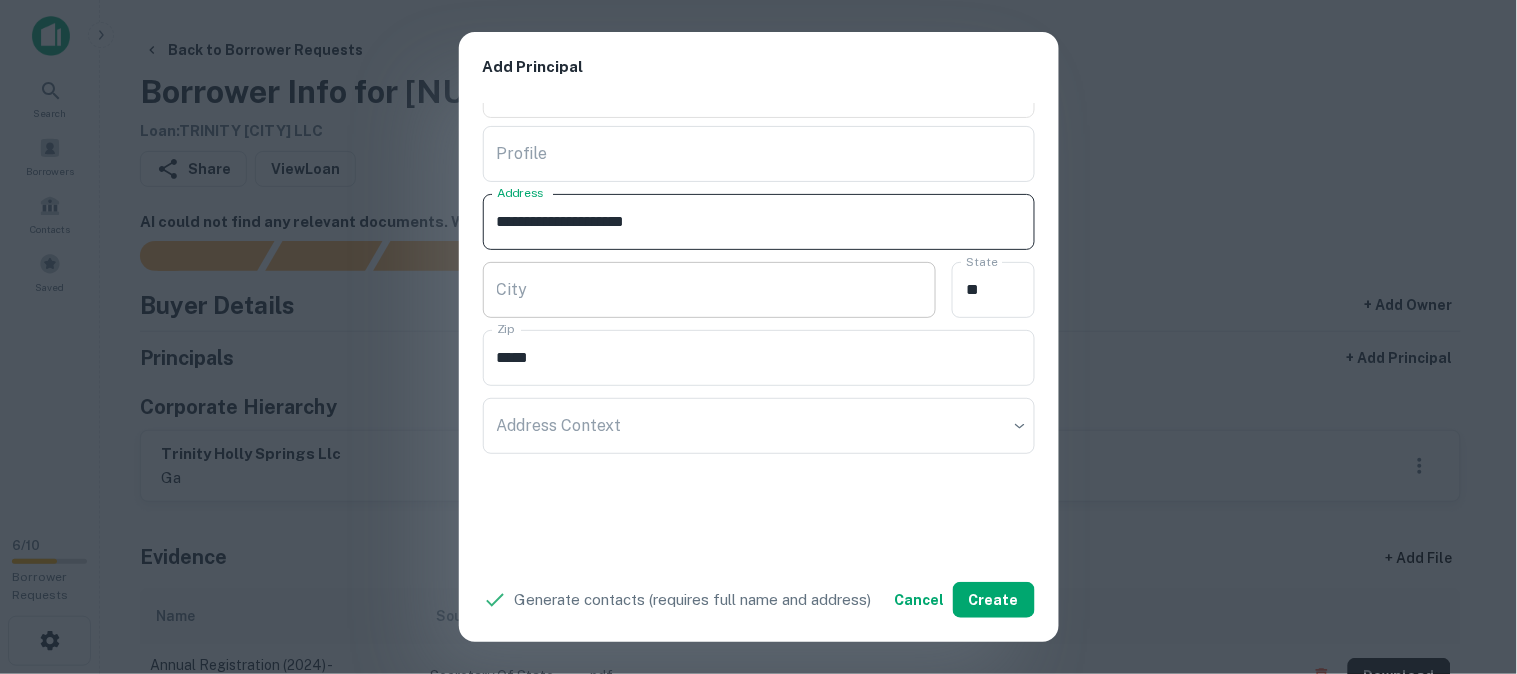 type on "**********" 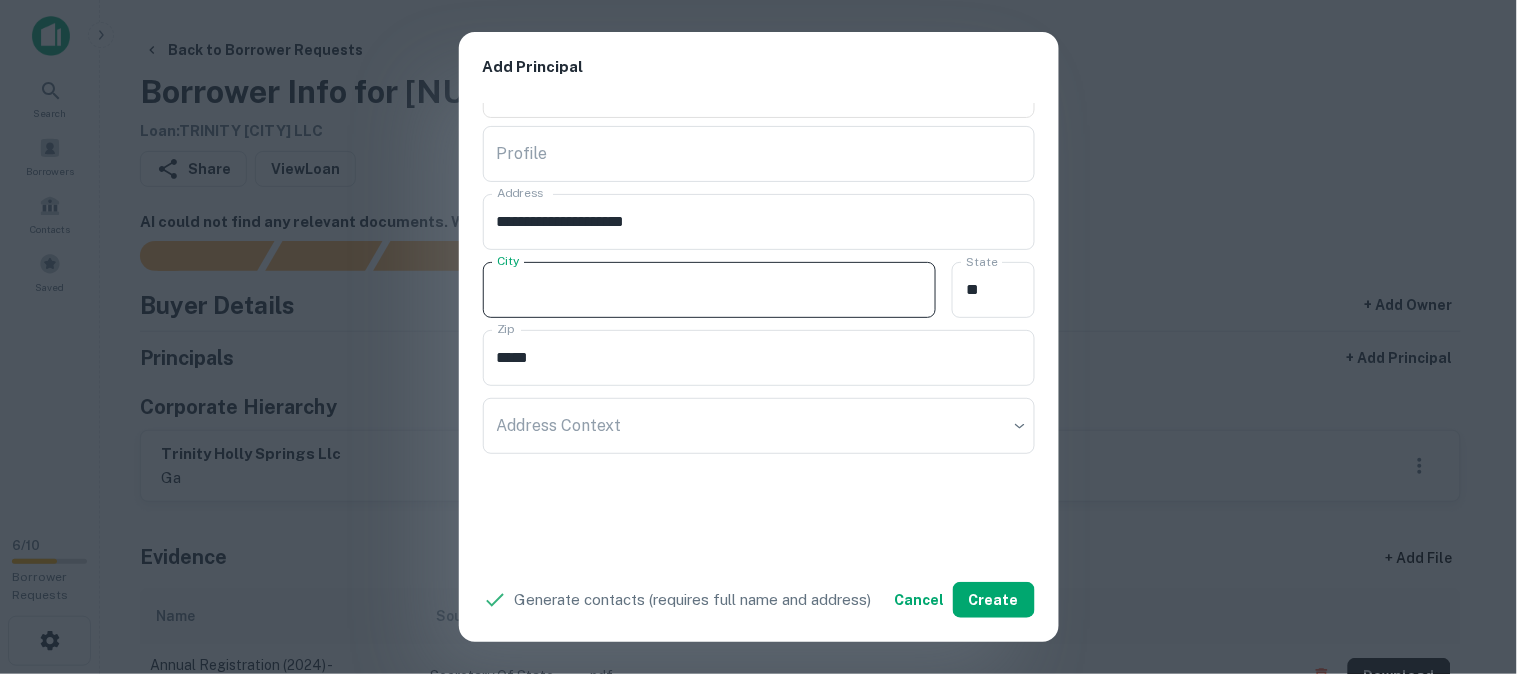 click on "City" at bounding box center [710, 290] 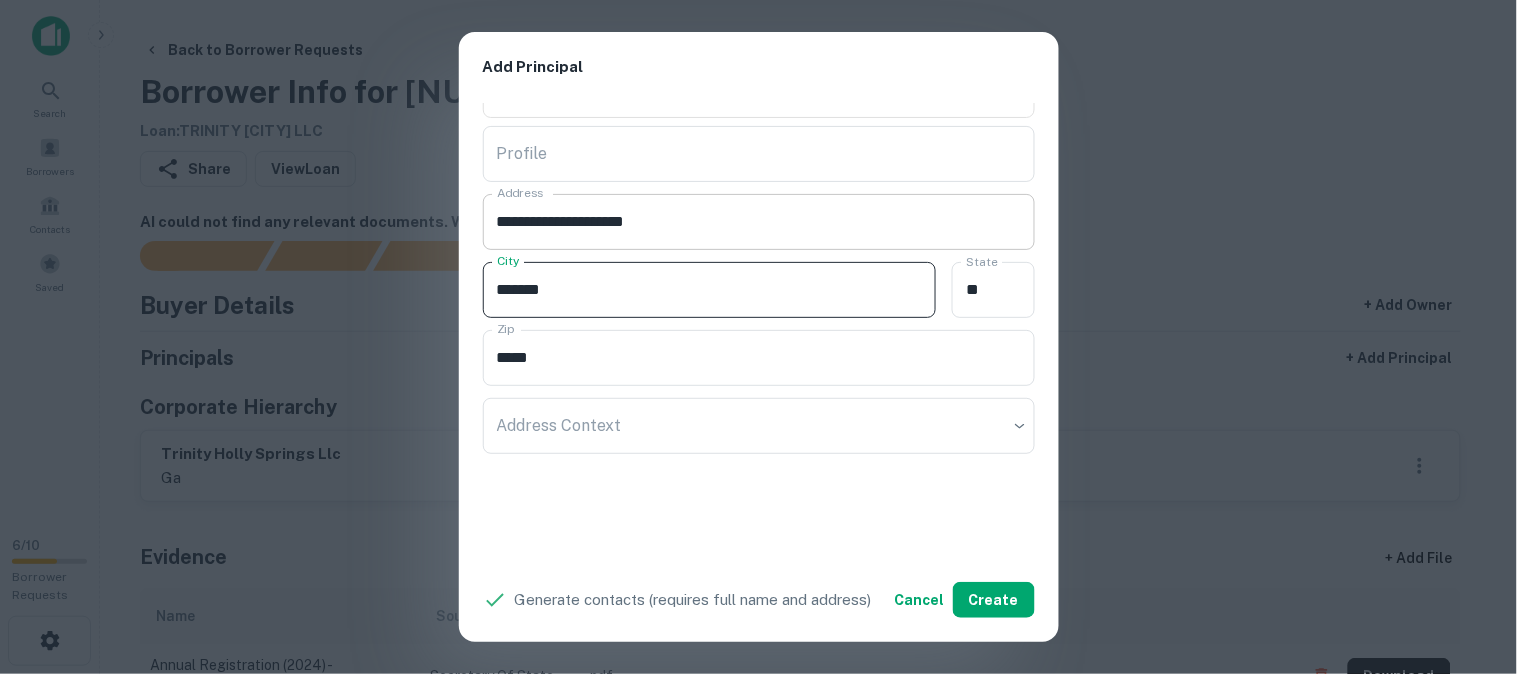 type on "*******" 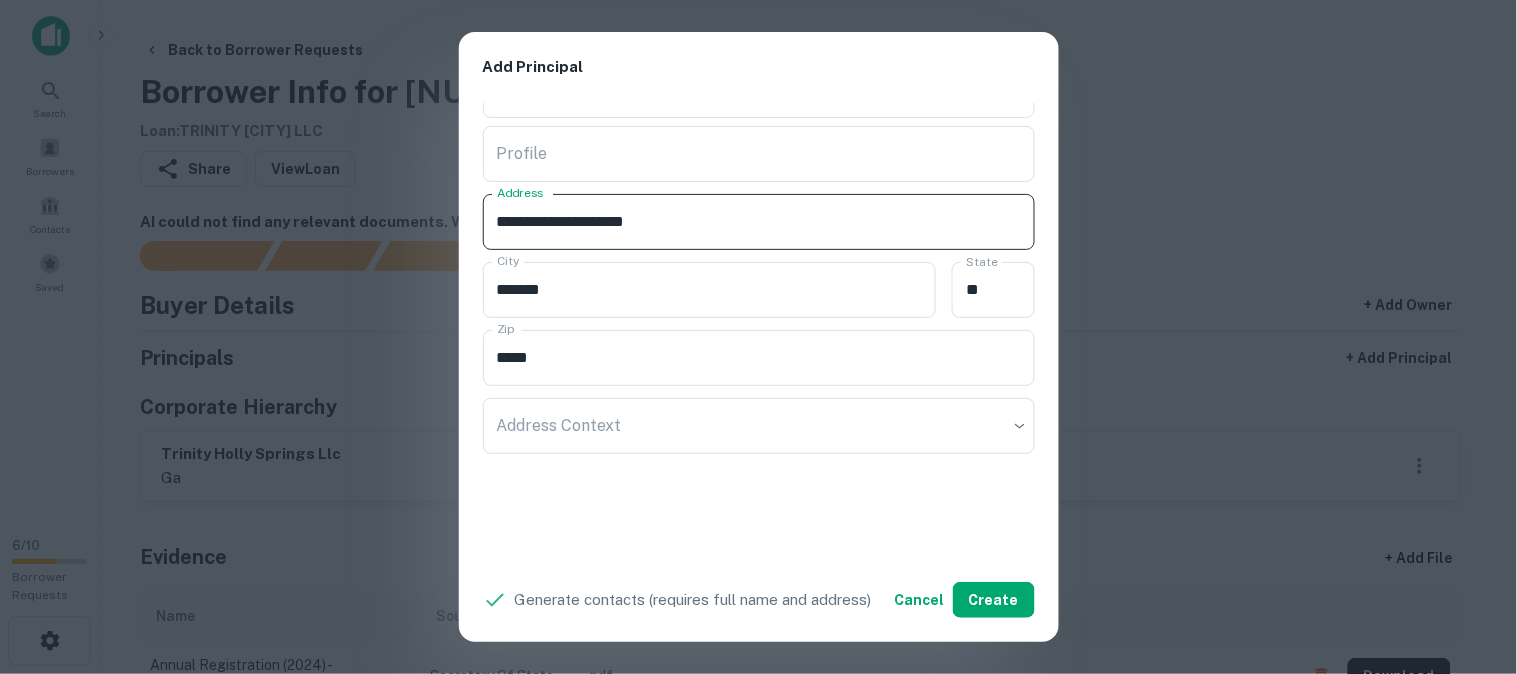 drag, startPoint x: 617, startPoint y: 218, endPoint x: 682, endPoint y: 237, distance: 67.72001 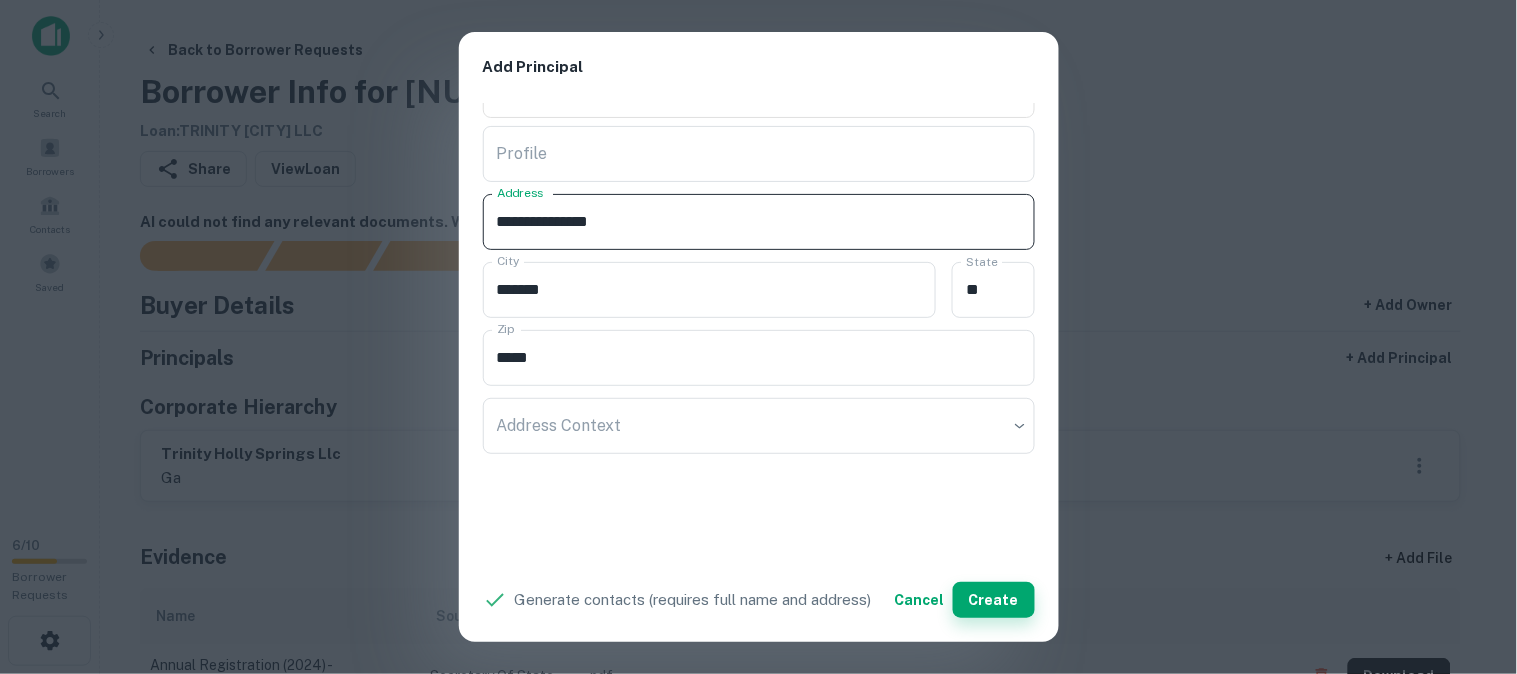 type on "**********" 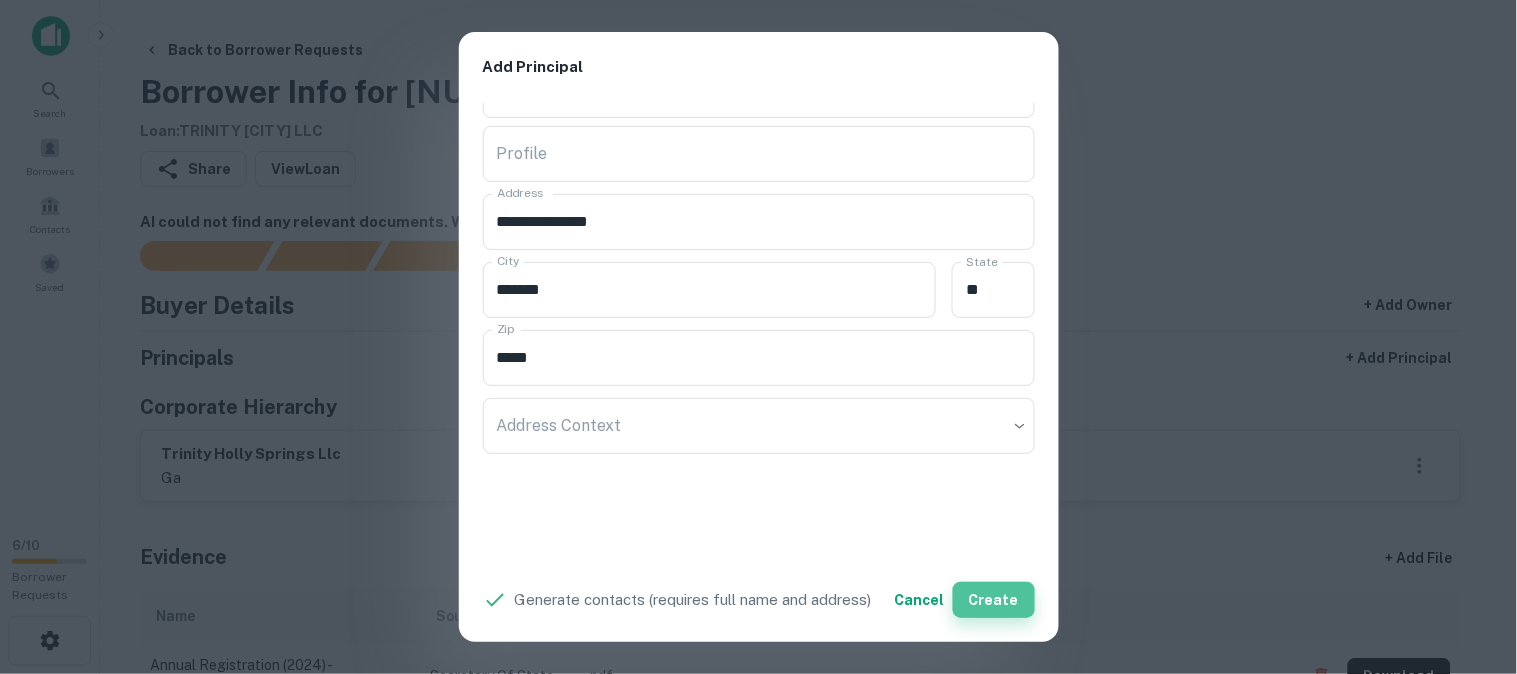 click on "Create" at bounding box center [994, 600] 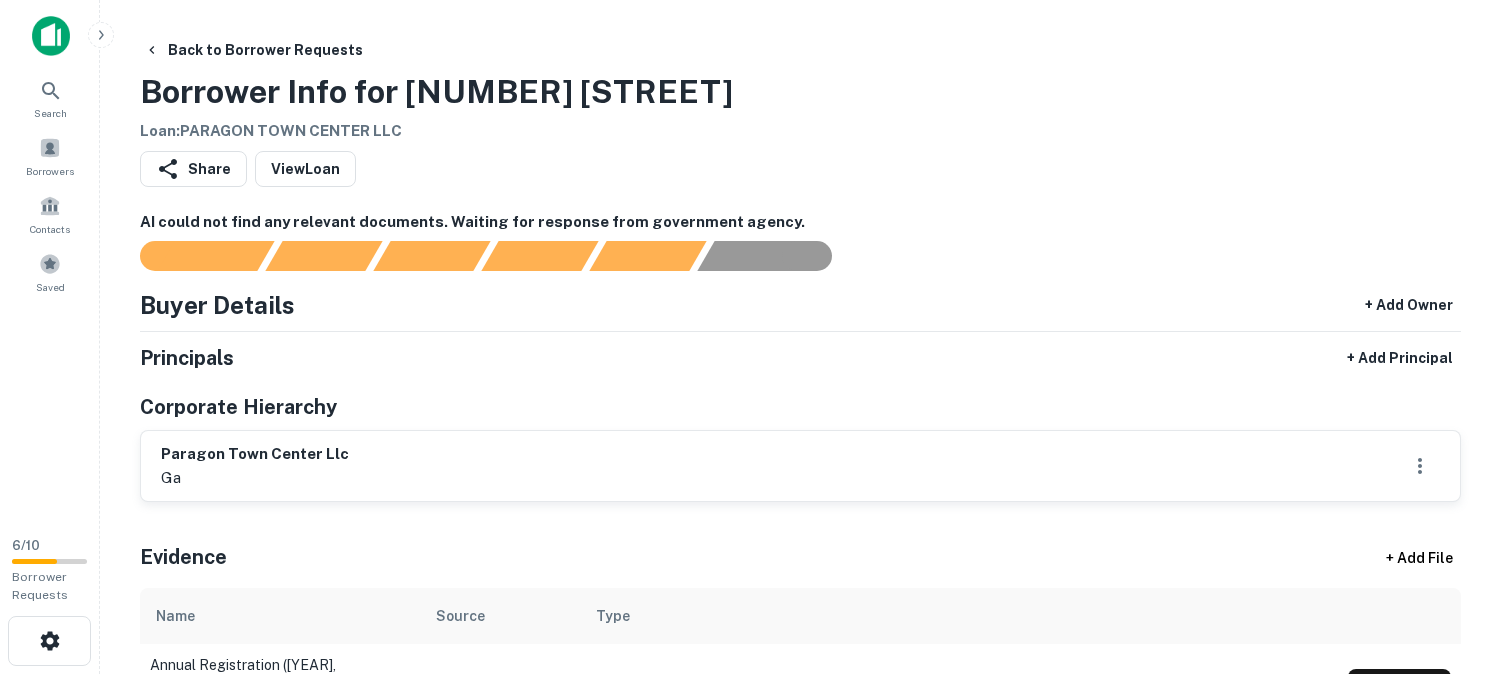 scroll, scrollTop: 0, scrollLeft: 0, axis: both 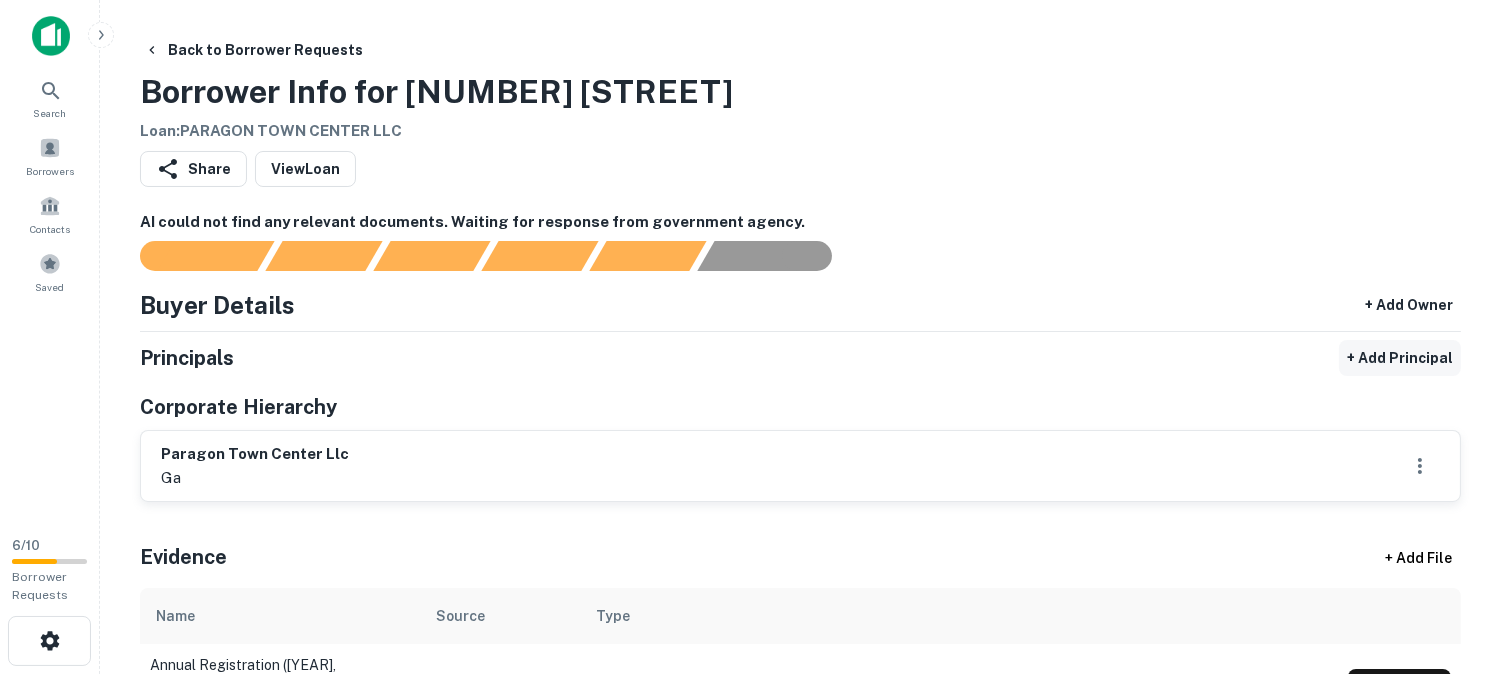 click on "+ Add Principal" at bounding box center [1400, 358] 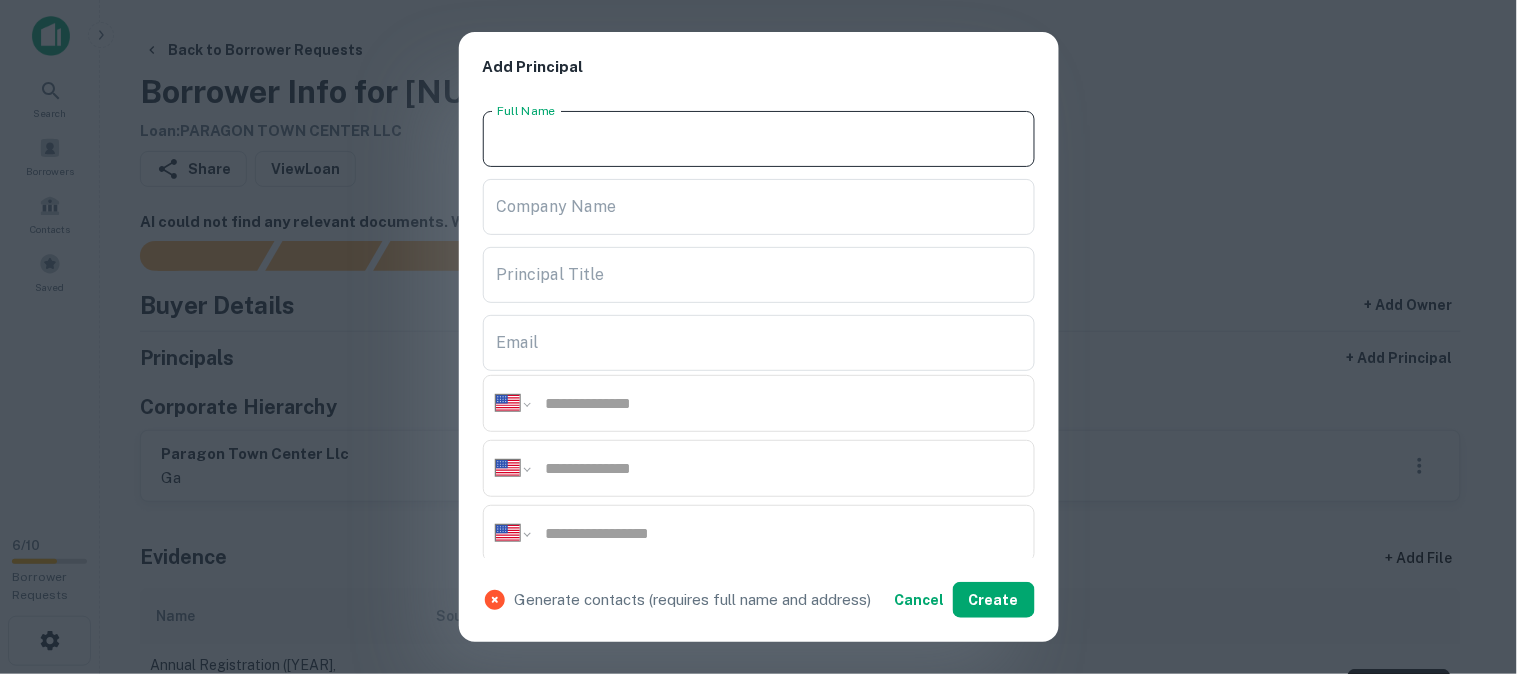 click on "Full Name" at bounding box center (759, 139) 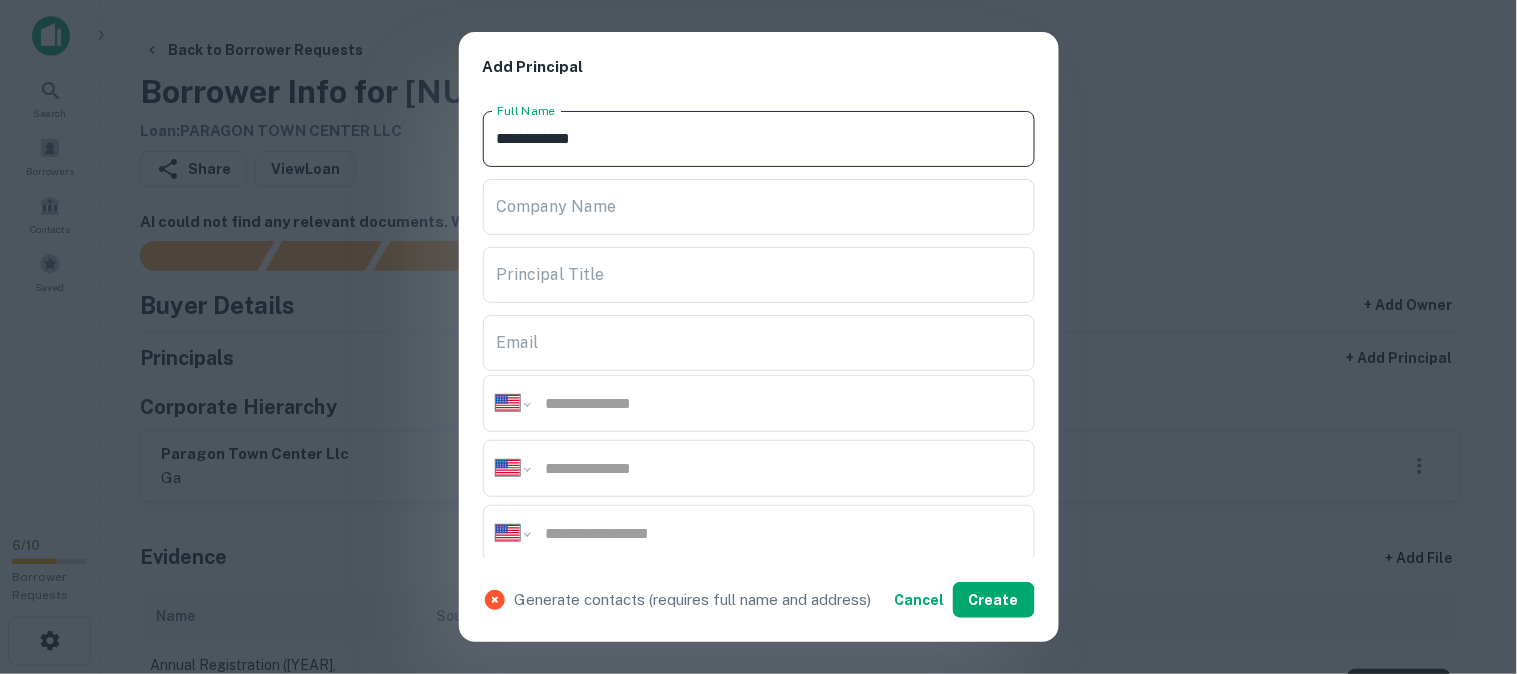 type on "**********" 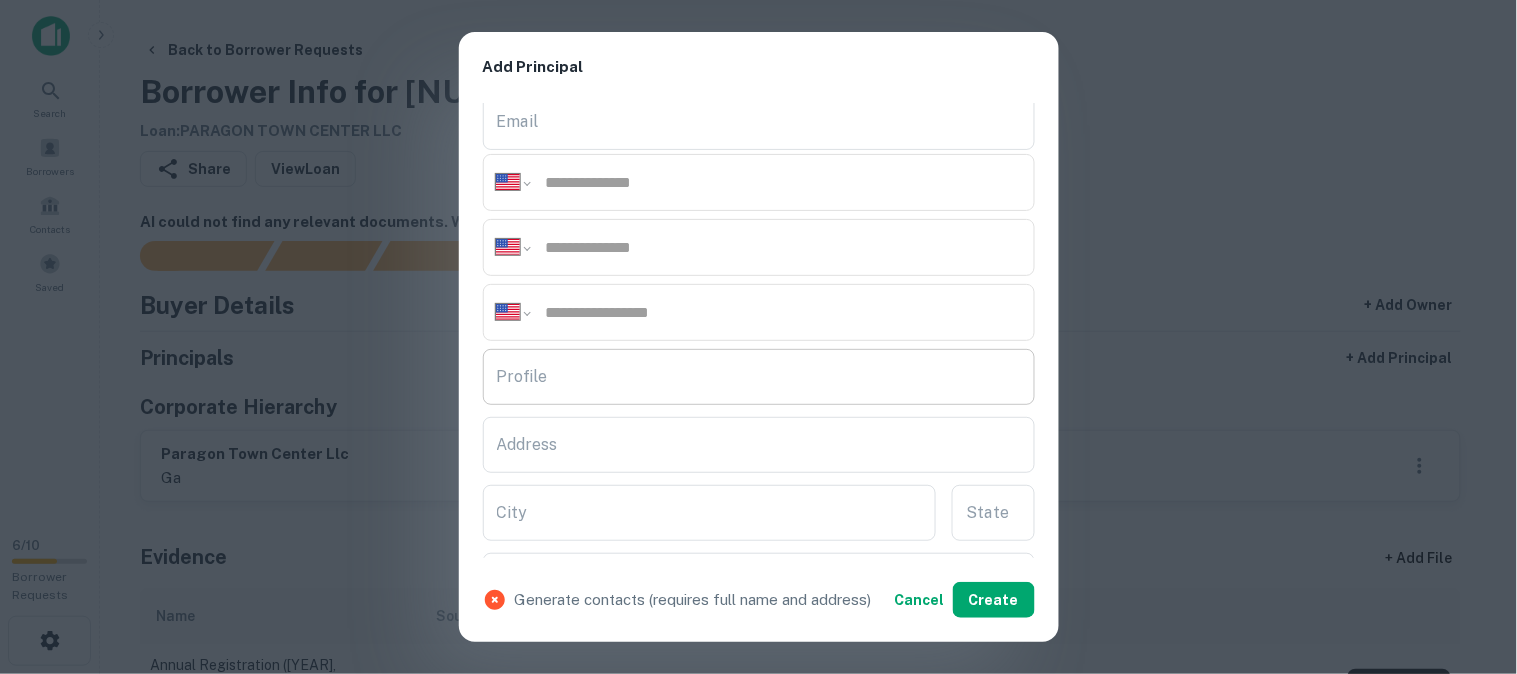 scroll, scrollTop: 222, scrollLeft: 0, axis: vertical 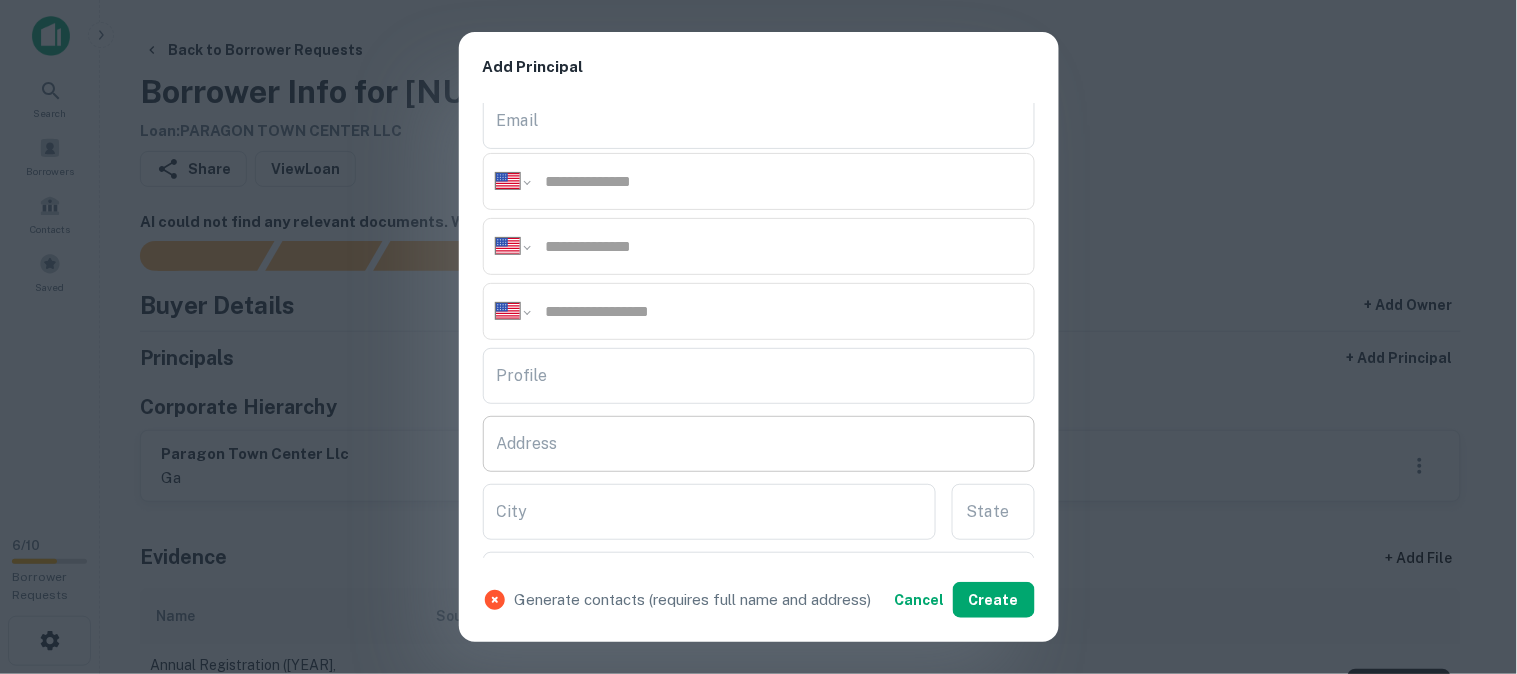 click on "Address" at bounding box center (759, 444) 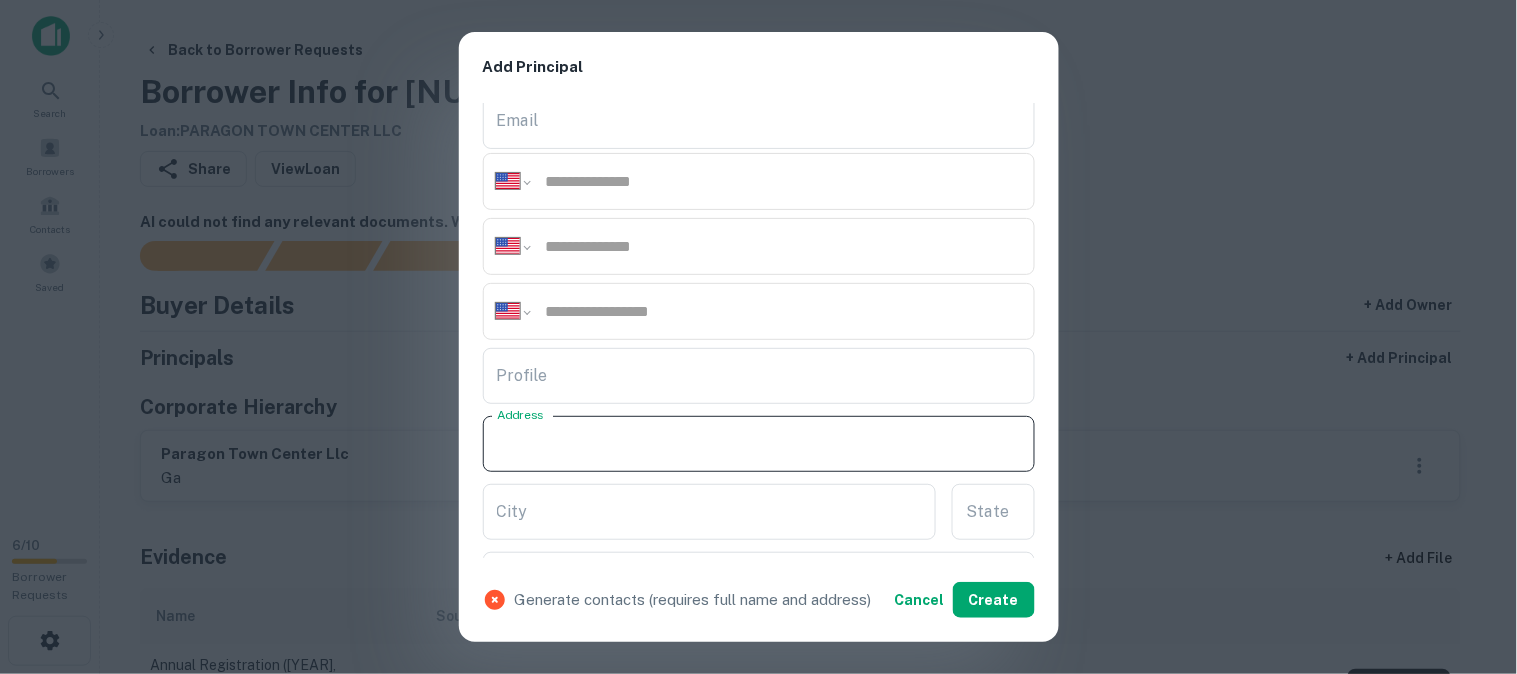 paste on "**********" 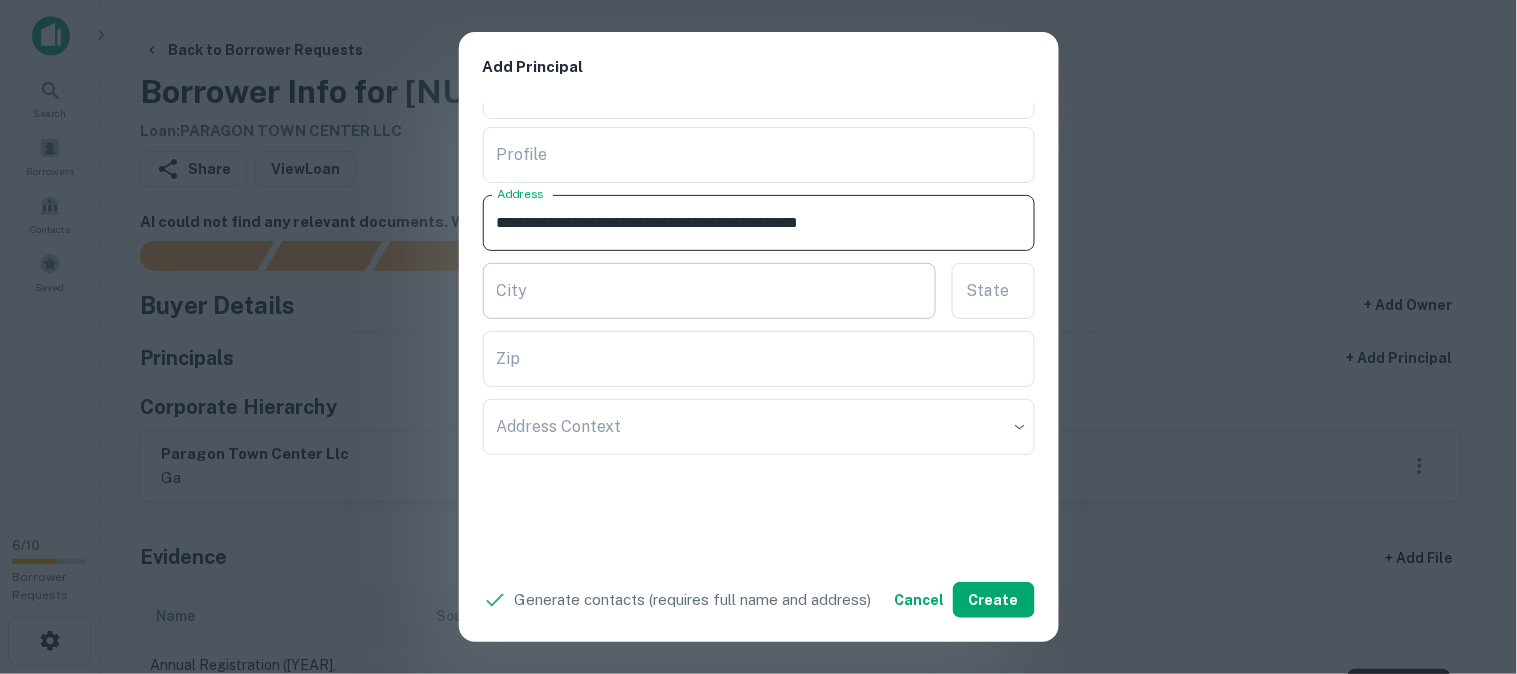 scroll, scrollTop: 444, scrollLeft: 0, axis: vertical 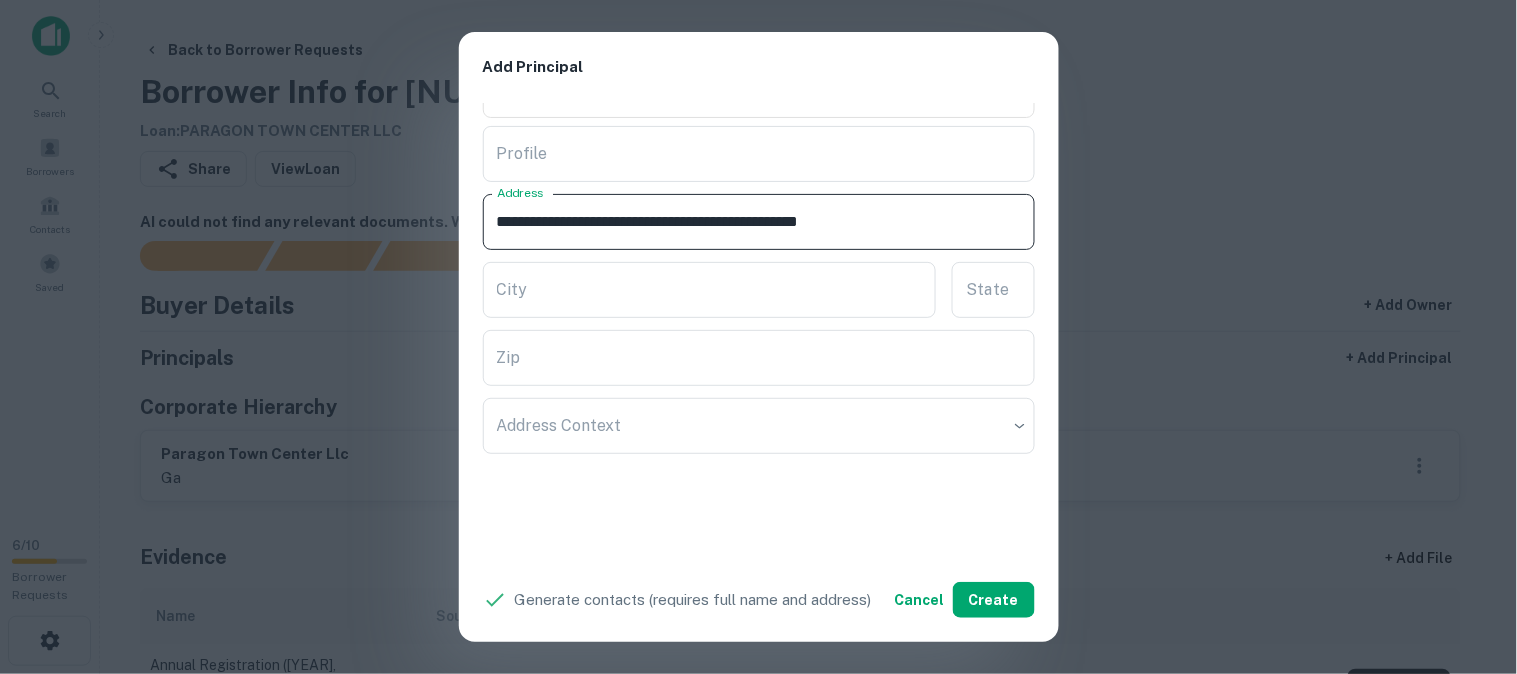 drag, startPoint x: 825, startPoint y: 212, endPoint x: 888, endPoint y: 236, distance: 67.41662 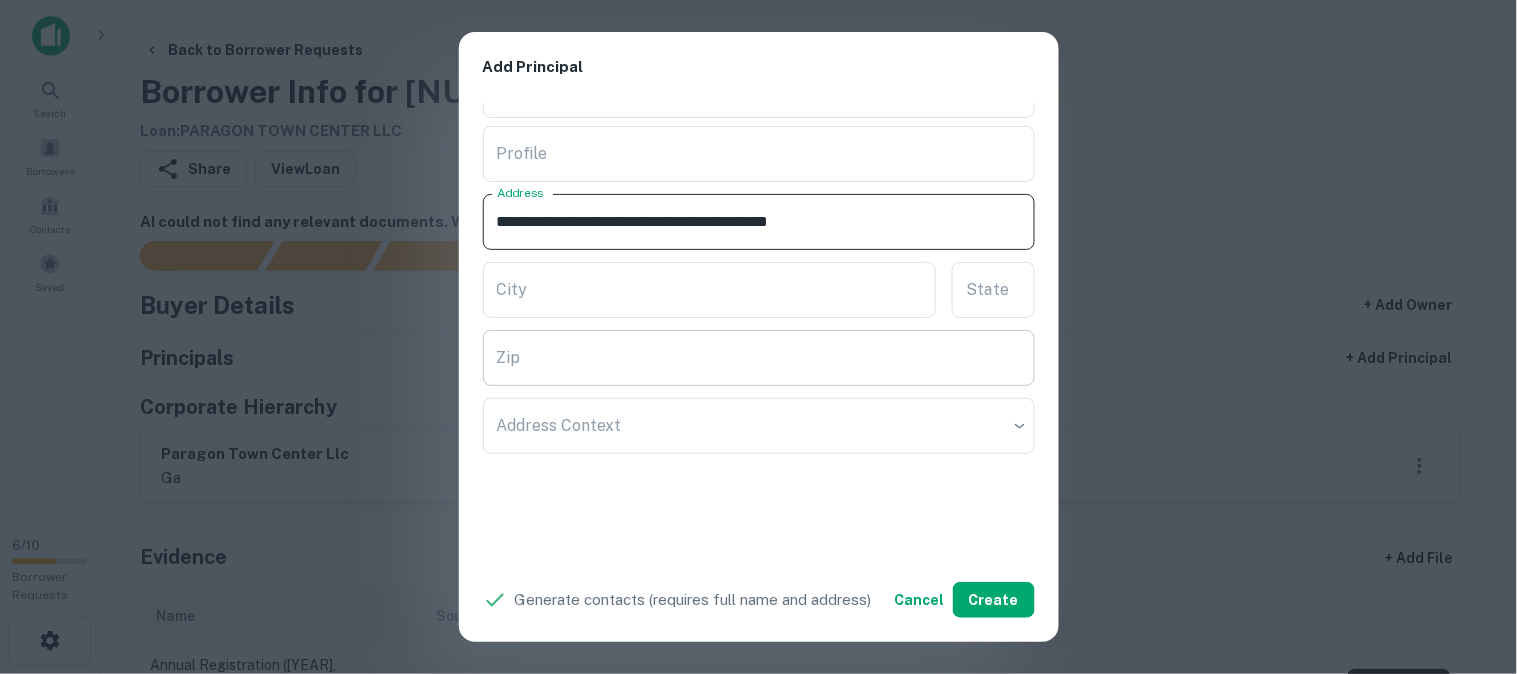 type on "**********" 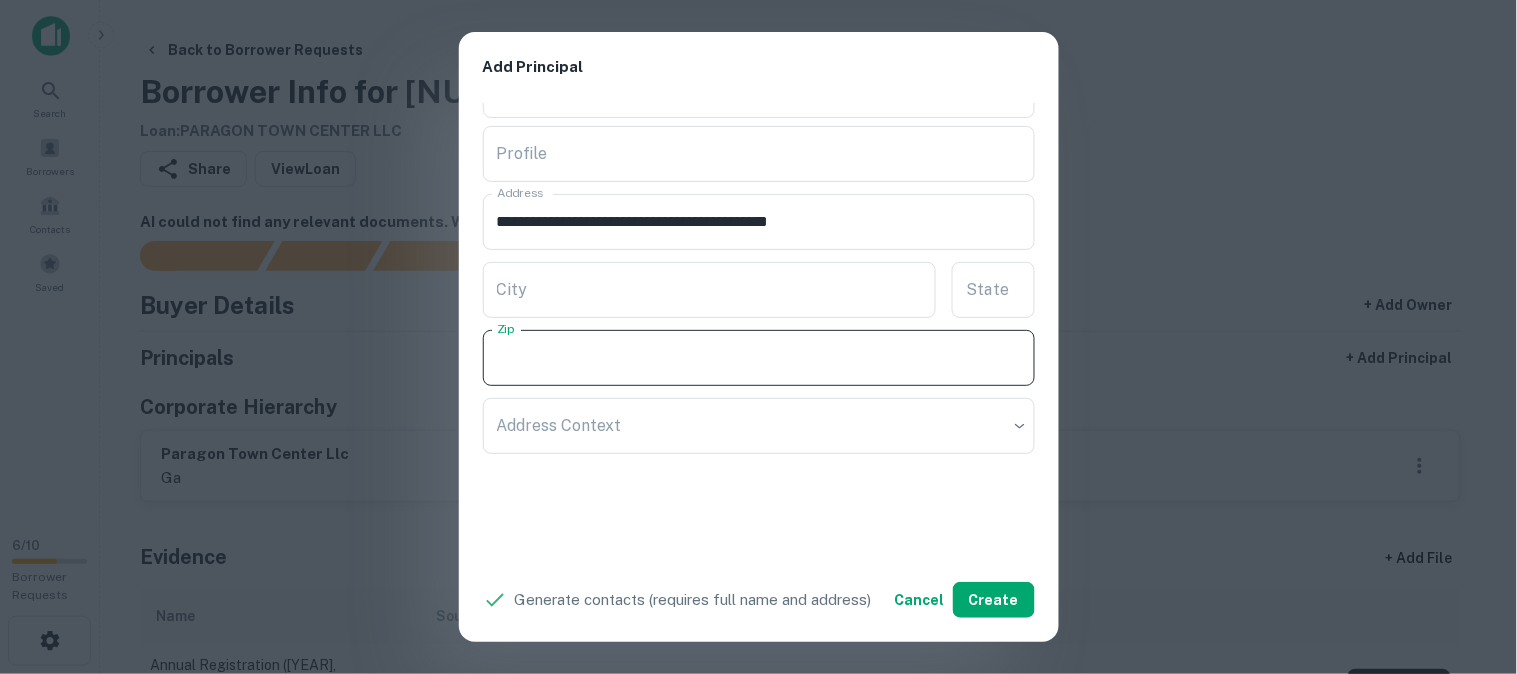 paste on "*****" 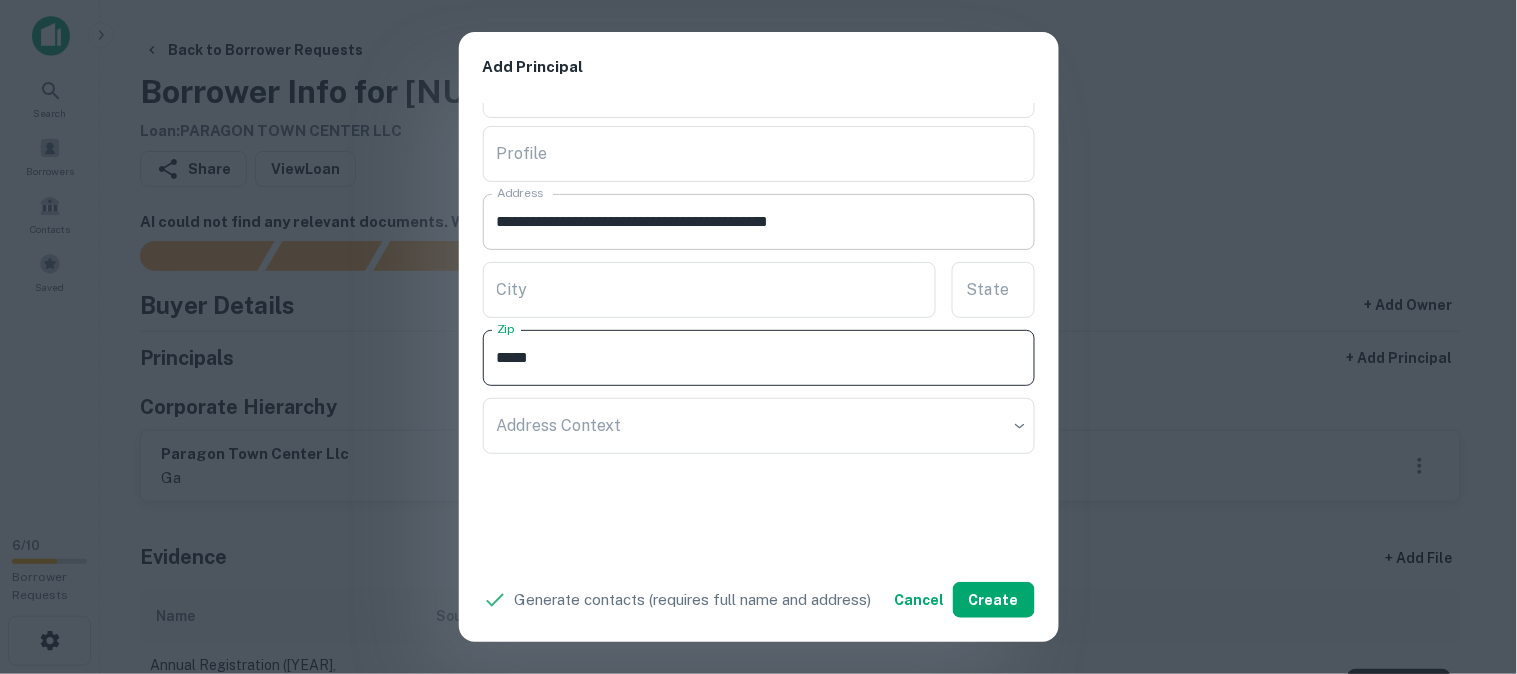 type on "*****" 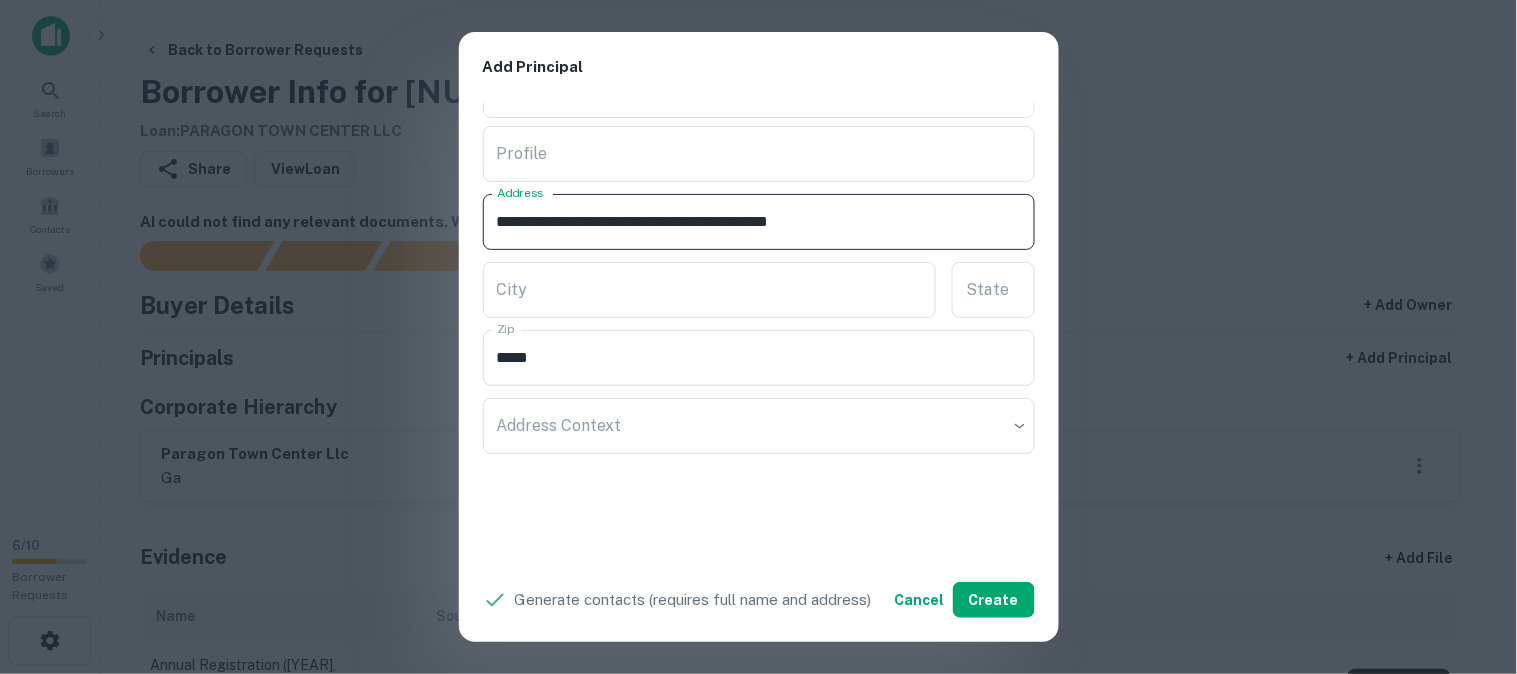 drag, startPoint x: 791, startPoint y: 223, endPoint x: 808, endPoint y: 250, distance: 31.906113 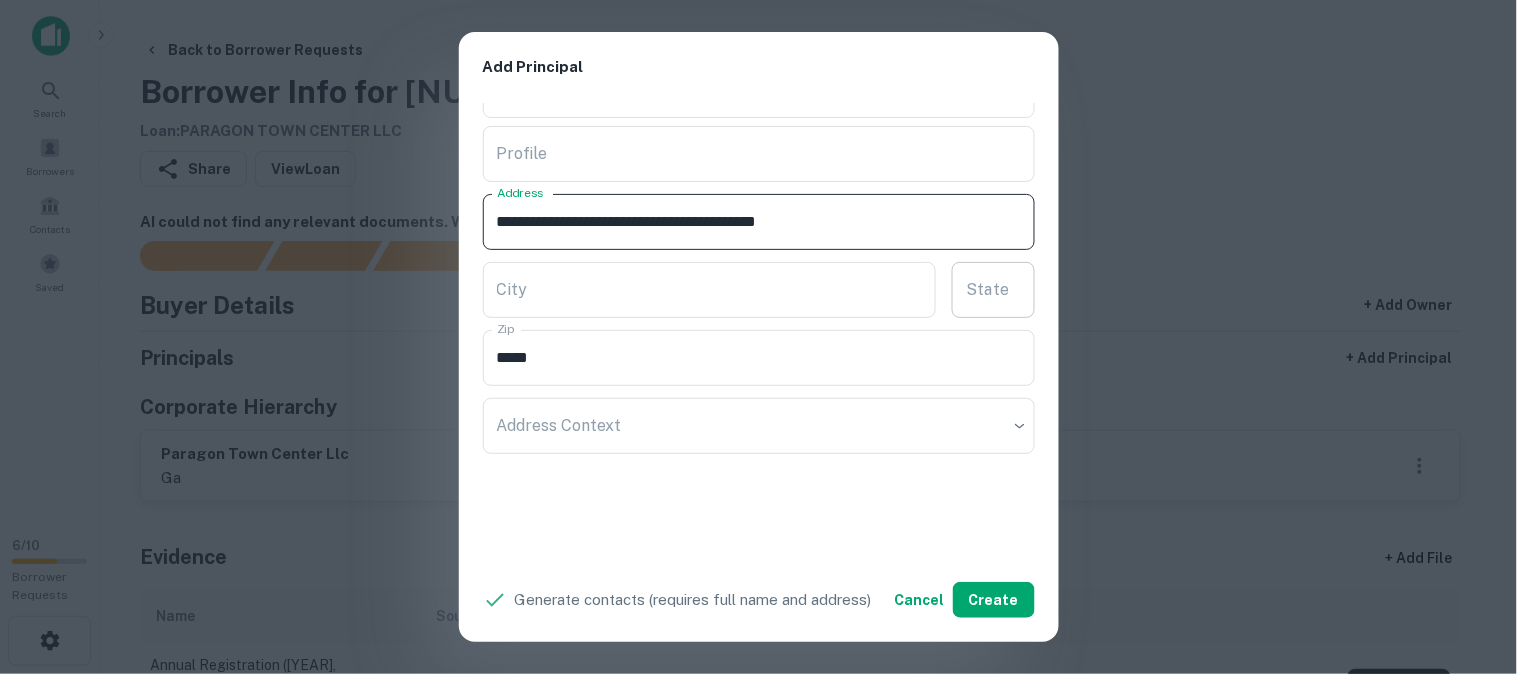 type on "**********" 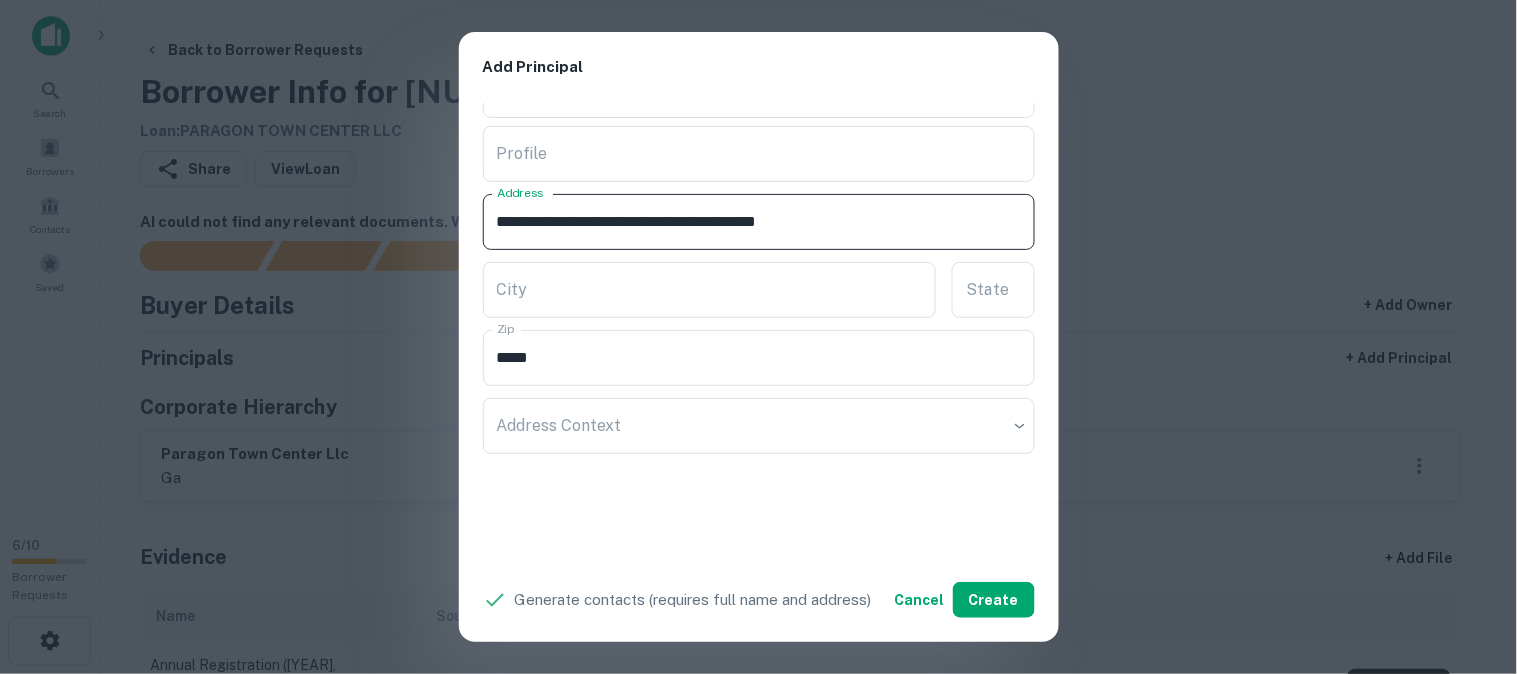click on "State State" at bounding box center [993, 290] 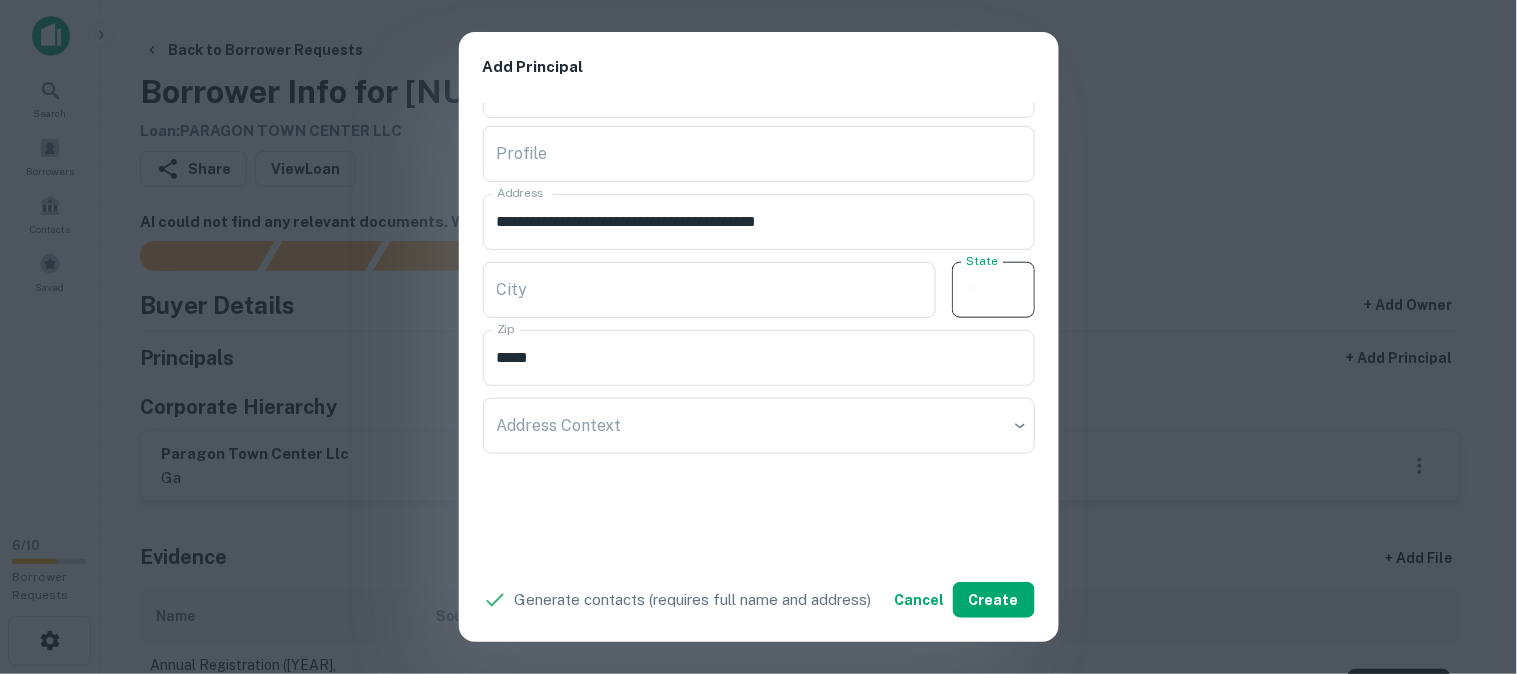 paste on "**" 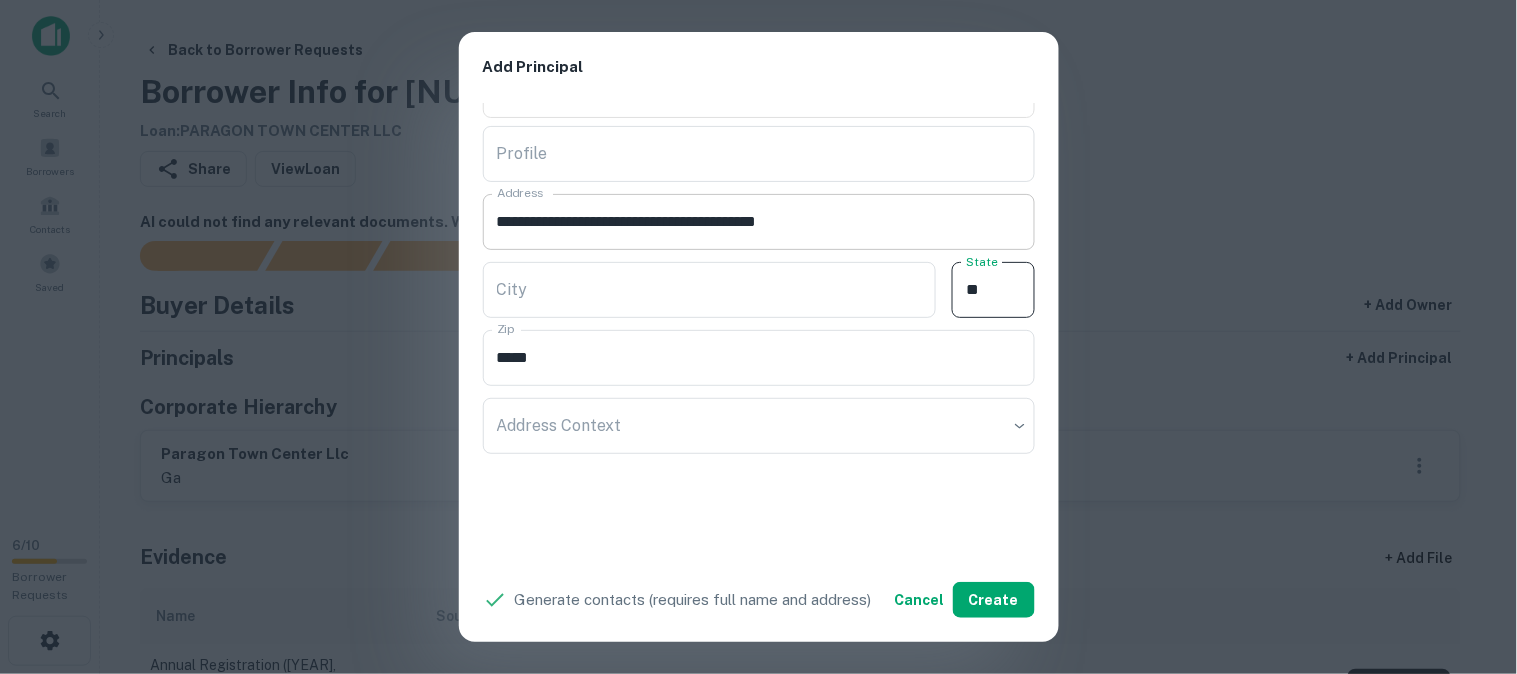type on "**" 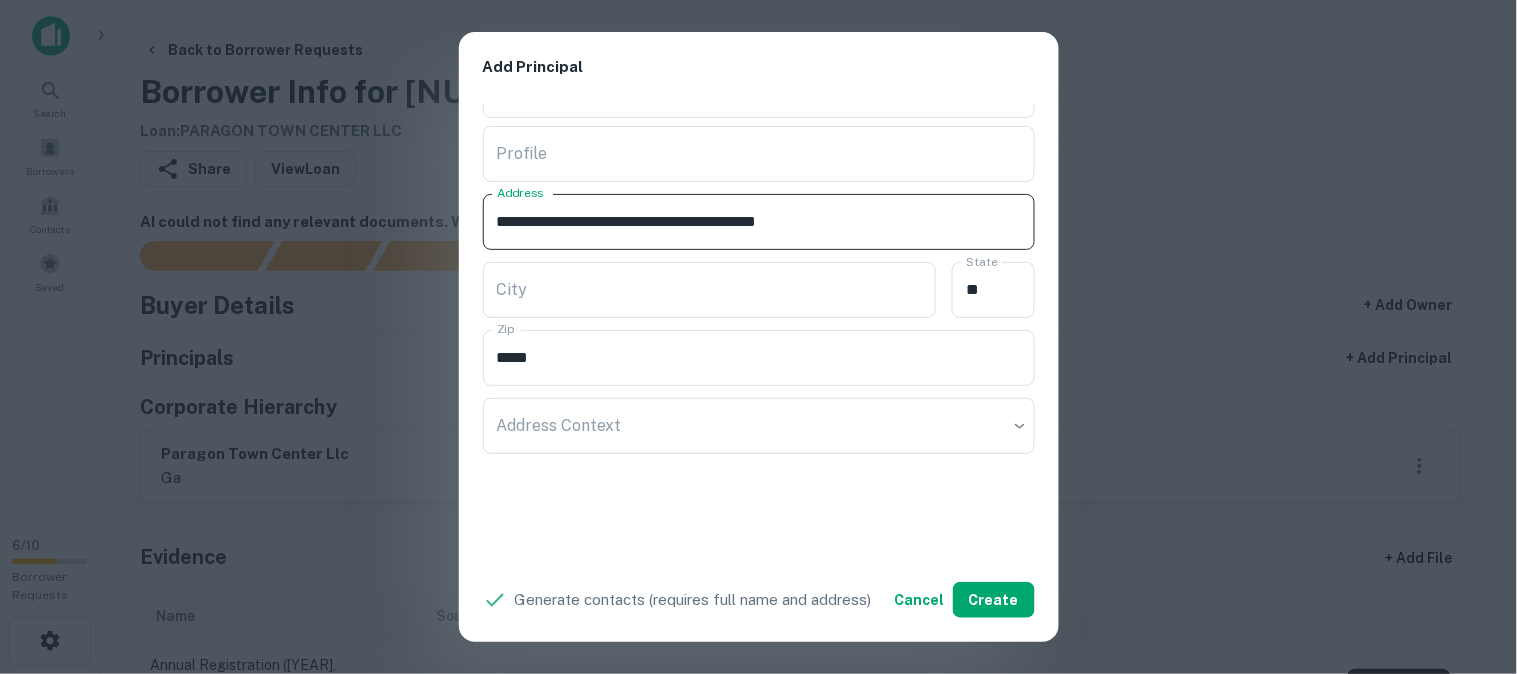 drag, startPoint x: 736, startPoint y: 214, endPoint x: 783, endPoint y: 228, distance: 49.0408 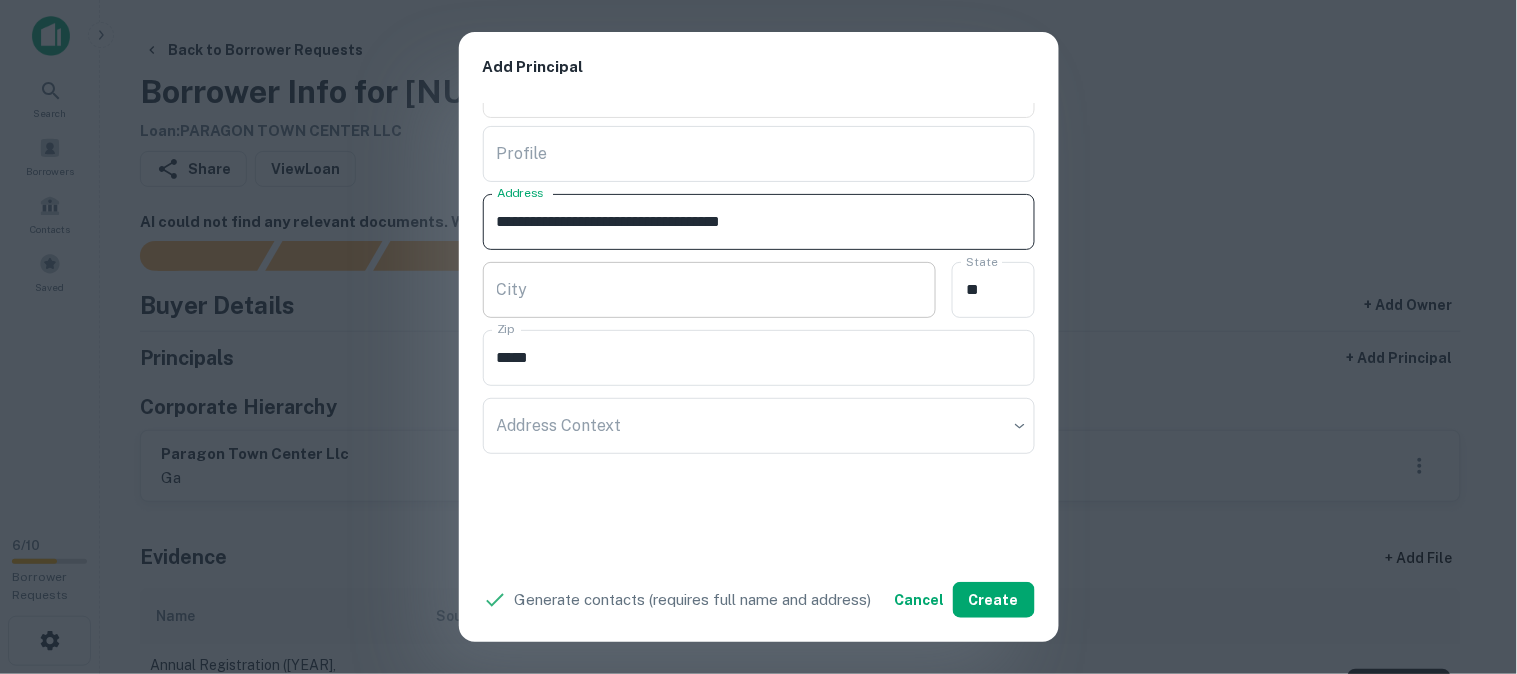 type on "**********" 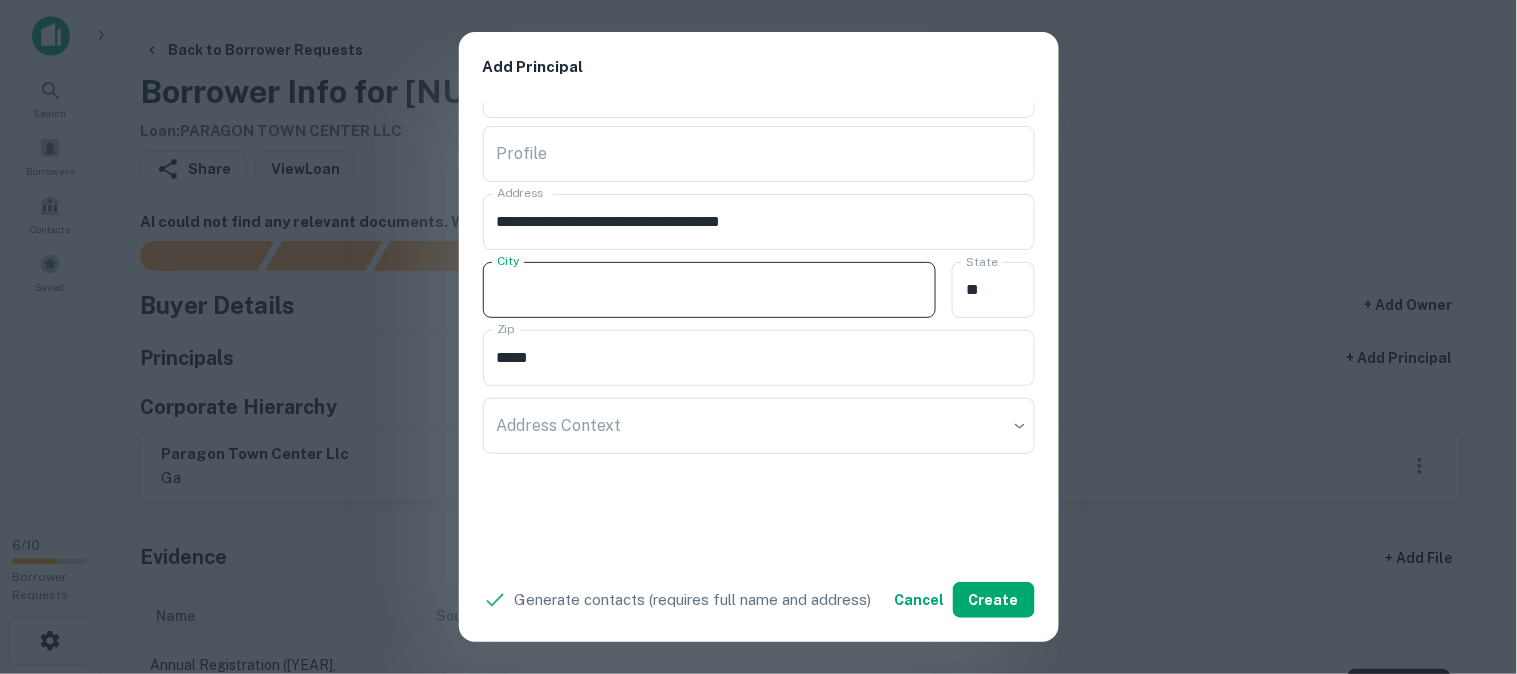 paste on "******" 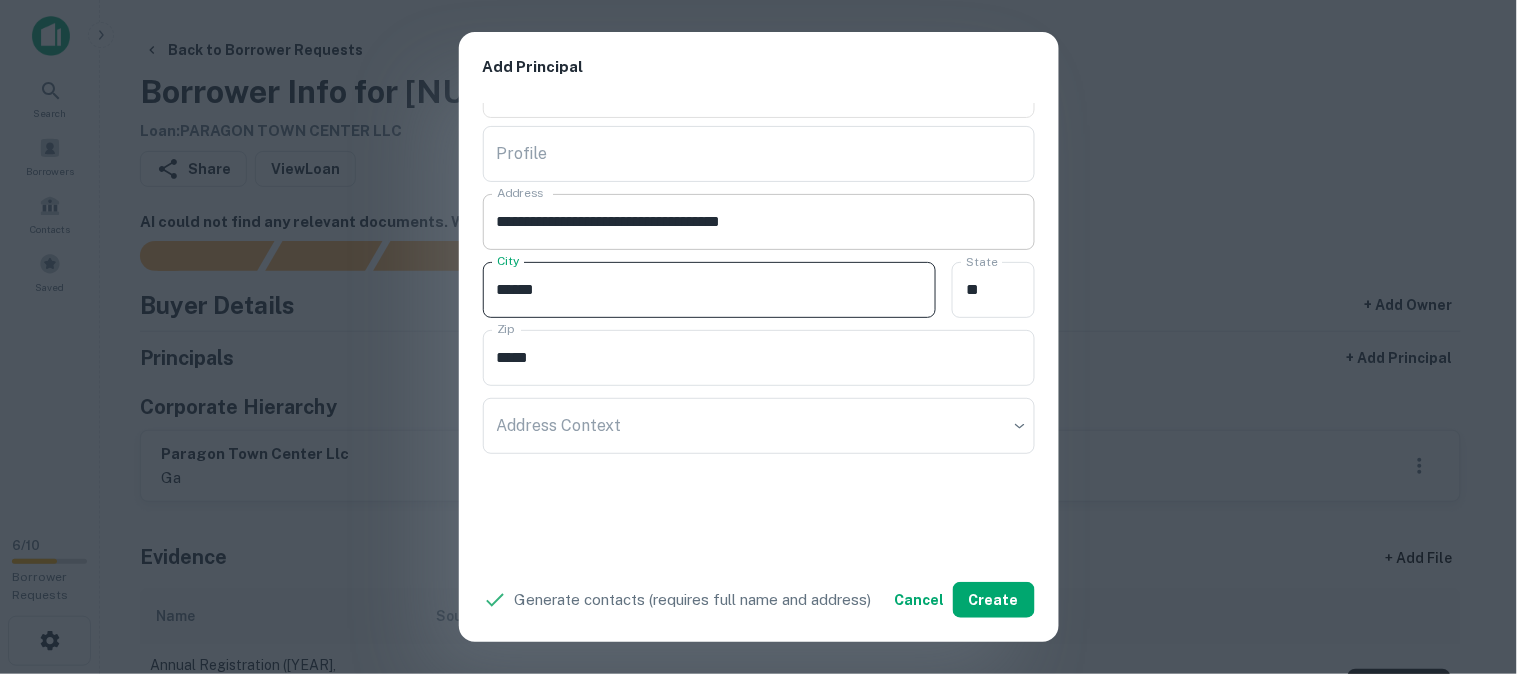 type on "******" 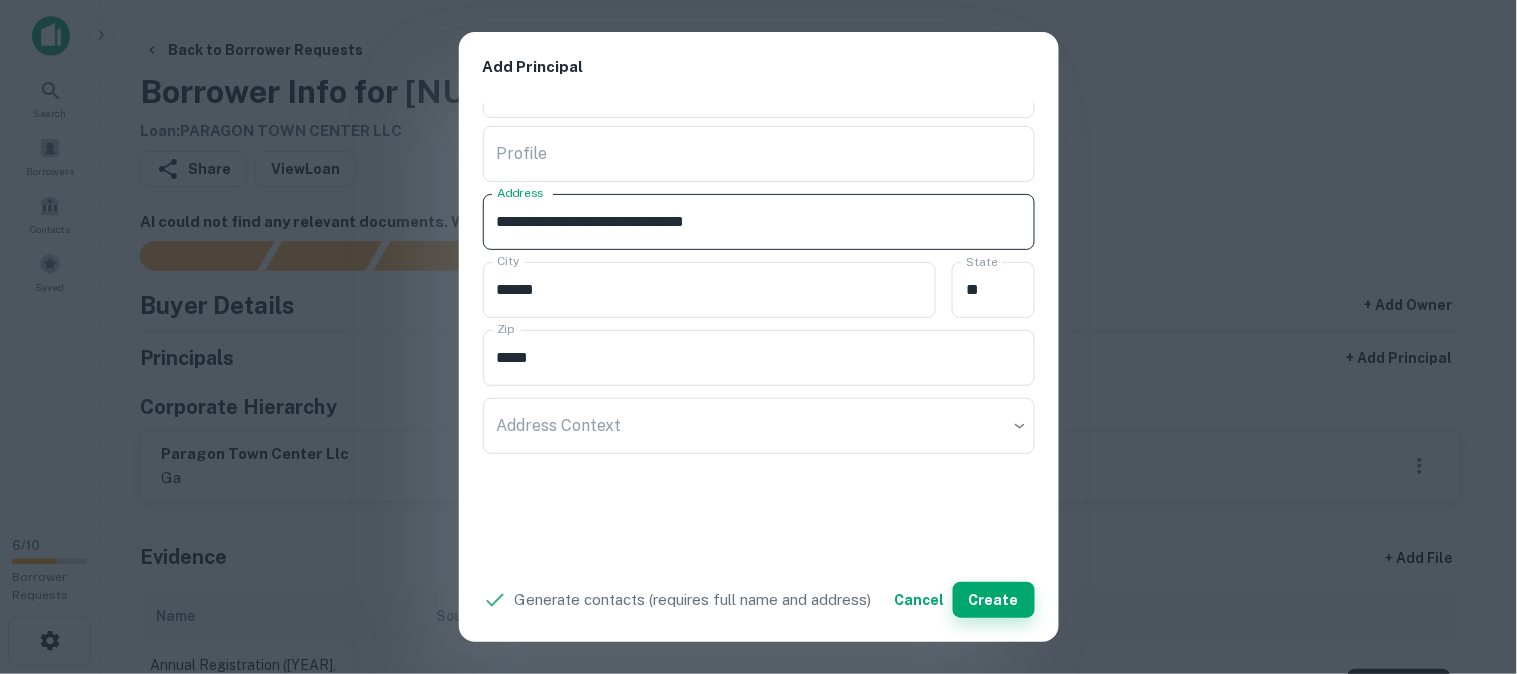 type on "**********" 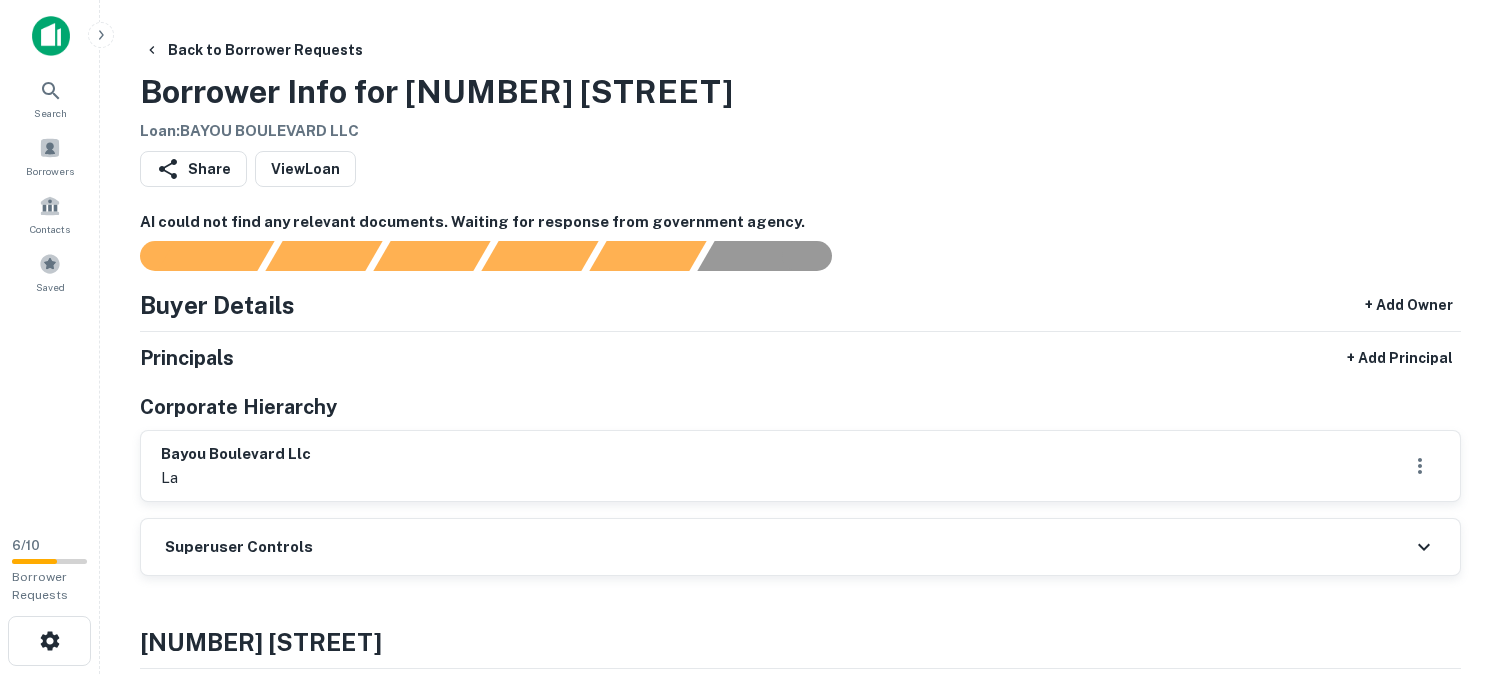 scroll, scrollTop: 0, scrollLeft: 0, axis: both 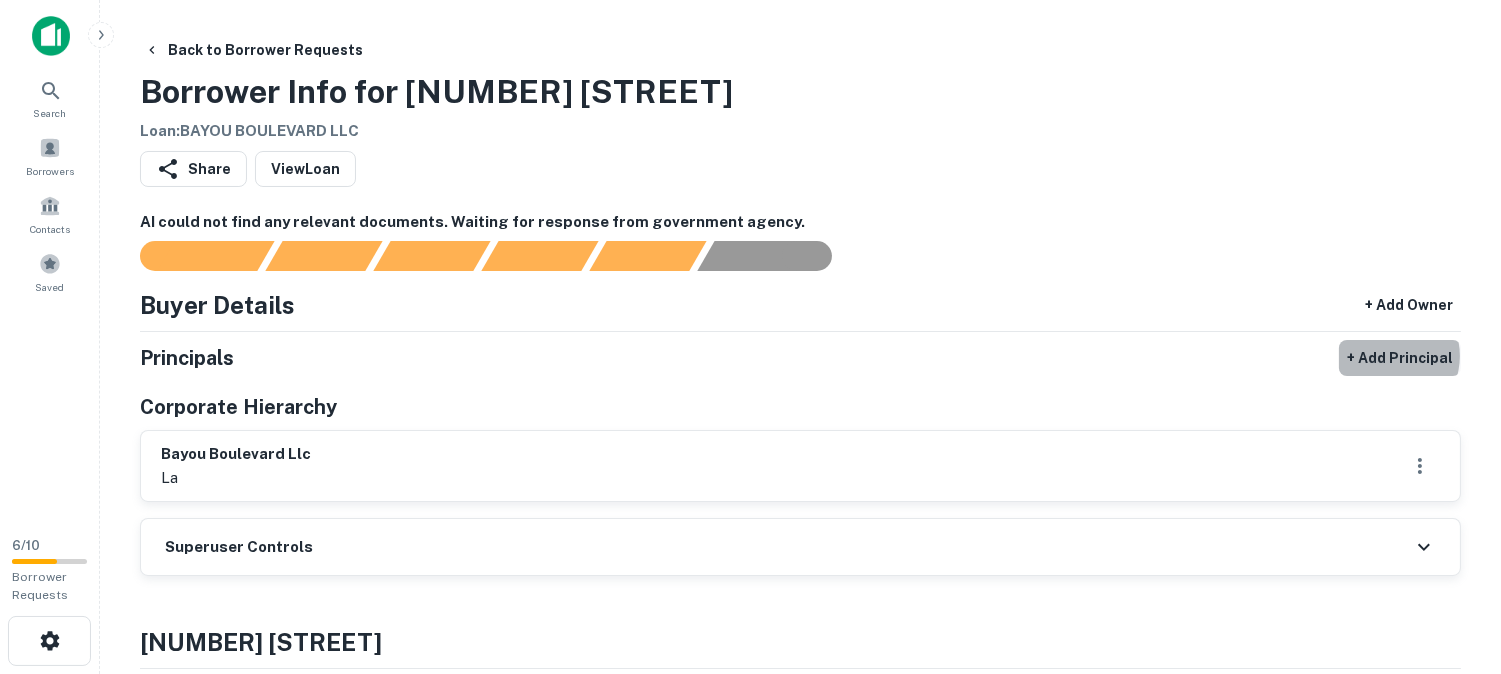click on "+ Add Principal" at bounding box center [1400, 358] 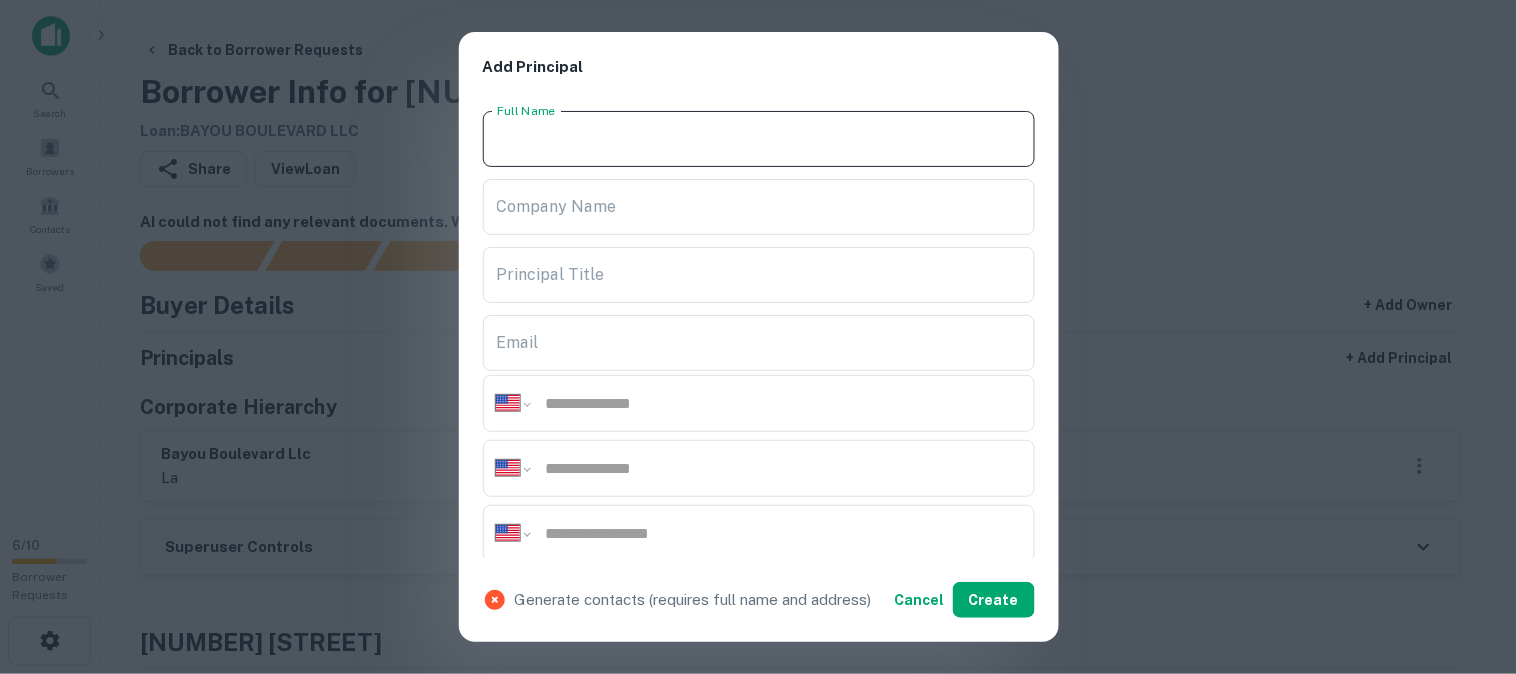 click on "Full Name" at bounding box center (759, 139) 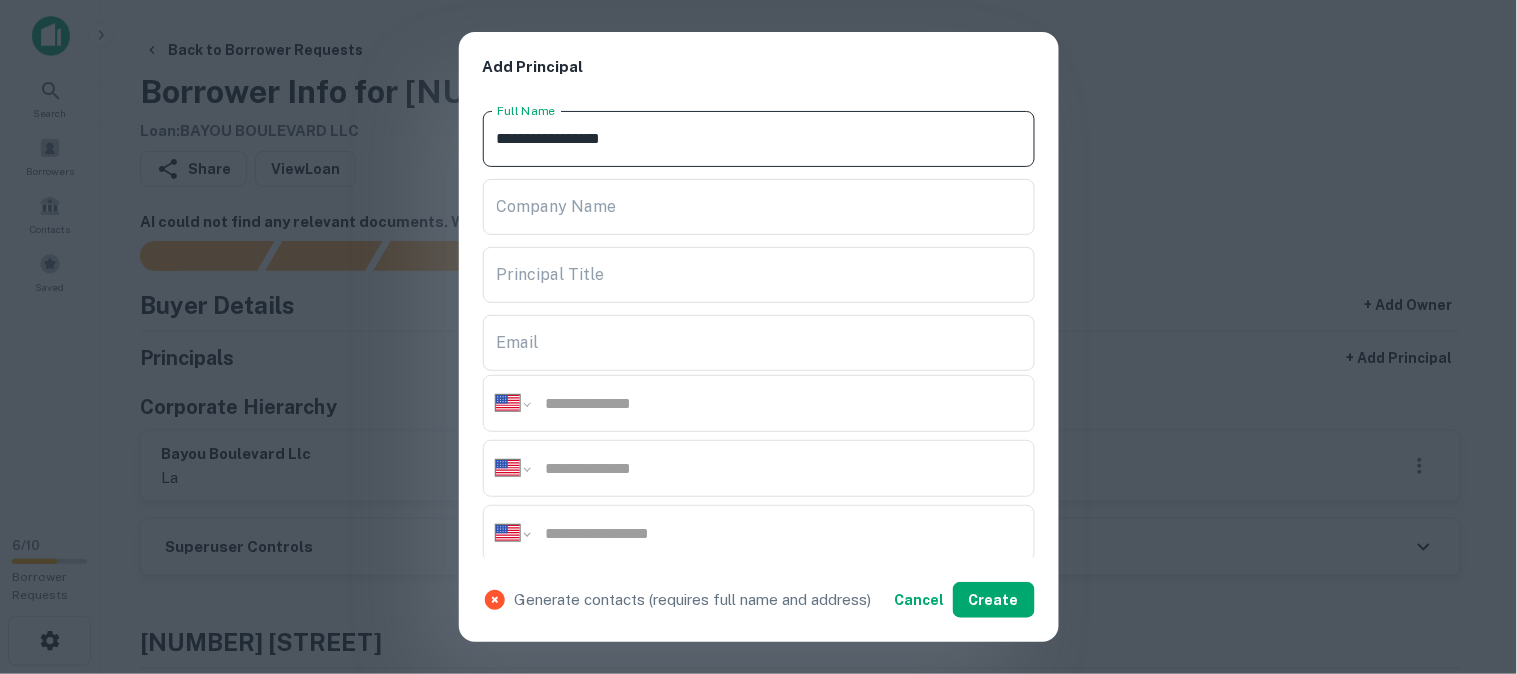 click on "**********" at bounding box center [759, 139] 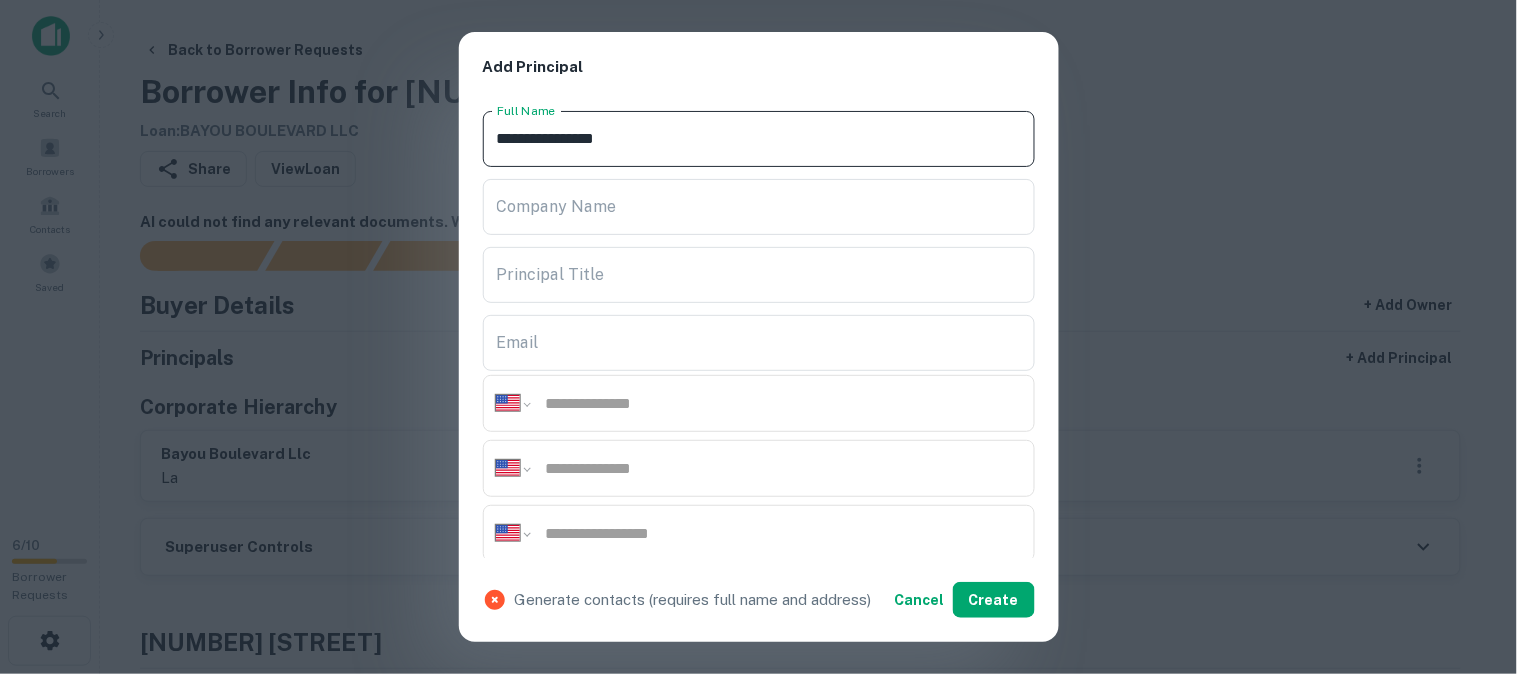 type on "**********" 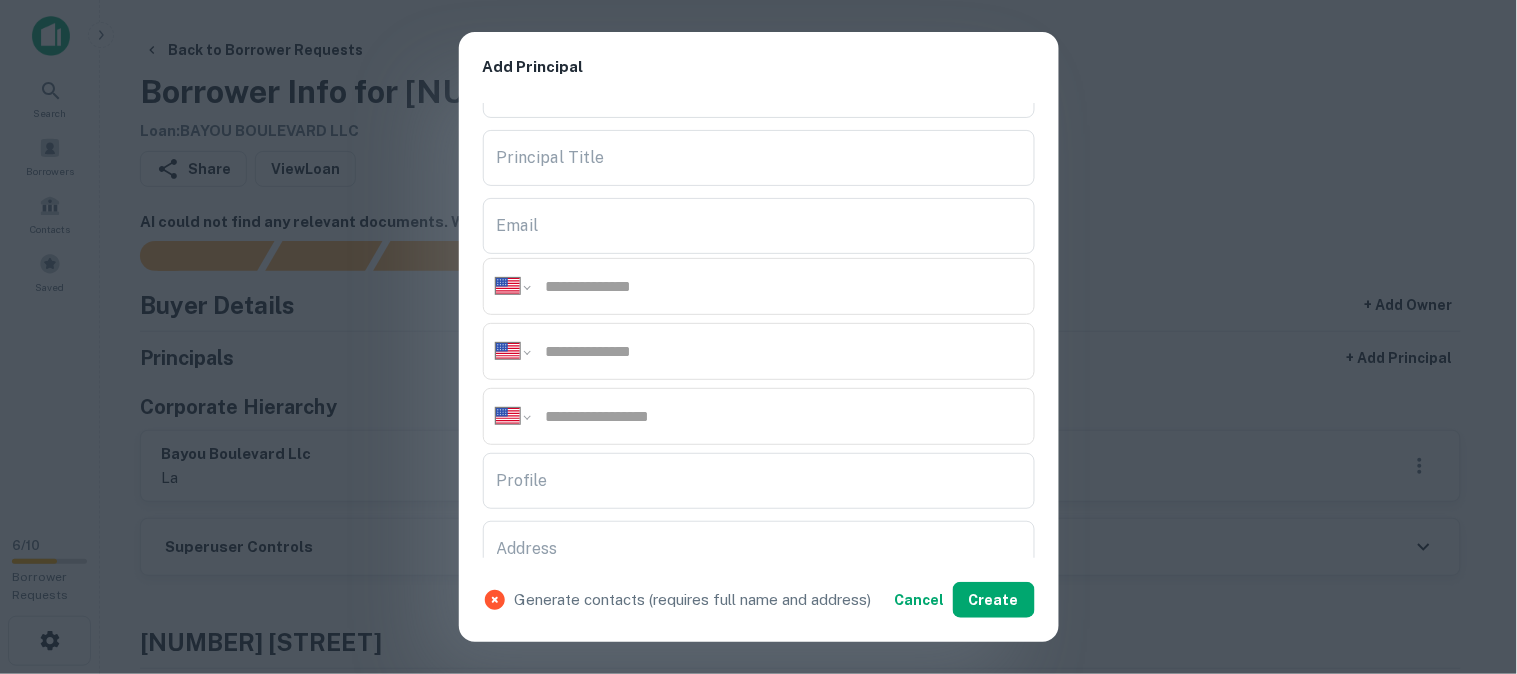 scroll, scrollTop: 444, scrollLeft: 0, axis: vertical 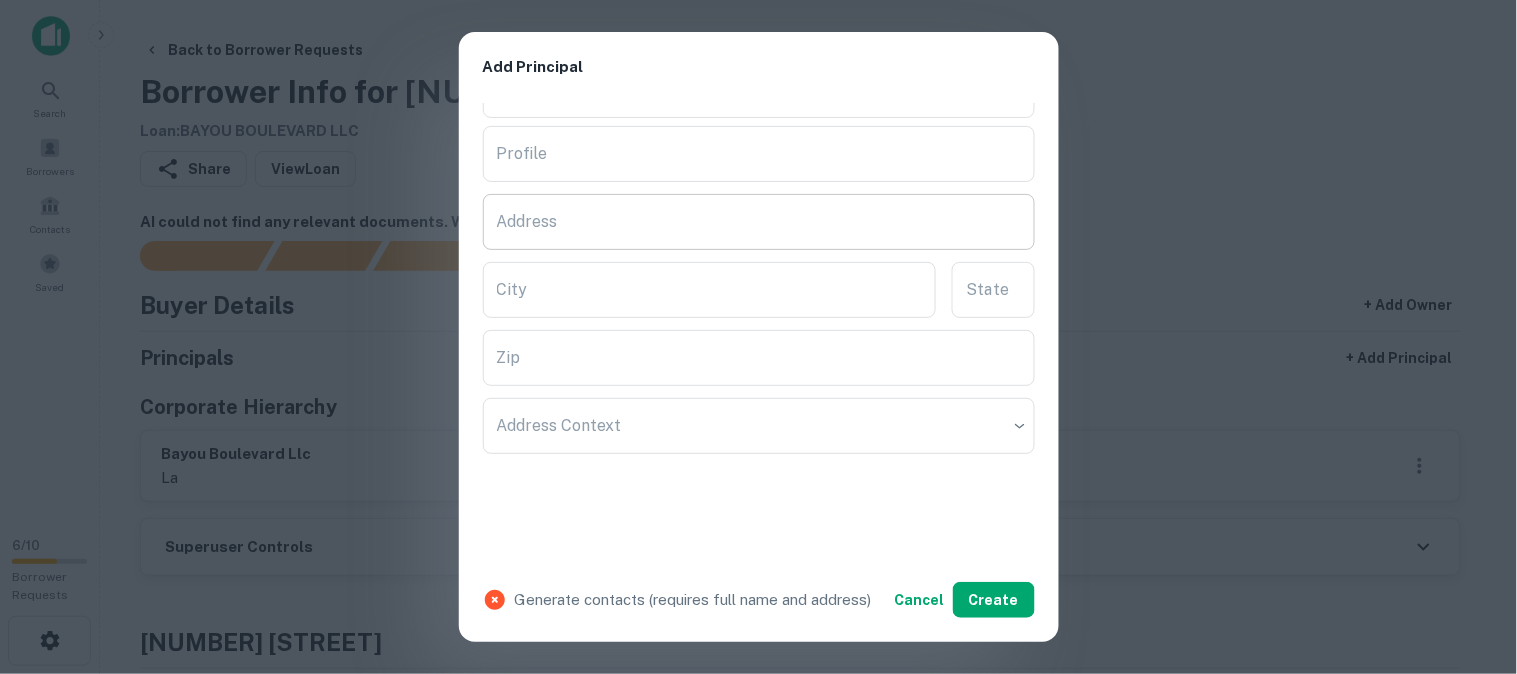 click on "Address" at bounding box center [759, 222] 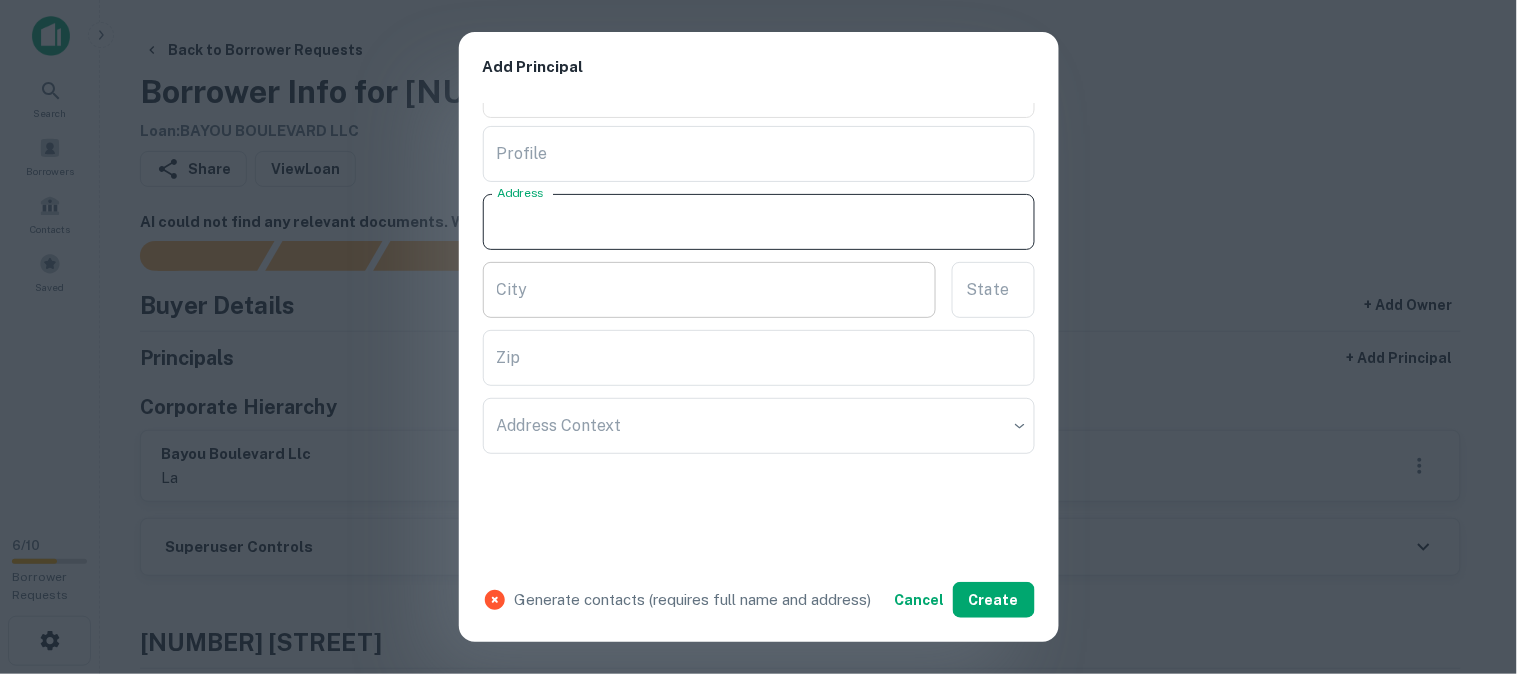 paste on "**********" 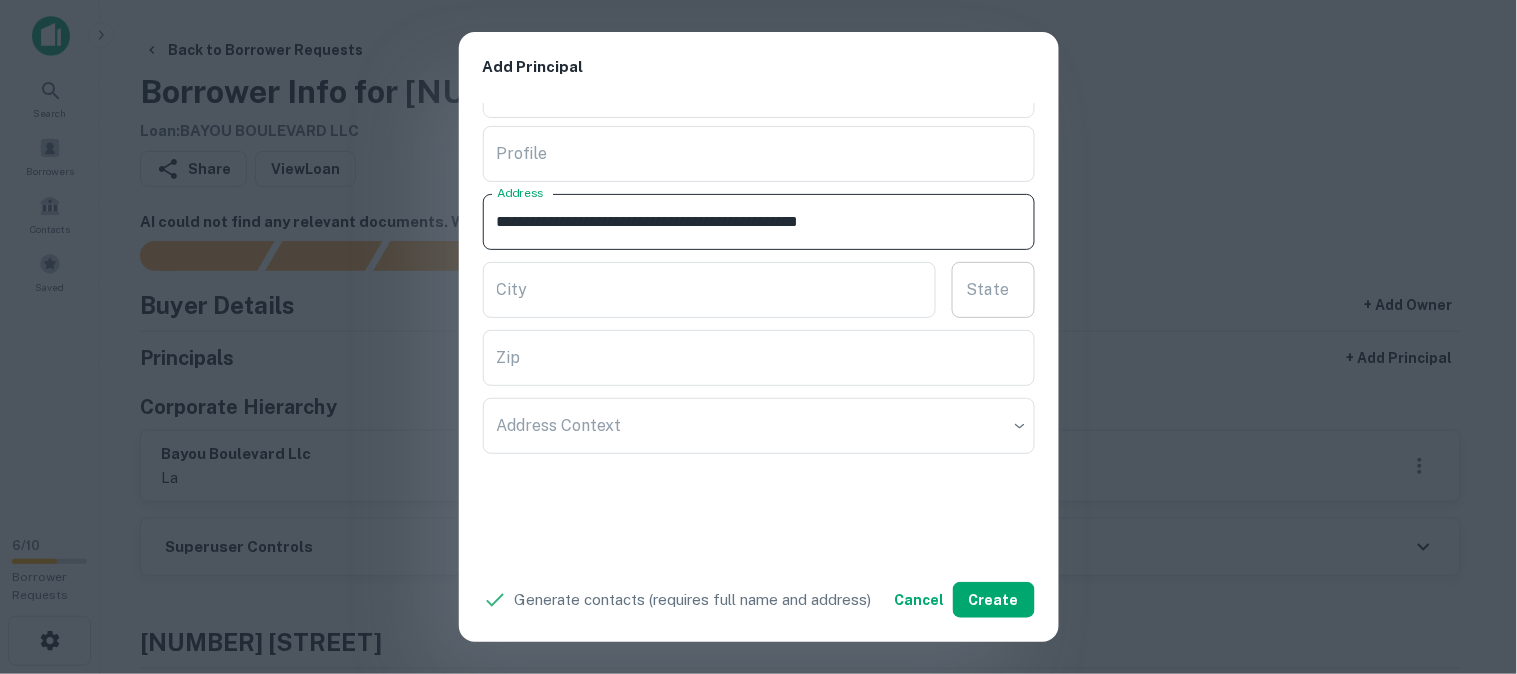 drag, startPoint x: 901, startPoint y: 217, endPoint x: 983, endPoint y: 261, distance: 93.05912 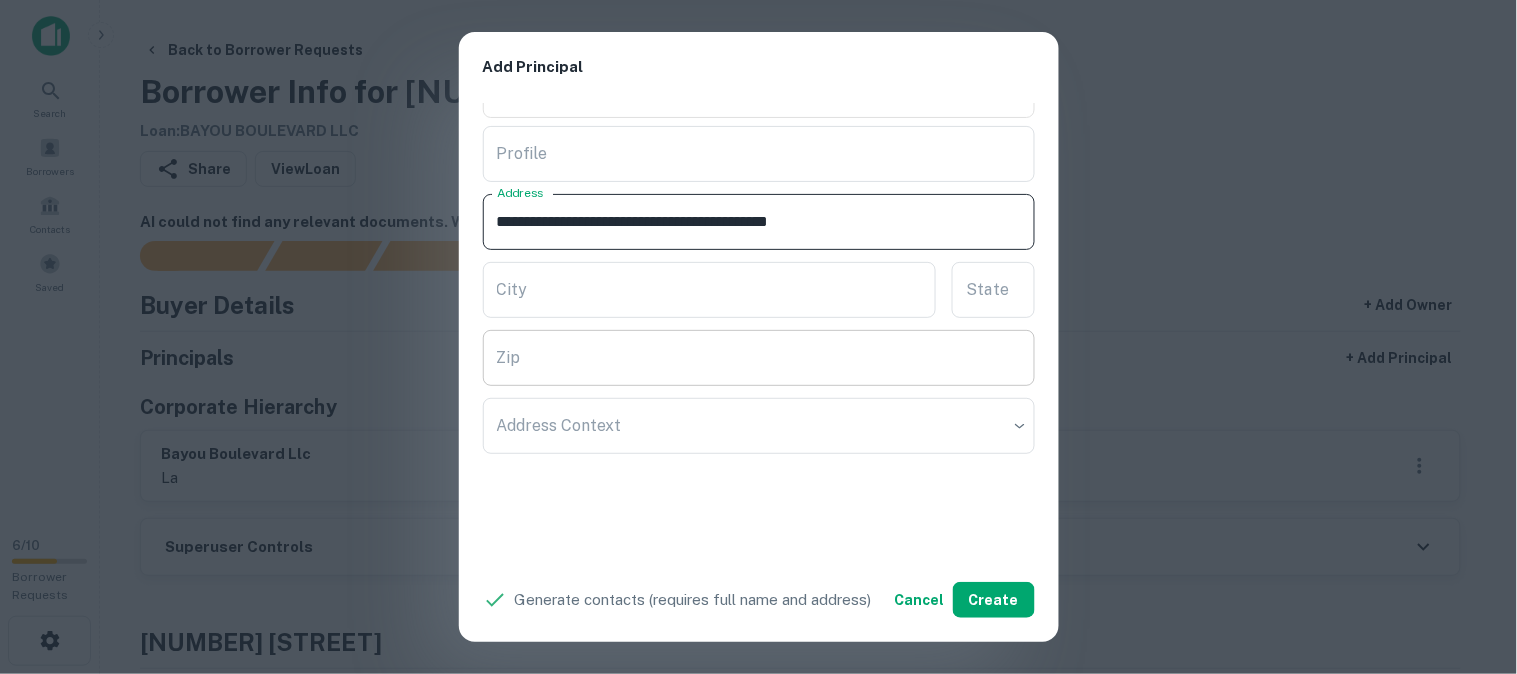 type on "**********" 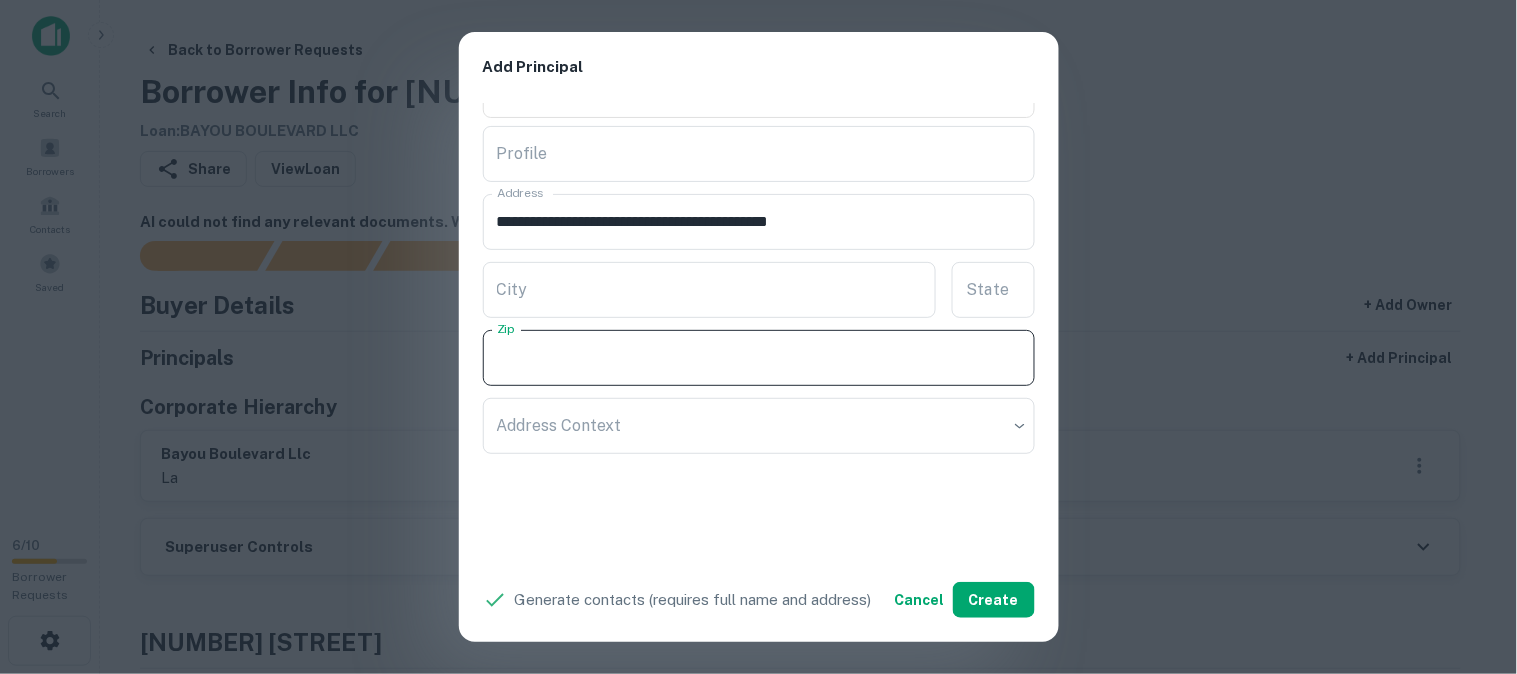 paste on "*****" 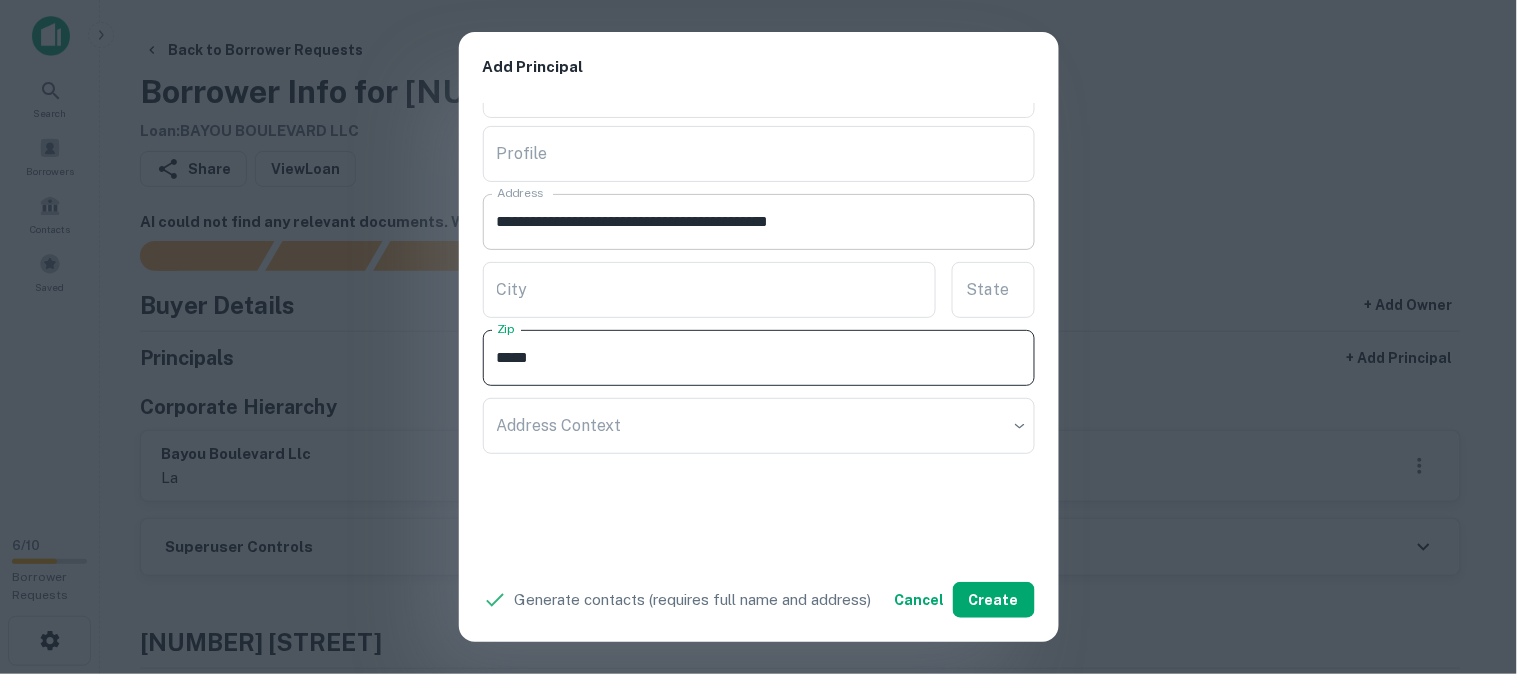 type on "*****" 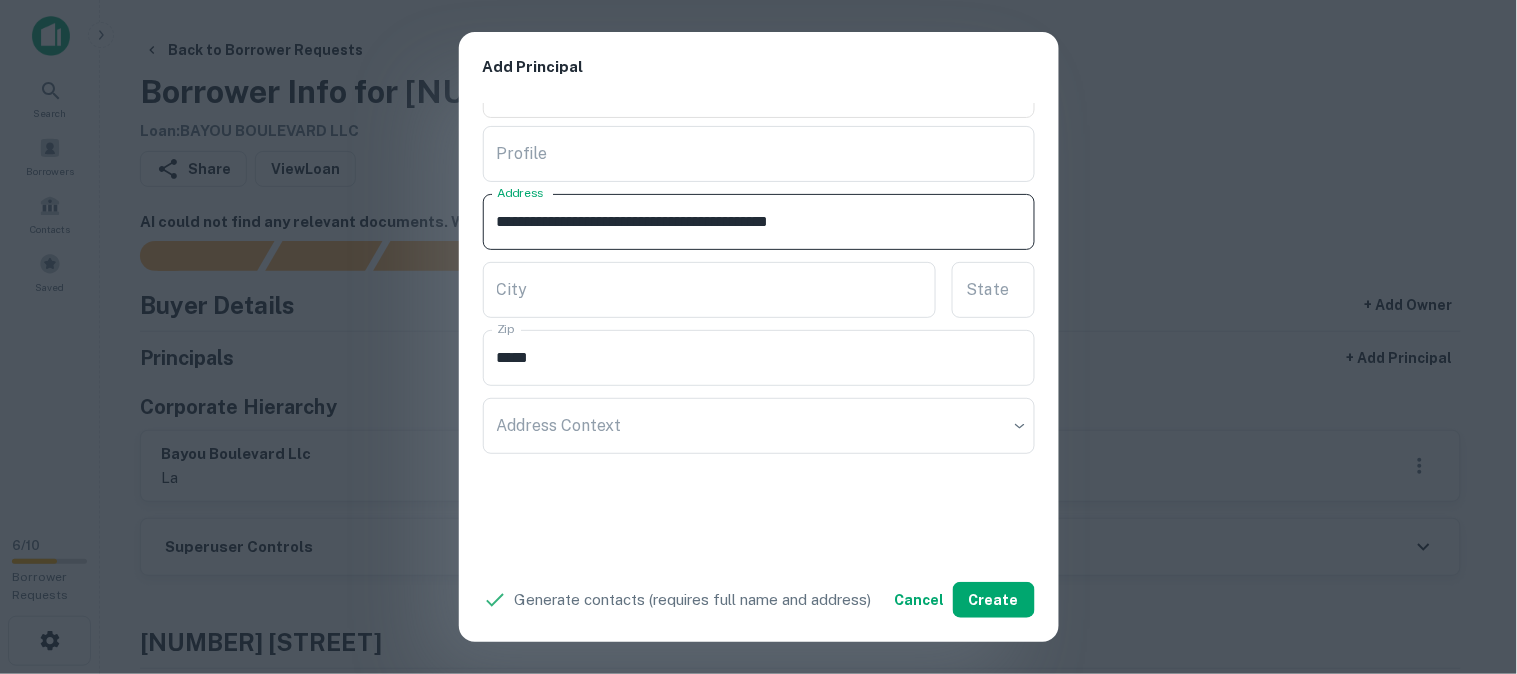 drag, startPoint x: 871, startPoint y: 216, endPoint x: 903, endPoint y: 237, distance: 38.27532 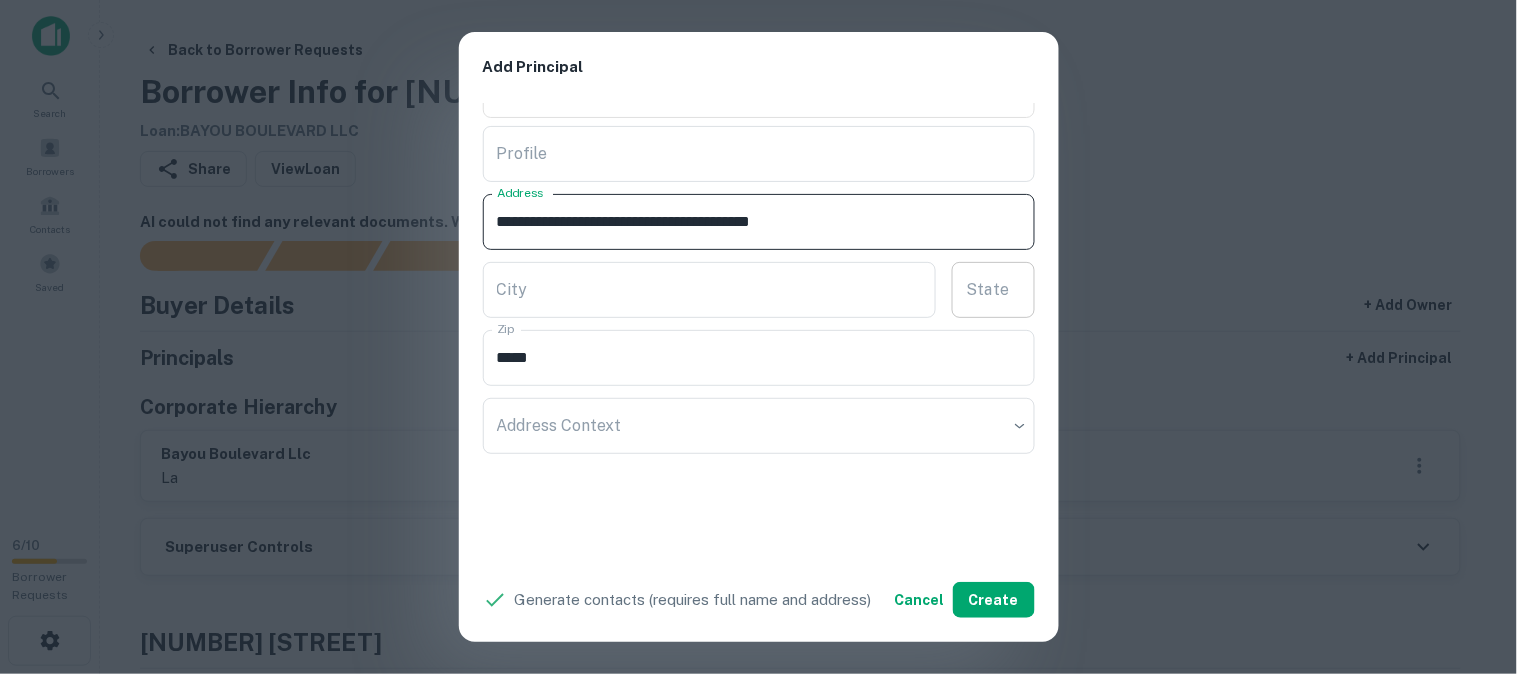 type on "**********" 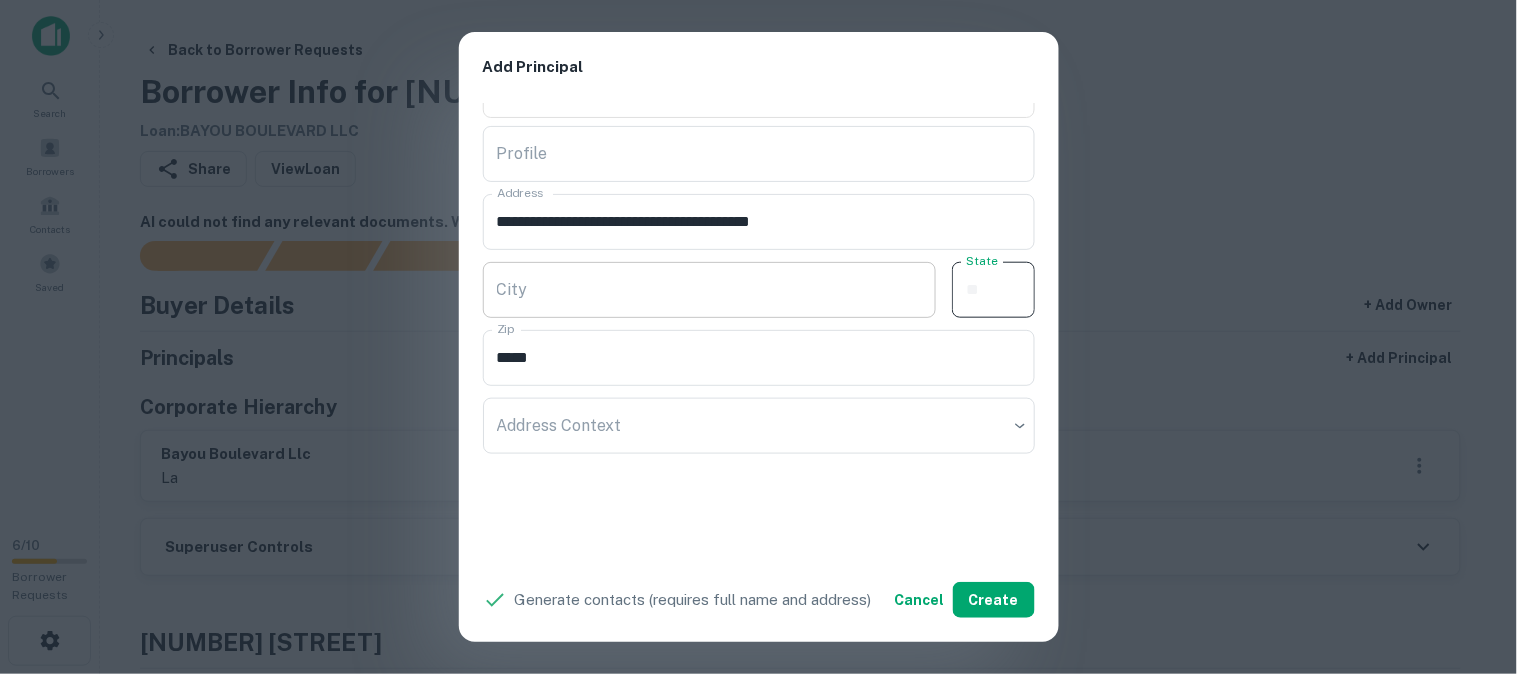paste on "**" 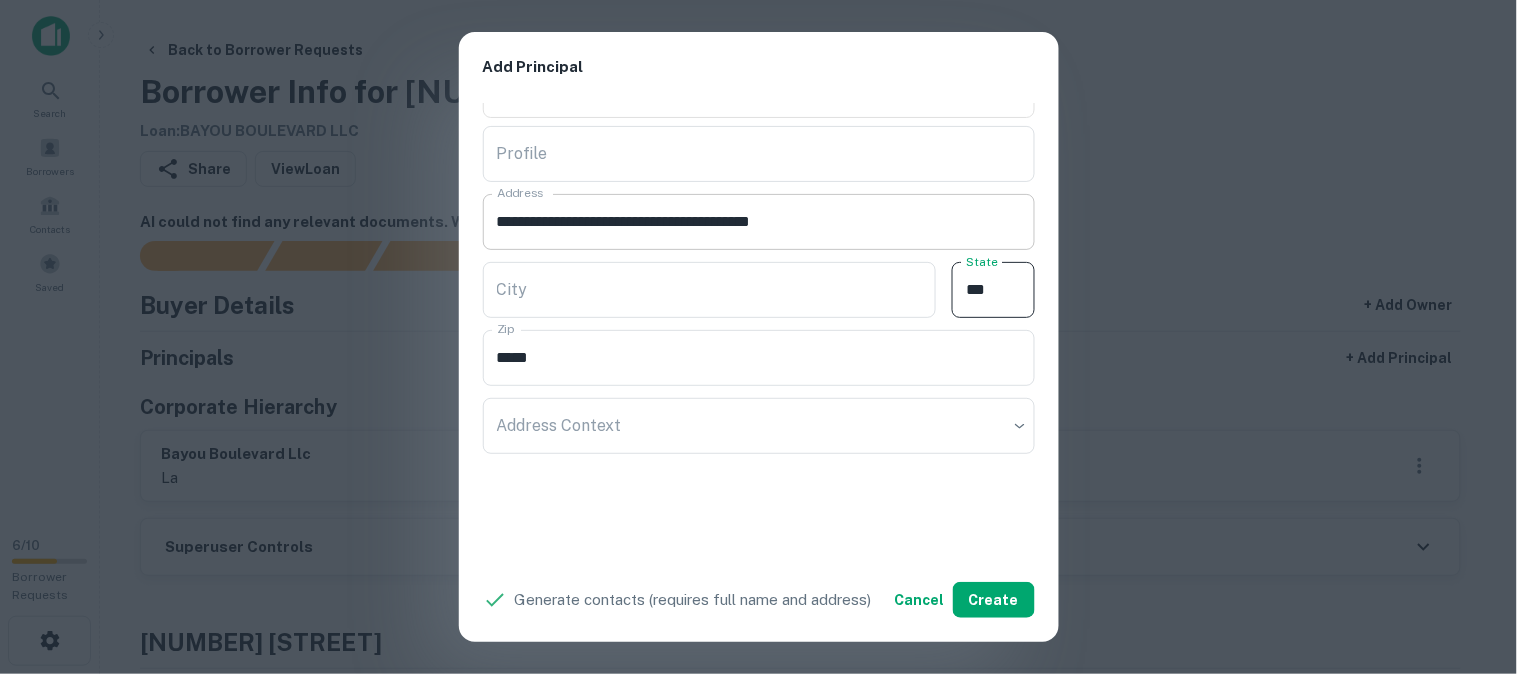 type on "**" 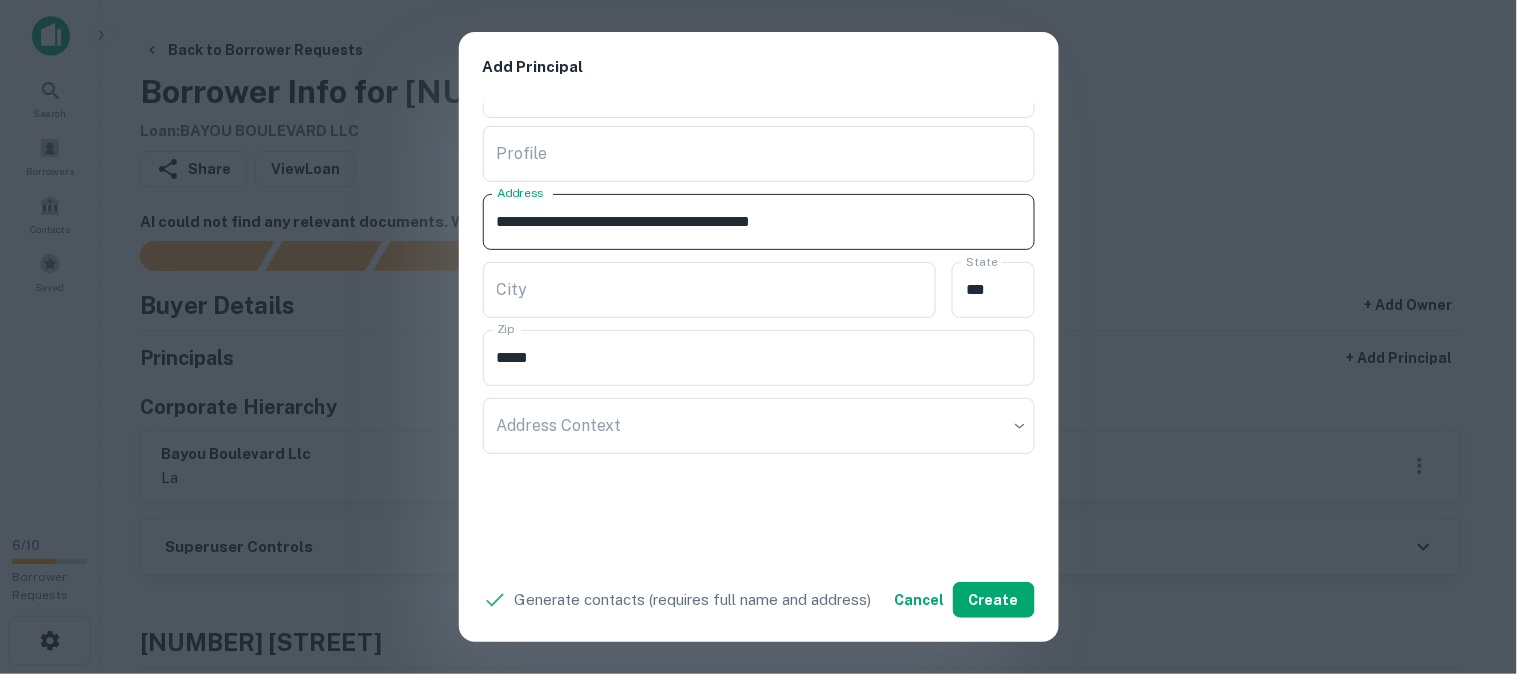 drag, startPoint x: 860, startPoint y: 224, endPoint x: 917, endPoint y: 230, distance: 57.31492 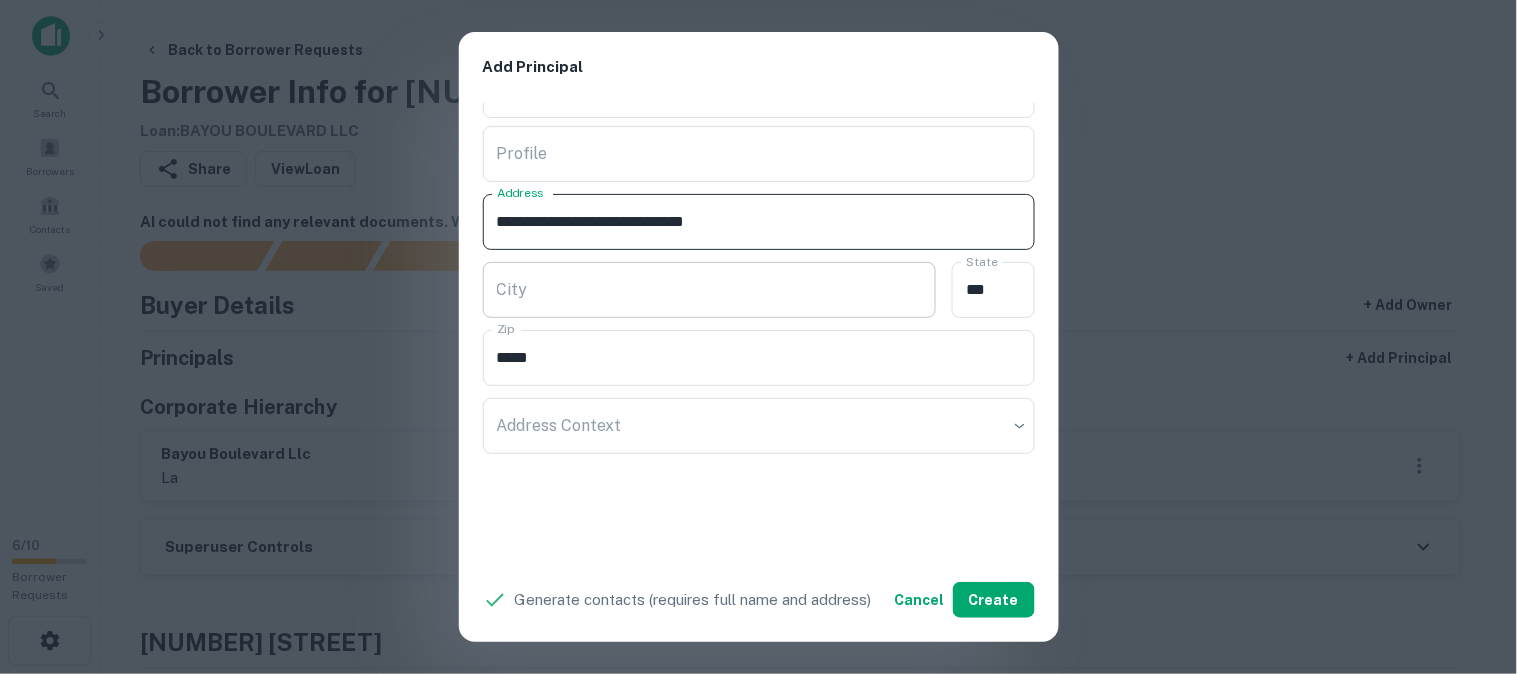 type on "**********" 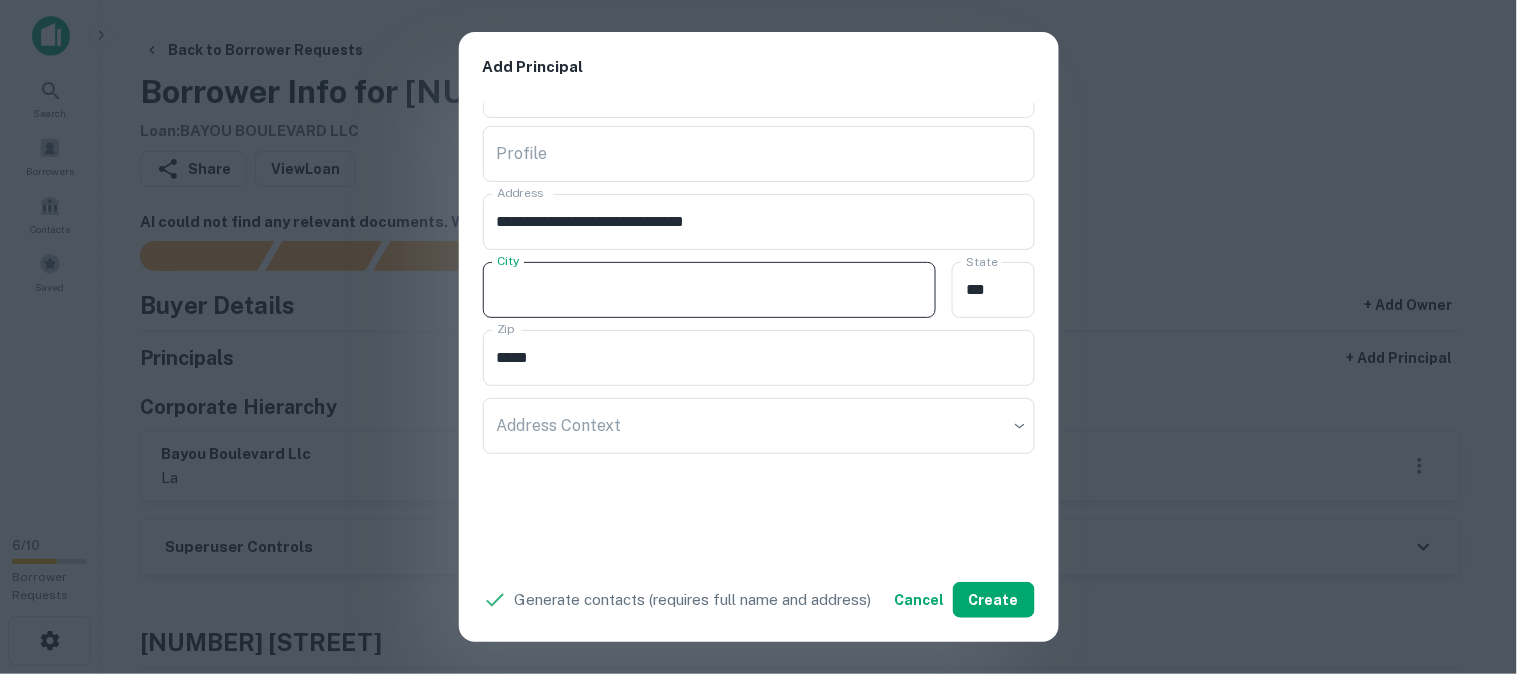 paste on "**********" 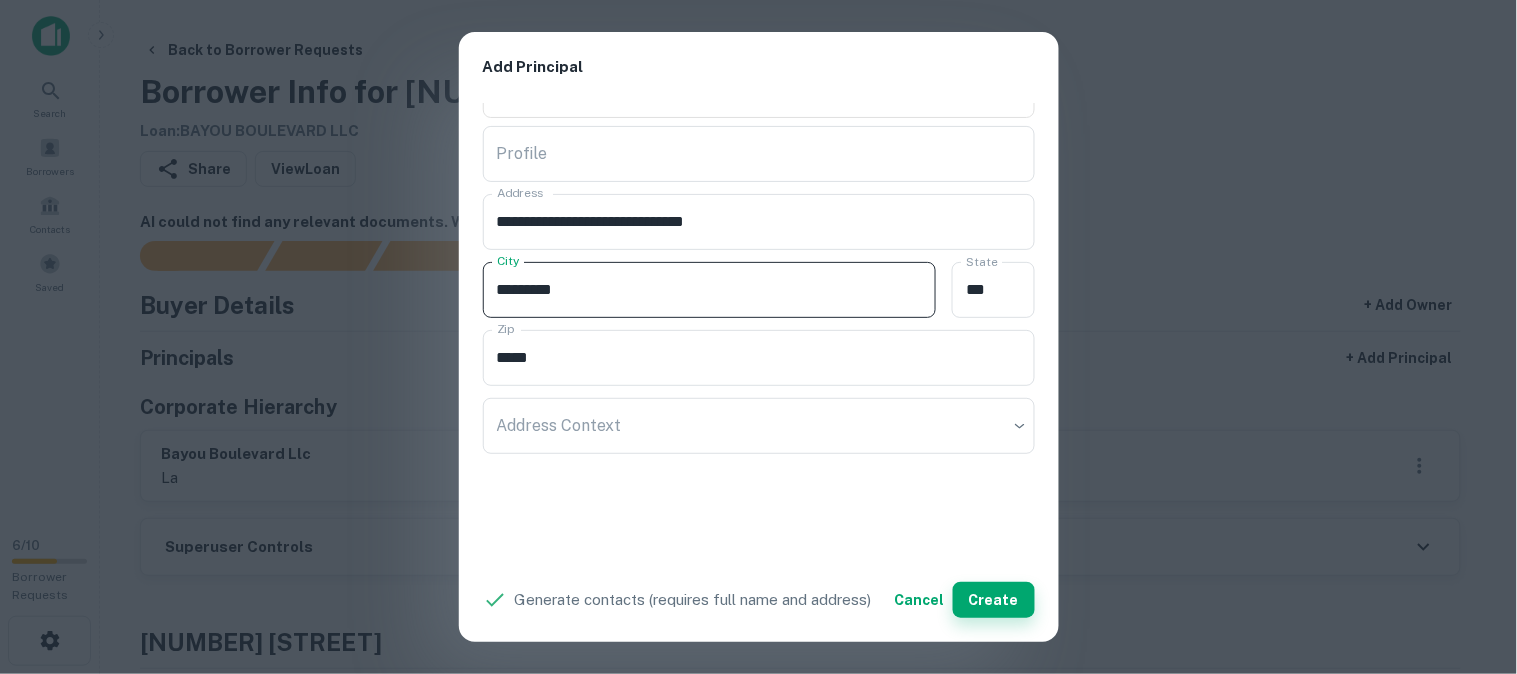 type on "*********" 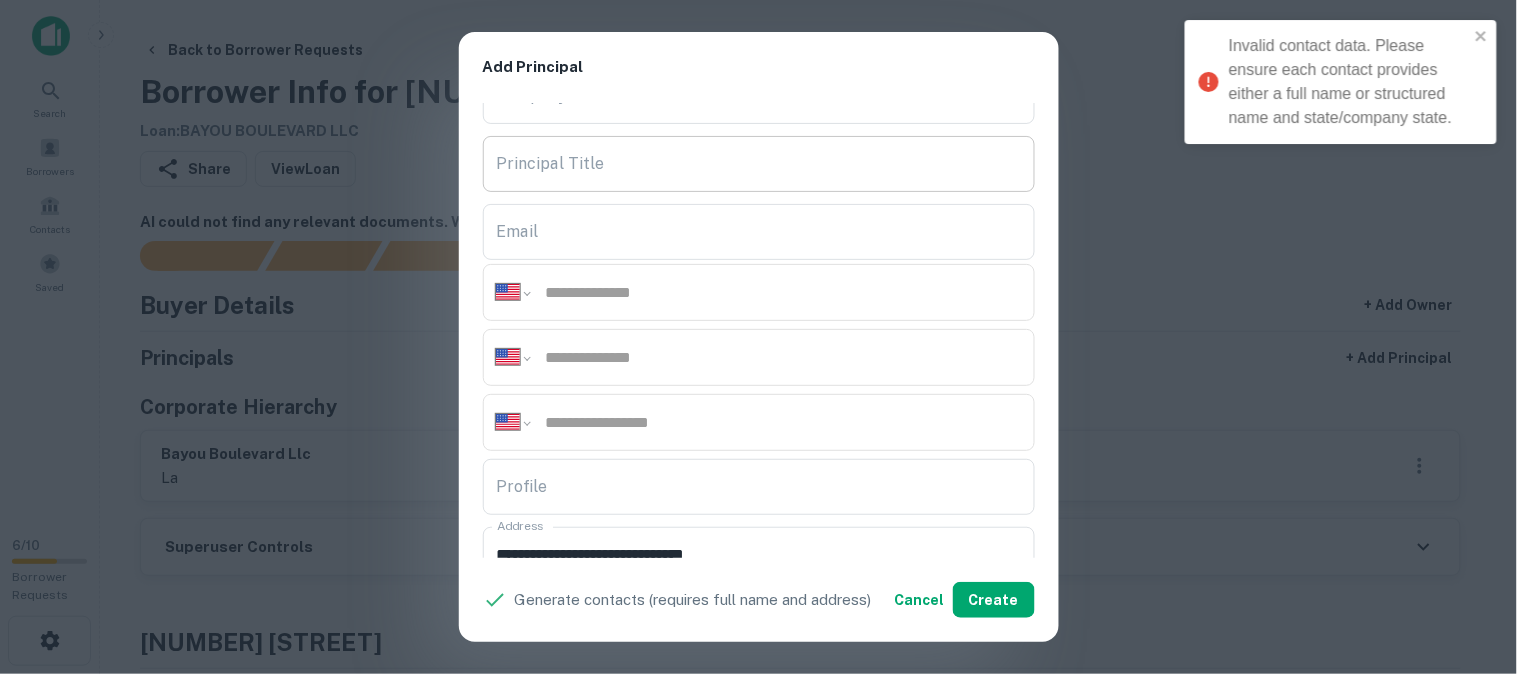 scroll, scrollTop: 0, scrollLeft: 0, axis: both 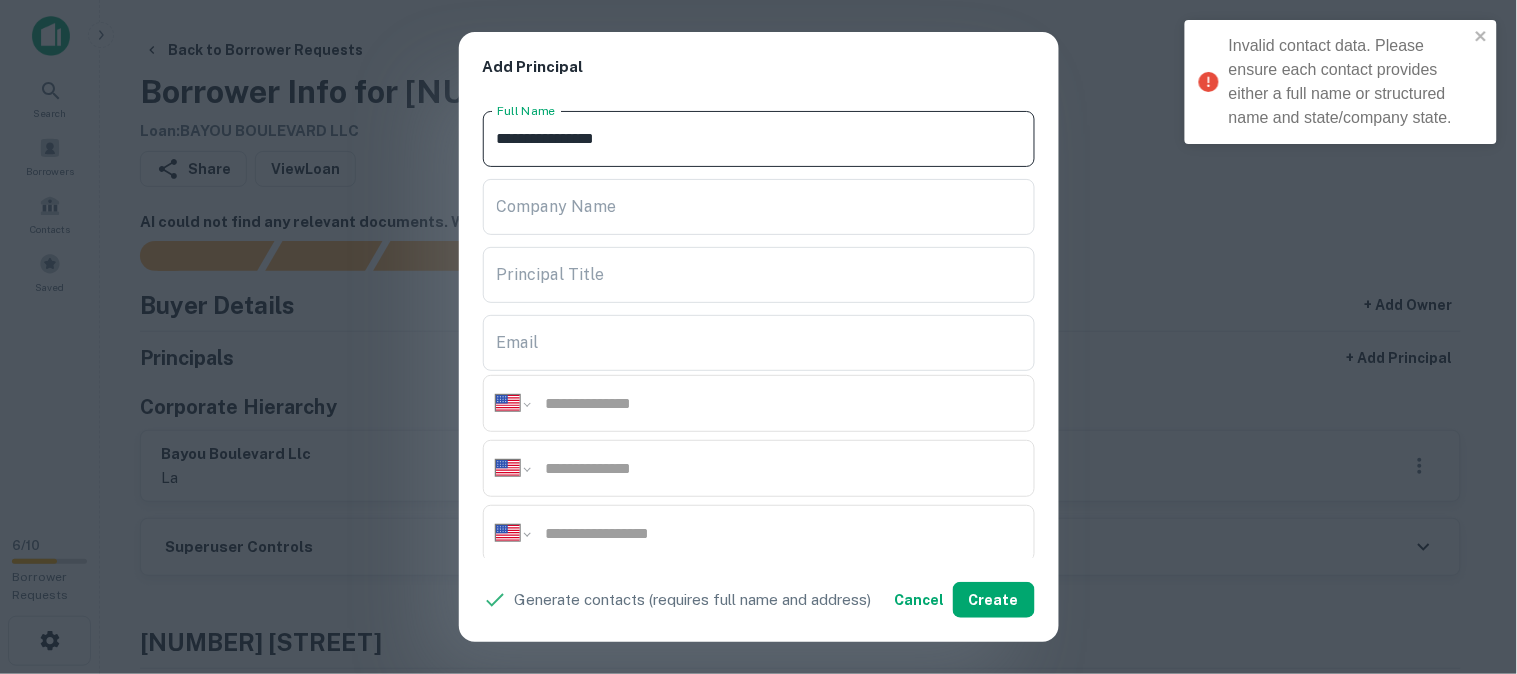 drag, startPoint x: 663, startPoint y: 147, endPoint x: 441, endPoint y: 146, distance: 222.00226 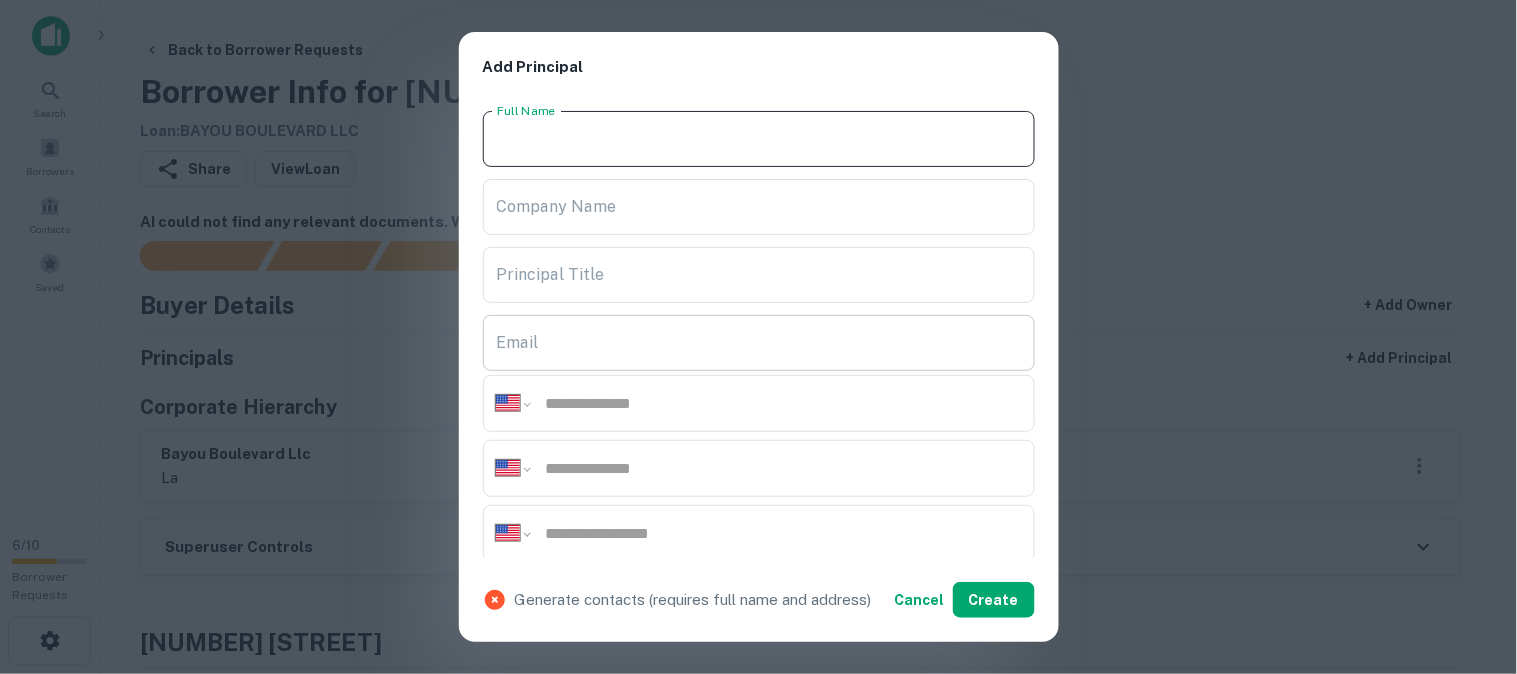 paste on "**********" 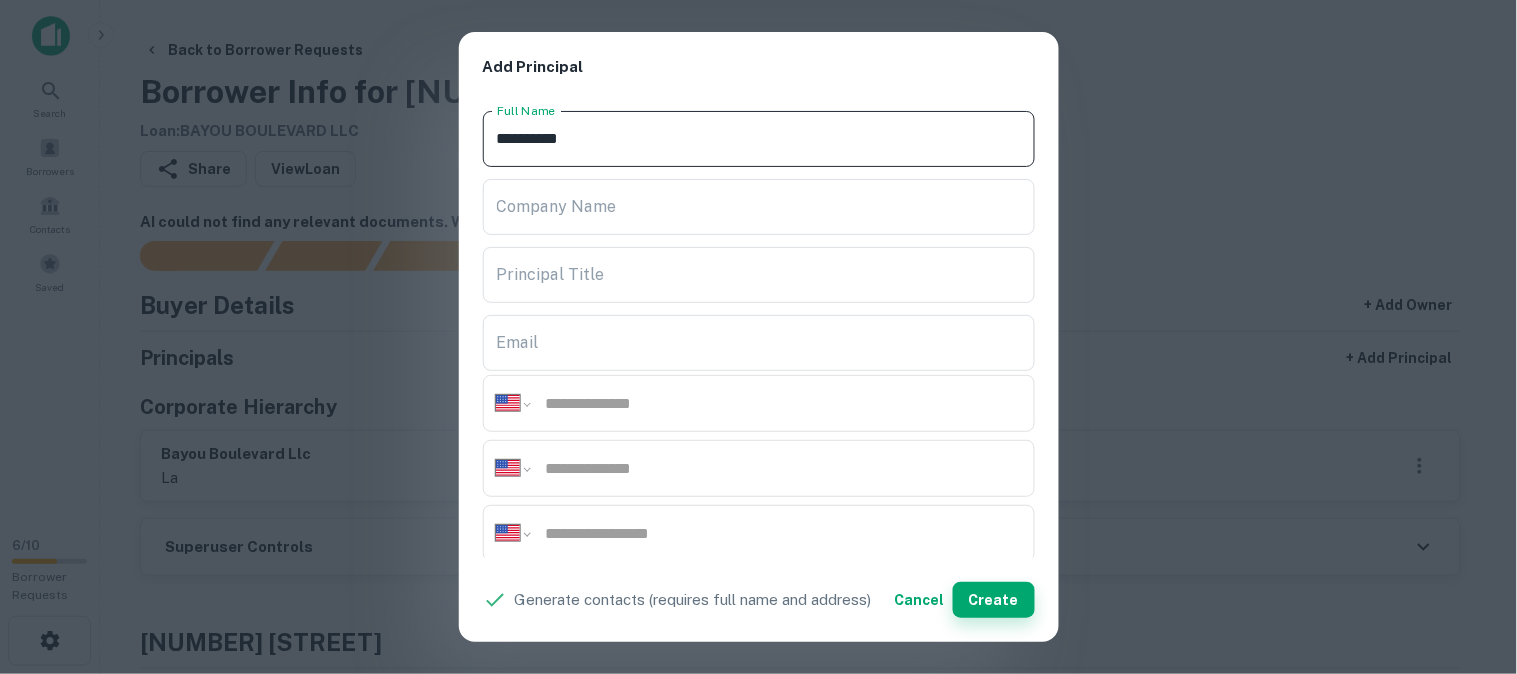 type on "**********" 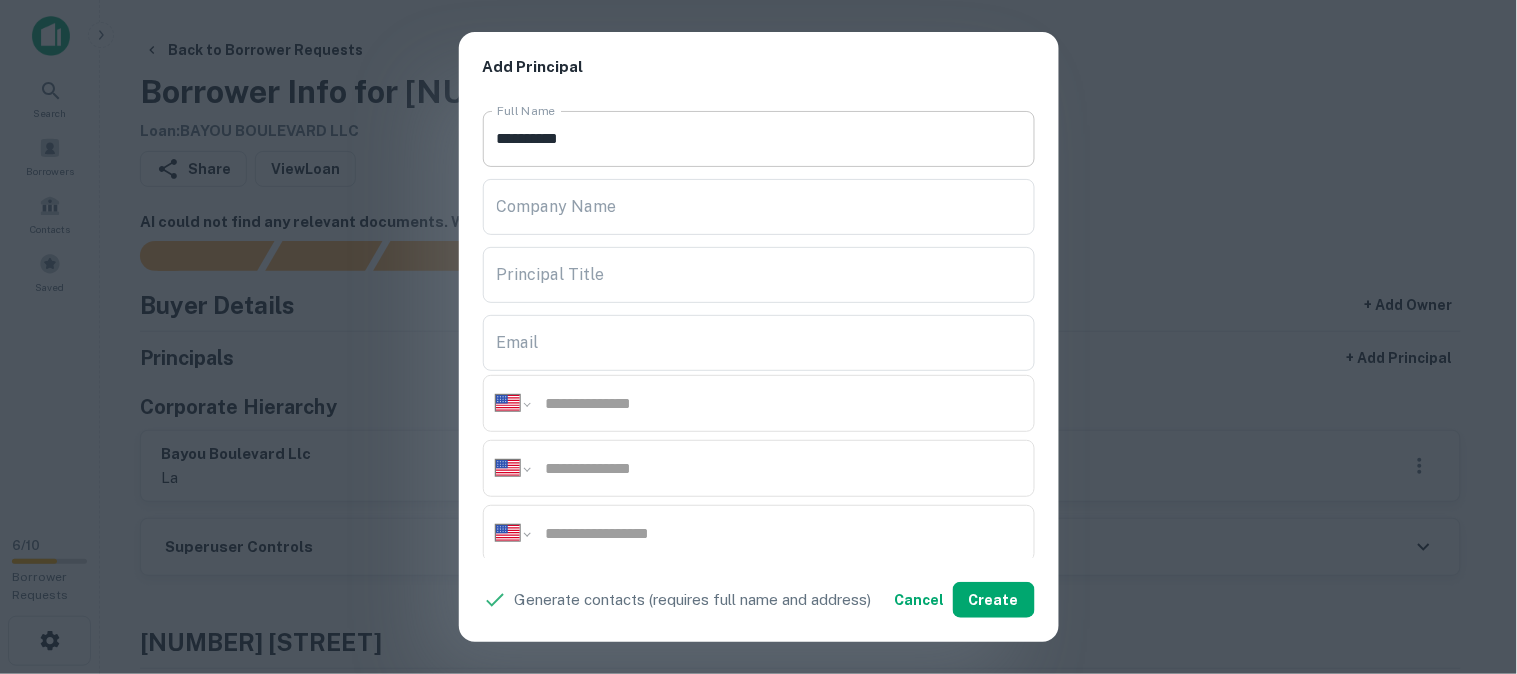 type 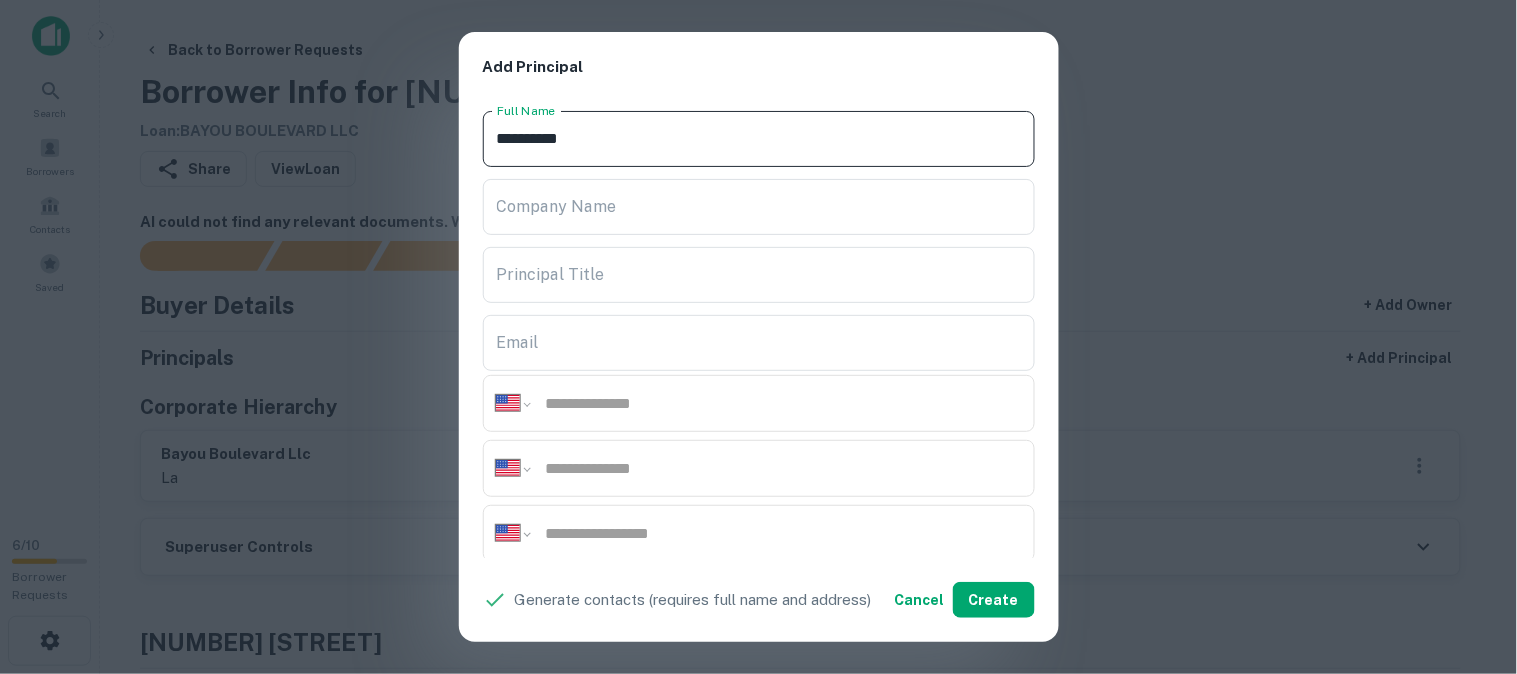 drag, startPoint x: 632, startPoint y: 144, endPoint x: 473, endPoint y: 140, distance: 159.05031 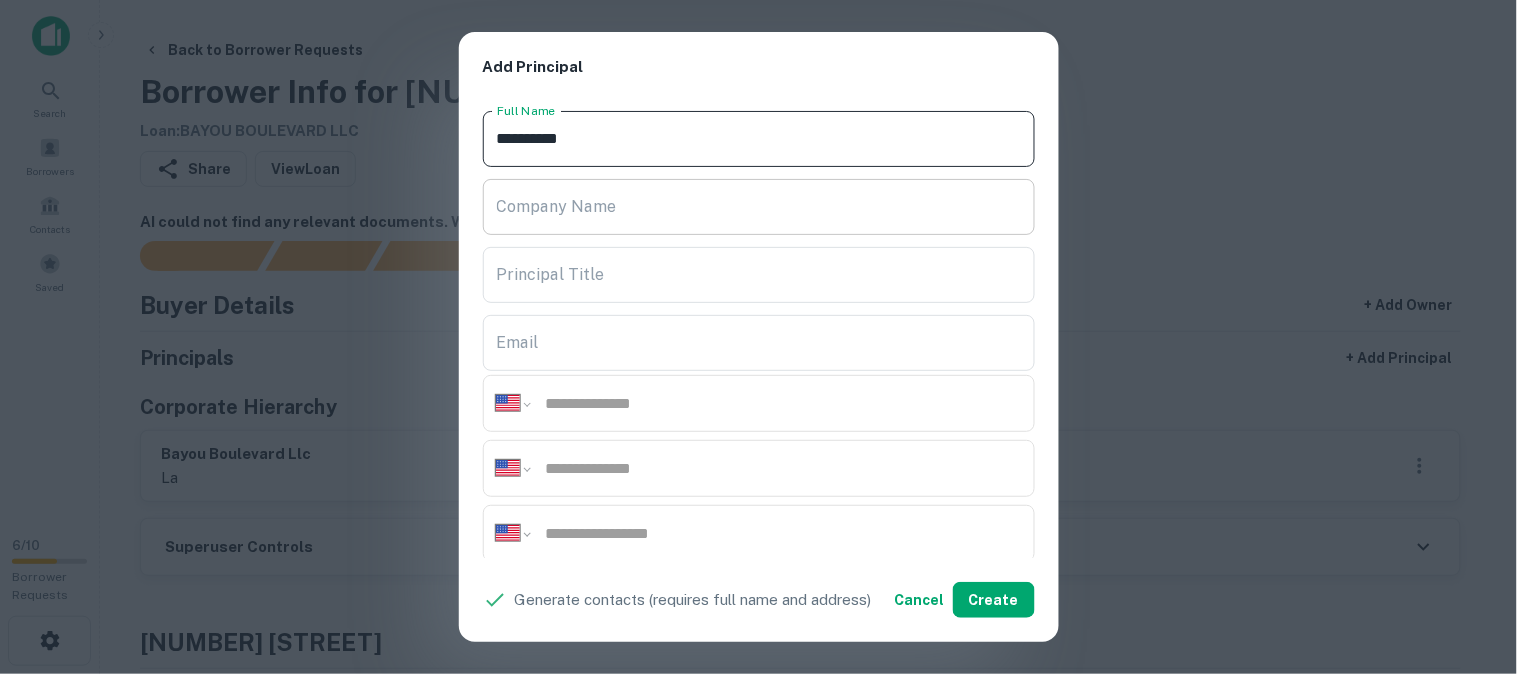 paste on "***" 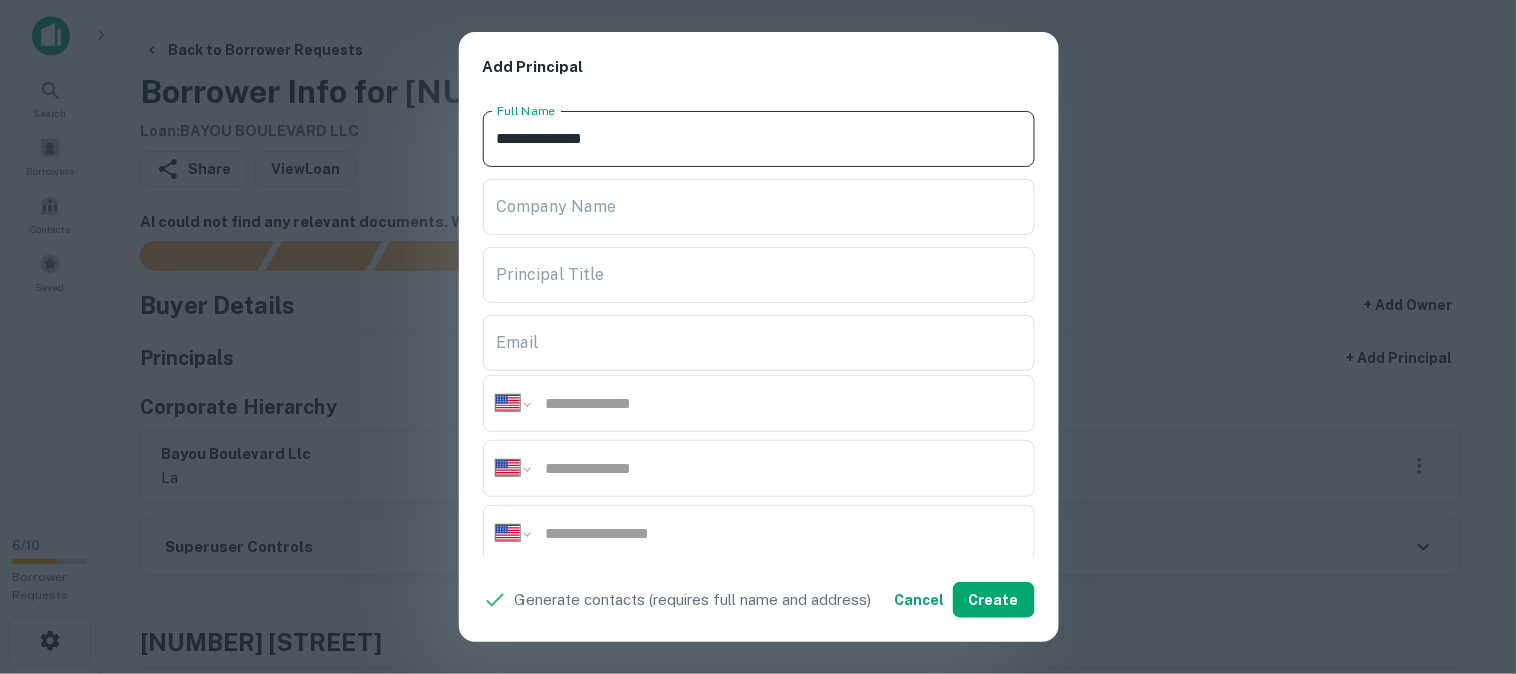 click on "**********" at bounding box center (759, 139) 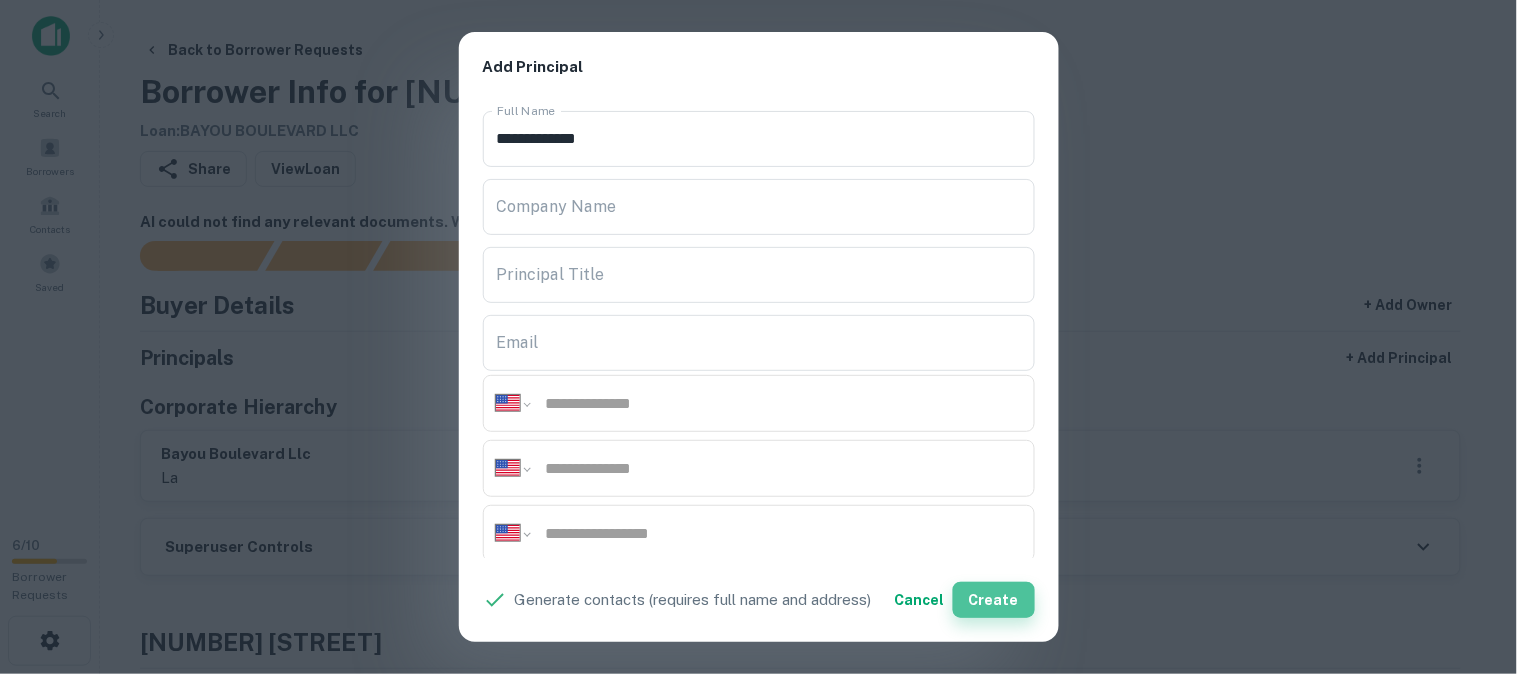 click on "Create" at bounding box center [994, 600] 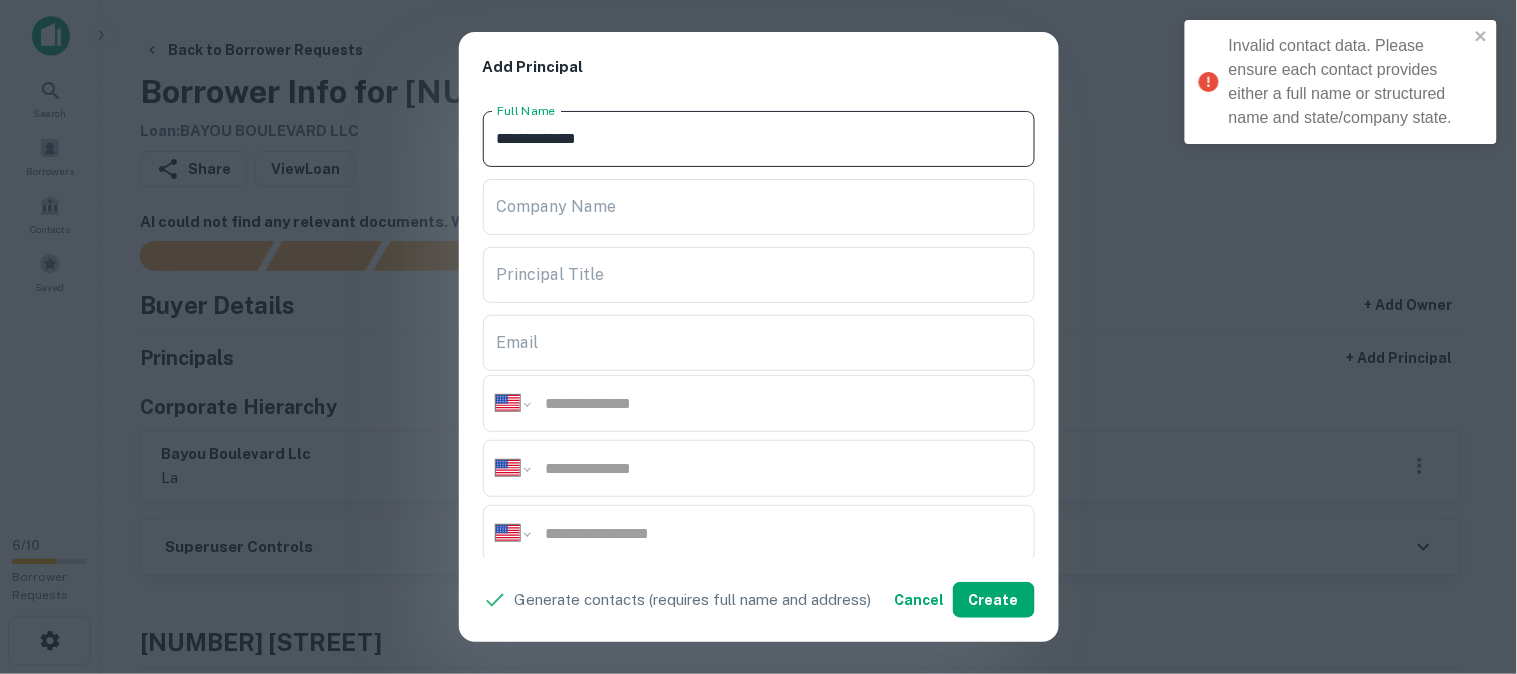 drag, startPoint x: 665, startPoint y: 133, endPoint x: 466, endPoint y: 154, distance: 200.10497 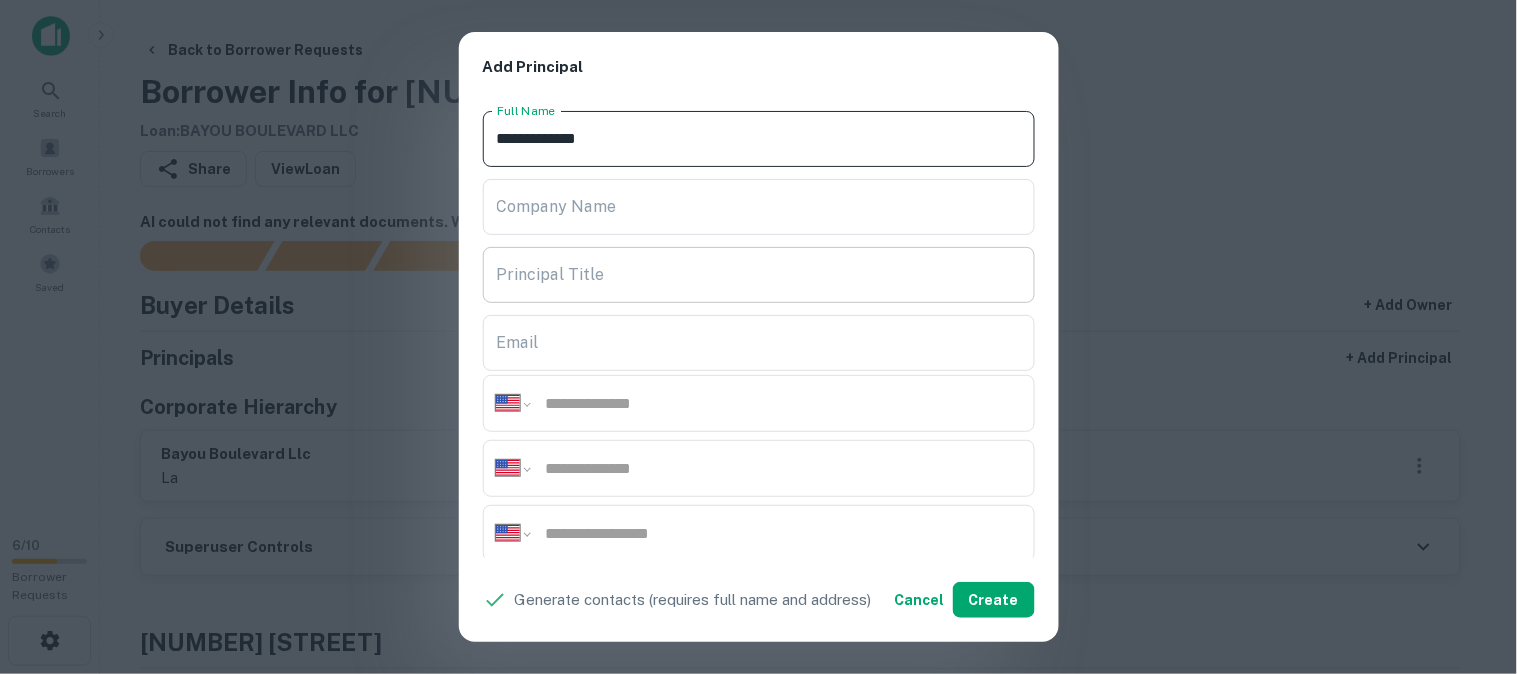 paste 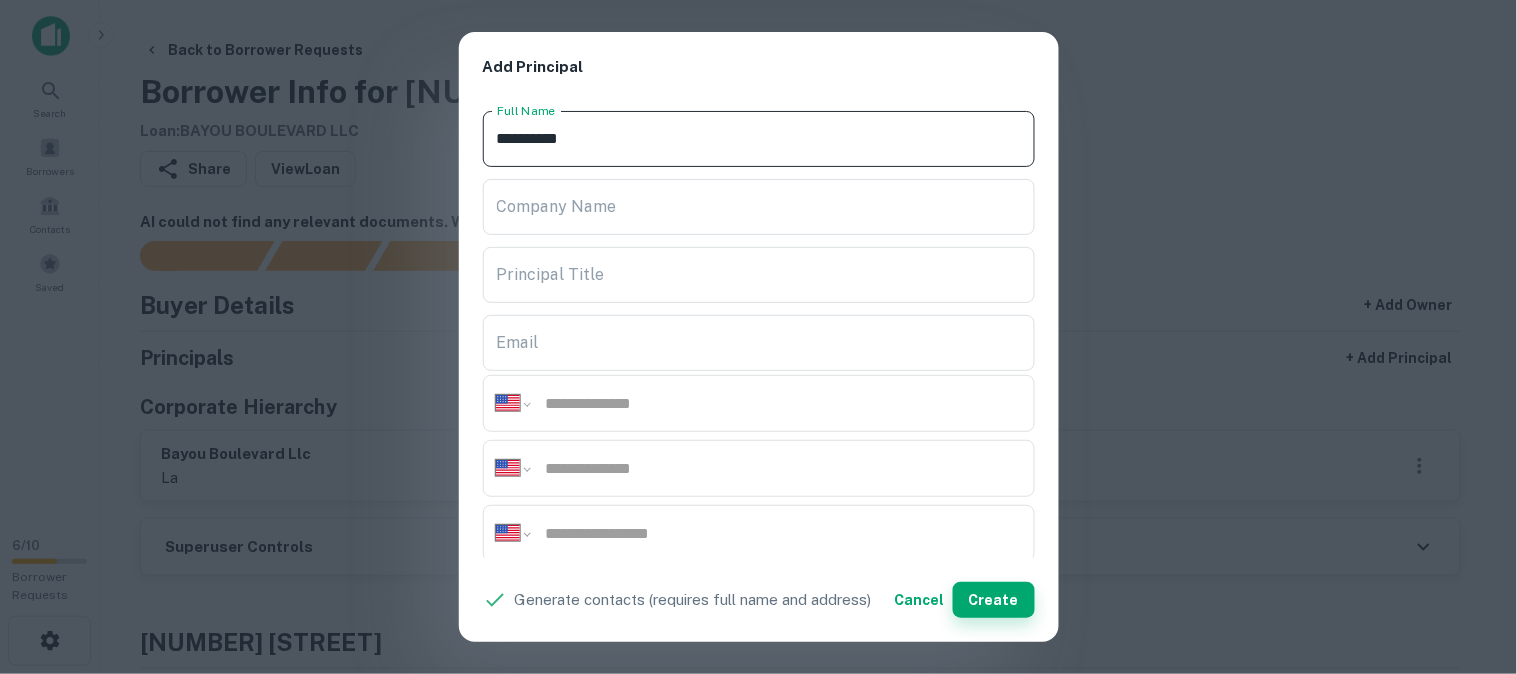 type on "**********" 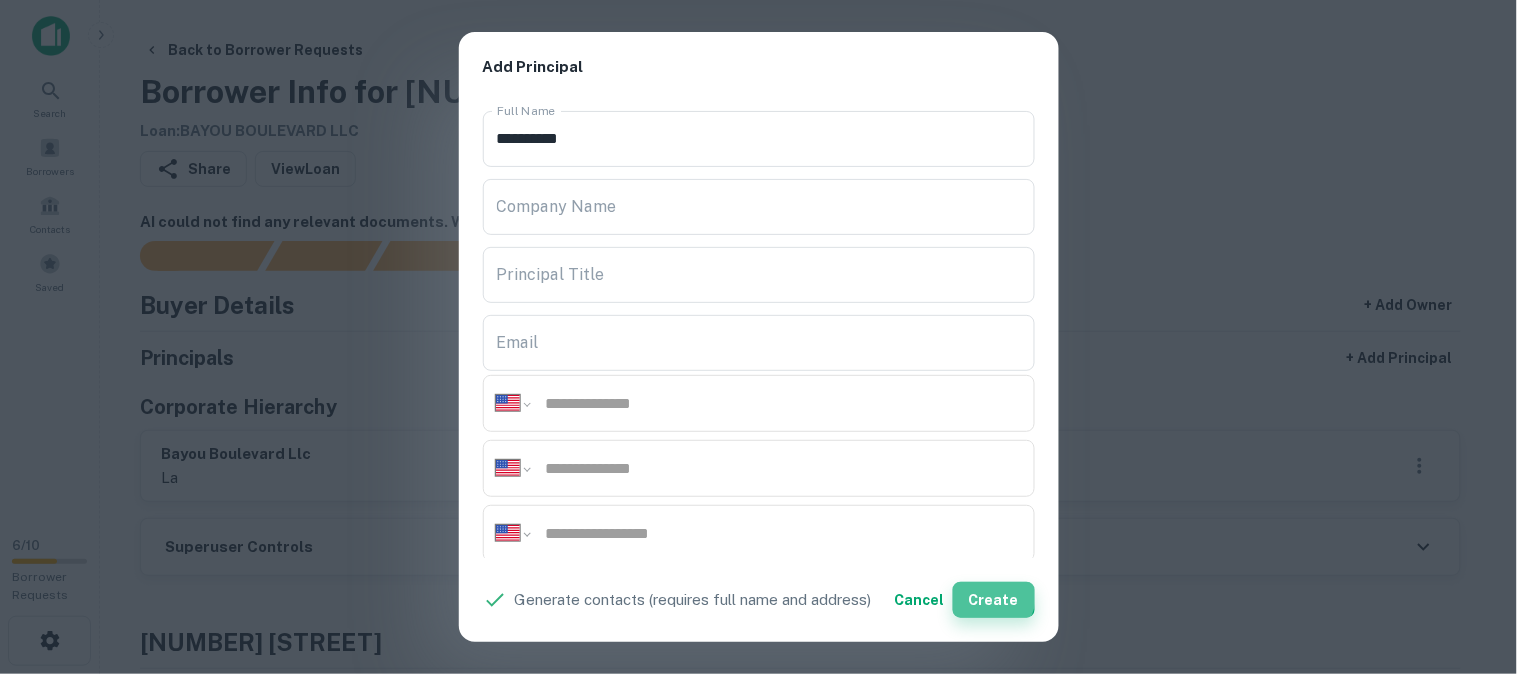 click on "Create" at bounding box center (994, 600) 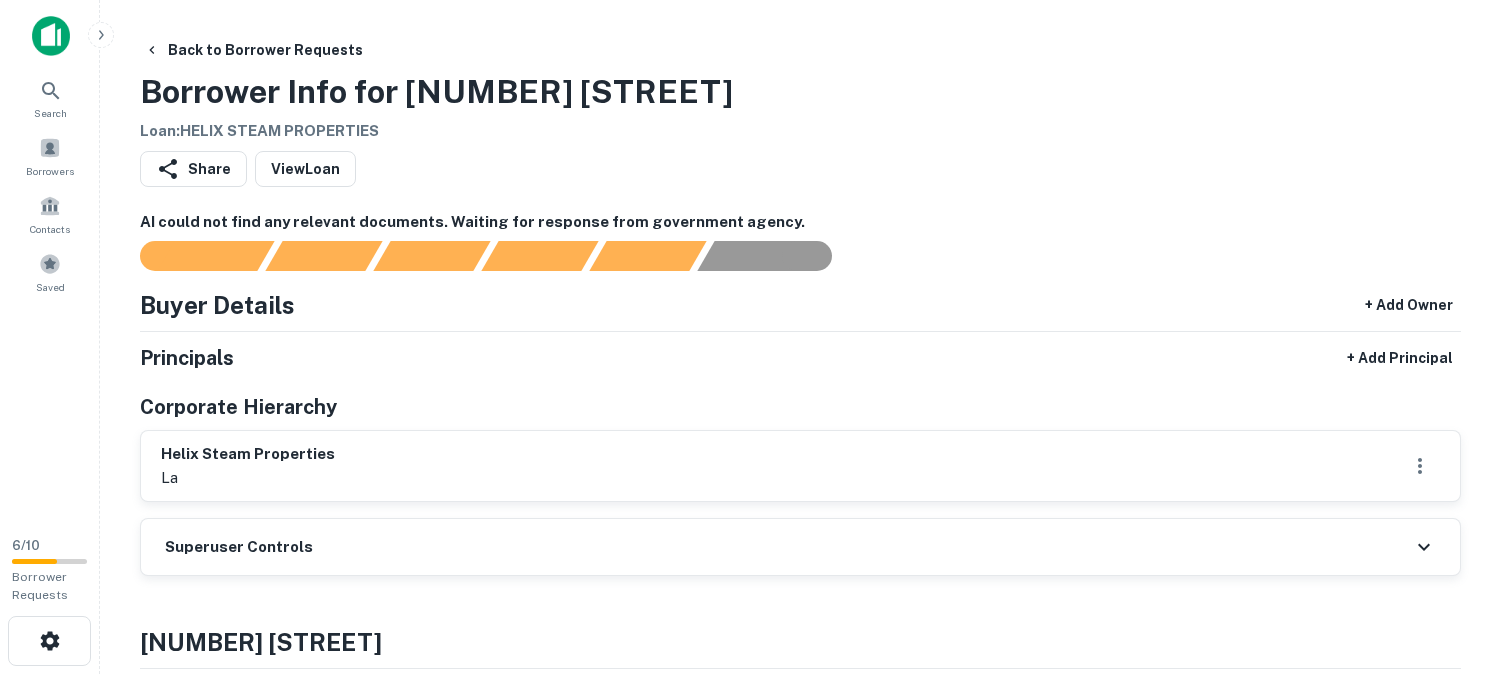 scroll, scrollTop: 0, scrollLeft: 0, axis: both 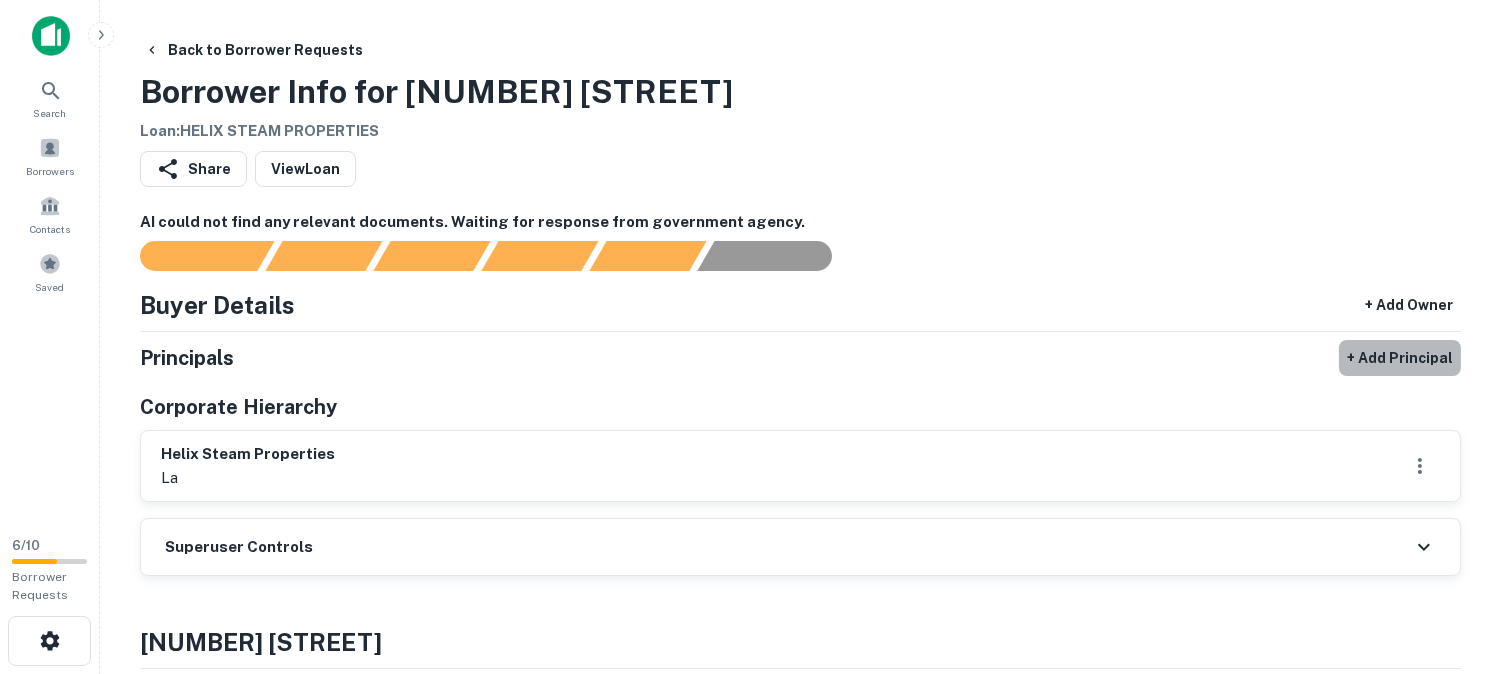 click on "+ Add Principal" at bounding box center [1400, 358] 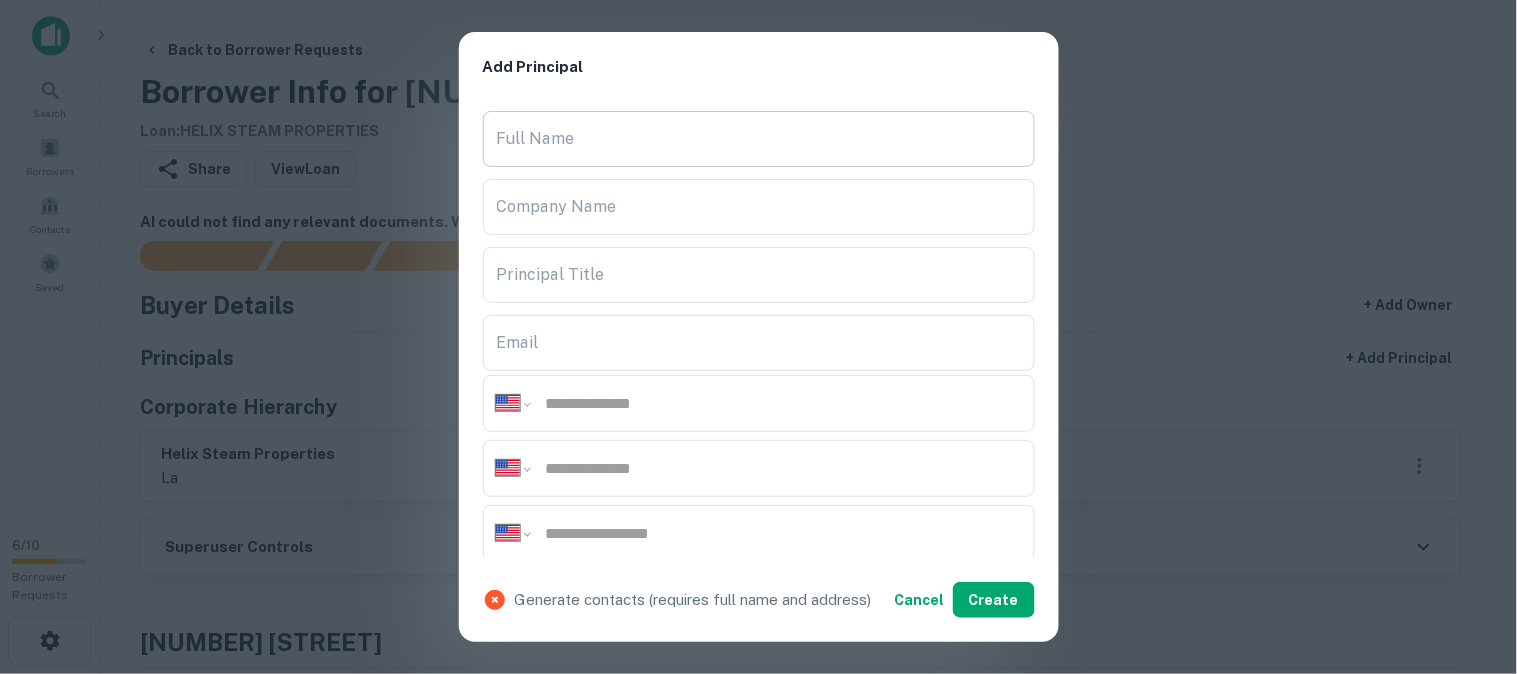 click on "Full Name" at bounding box center [759, 139] 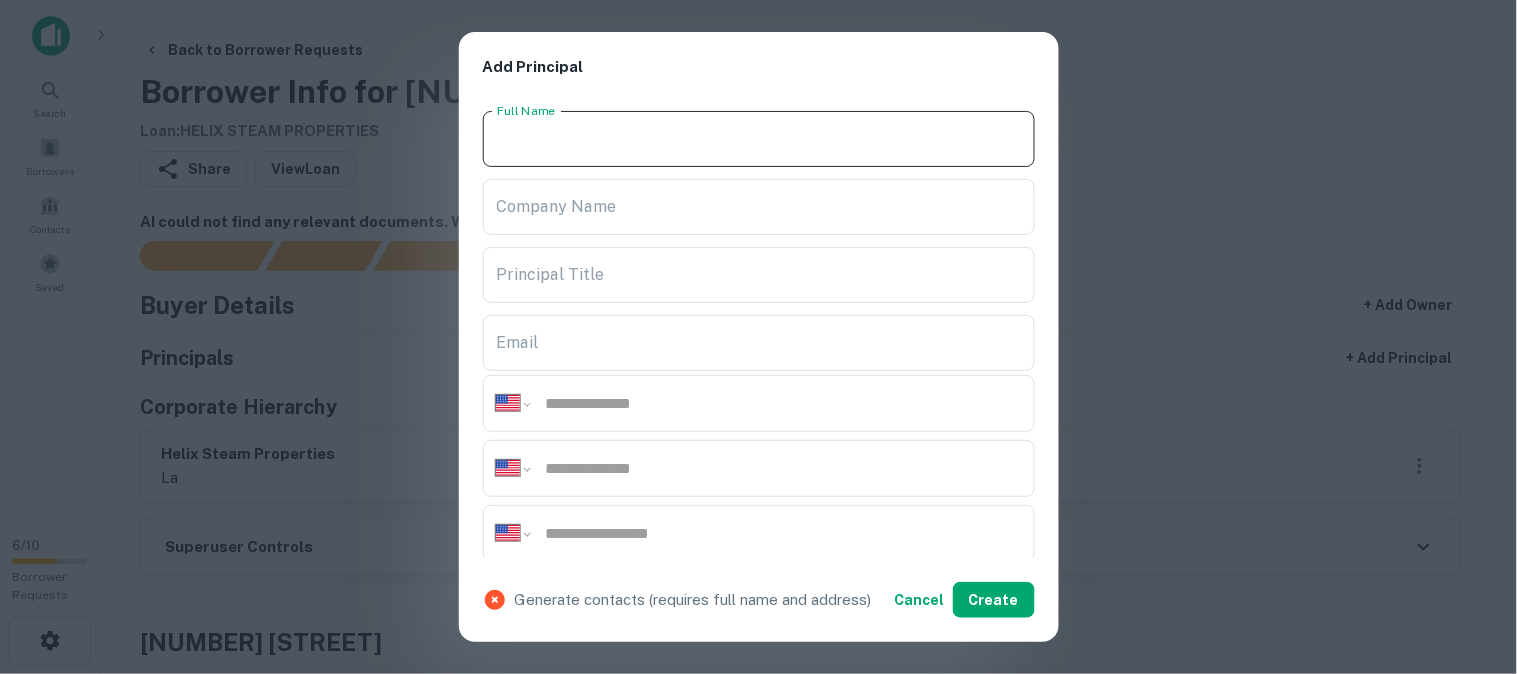 paste on "**********" 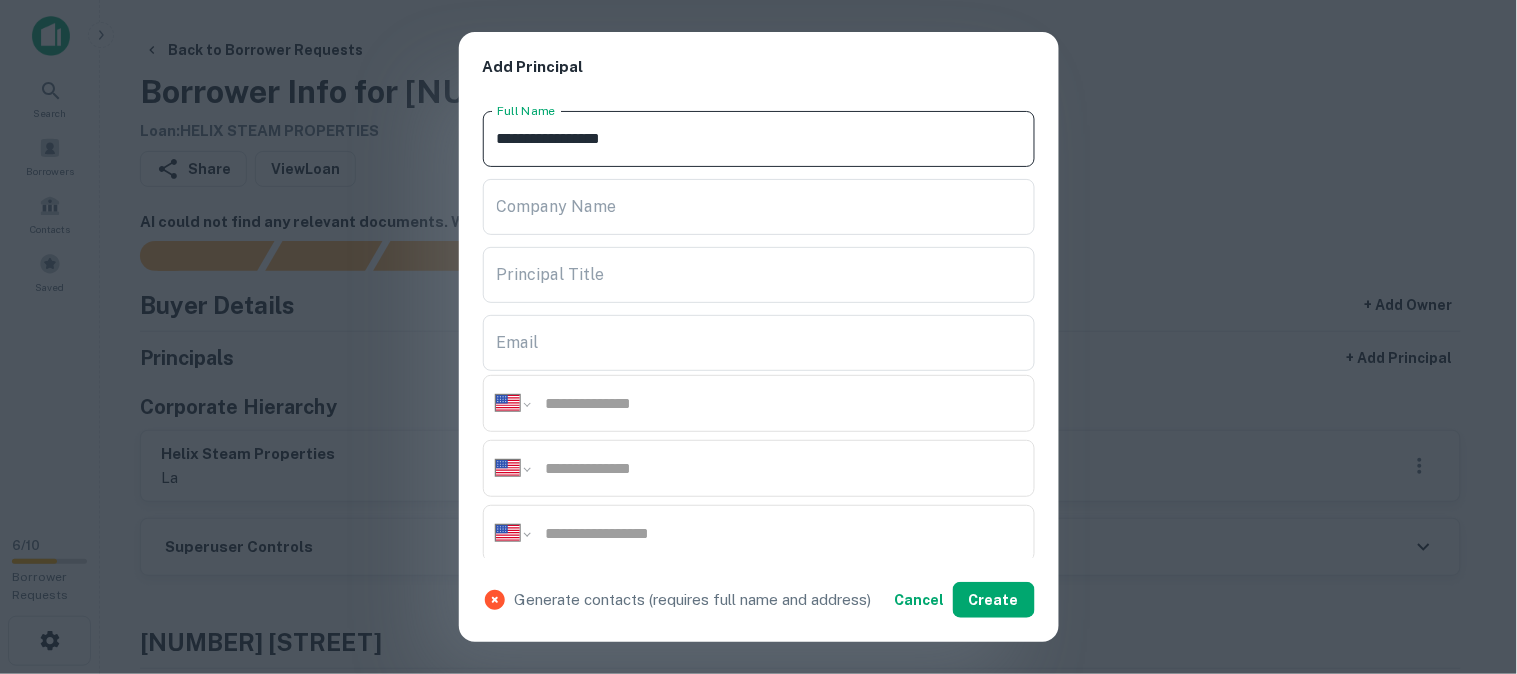 click on "**********" at bounding box center [759, 139] 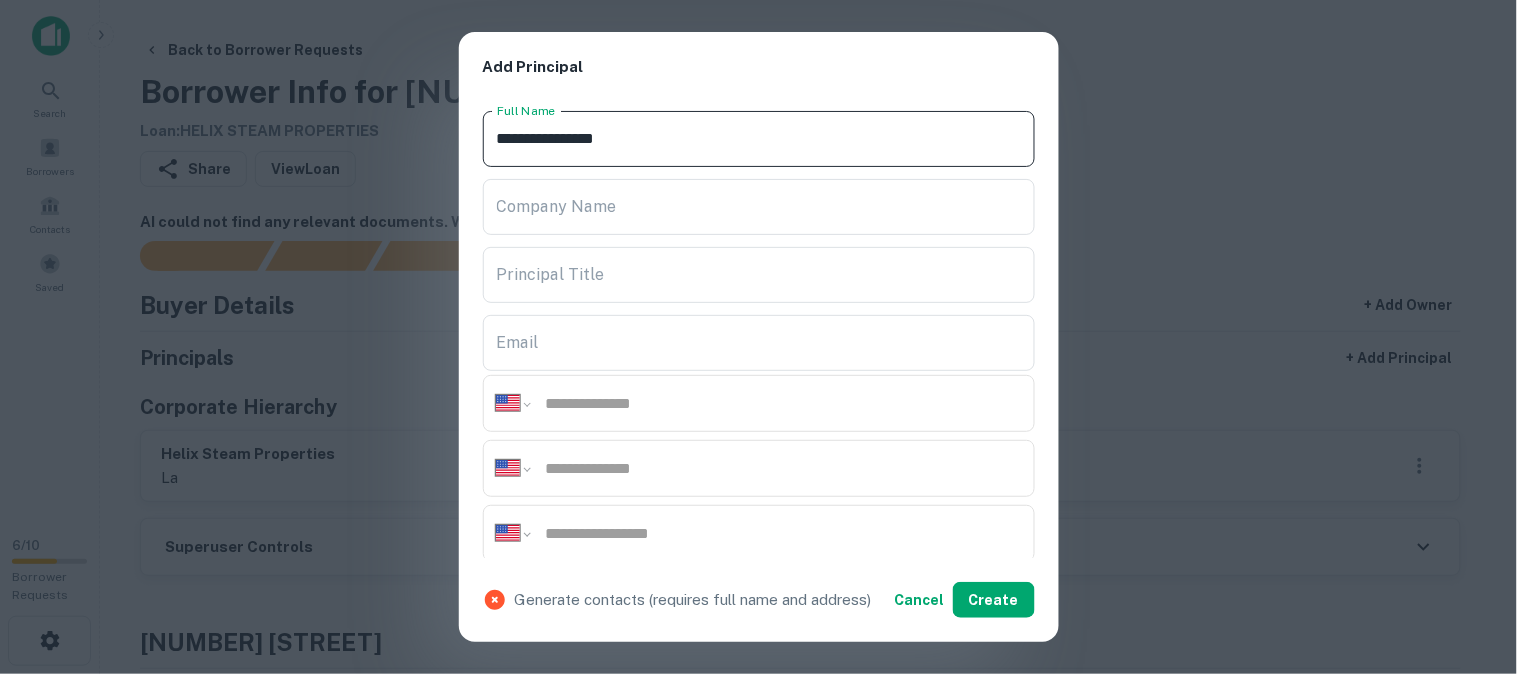 type on "**********" 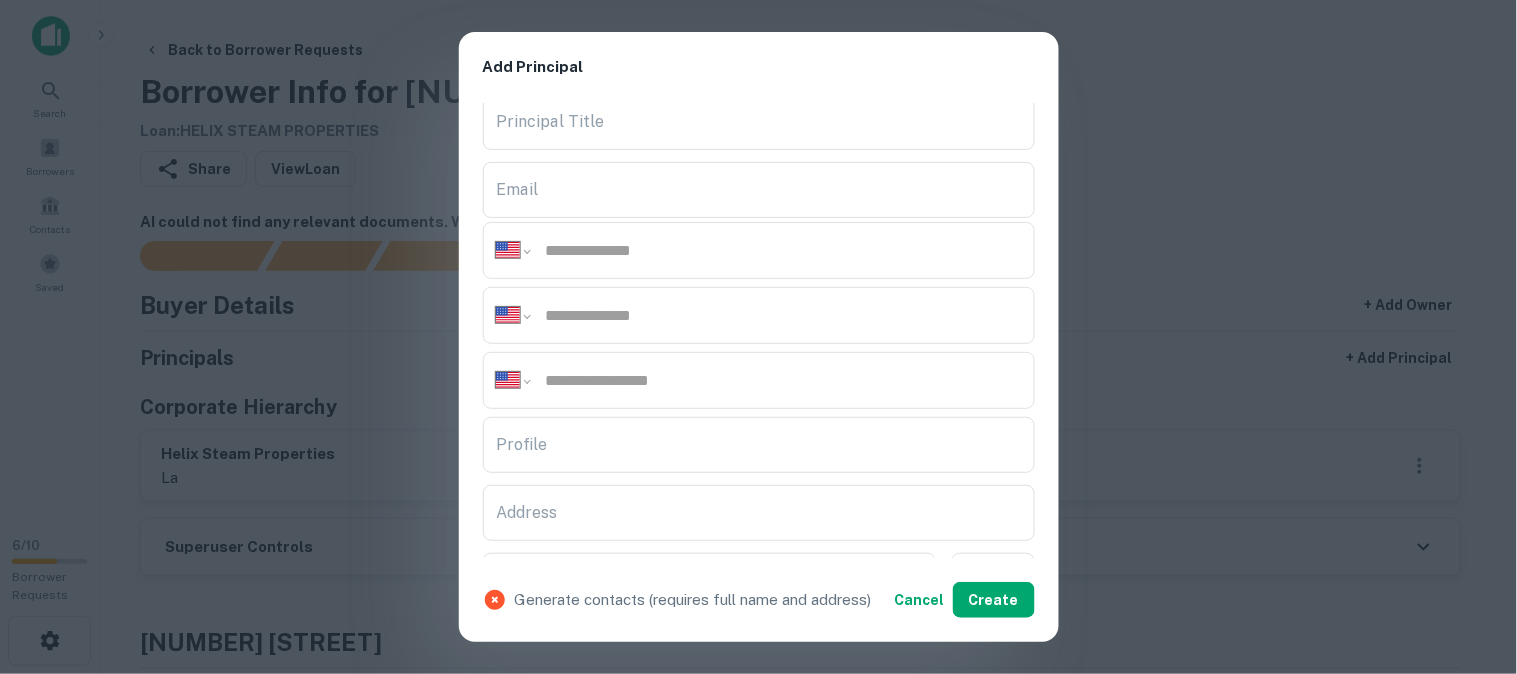 scroll, scrollTop: 444, scrollLeft: 0, axis: vertical 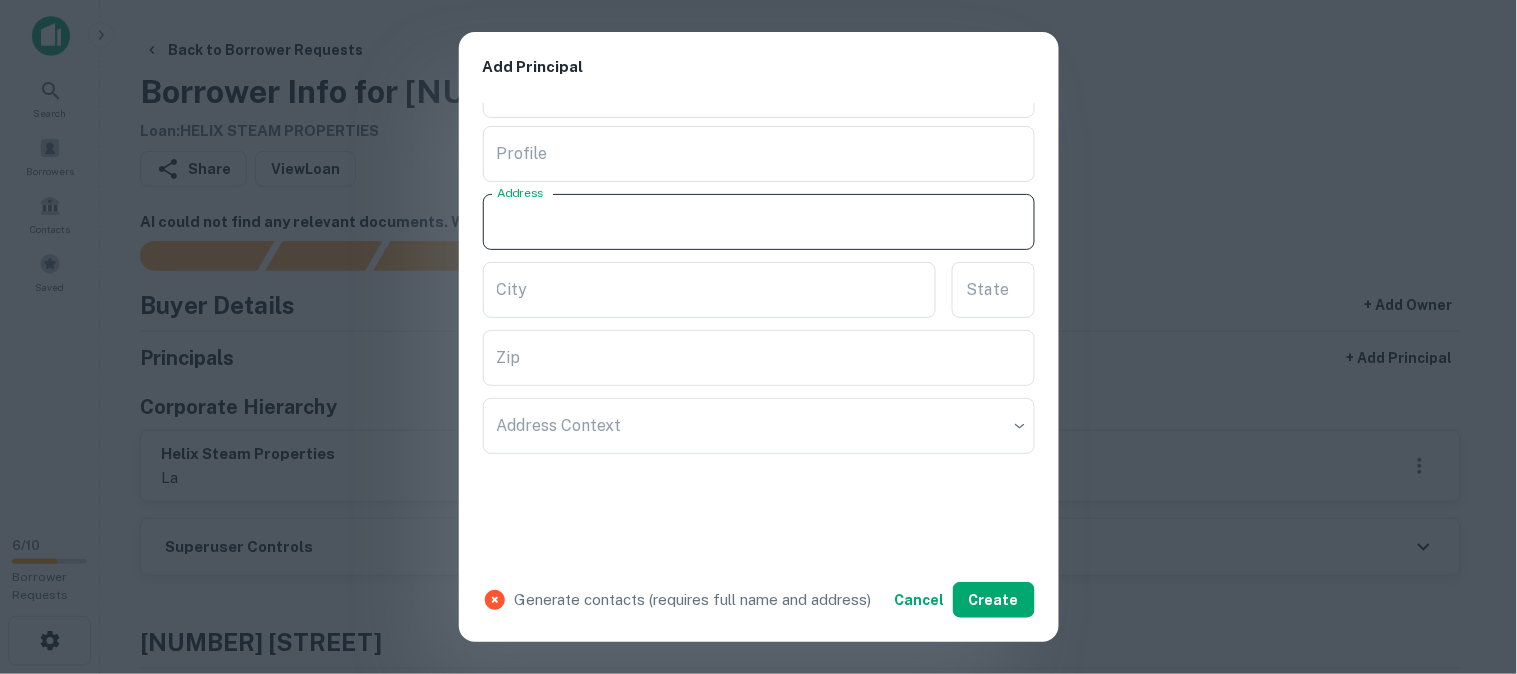 click on "Address" at bounding box center (759, 222) 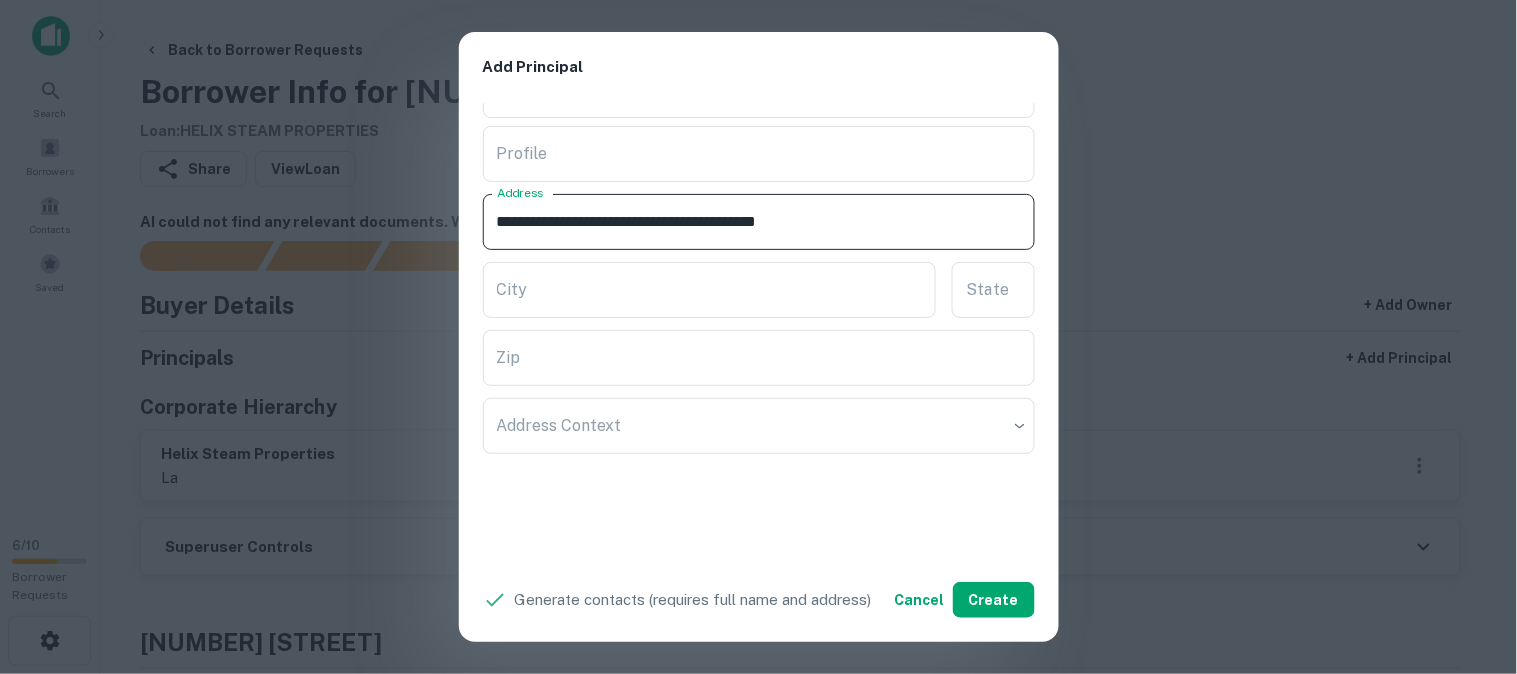 click on "**********" at bounding box center [759, 222] 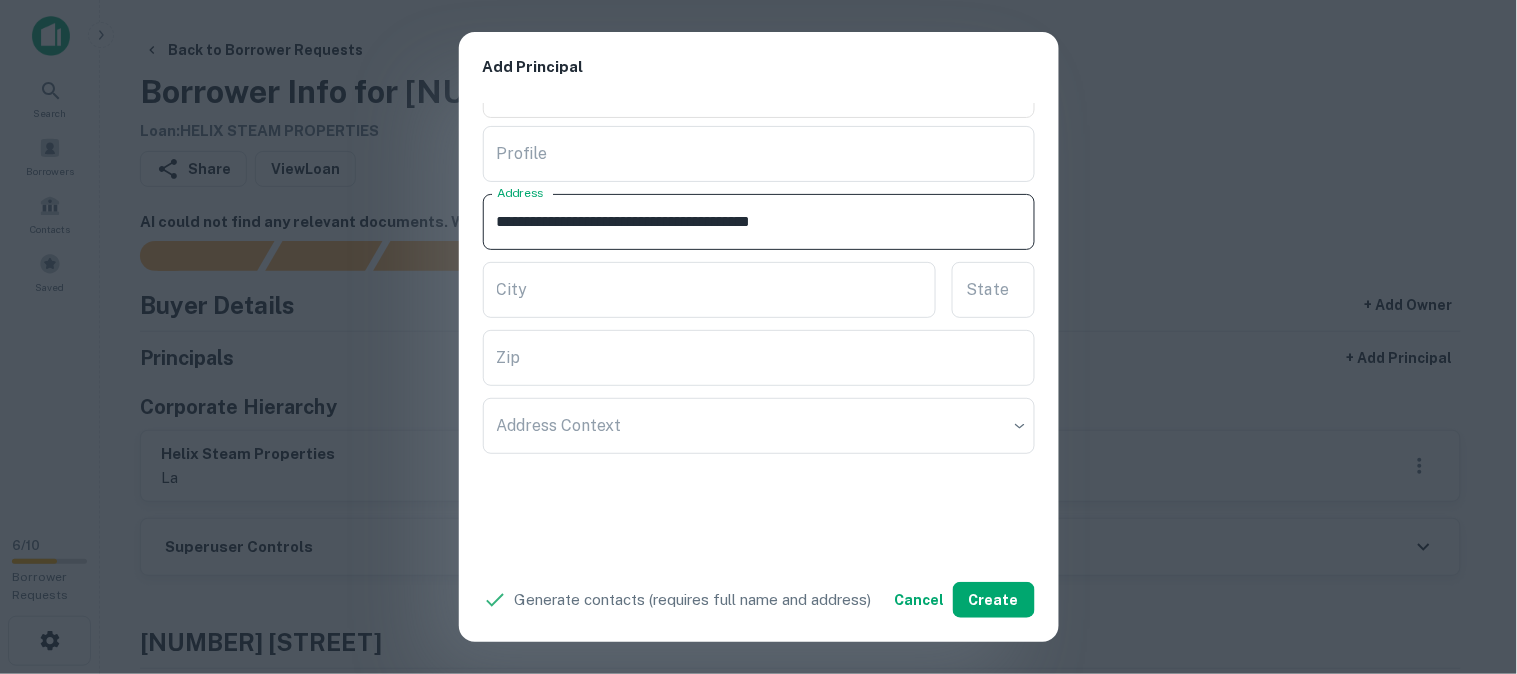 drag, startPoint x: 828, startPoint y: 221, endPoint x: 897, endPoint y: 254, distance: 76.48529 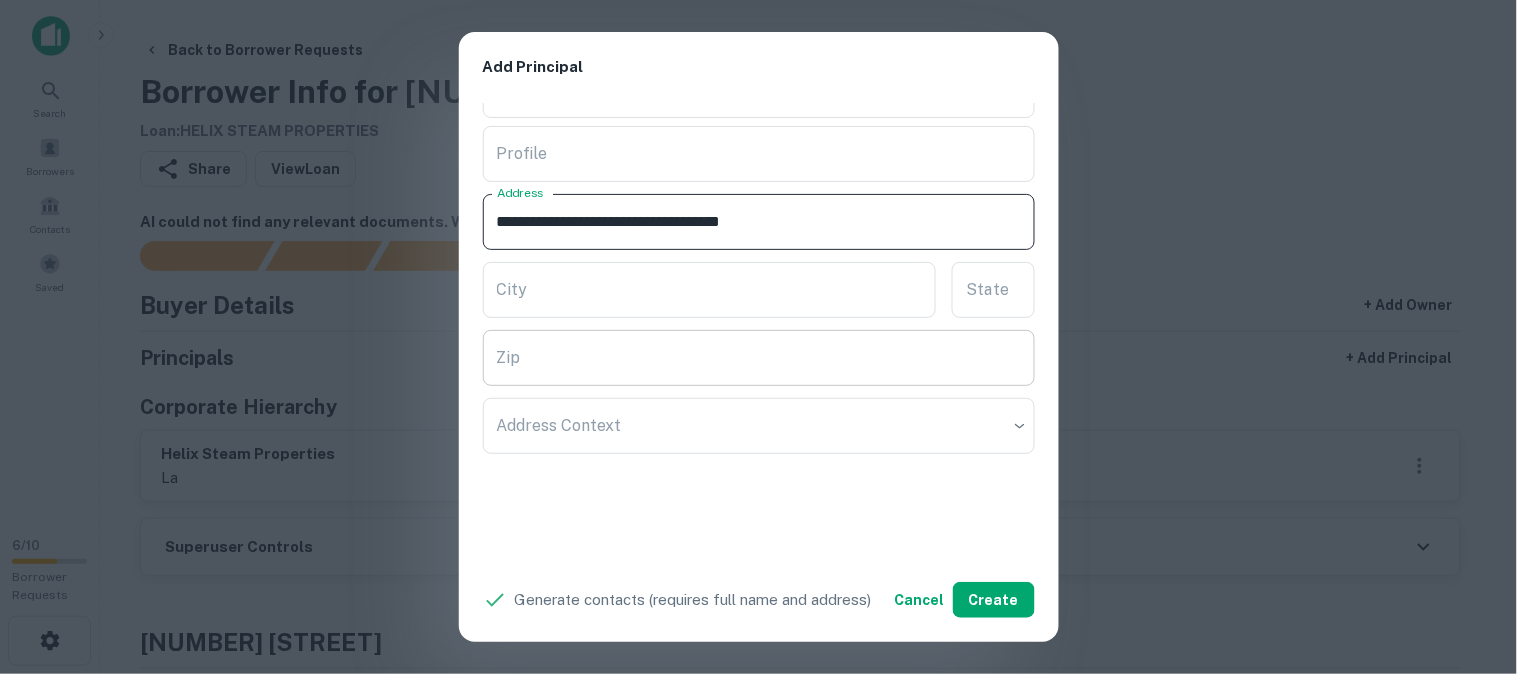 type on "**********" 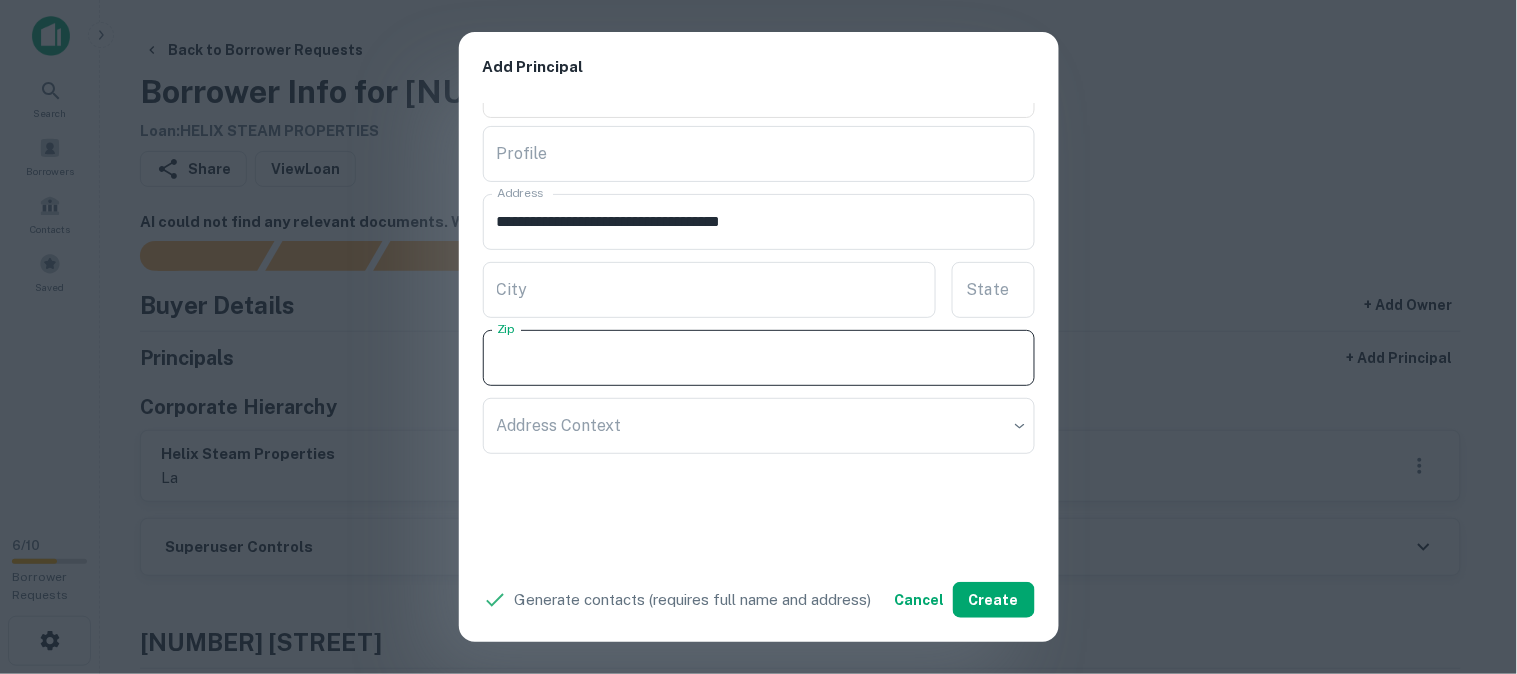 paste on "*****" 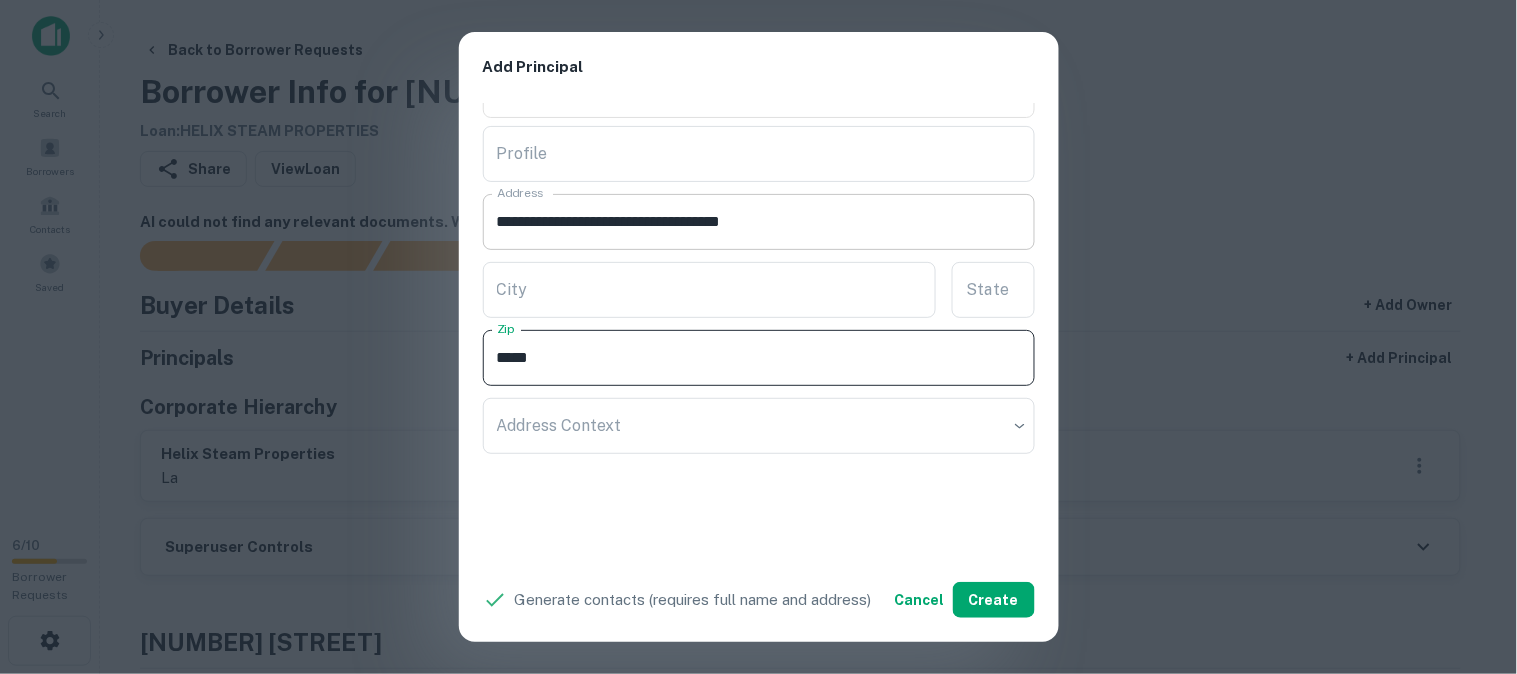 type on "*****" 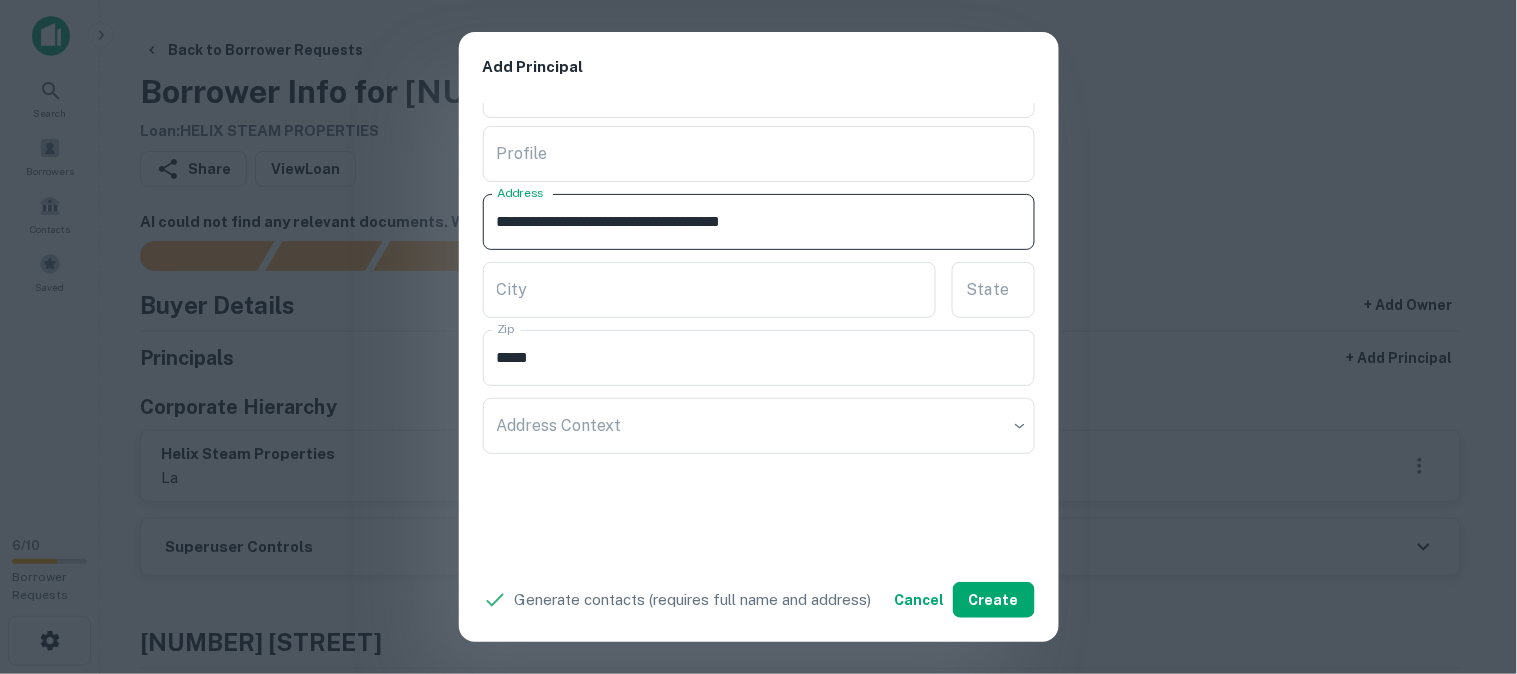 drag, startPoint x: 802, startPoint y: 225, endPoint x: 848, endPoint y: 240, distance: 48.38388 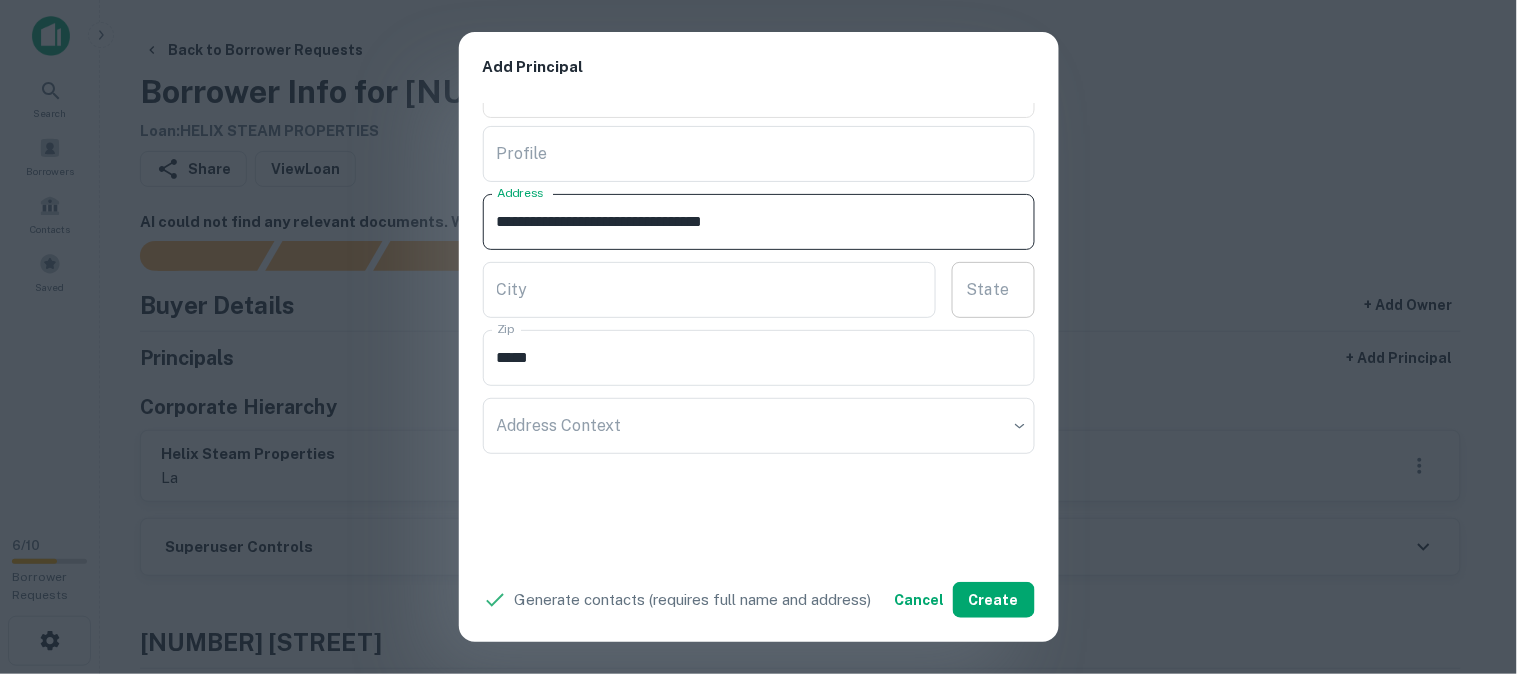 type on "**********" 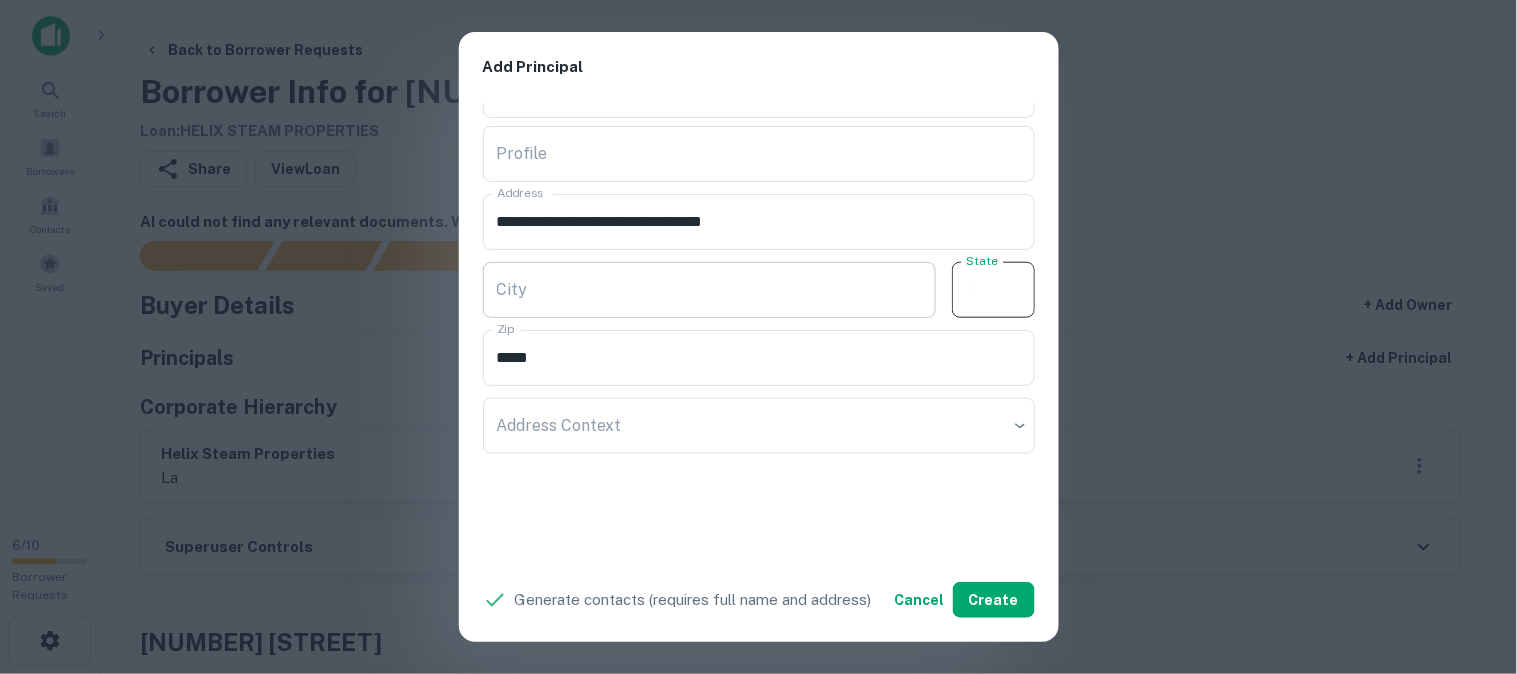 paste on "**" 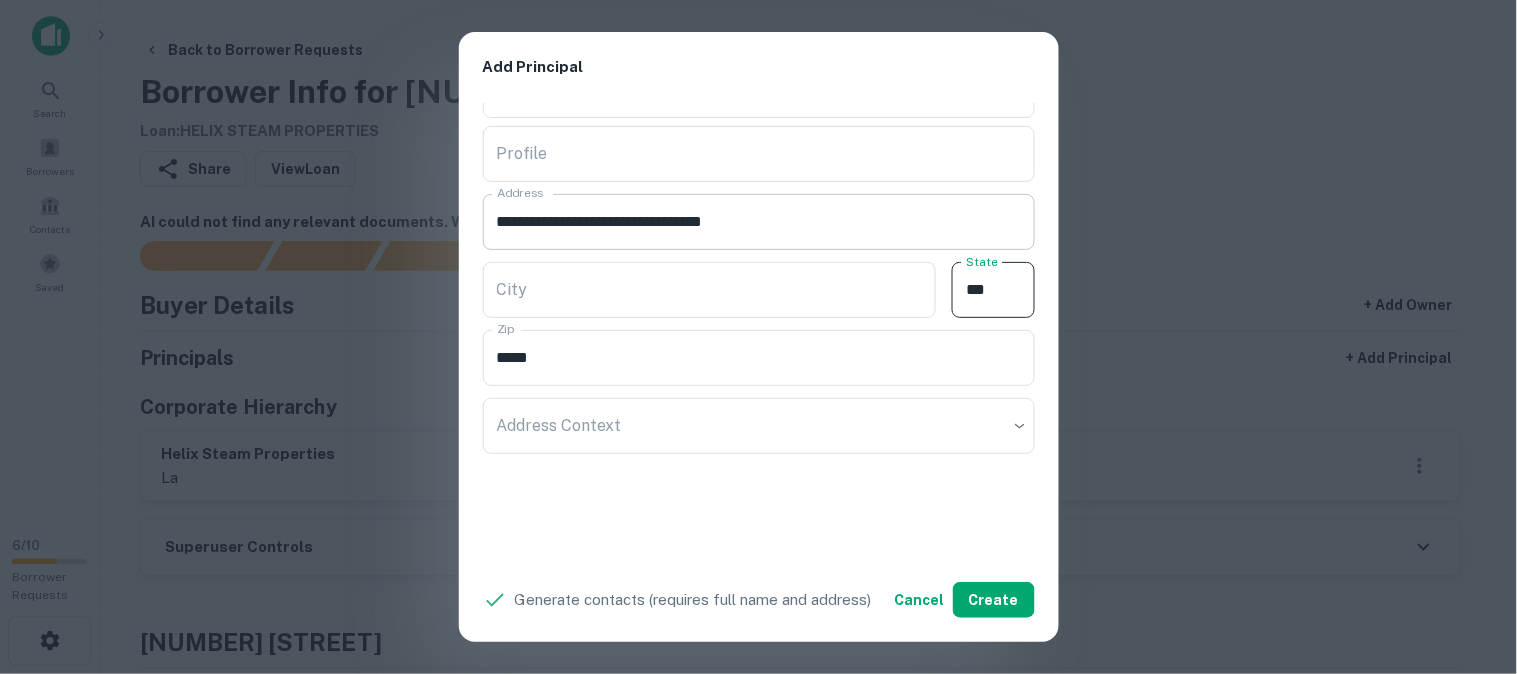 type on "**" 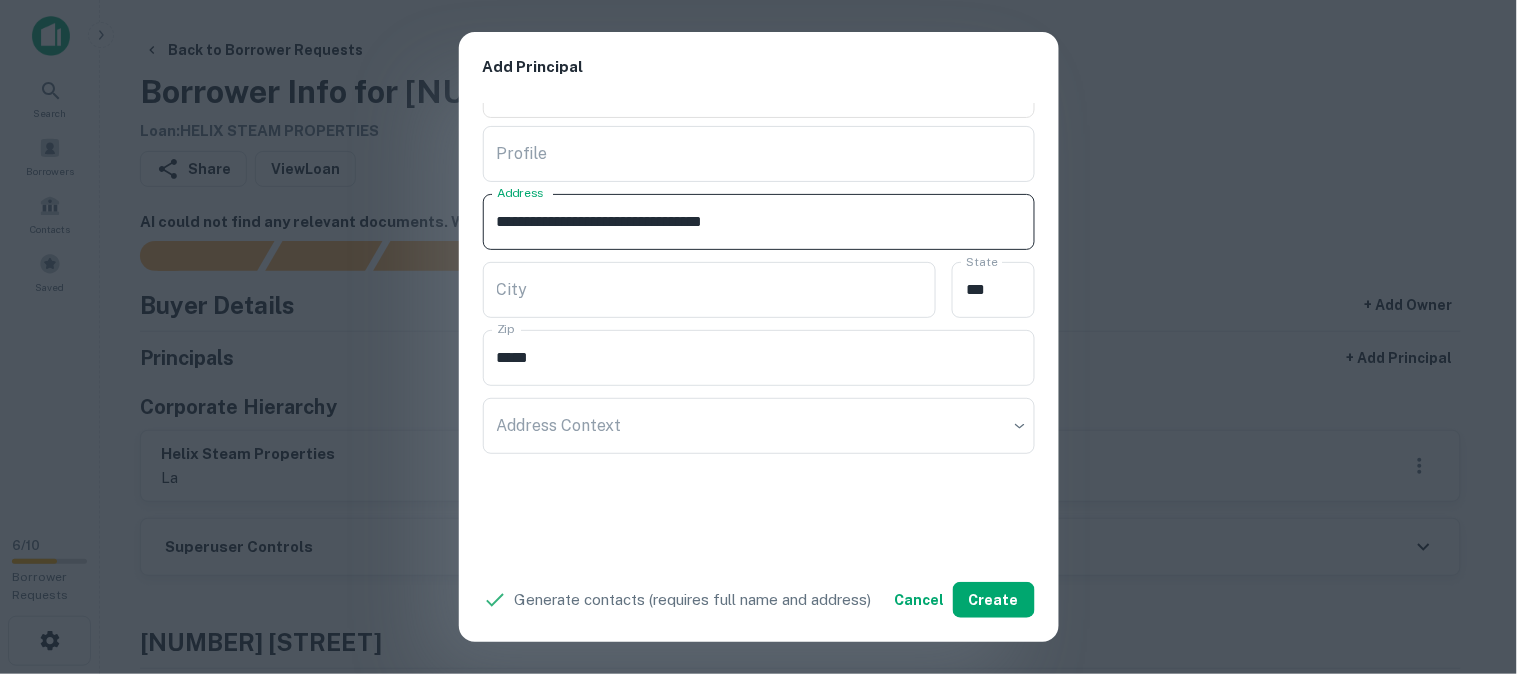 drag, startPoint x: 680, startPoint y: 216, endPoint x: 793, endPoint y: 242, distance: 115.952576 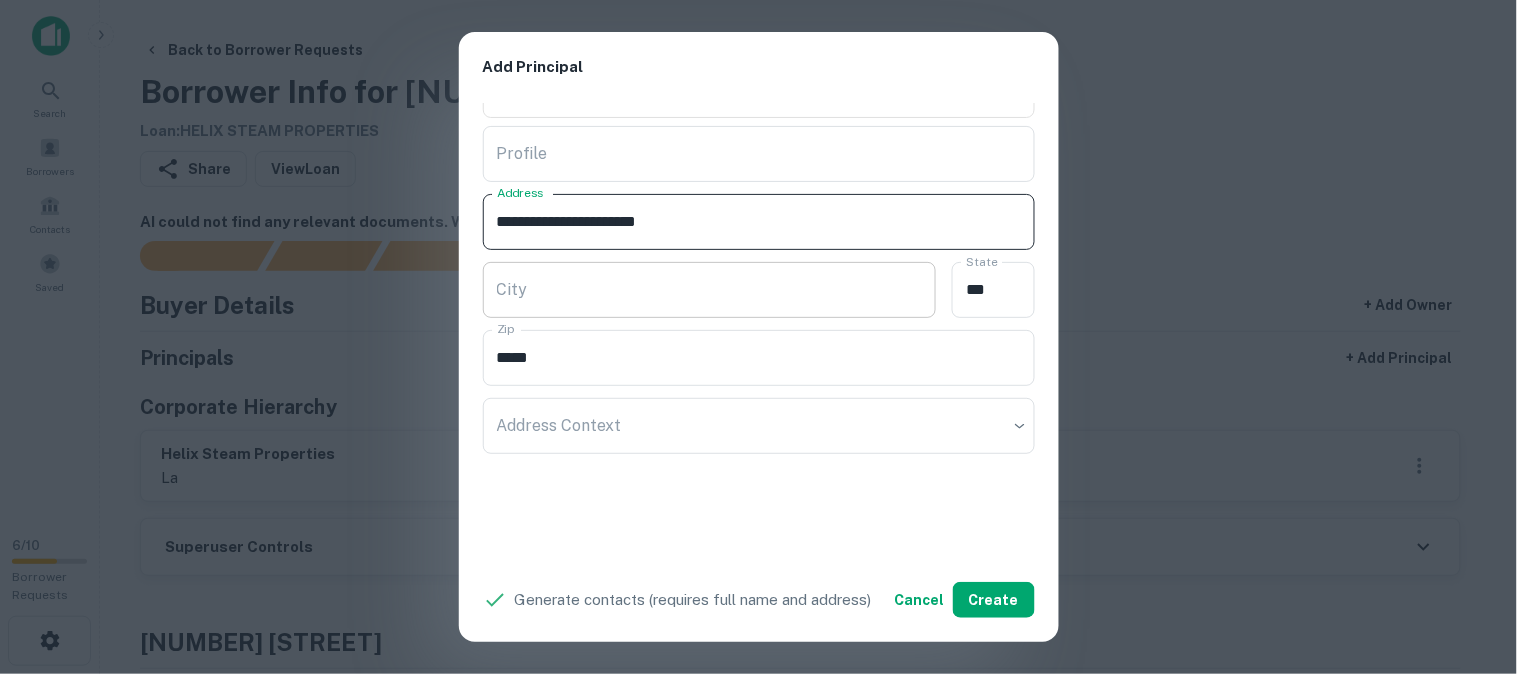 type on "**********" 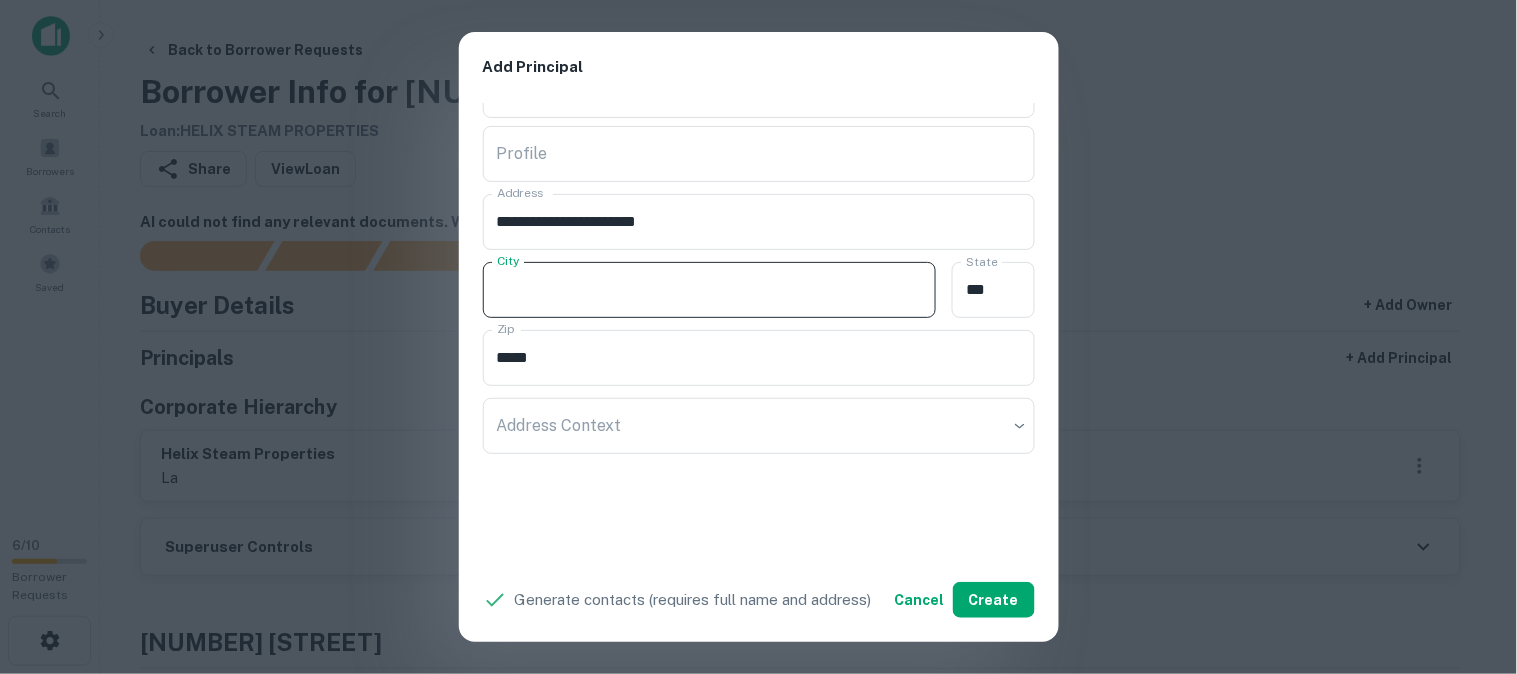 paste on "**********" 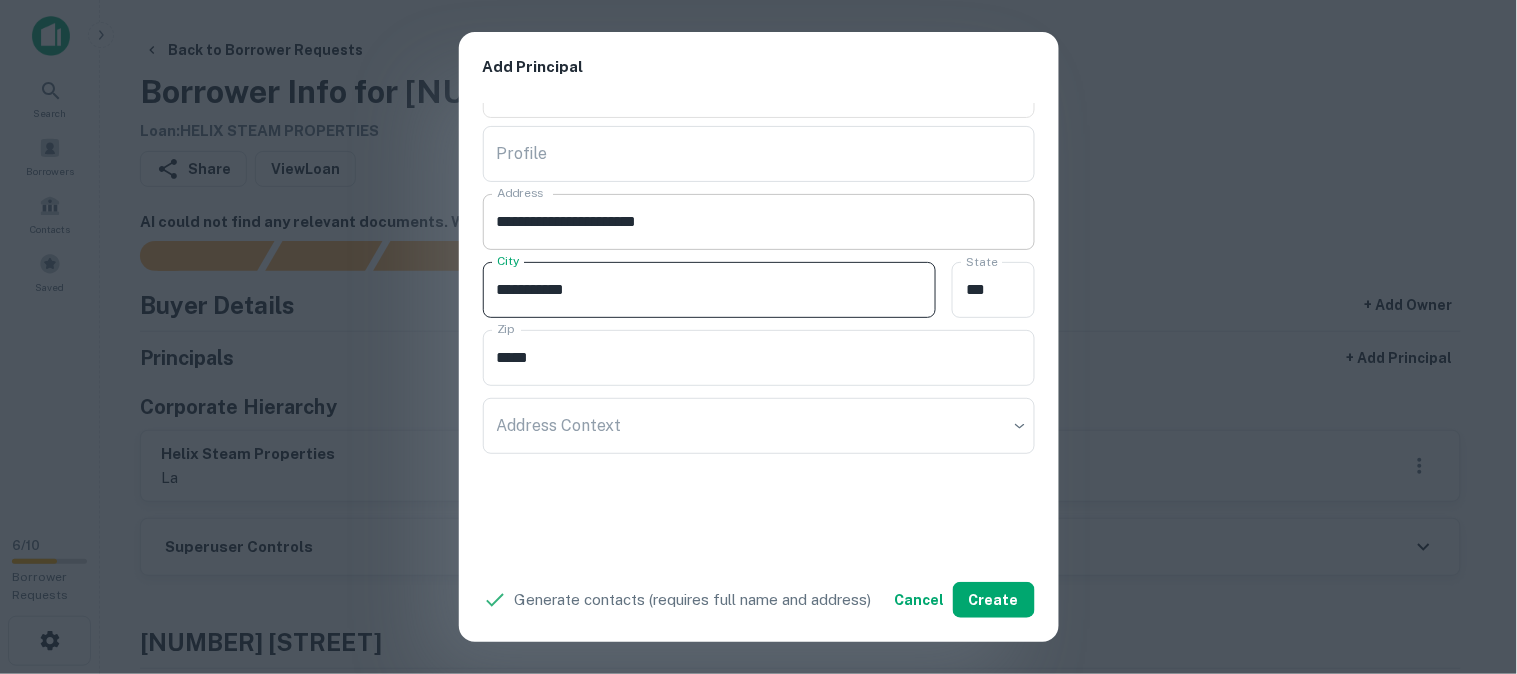 type on "**********" 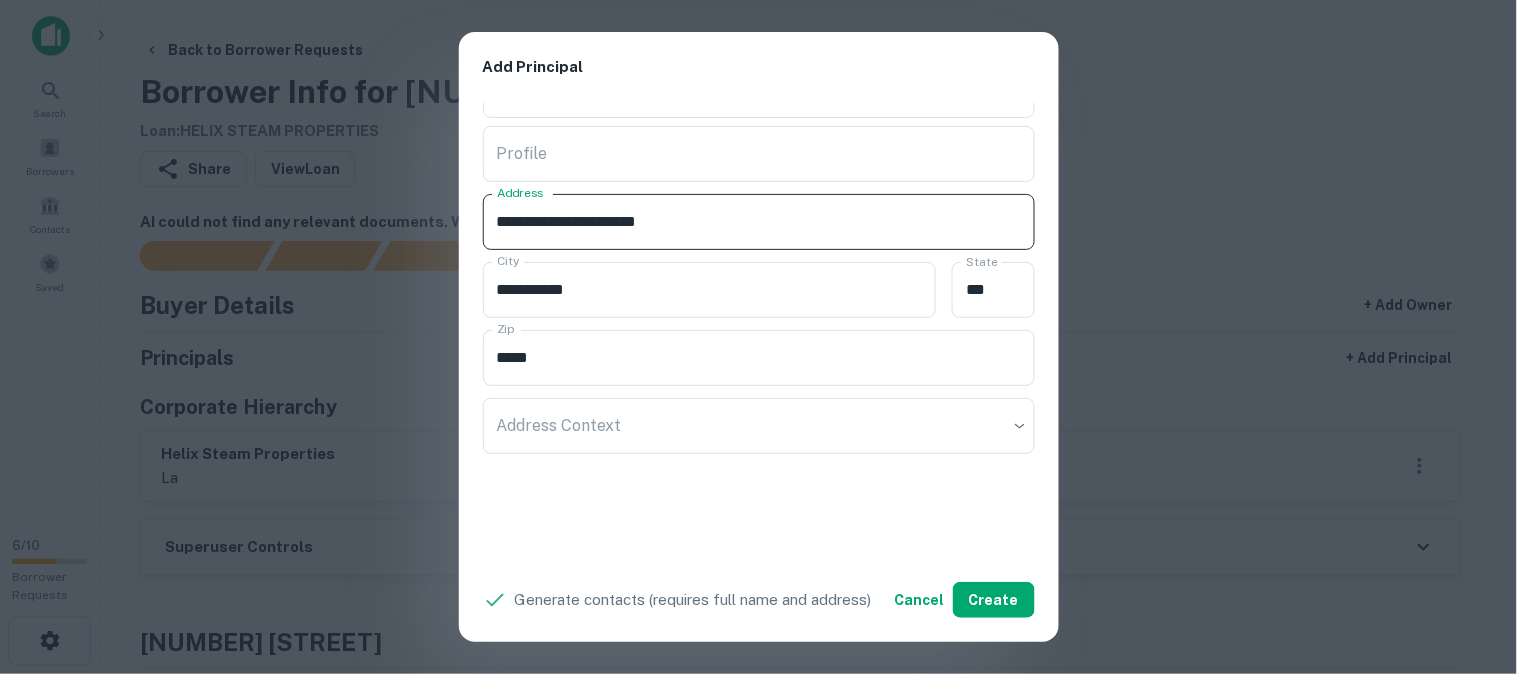 drag, startPoint x: 674, startPoint y: 225, endPoint x: 727, endPoint y: 235, distance: 53.935146 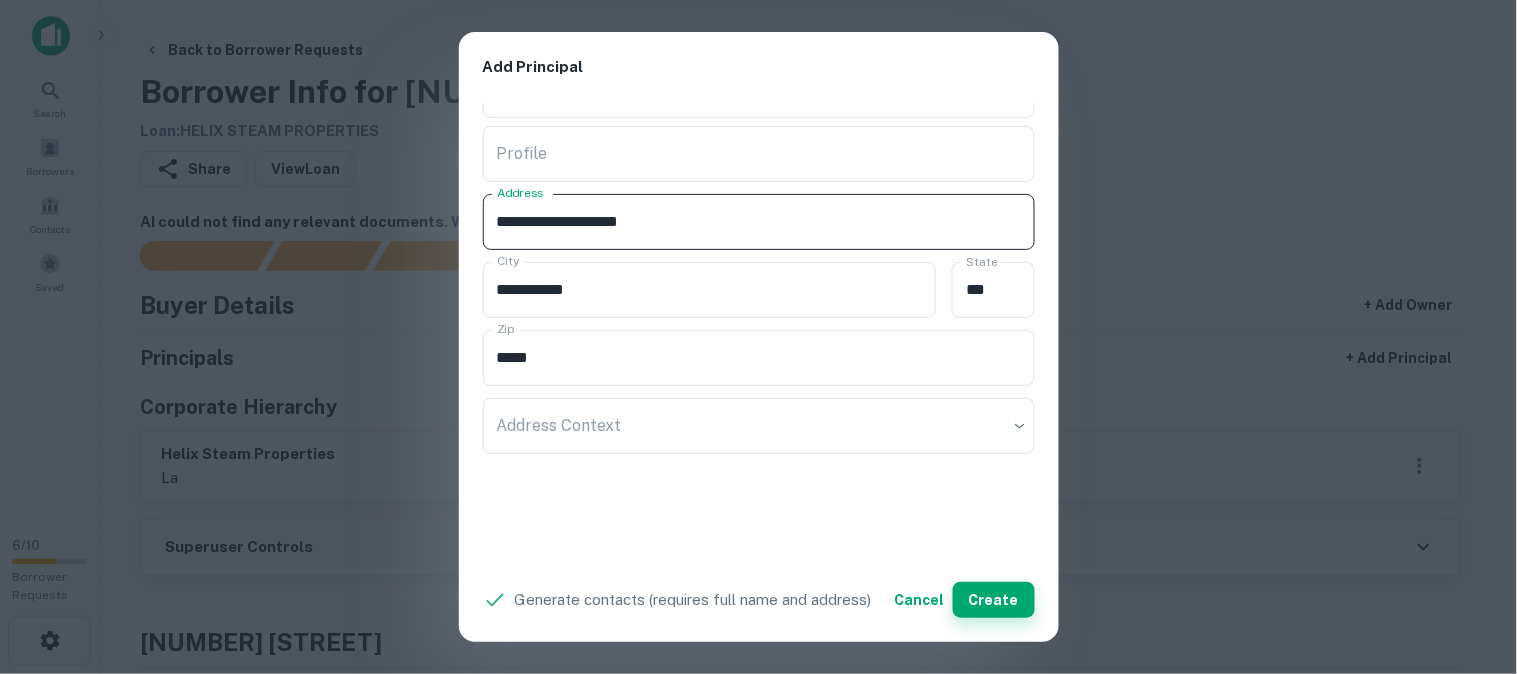 type on "**********" 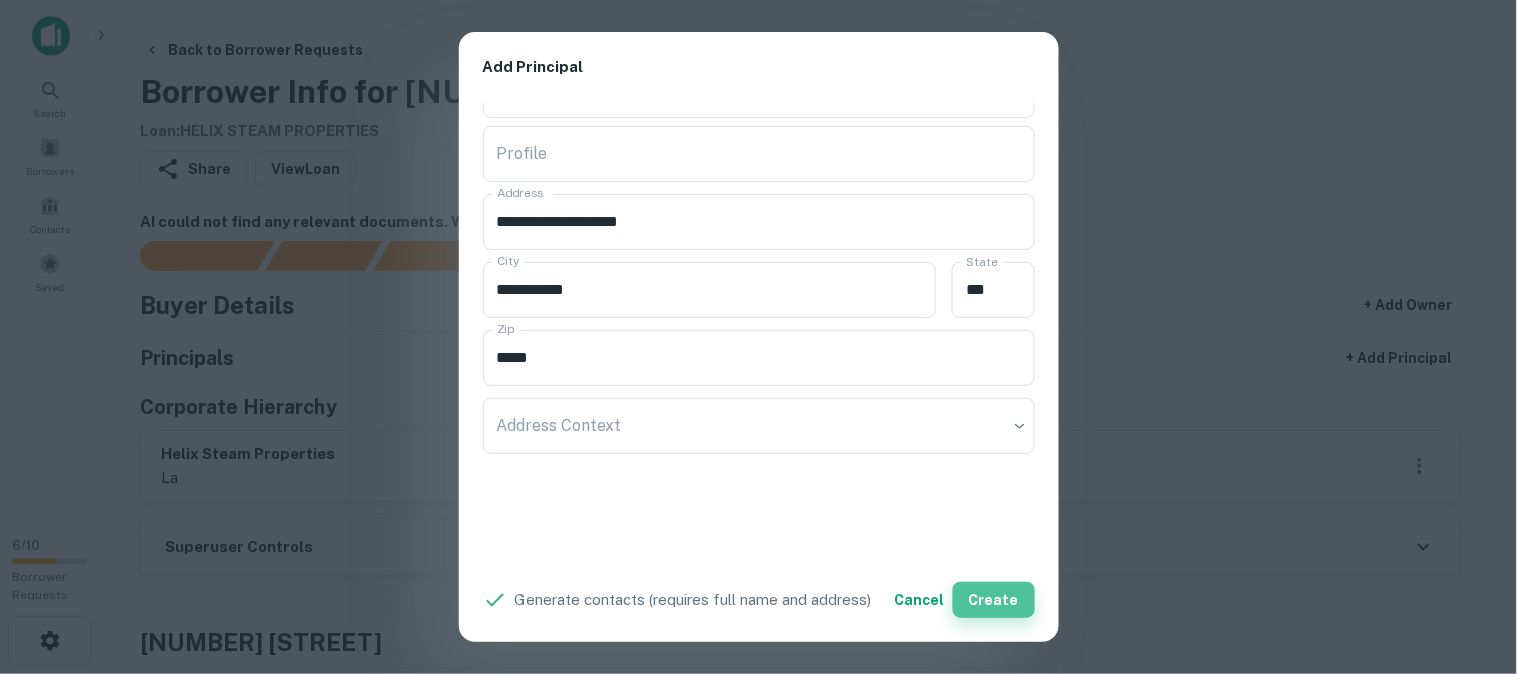 click on "Create" at bounding box center [994, 600] 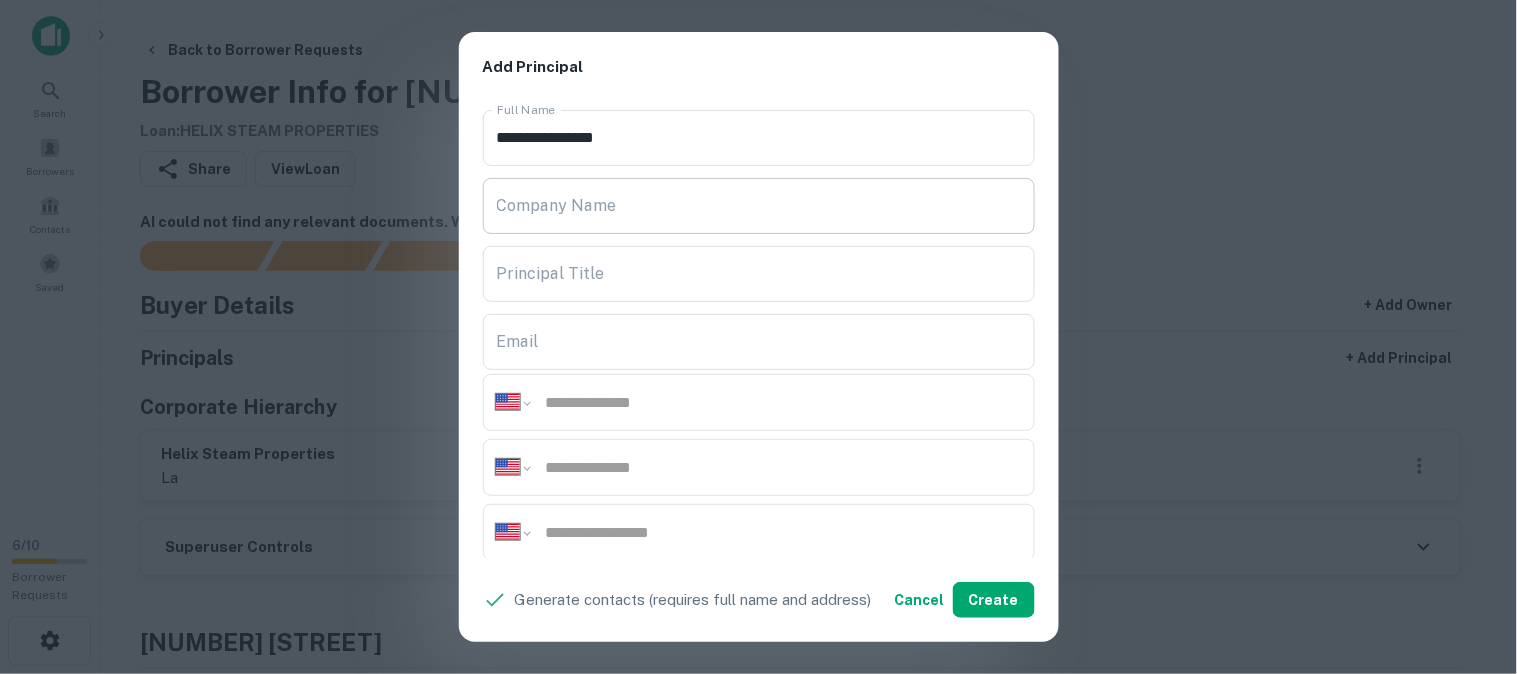 scroll, scrollTop: 0, scrollLeft: 0, axis: both 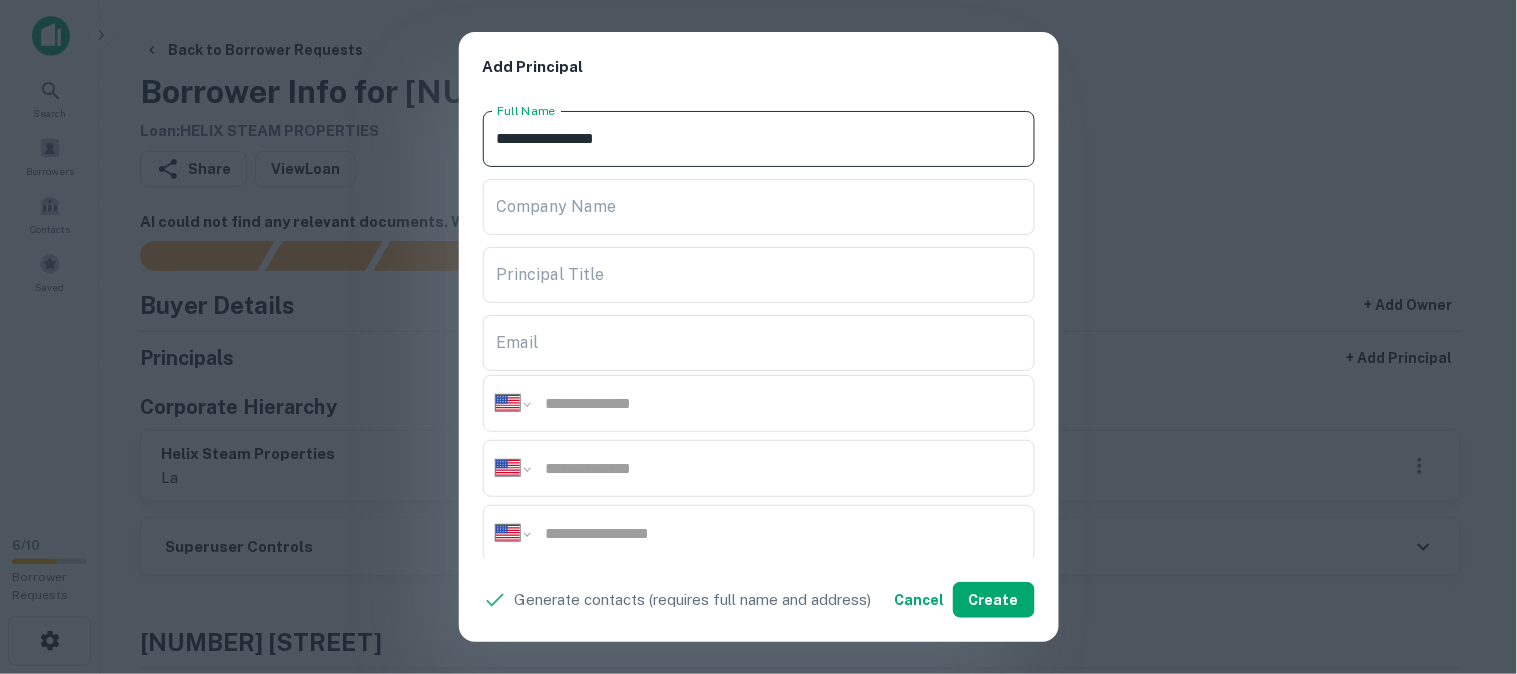 drag, startPoint x: 696, startPoint y: 137, endPoint x: 454, endPoint y: 138, distance: 242.00206 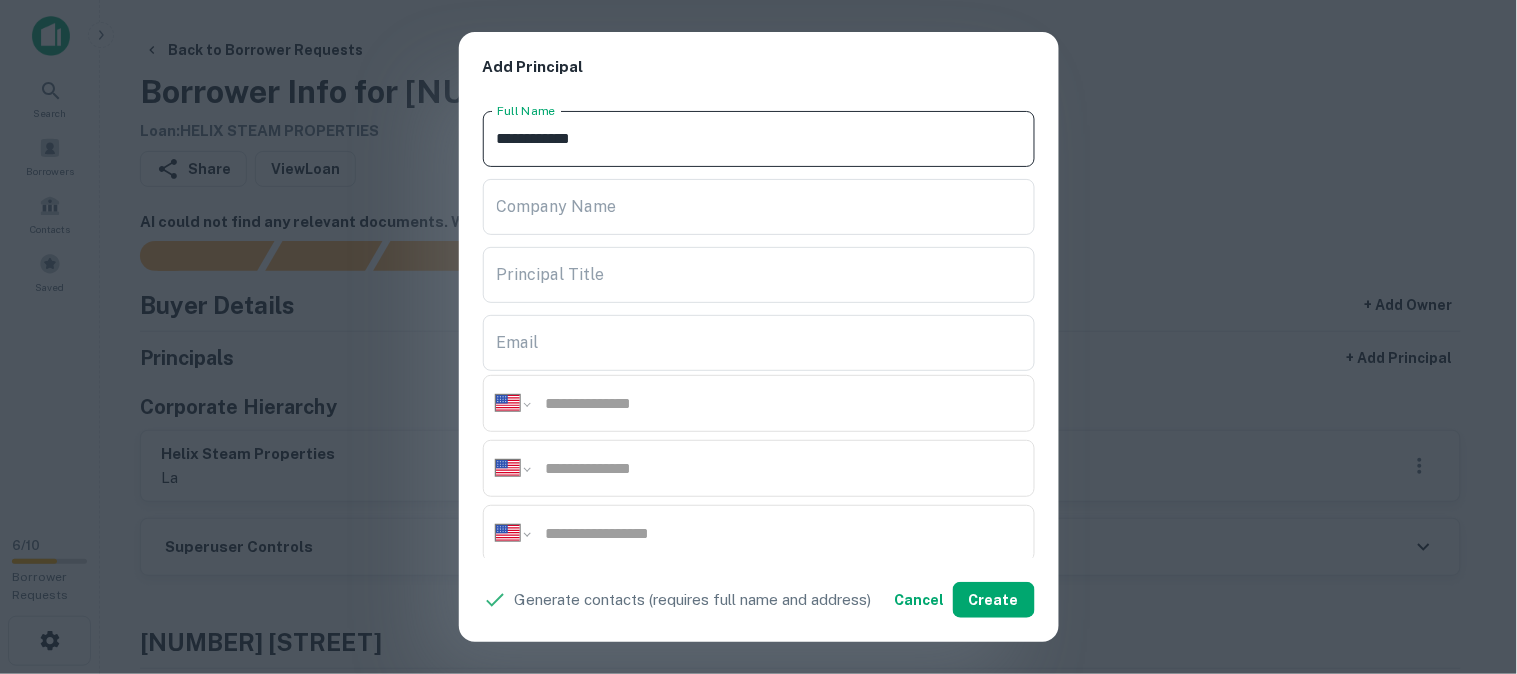 drag, startPoint x: 522, startPoint y: 131, endPoint x: 573, endPoint y: 241, distance: 121.24768 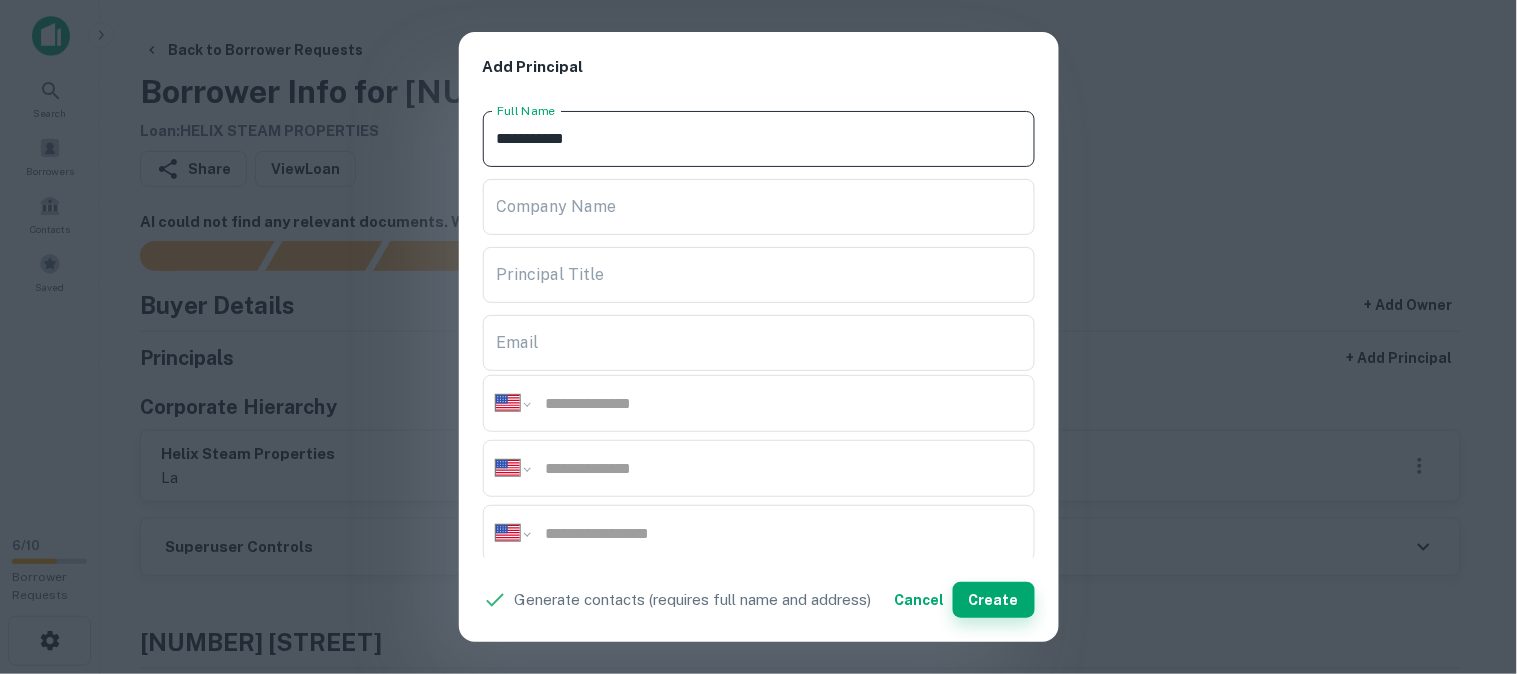 click on "Create" at bounding box center [994, 600] 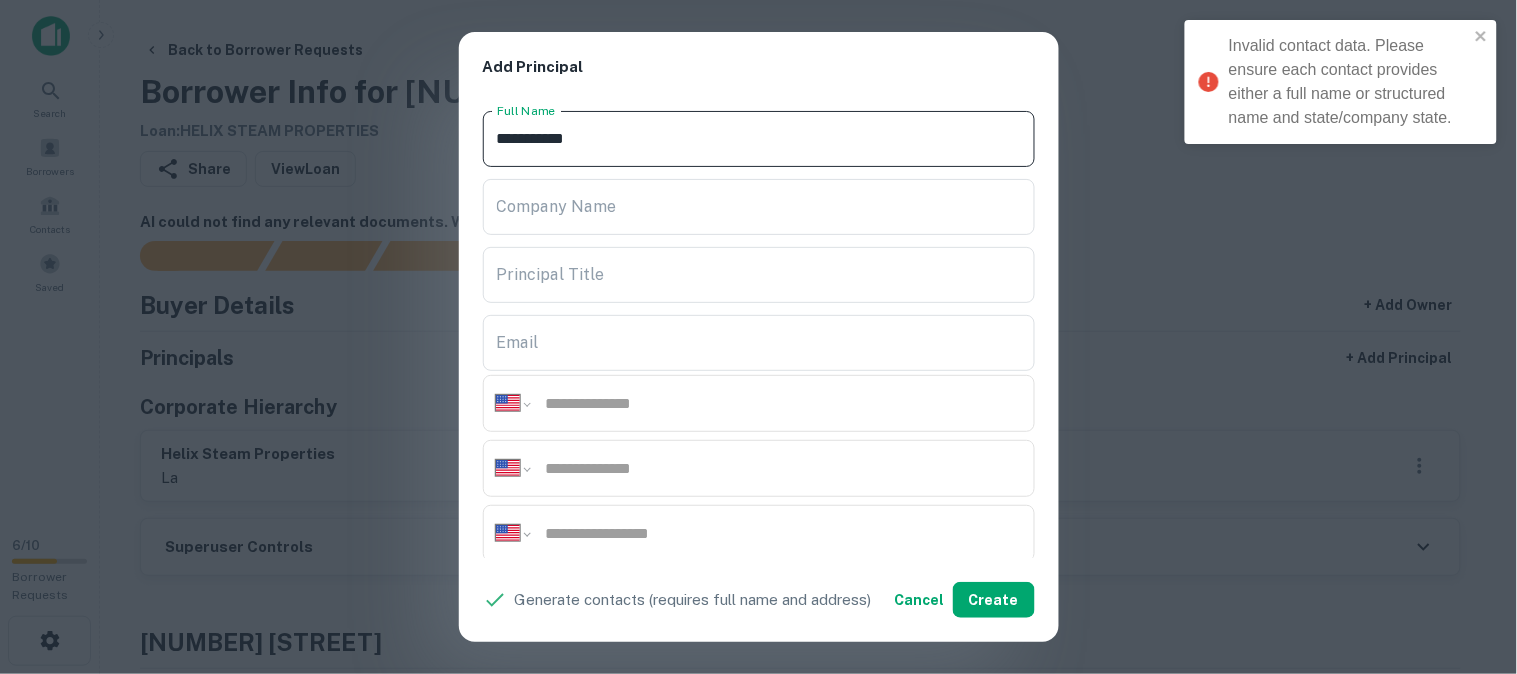 drag, startPoint x: 632, startPoint y: 144, endPoint x: 464, endPoint y: 137, distance: 168.14577 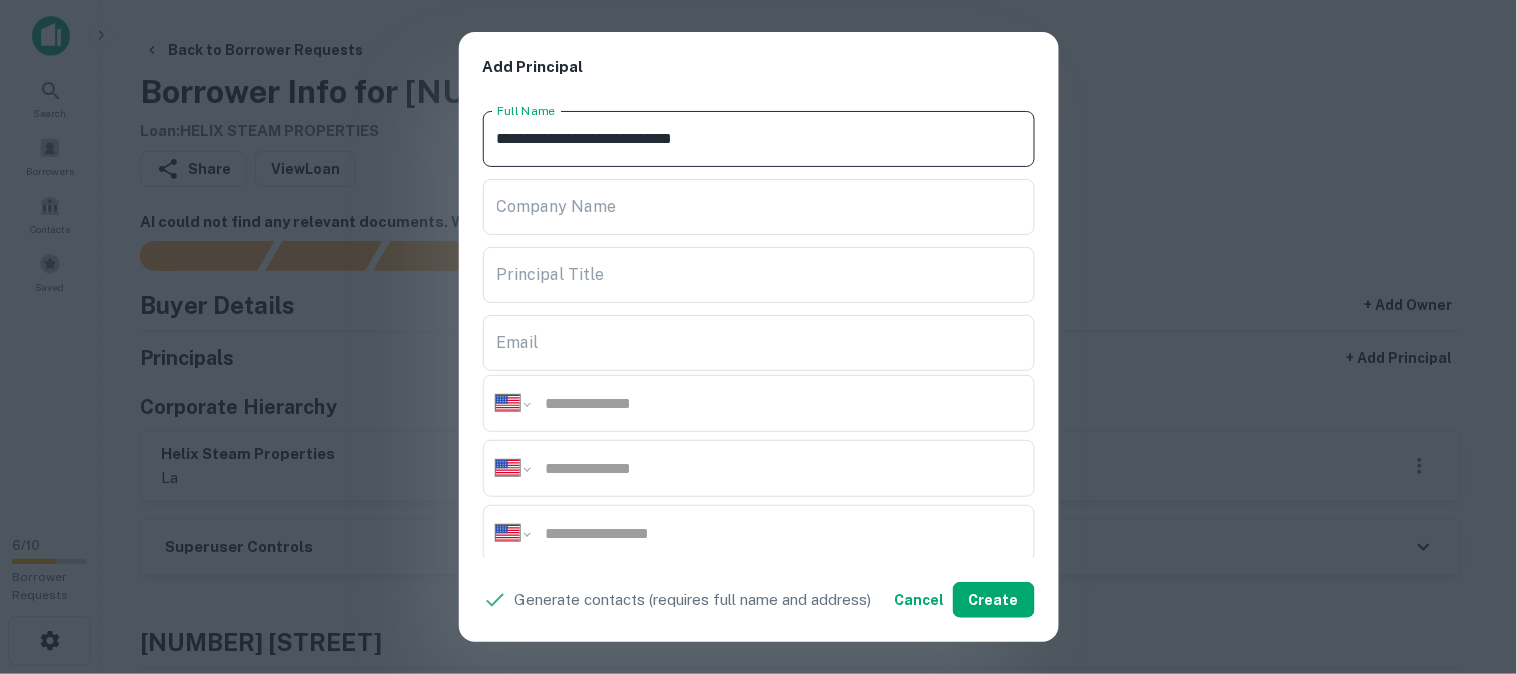 drag, startPoint x: 527, startPoint y: 135, endPoint x: 564, endPoint y: 173, distance: 53.037724 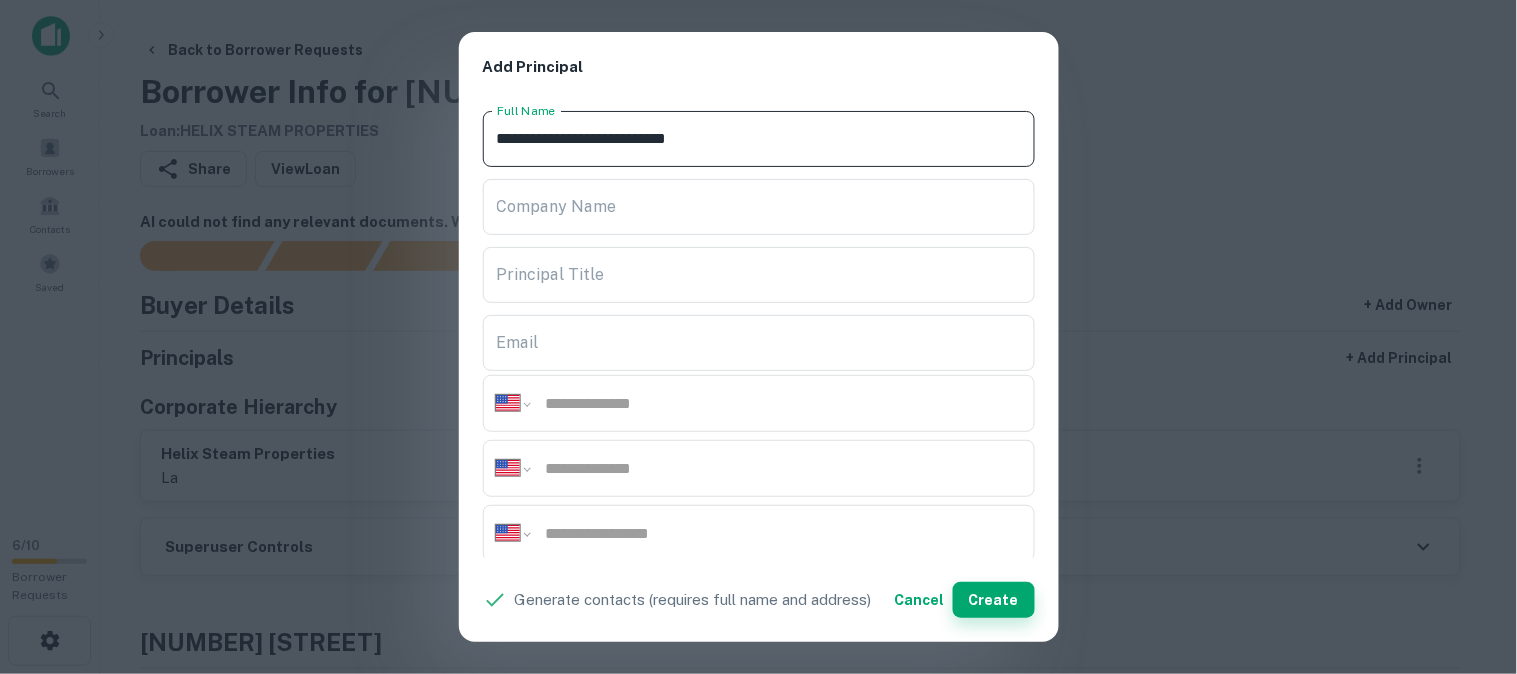 type on "**********" 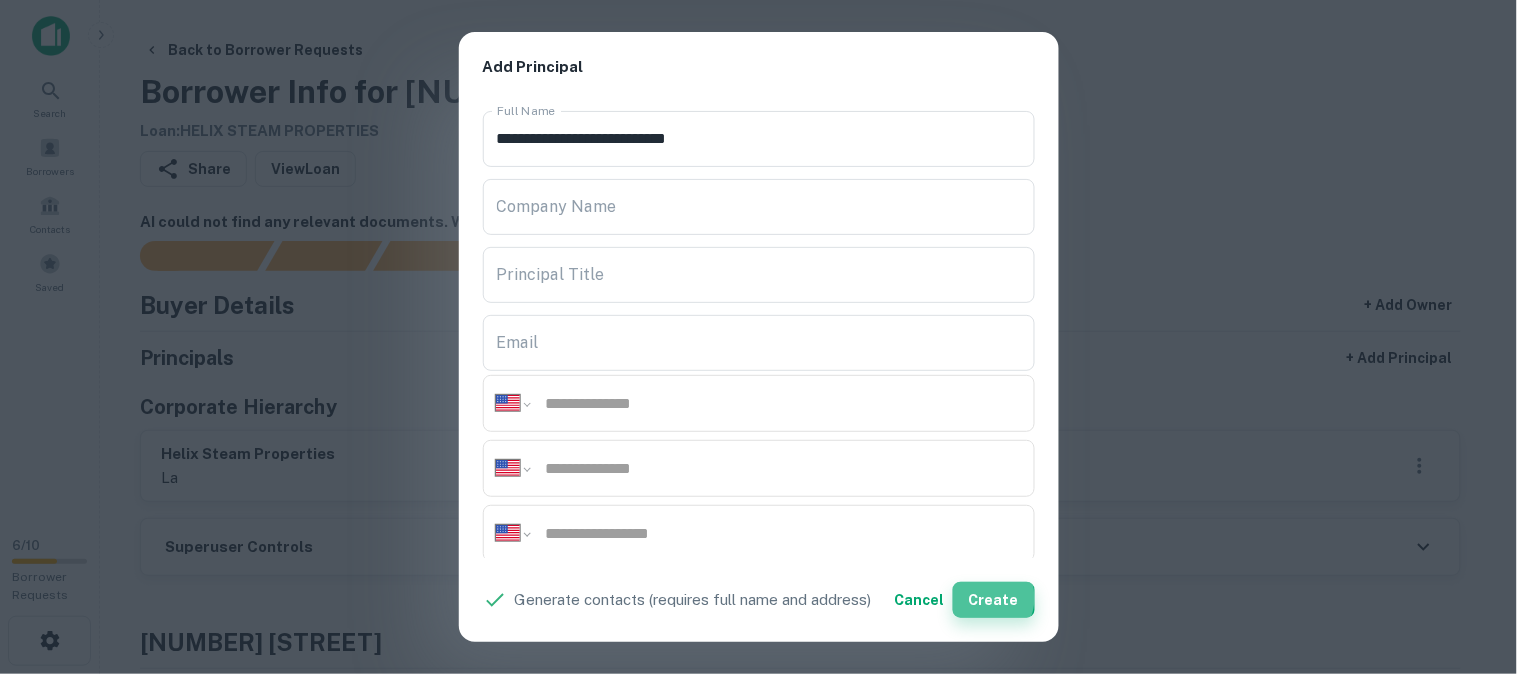 click on "Create" at bounding box center (994, 600) 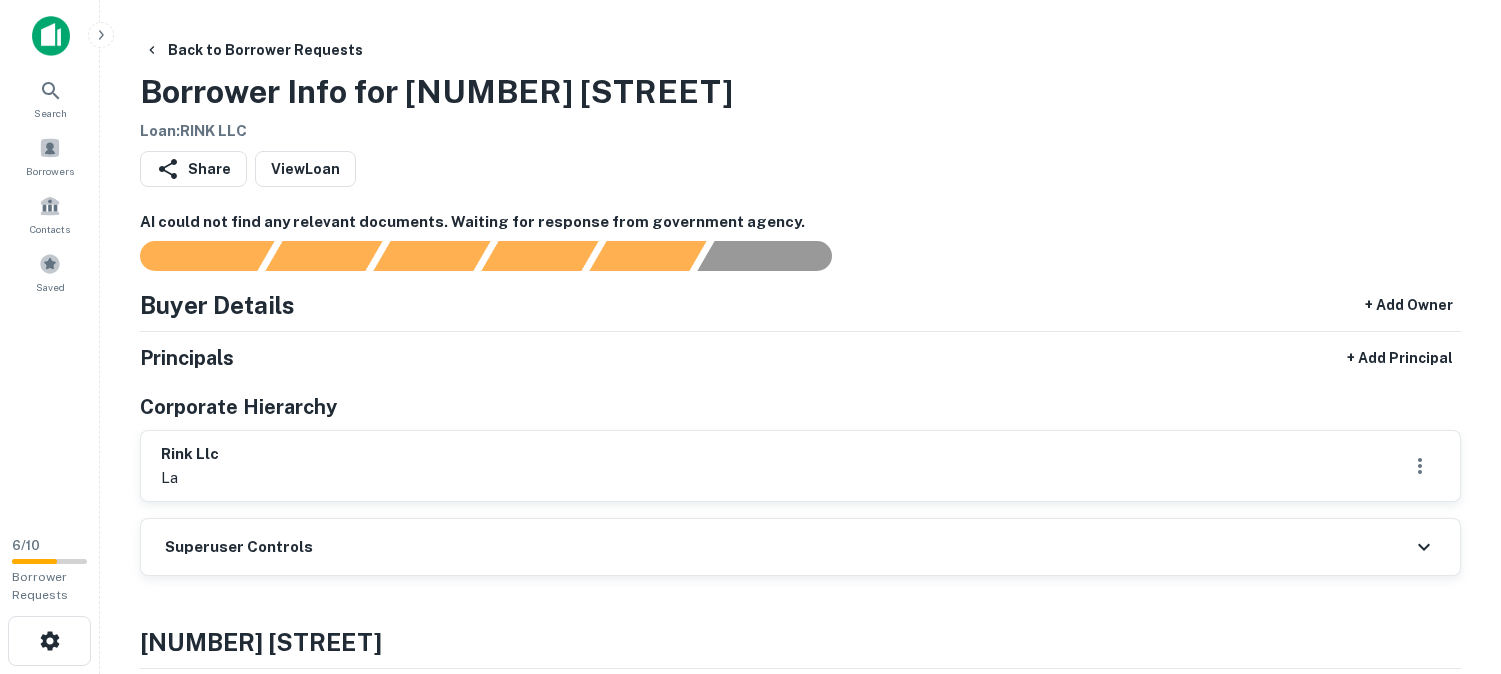 scroll, scrollTop: 0, scrollLeft: 0, axis: both 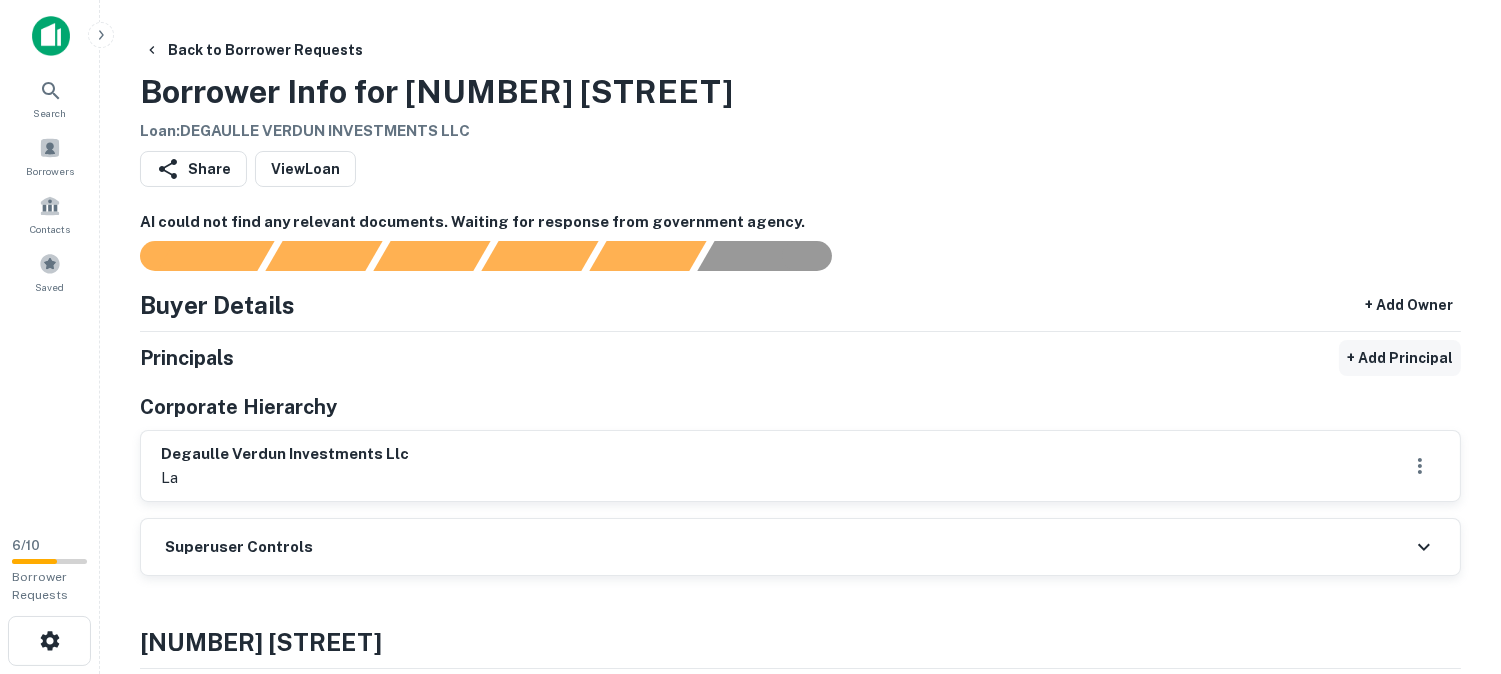 click on "+ Add Principal" at bounding box center (1400, 358) 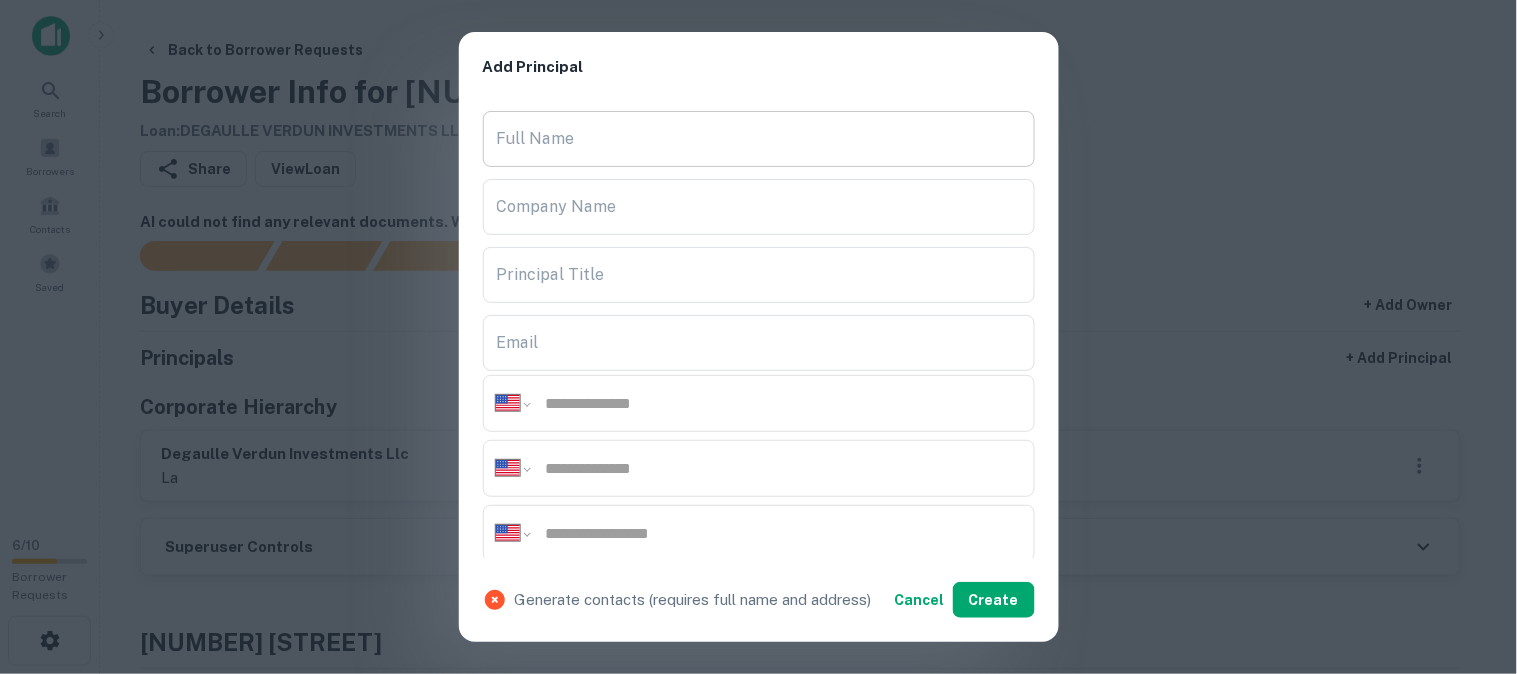 click on "Full Name" at bounding box center (759, 139) 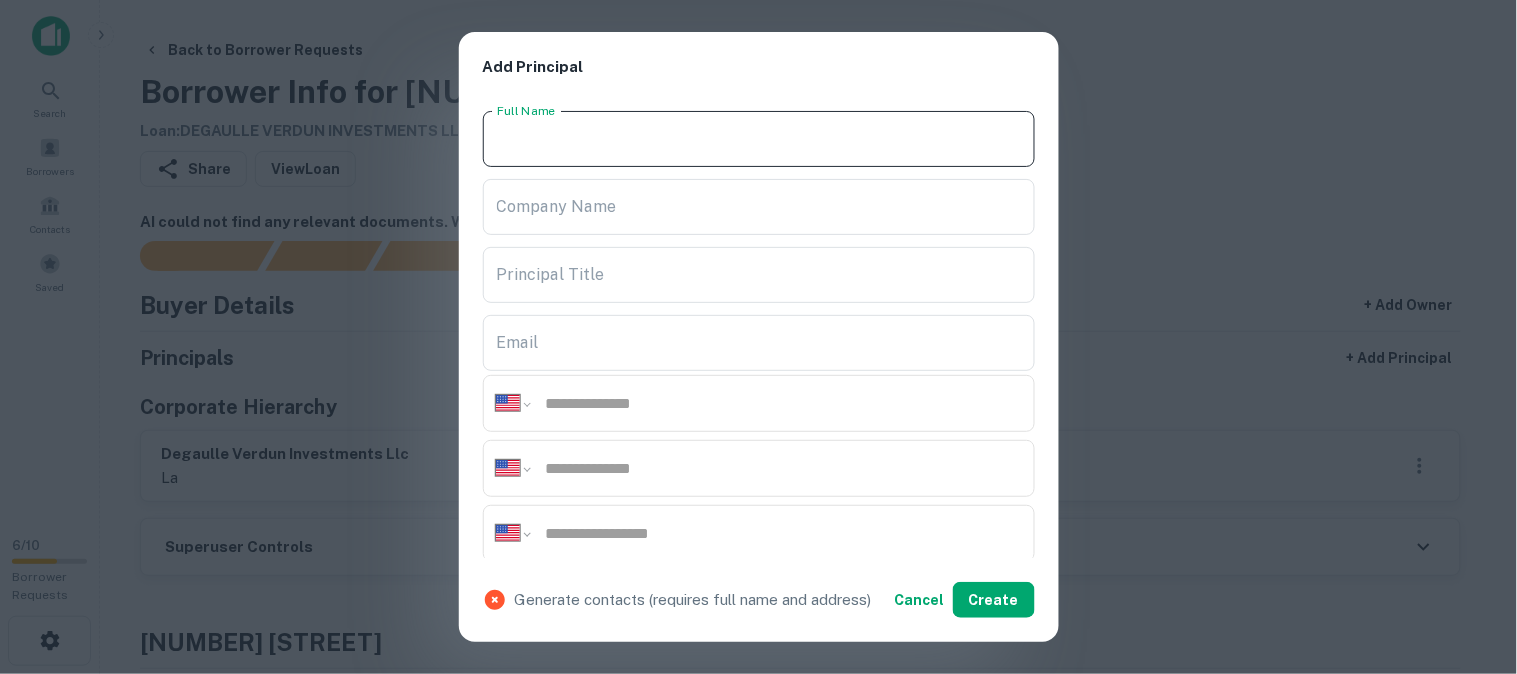 paste on "**********" 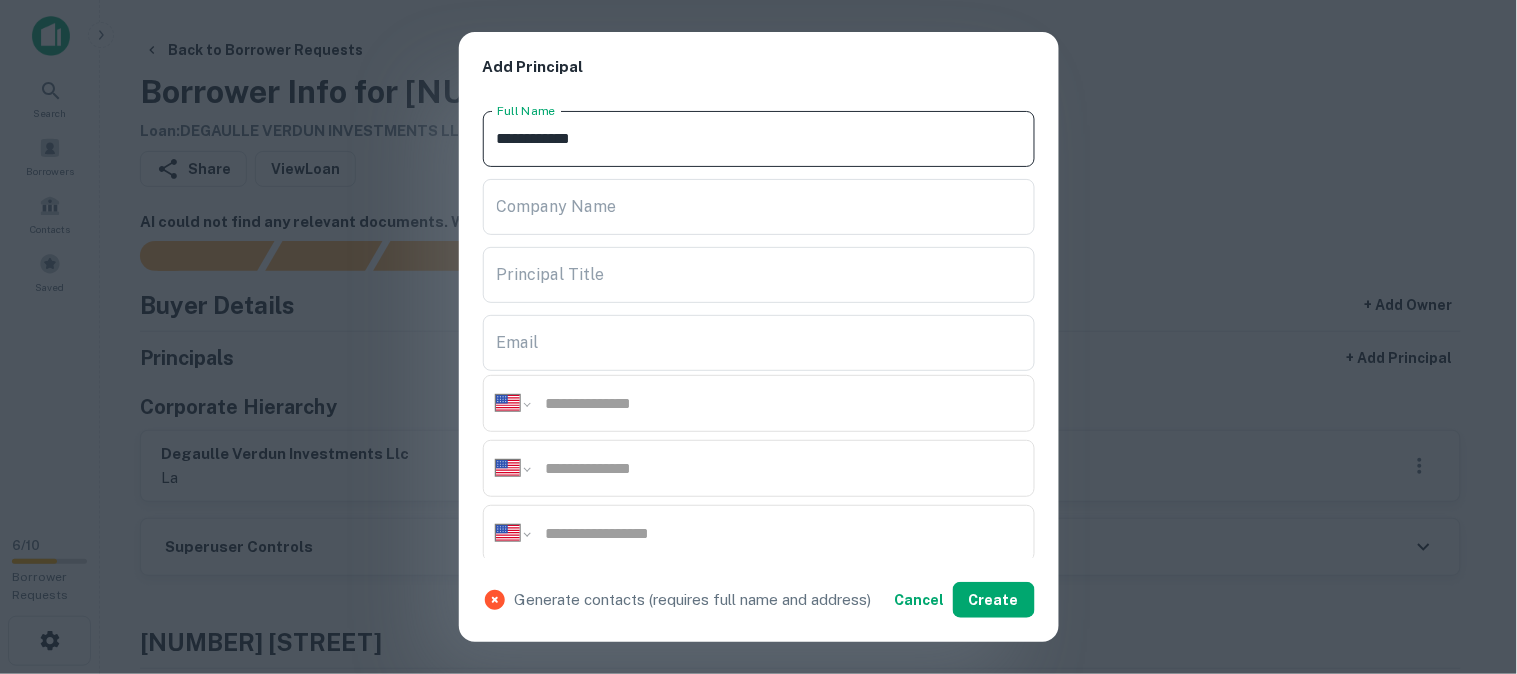 click on "**********" at bounding box center (759, 139) 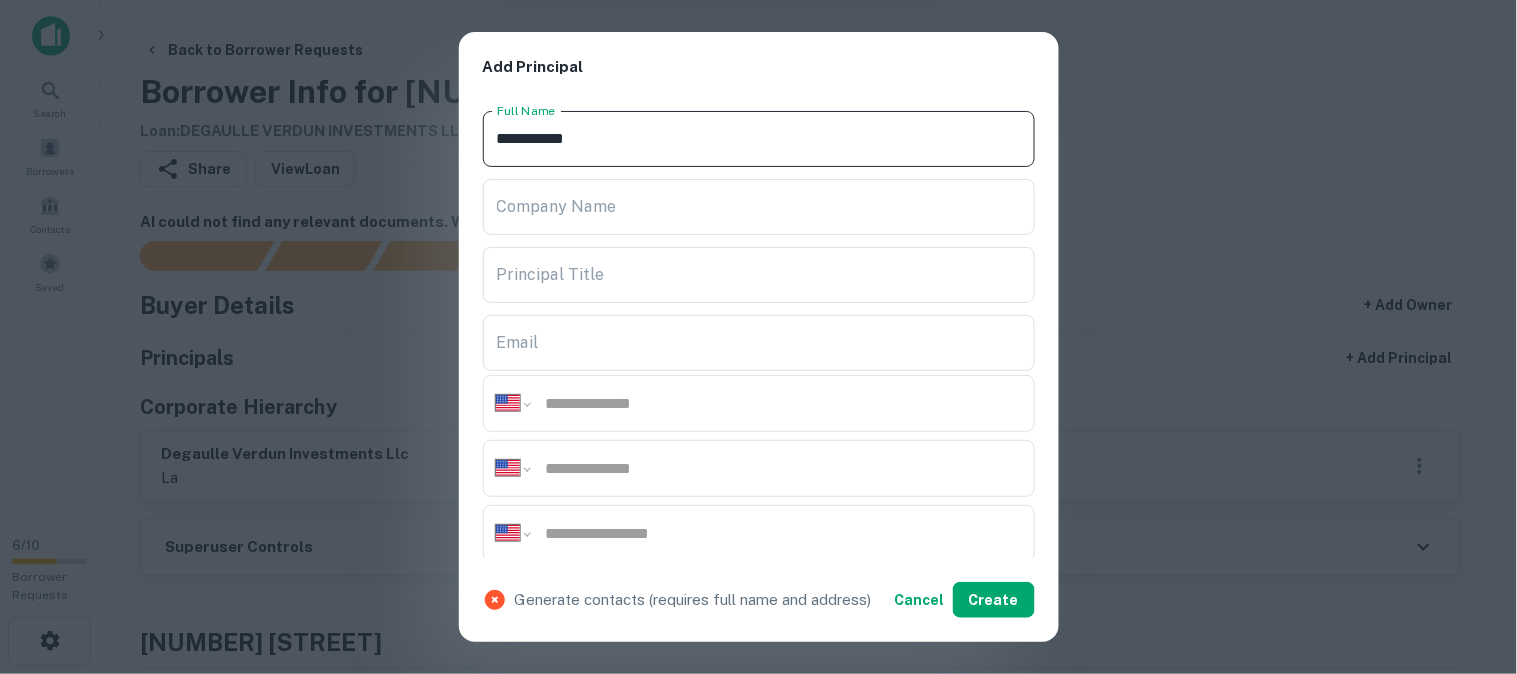 type on "**********" 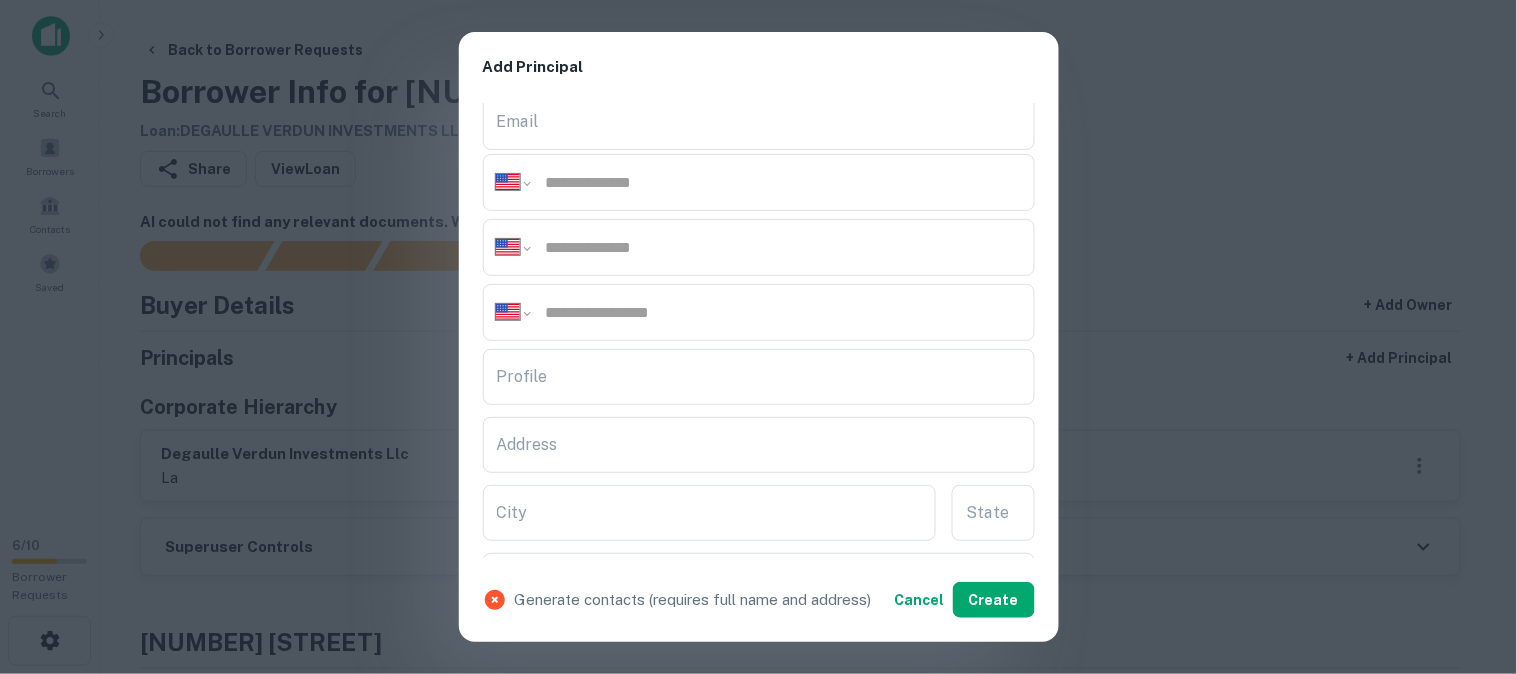scroll, scrollTop: 222, scrollLeft: 0, axis: vertical 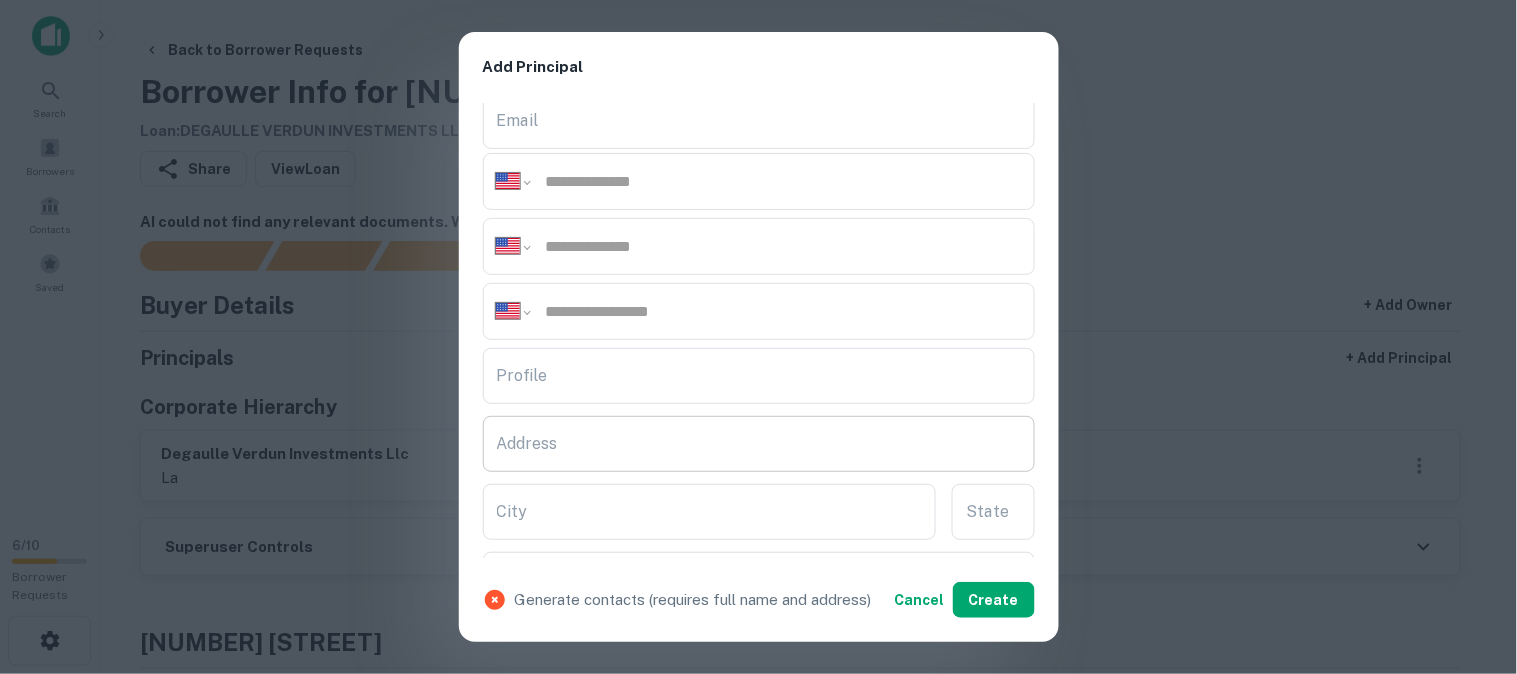 click on "Address" at bounding box center [759, 444] 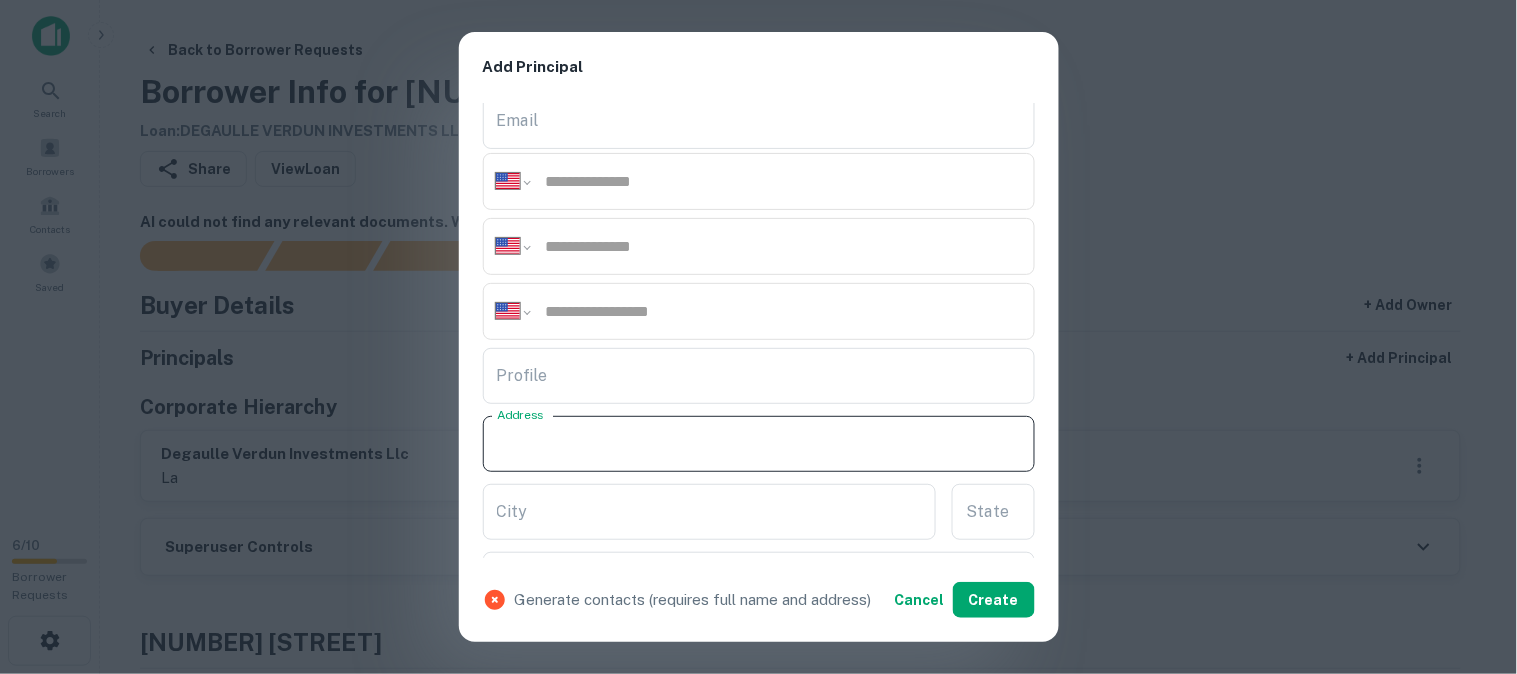 paste on "**********" 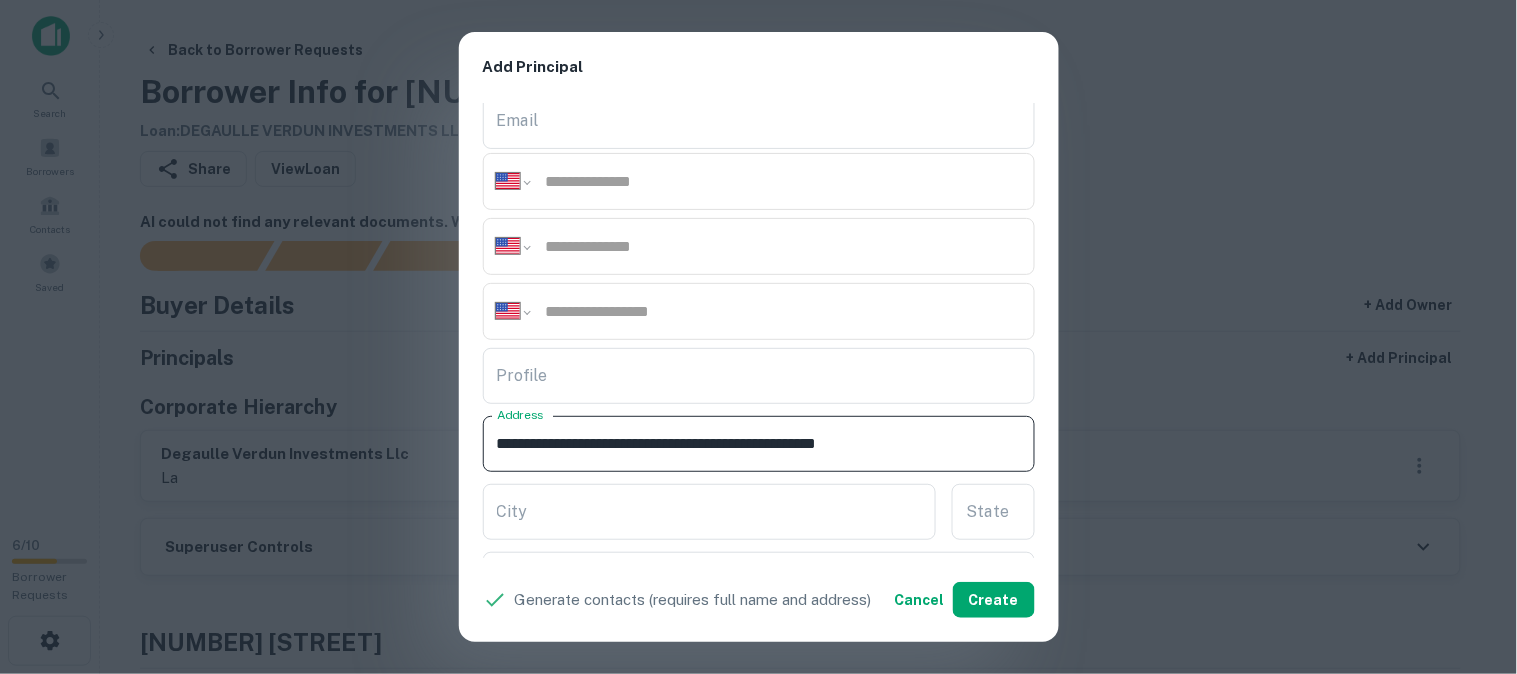 scroll, scrollTop: 0, scrollLeft: 11, axis: horizontal 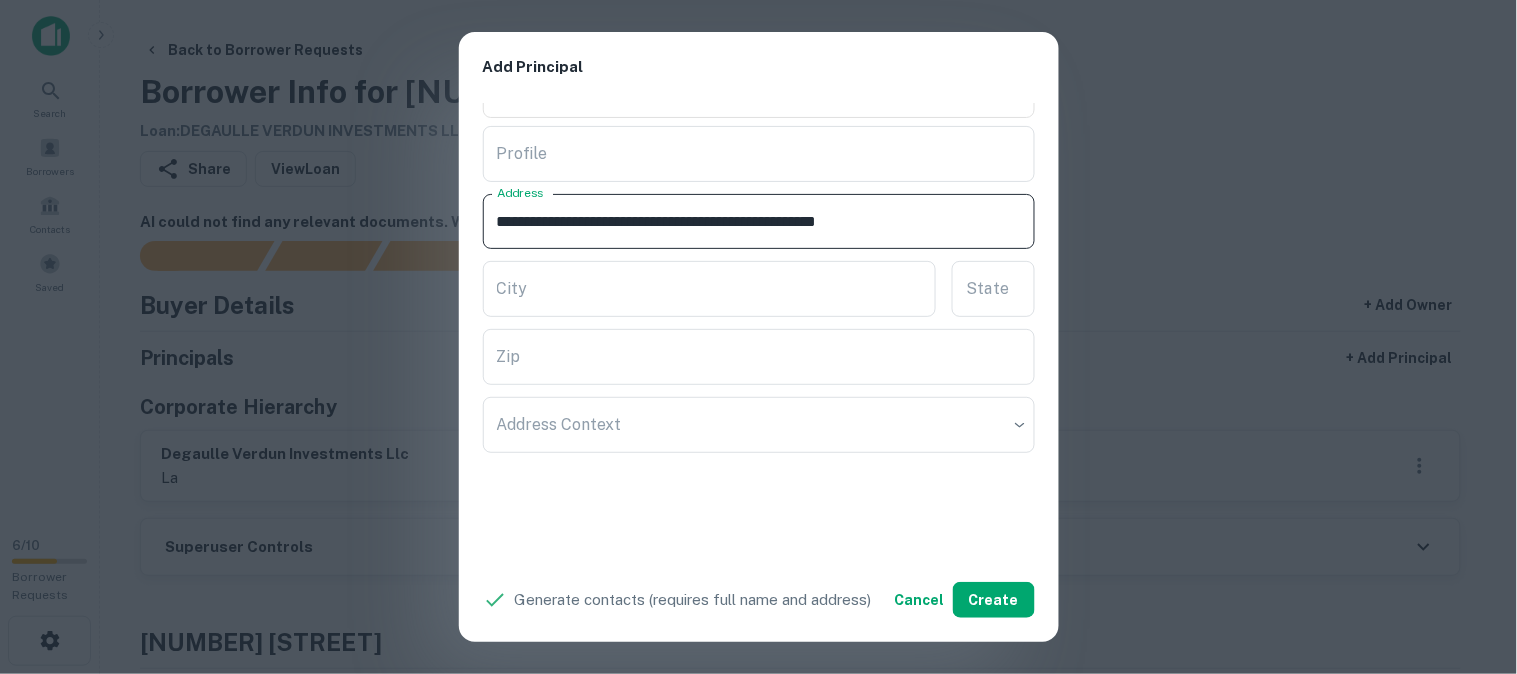 drag, startPoint x: 958, startPoint y: 218, endPoint x: 1091, endPoint y: 251, distance: 137.03284 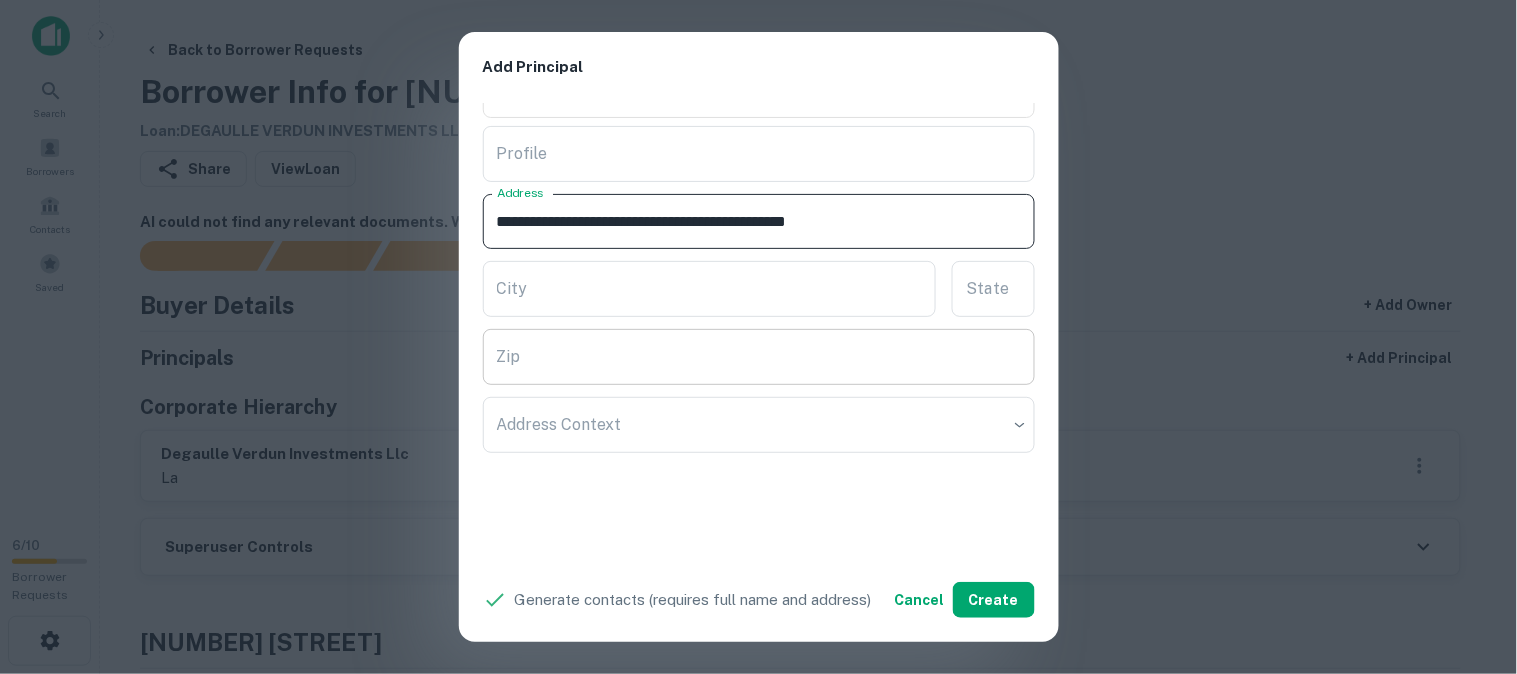 scroll, scrollTop: 0, scrollLeft: 0, axis: both 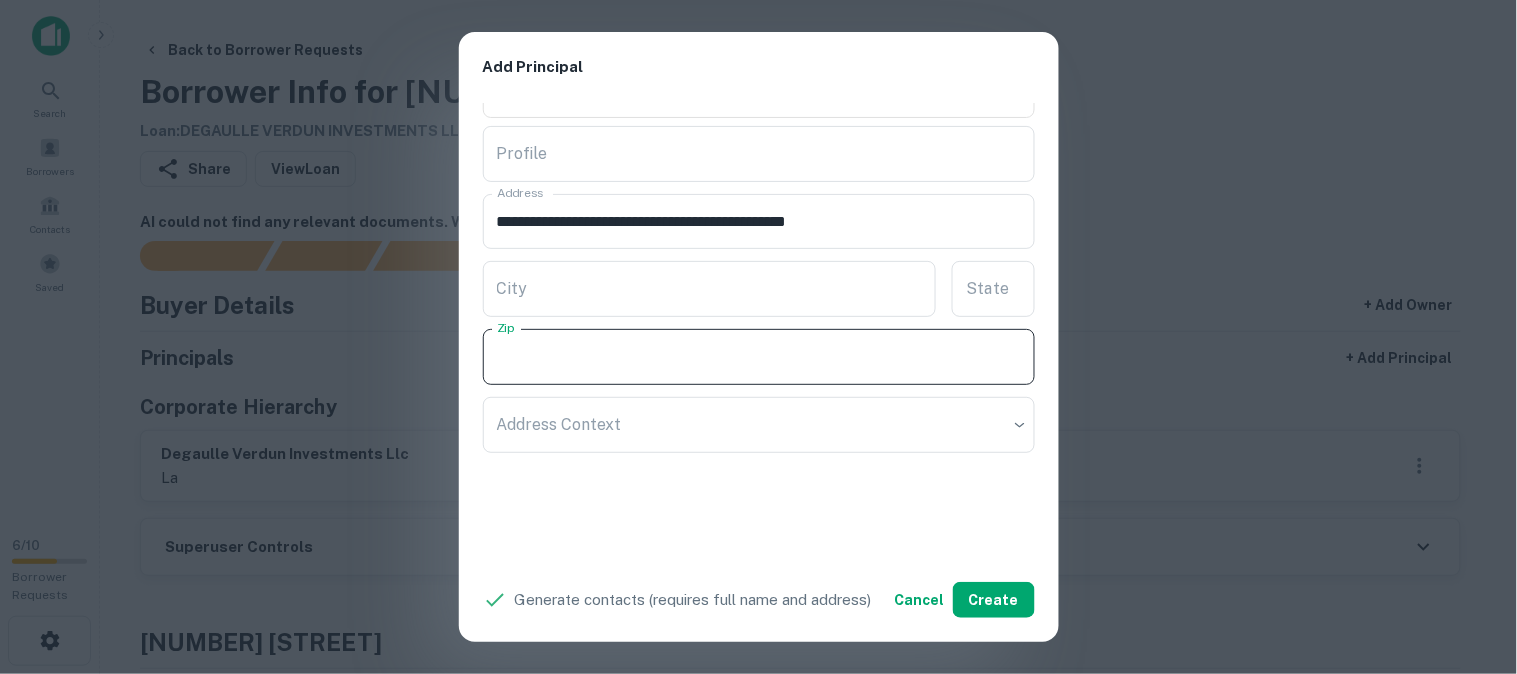 paste on "*****" 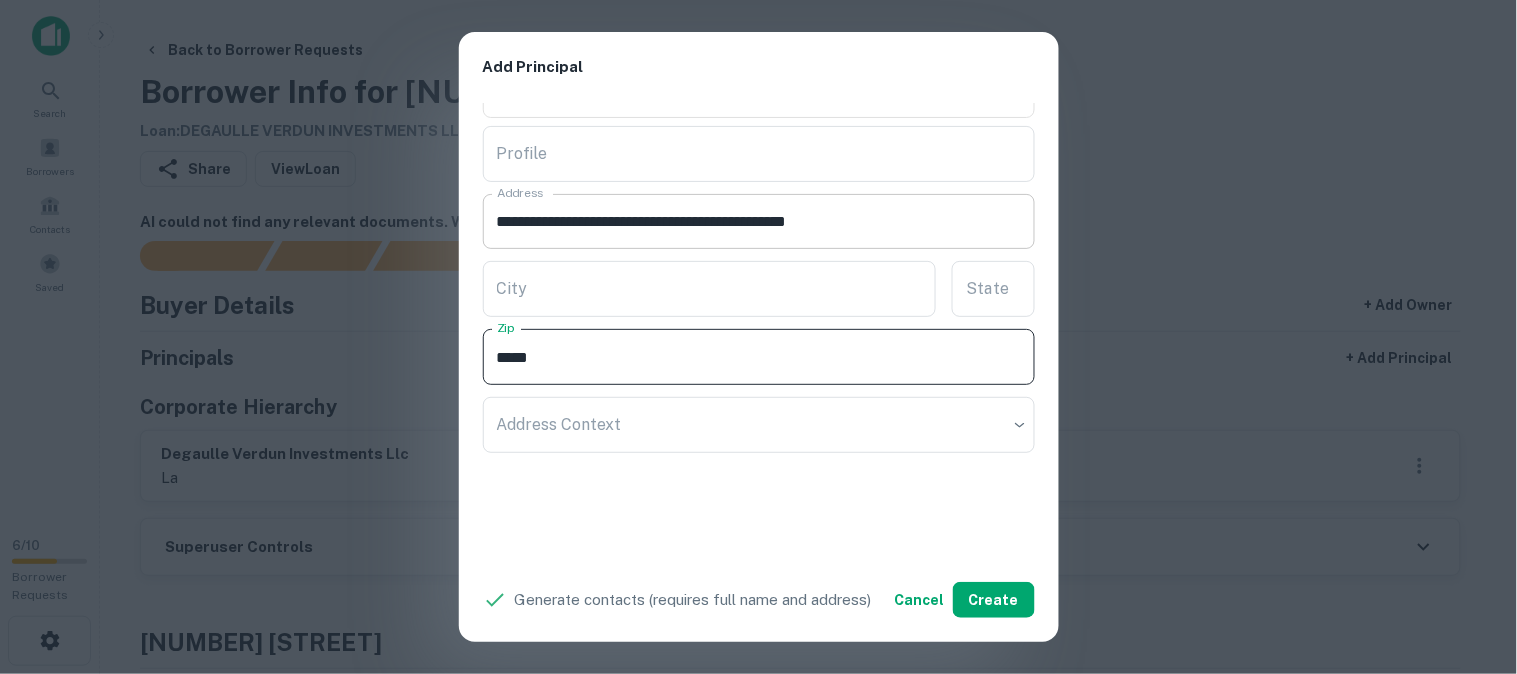type on "*****" 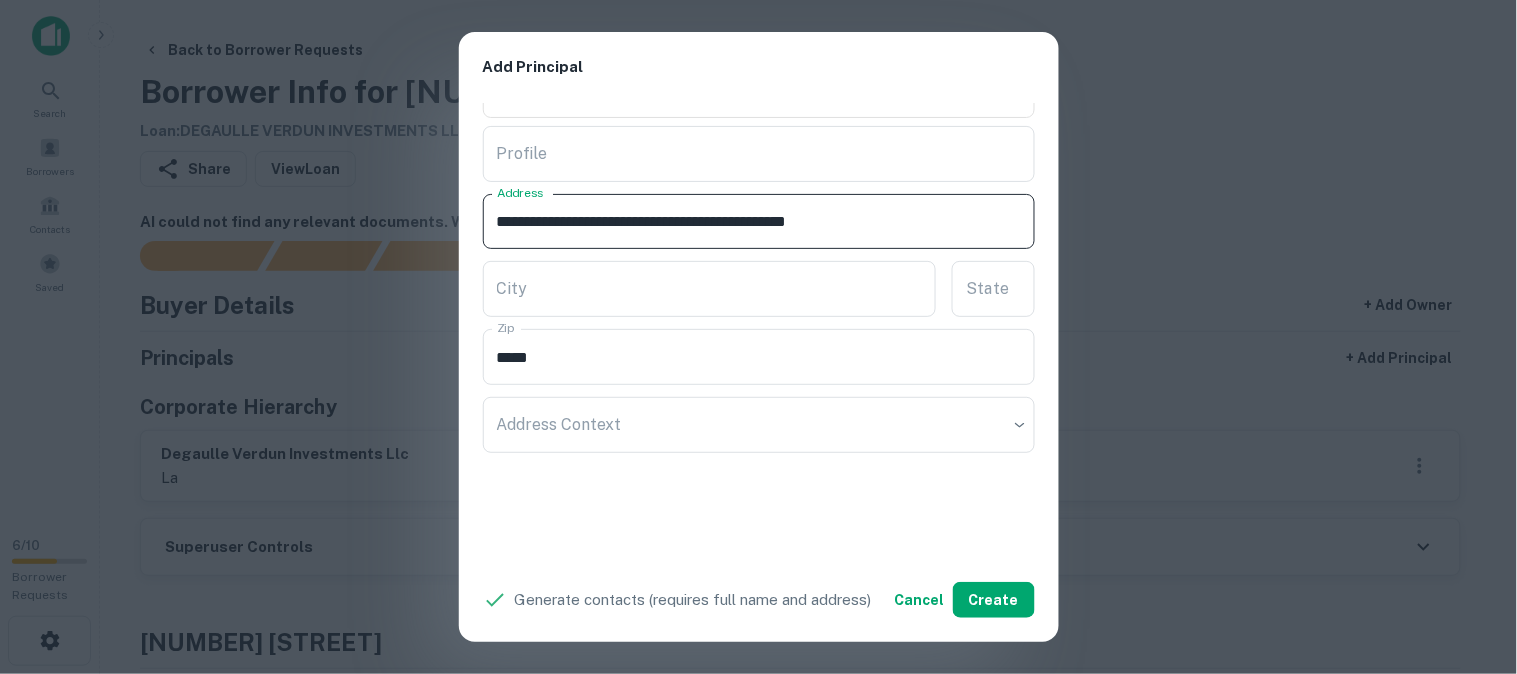 drag, startPoint x: 942, startPoint y: 222, endPoint x: 968, endPoint y: 228, distance: 26.683329 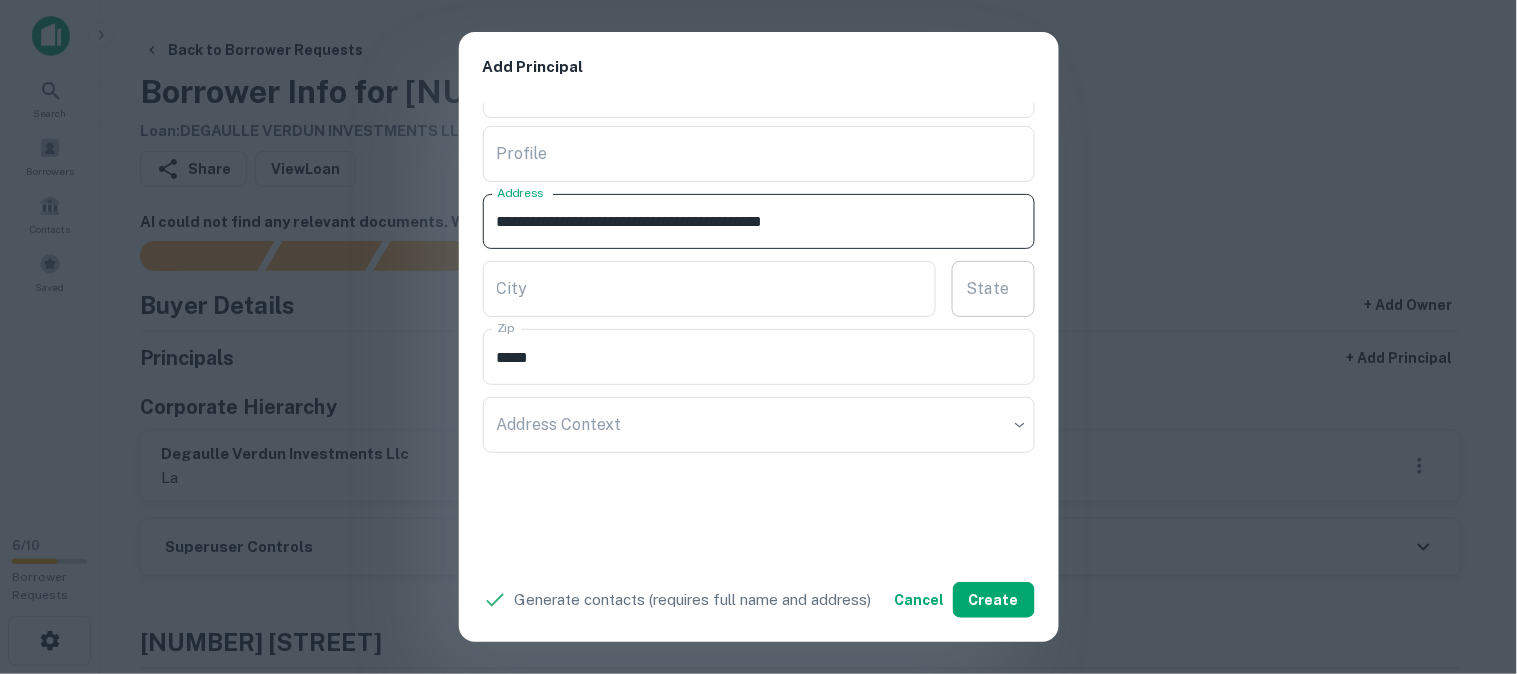 type on "**********" 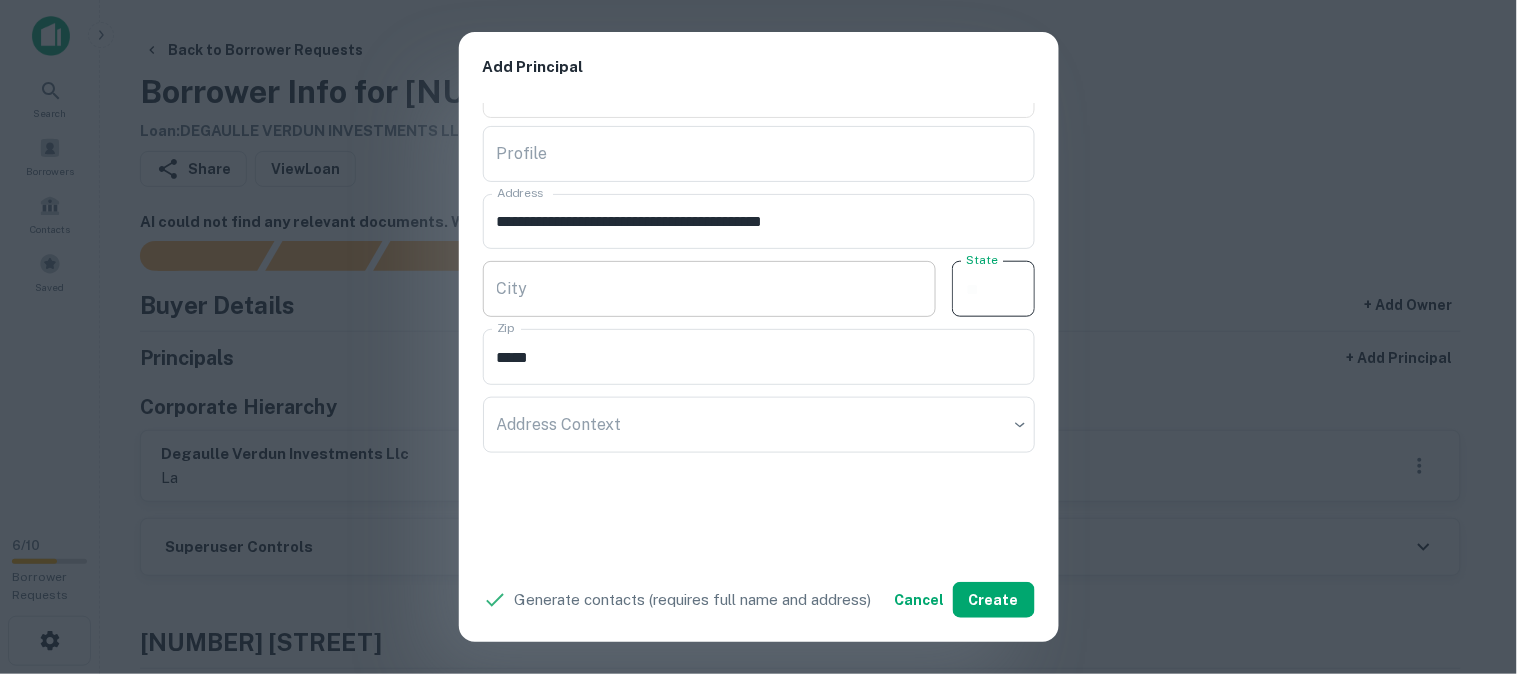 paste on "**" 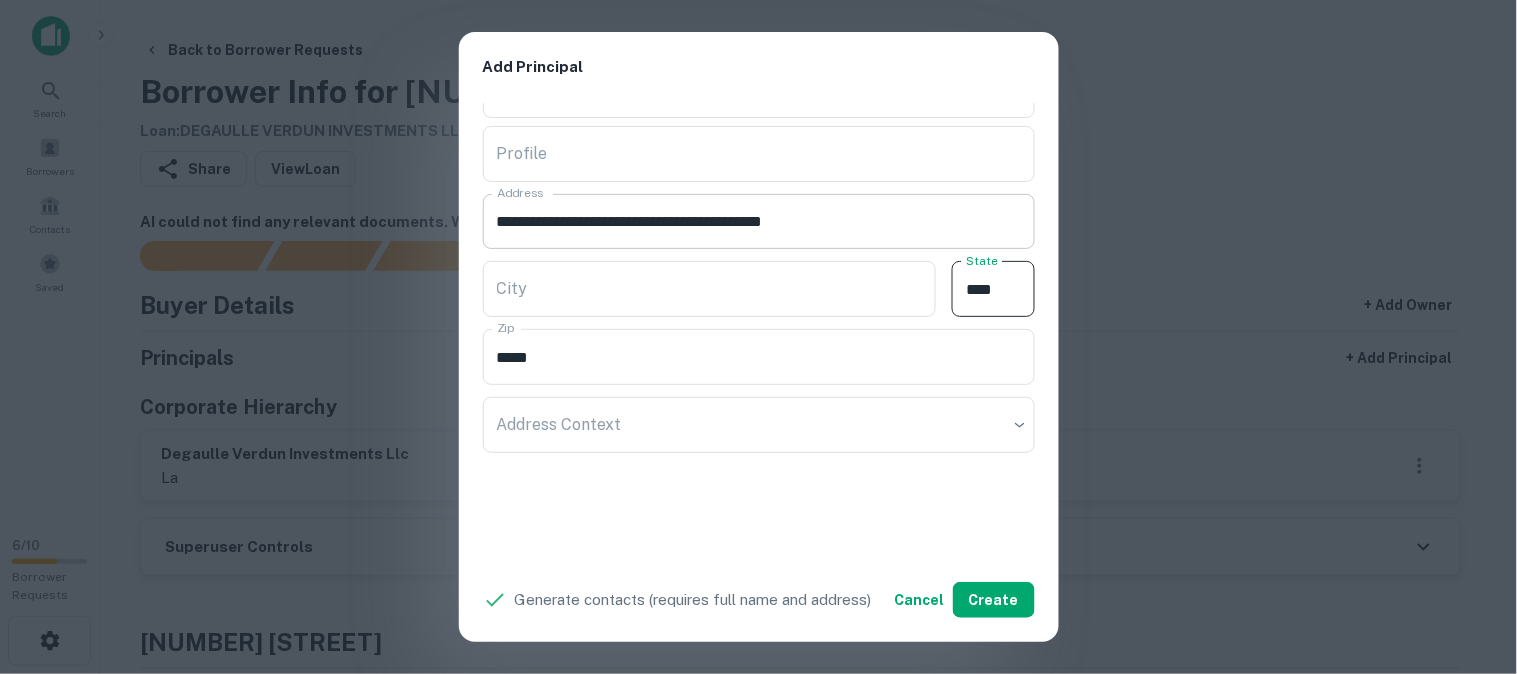 type on "**" 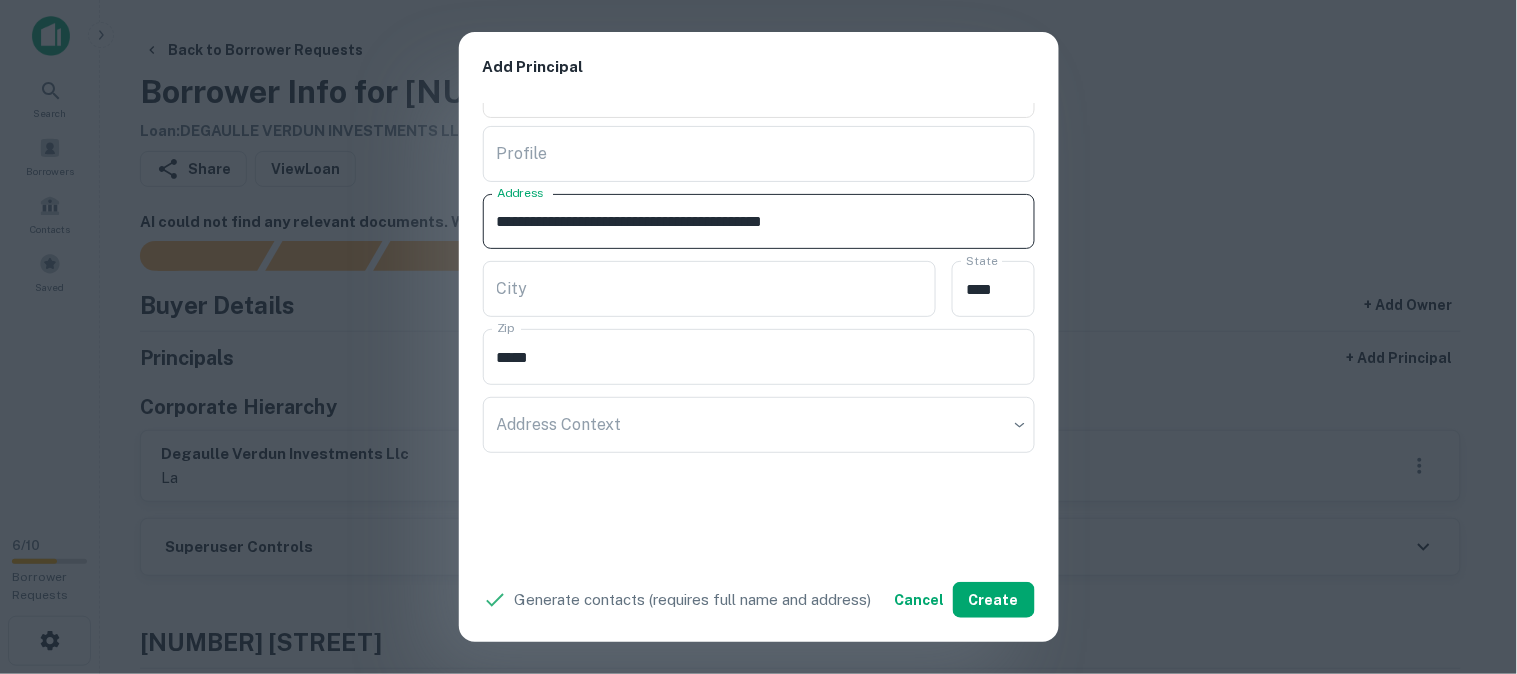 drag, startPoint x: 922, startPoint y: 221, endPoint x: 931, endPoint y: 228, distance: 11.401754 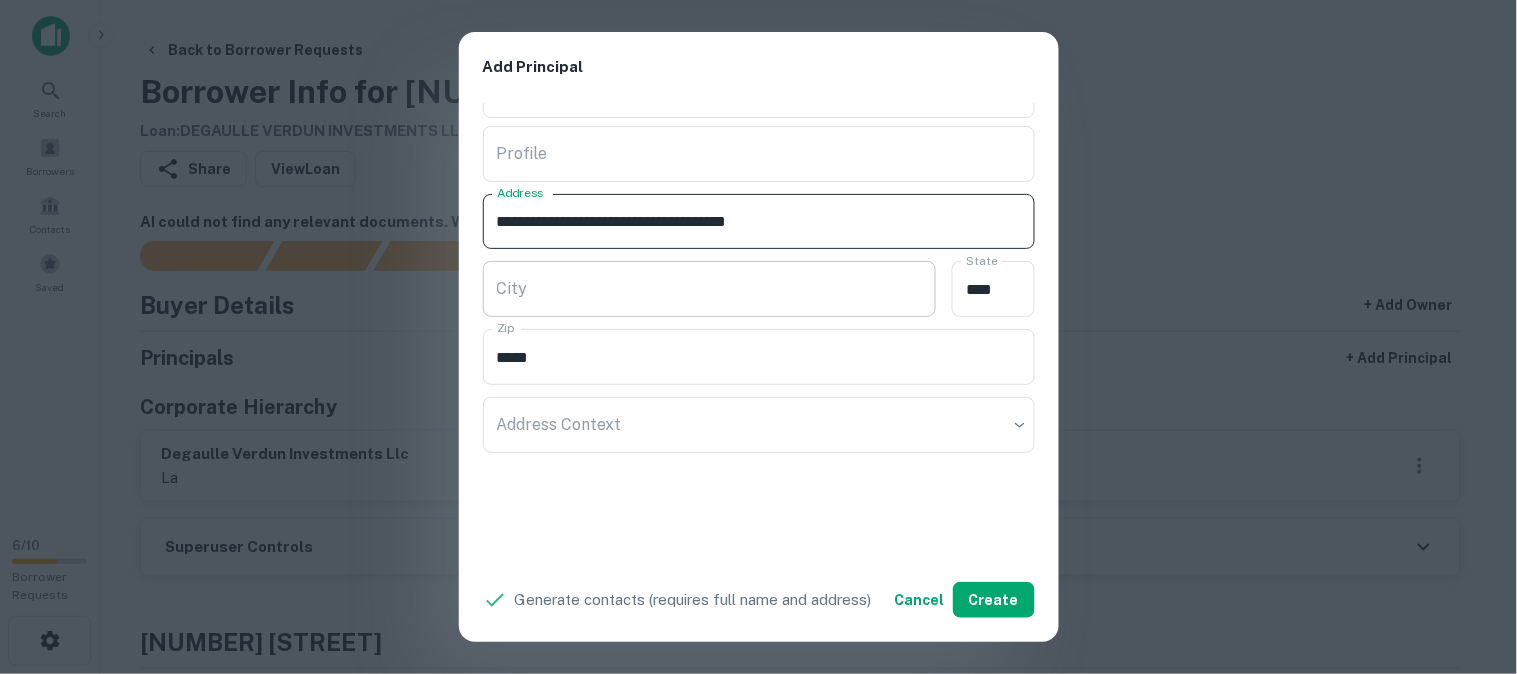 type on "**********" 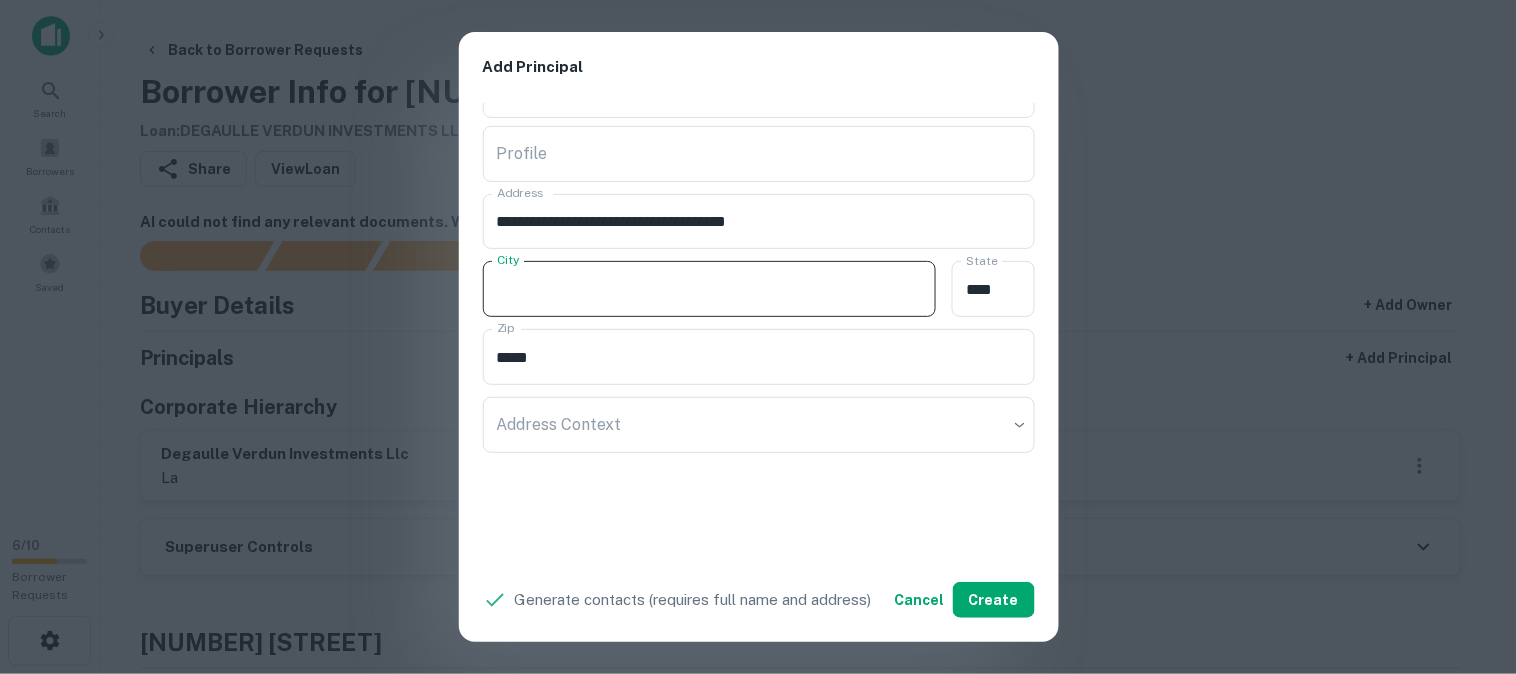 paste on "******" 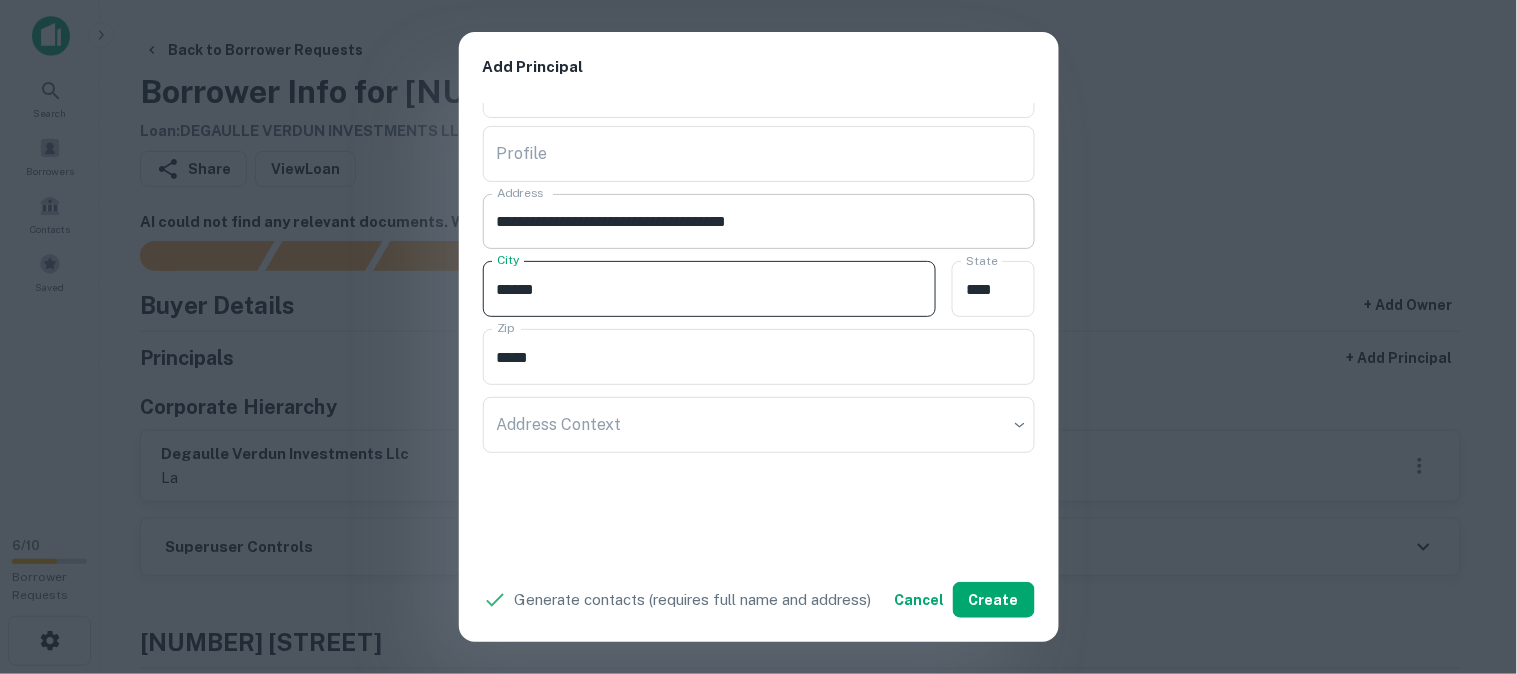 type on "******" 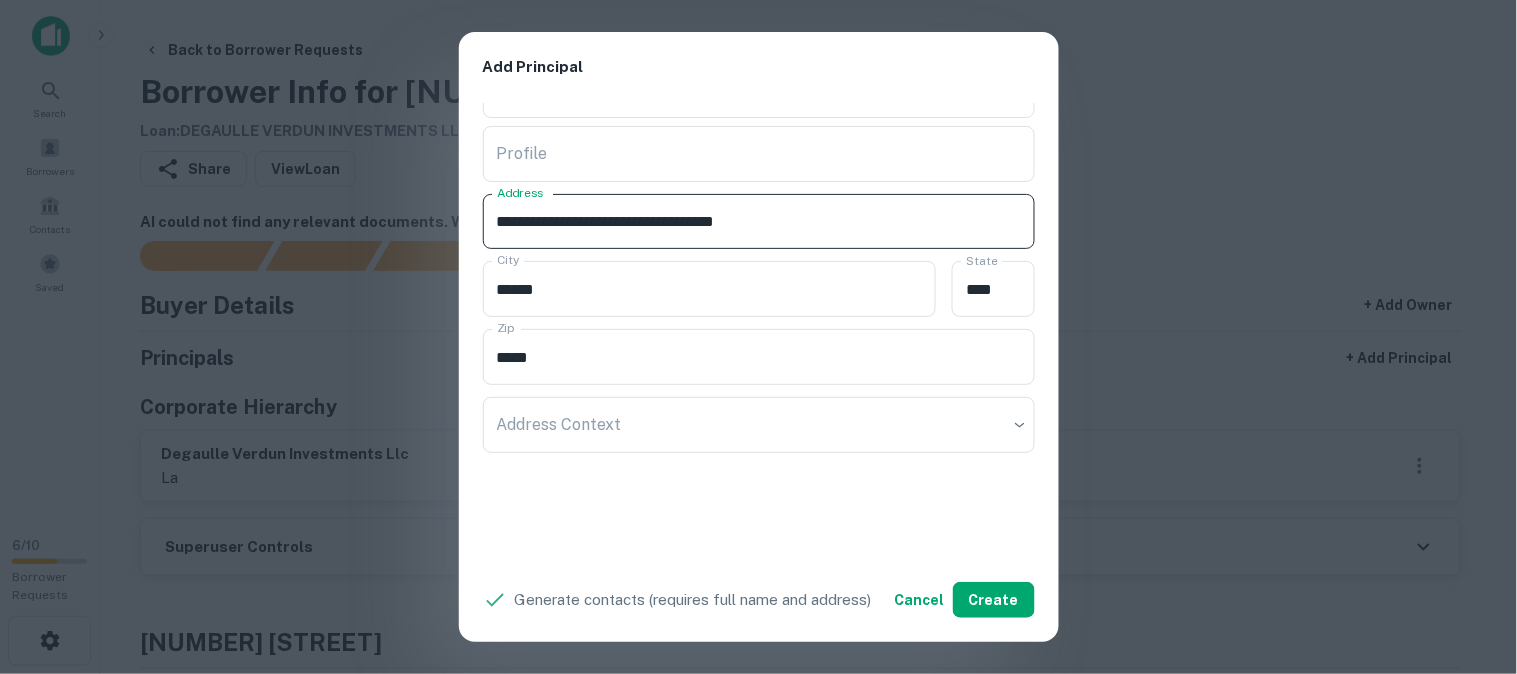 drag, startPoint x: 853, startPoint y: 232, endPoint x: 830, endPoint y: 223, distance: 24.698177 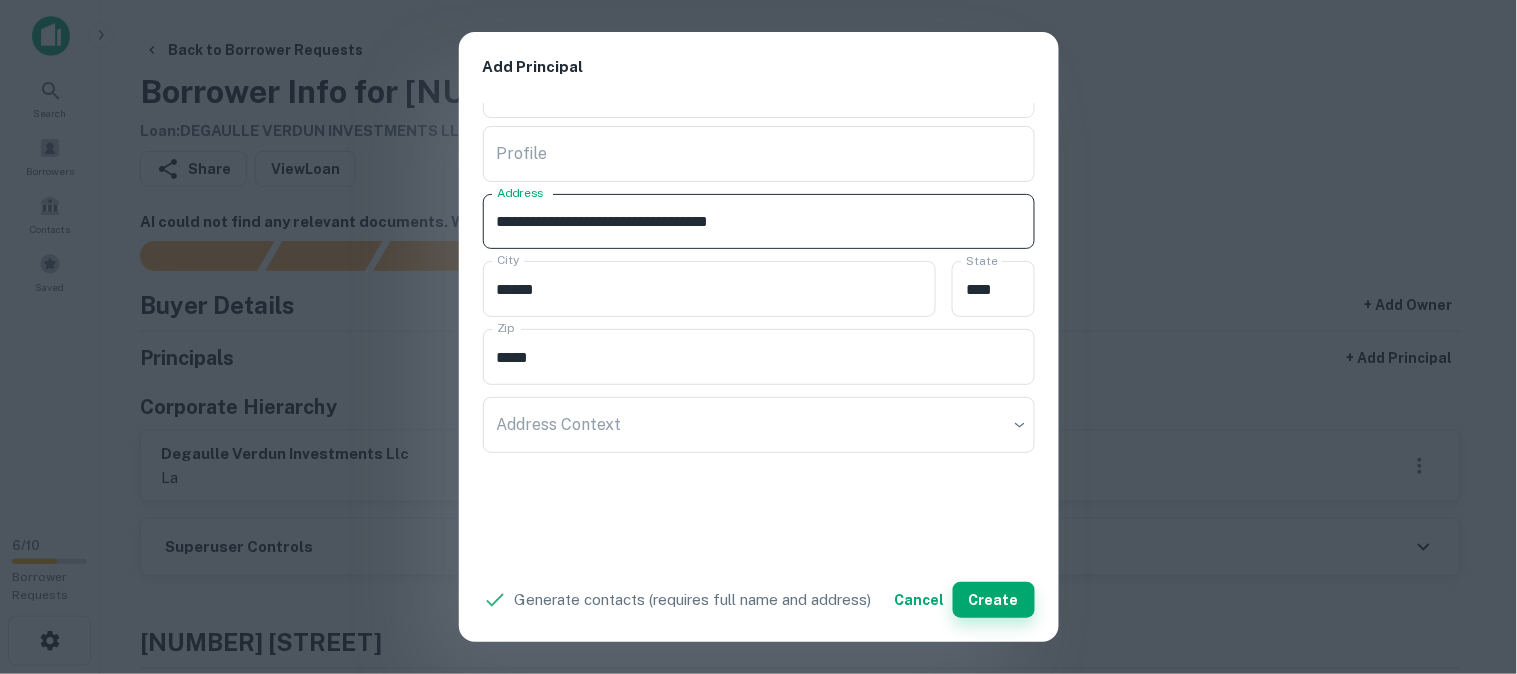 type on "**********" 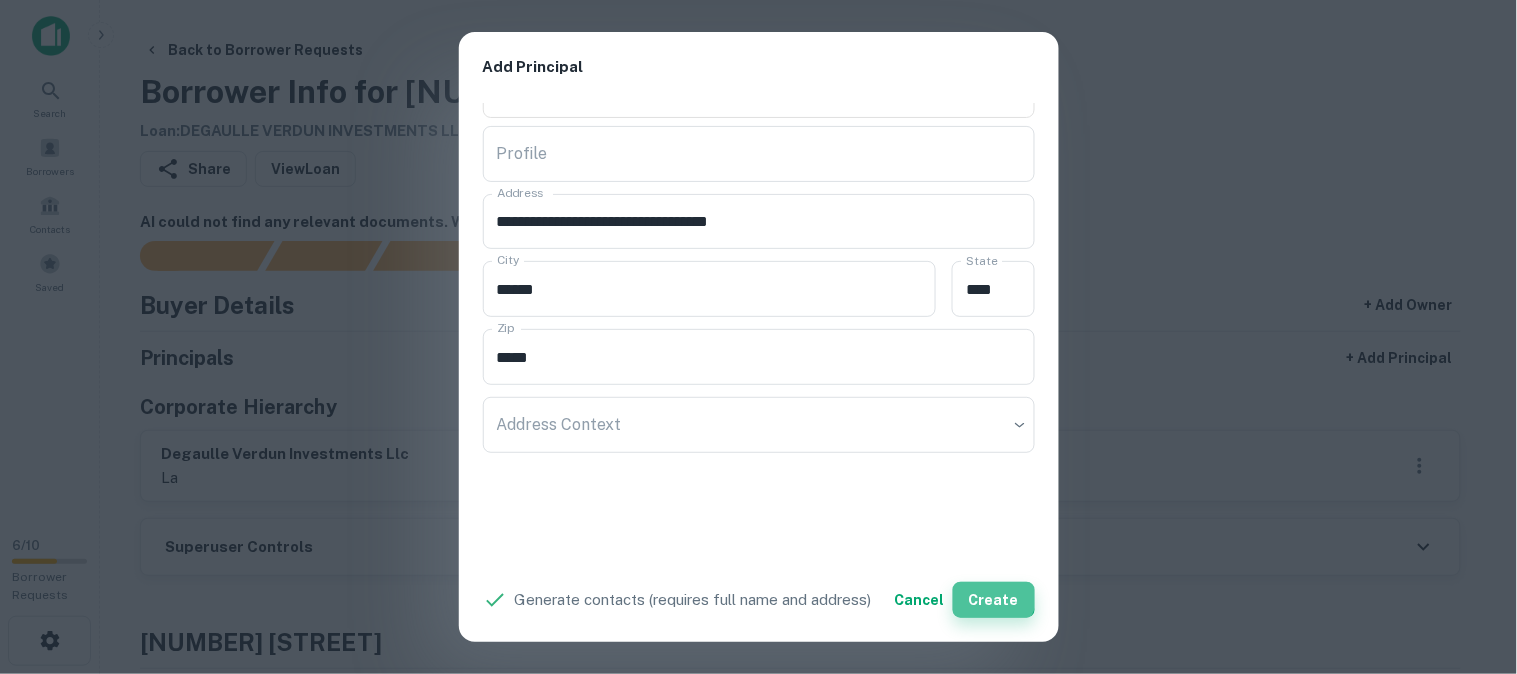 click on "Create" at bounding box center [994, 600] 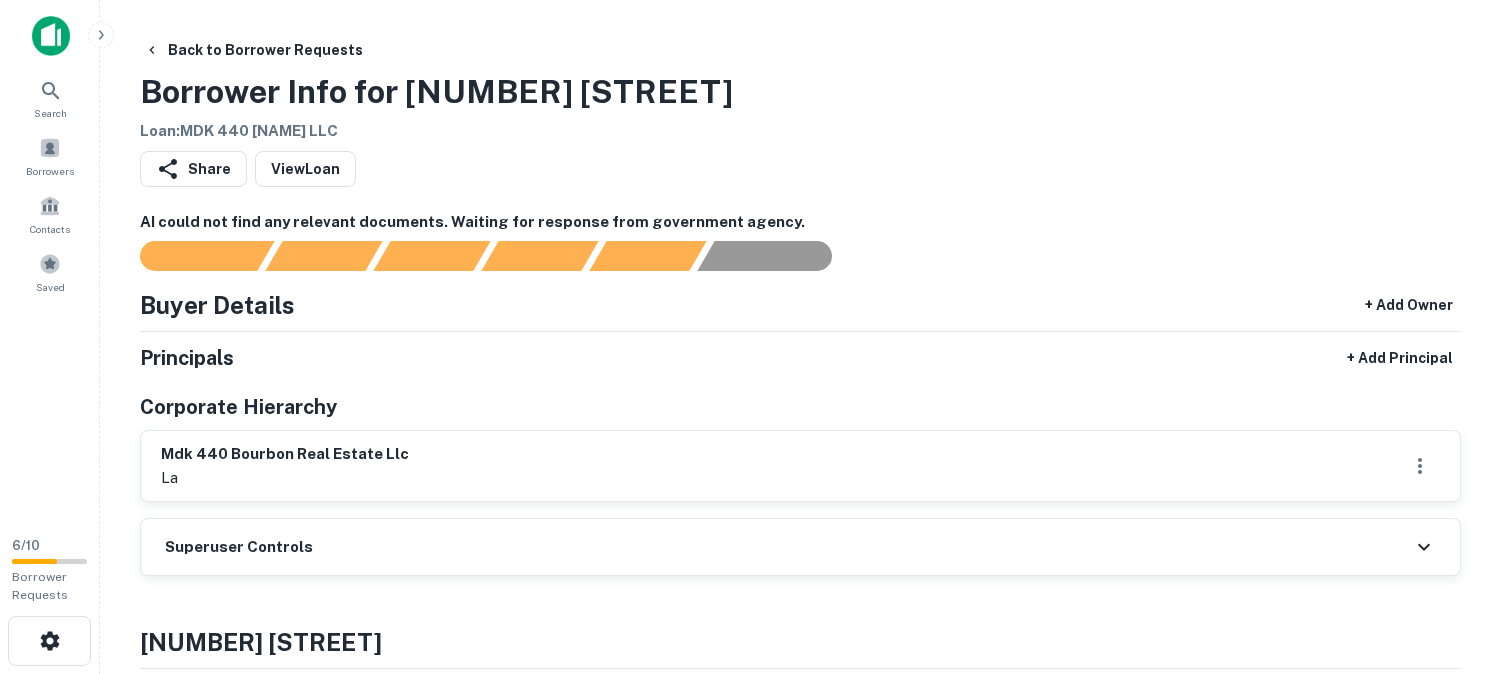 scroll, scrollTop: 0, scrollLeft: 0, axis: both 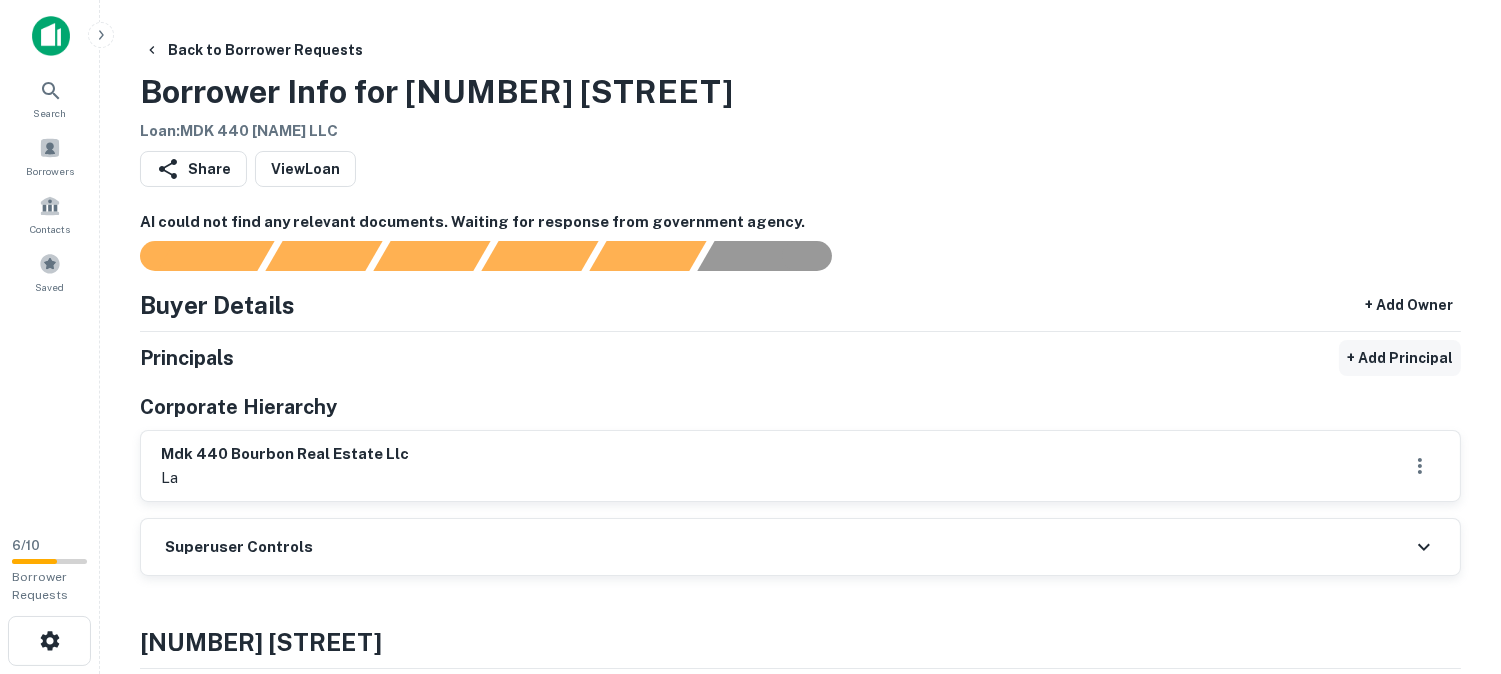 click on "+ Add Principal" at bounding box center [1400, 358] 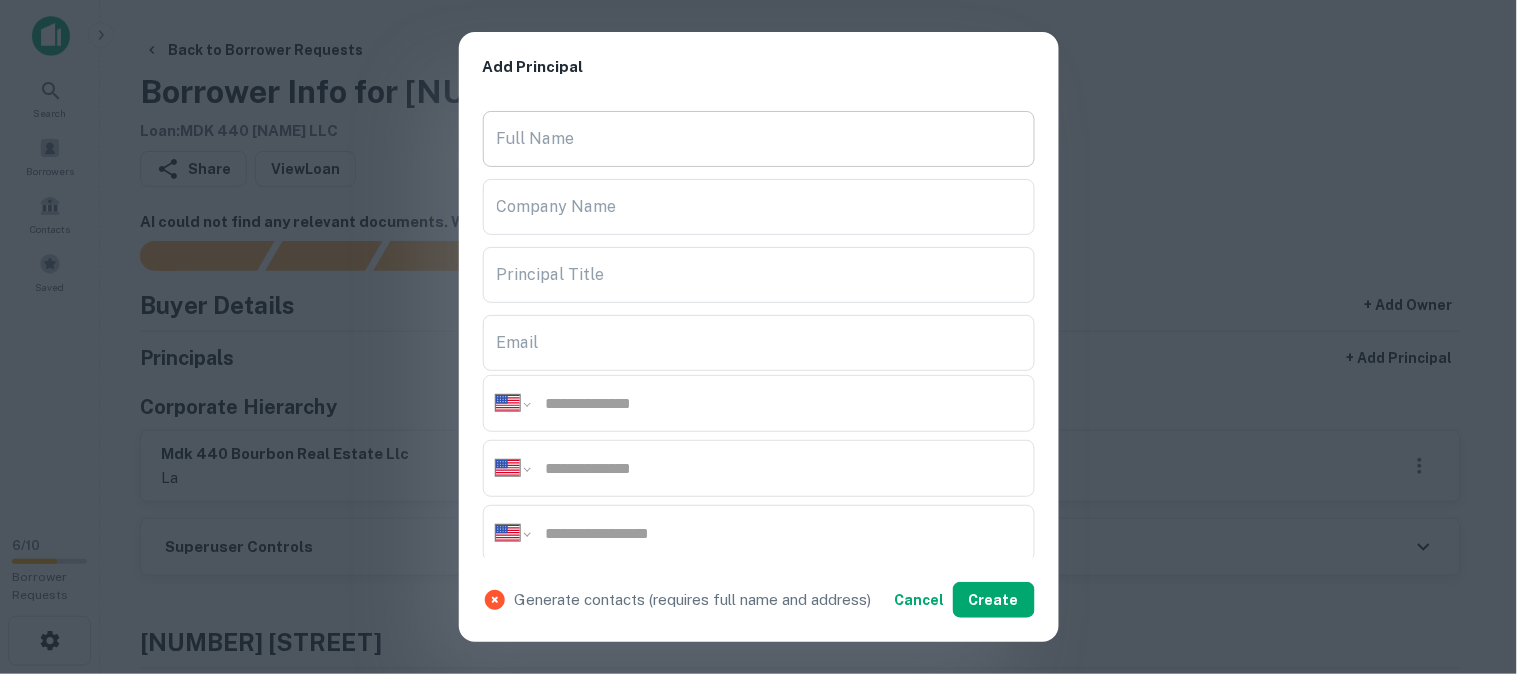 click on "Full Name" at bounding box center (759, 139) 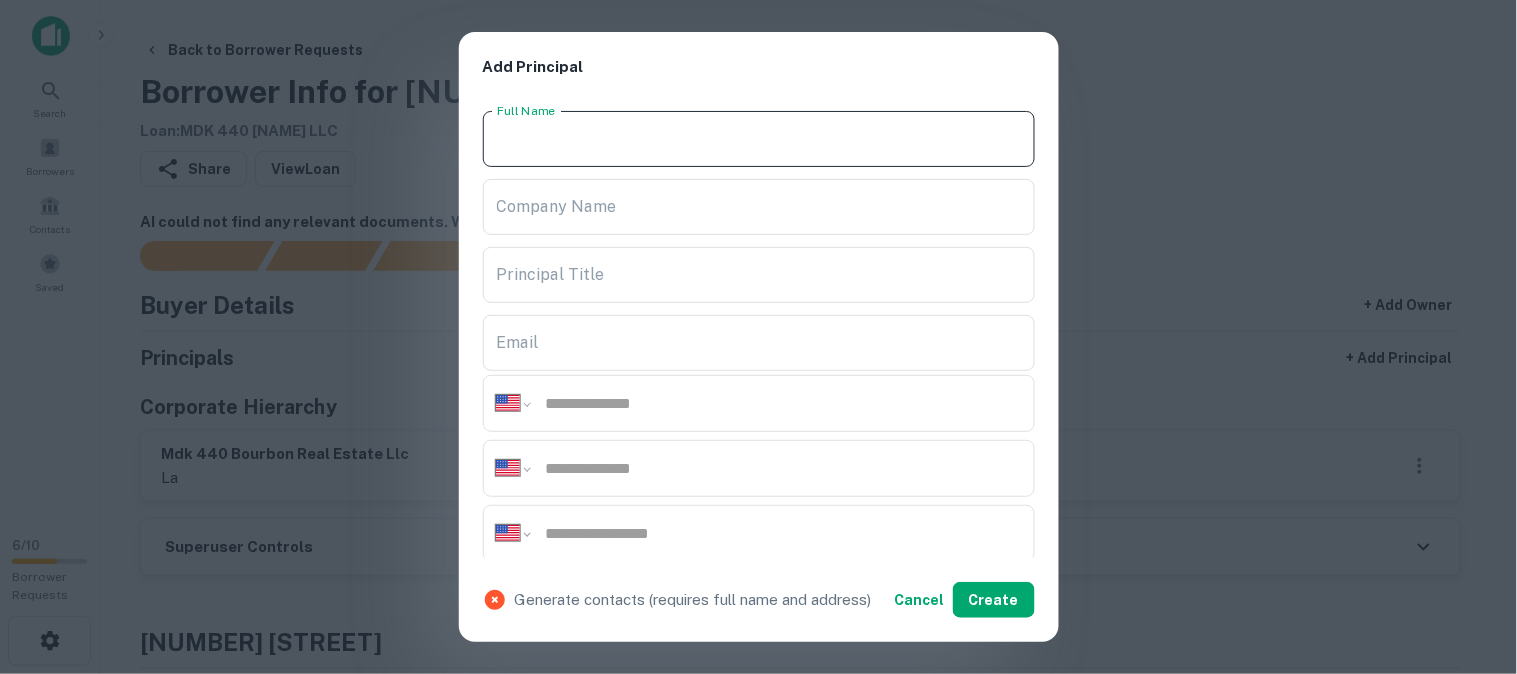 paste on "**********" 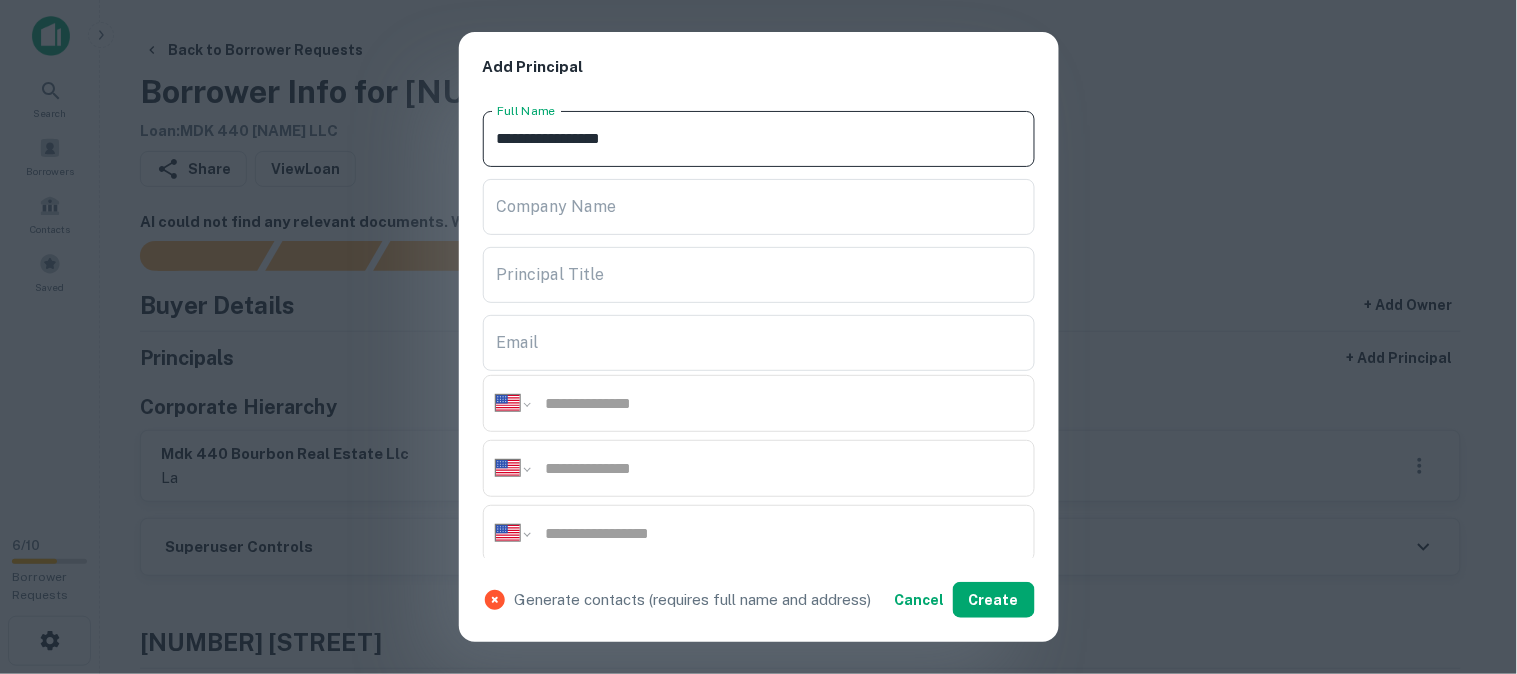 click on "**********" at bounding box center [759, 139] 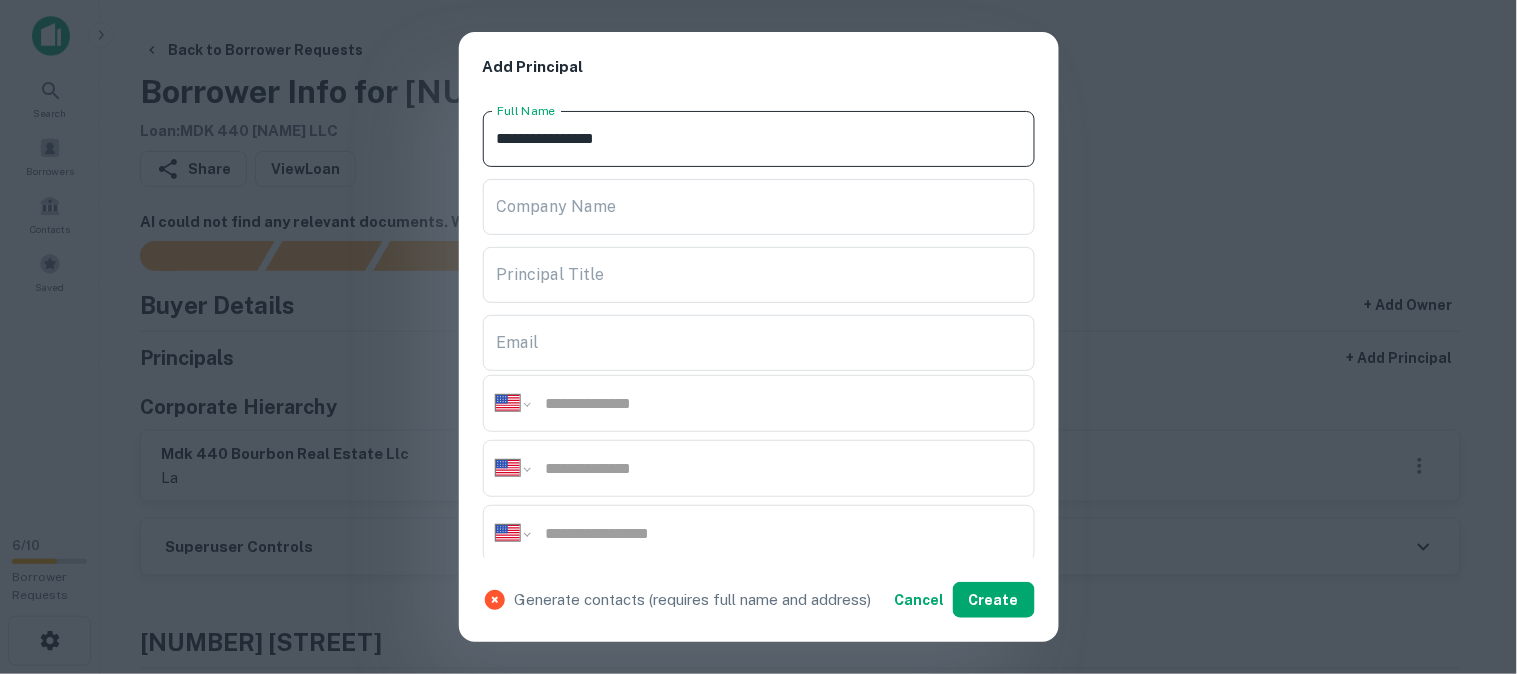 type on "**********" 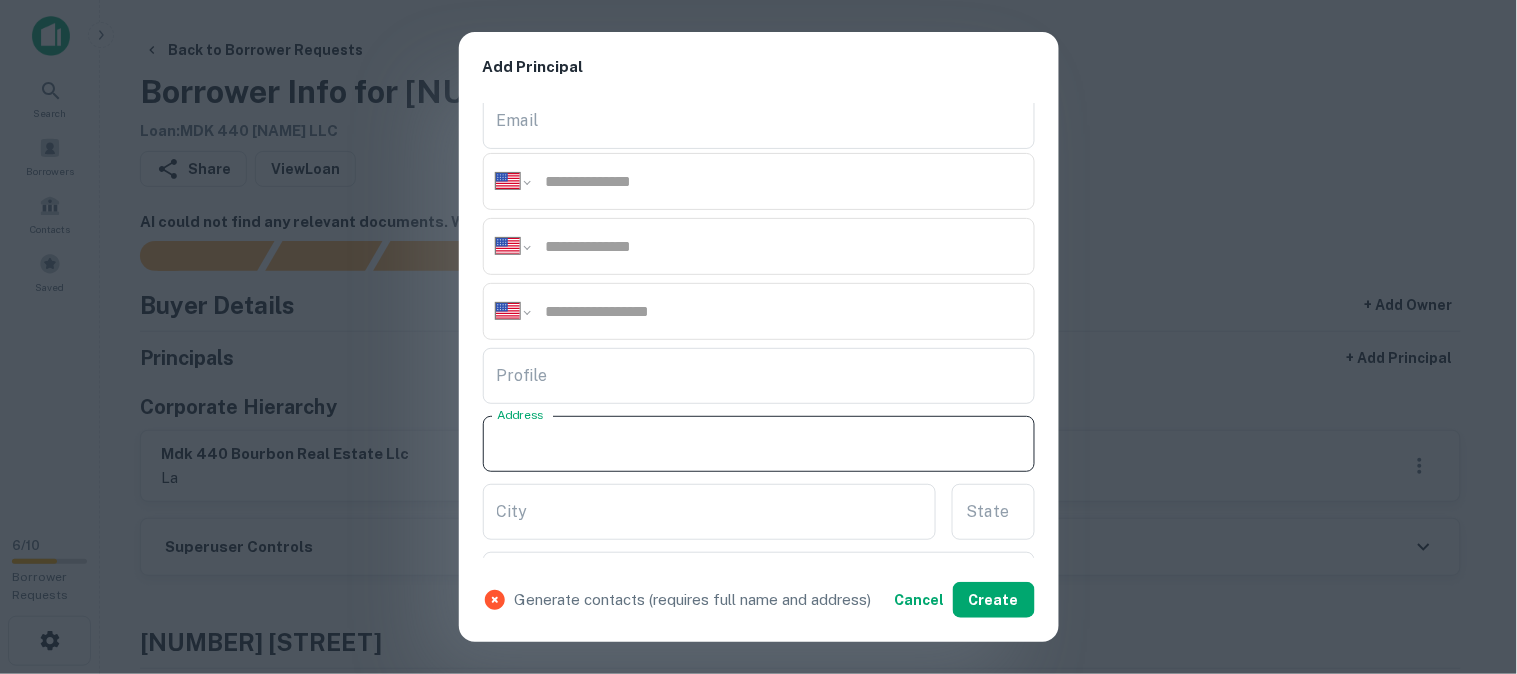 click on "Address" at bounding box center (759, 444) 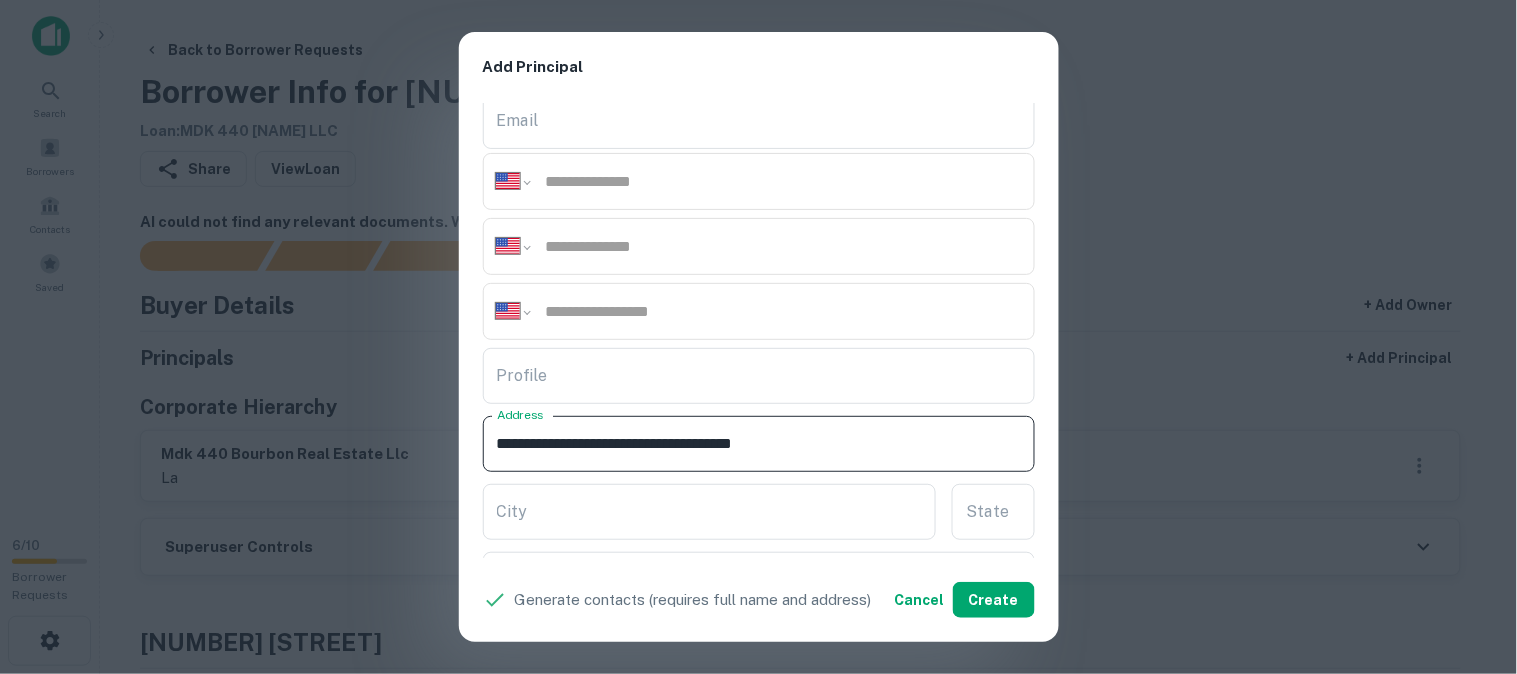 click on "**********" at bounding box center [759, 444] 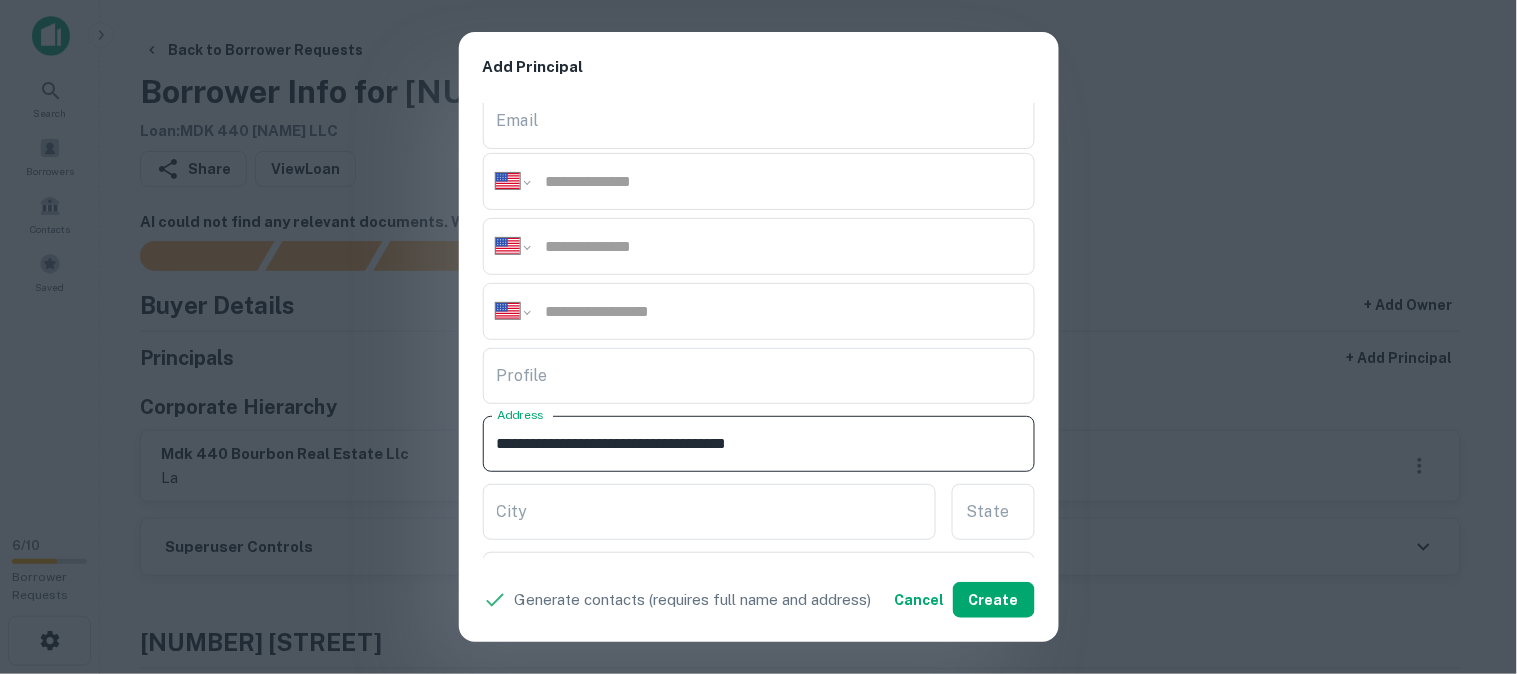 drag, startPoint x: 795, startPoint y: 443, endPoint x: 866, endPoint y: 471, distance: 76.321686 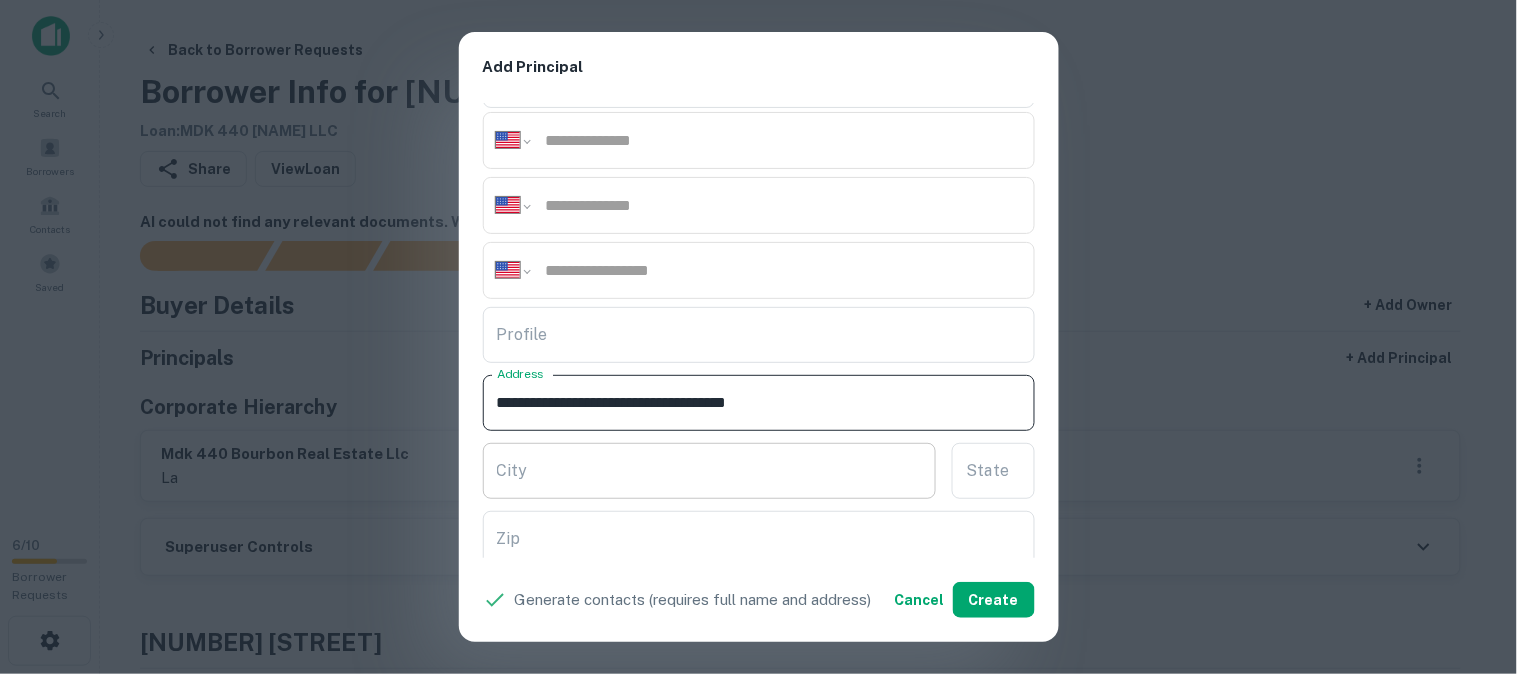 scroll, scrollTop: 333, scrollLeft: 0, axis: vertical 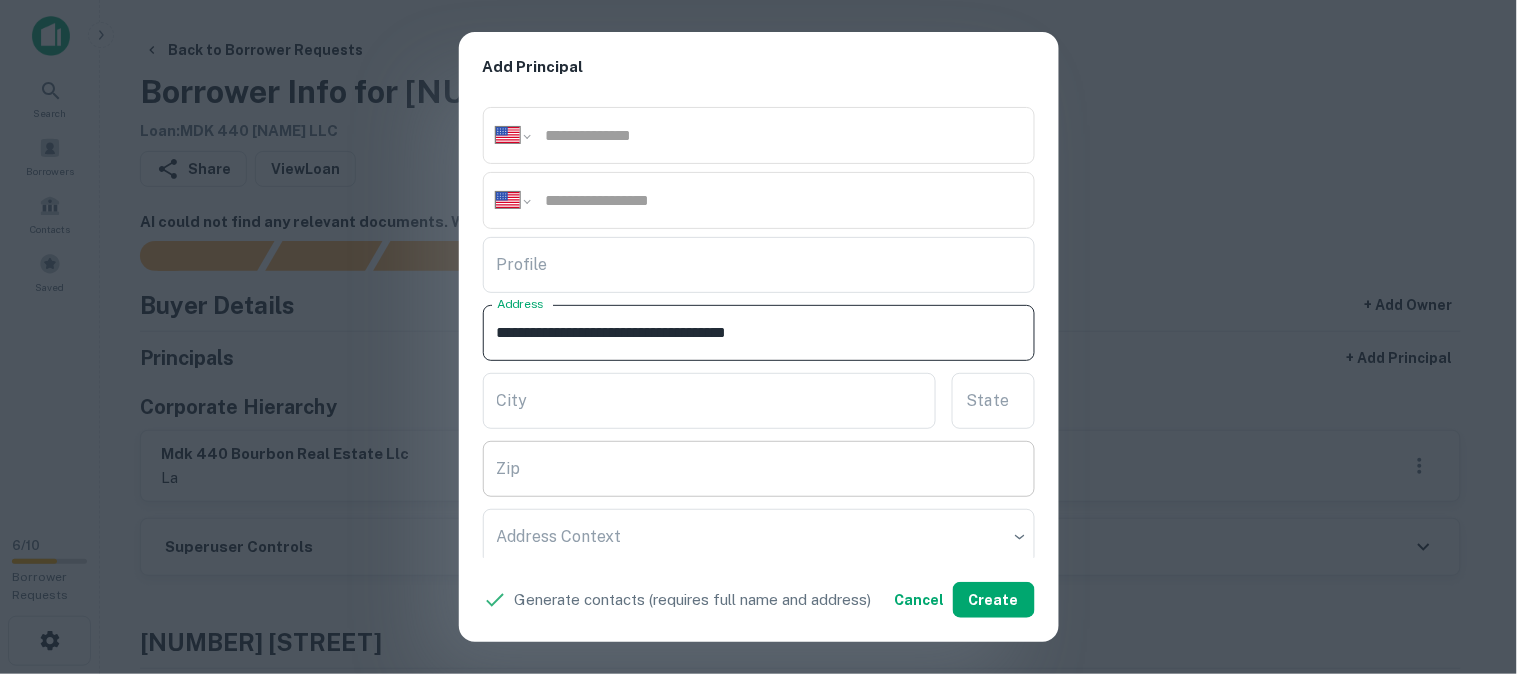 type on "**********" 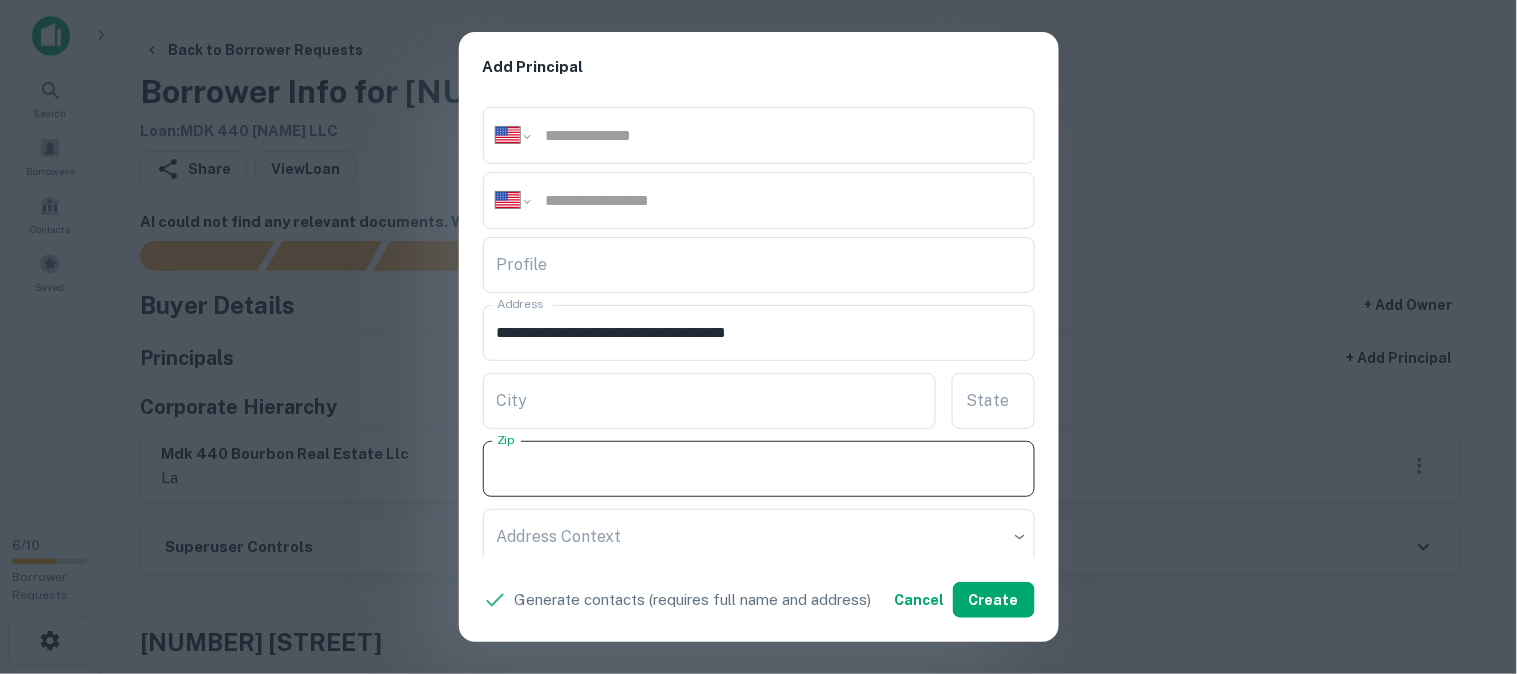paste on "*****" 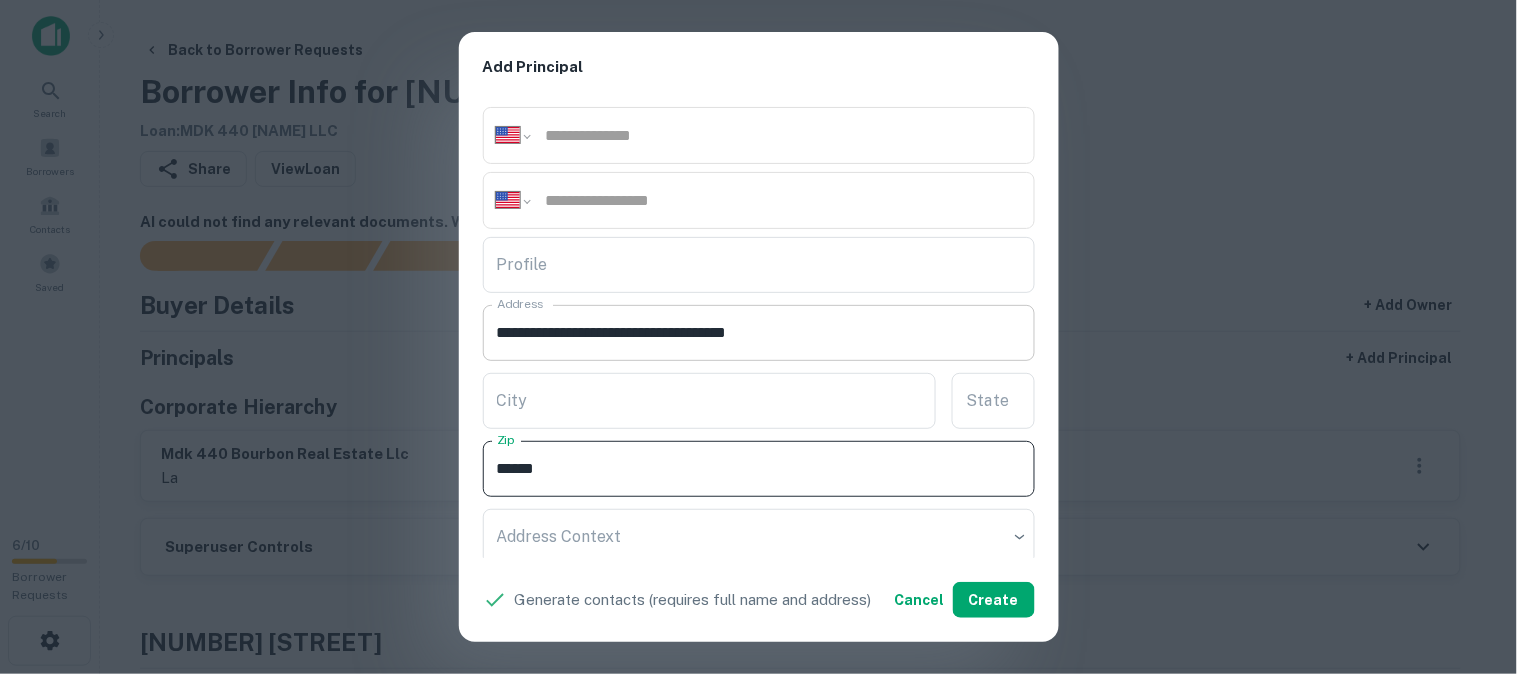 type on "*****" 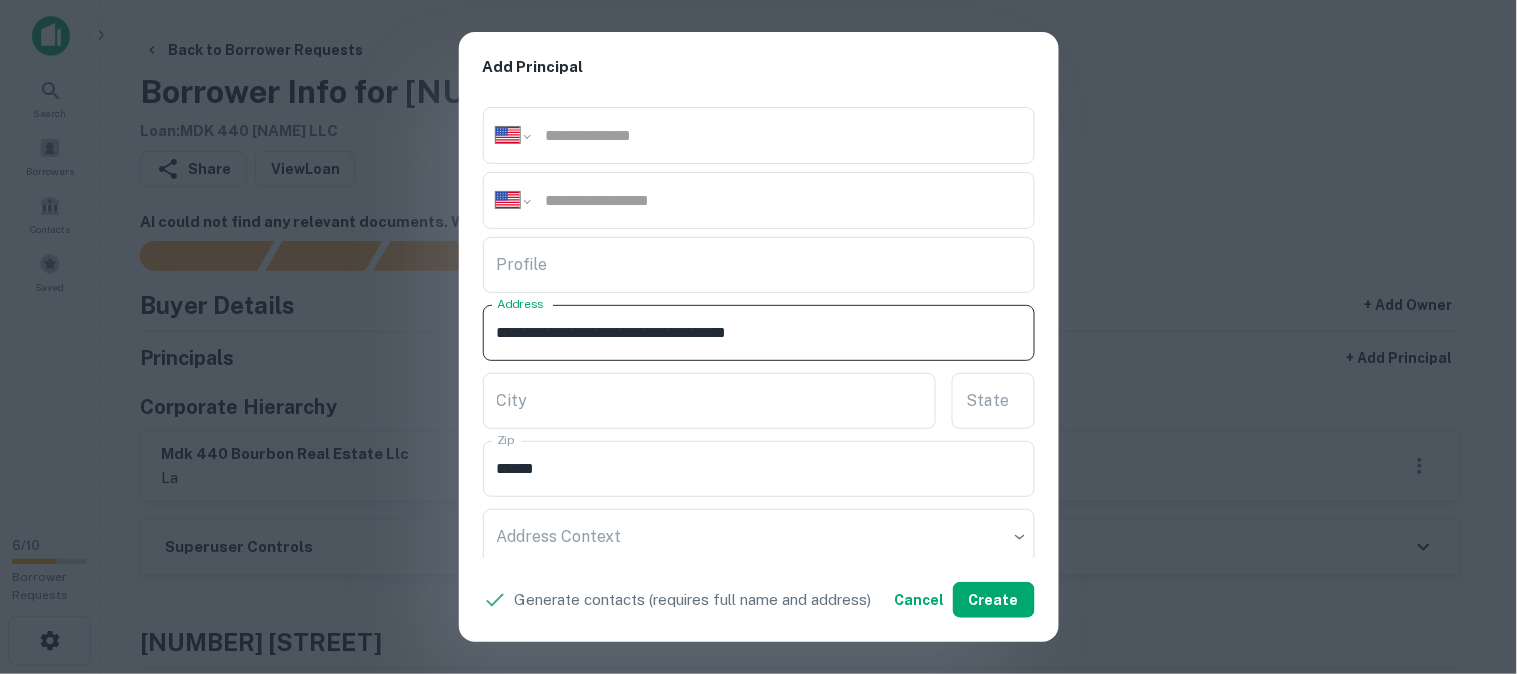 drag, startPoint x: 802, startPoint y: 335, endPoint x: 866, endPoint y: 353, distance: 66.48308 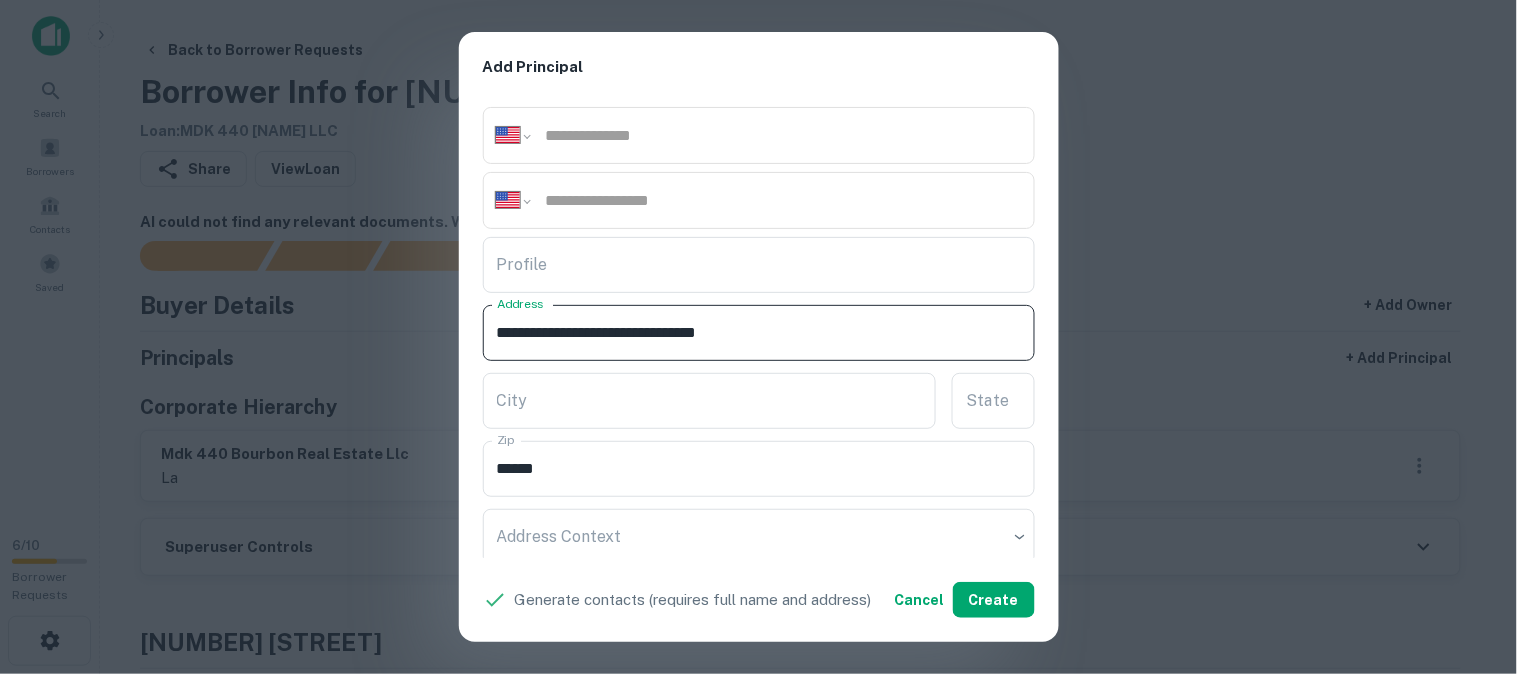 drag, startPoint x: 774, startPoint y: 337, endPoint x: 817, endPoint y: 351, distance: 45.221676 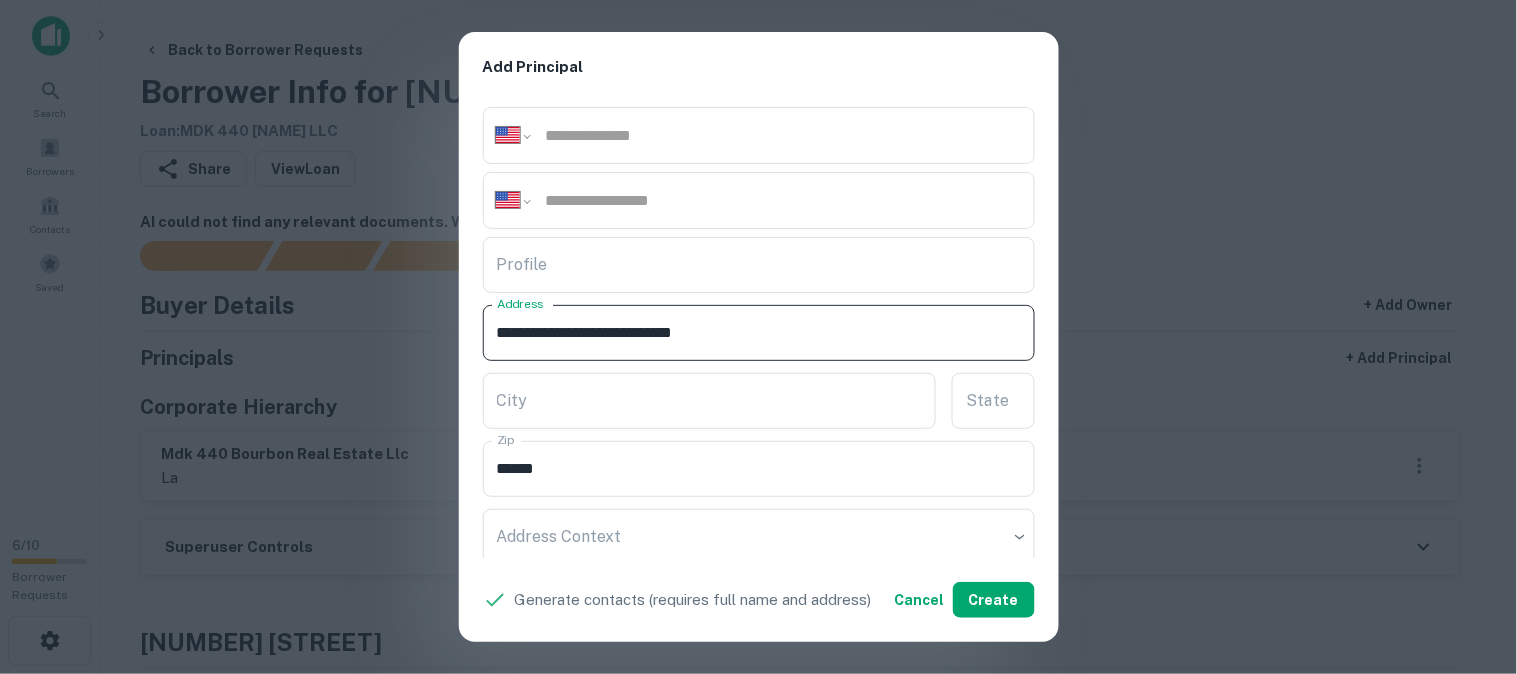 type on "**********" 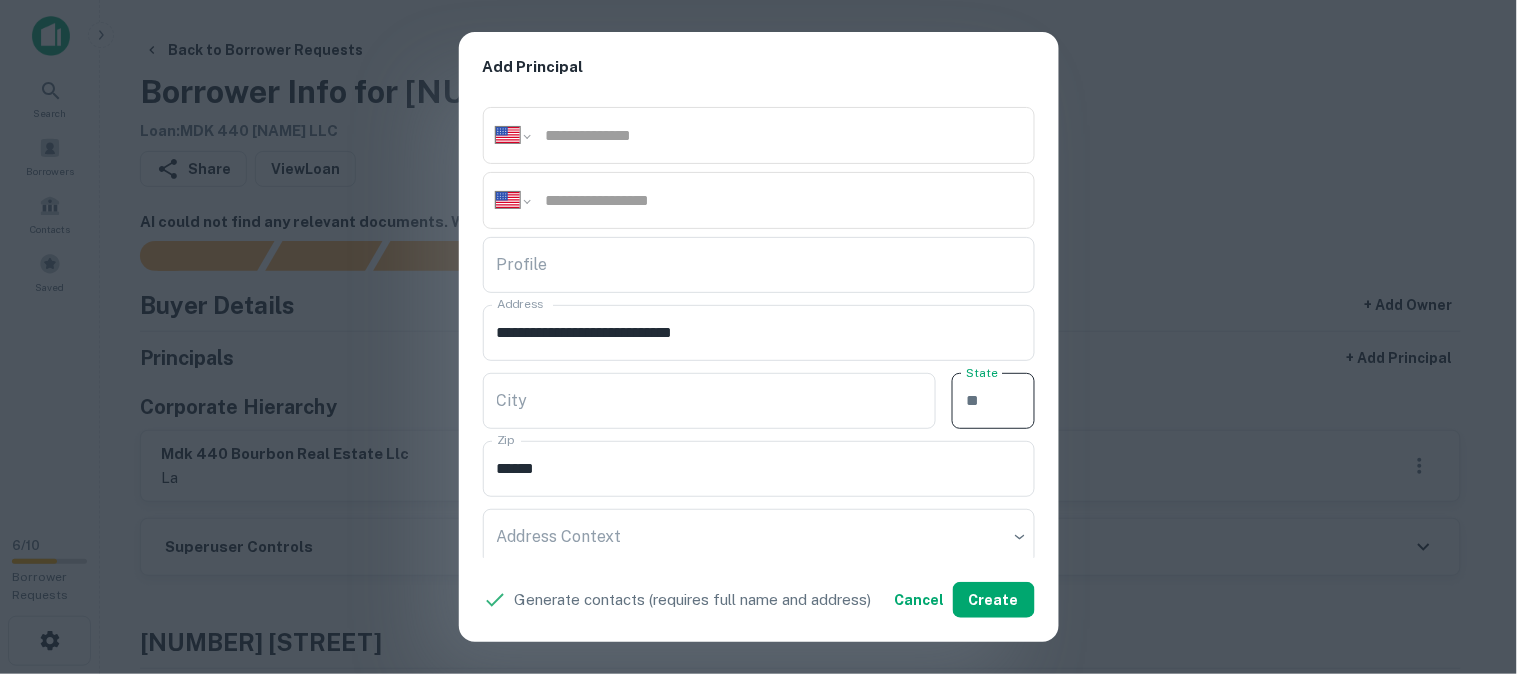 click on "State" at bounding box center (993, 401) 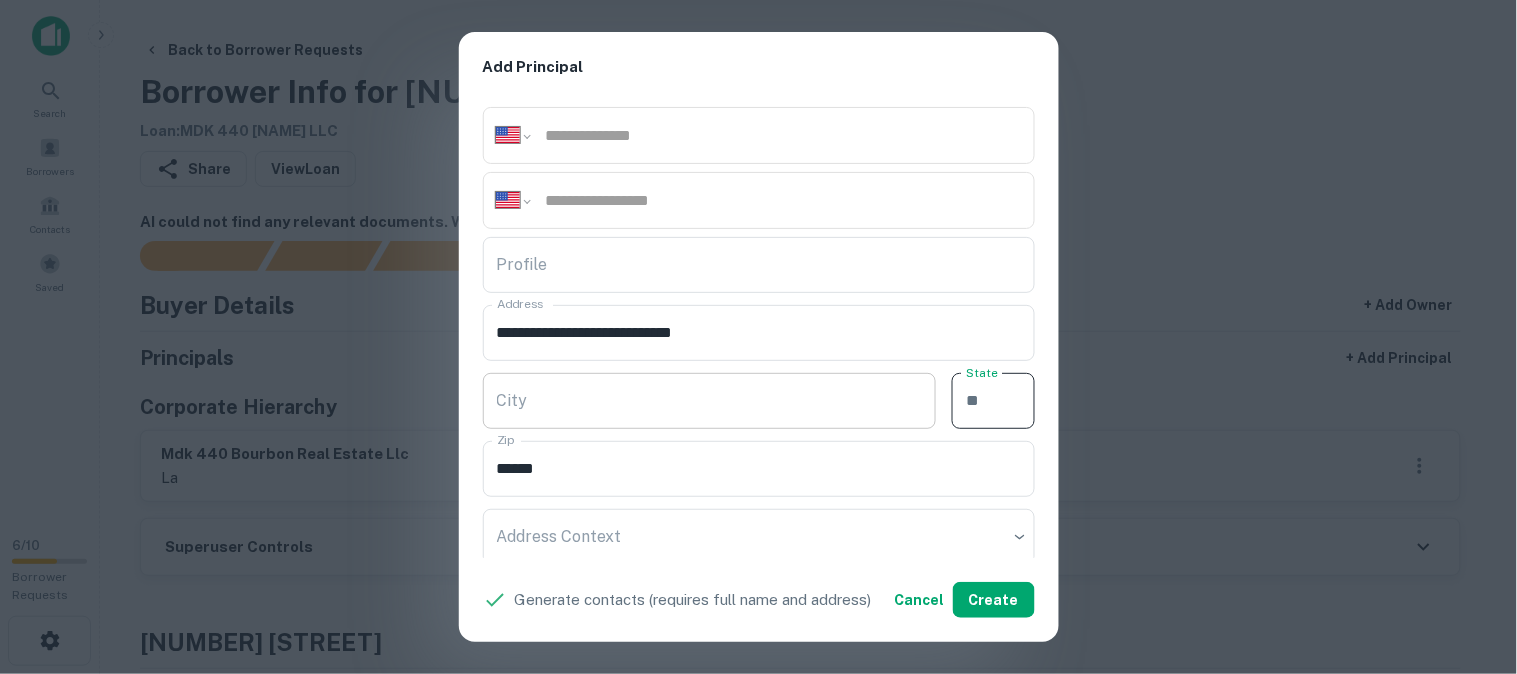 paste on "**" 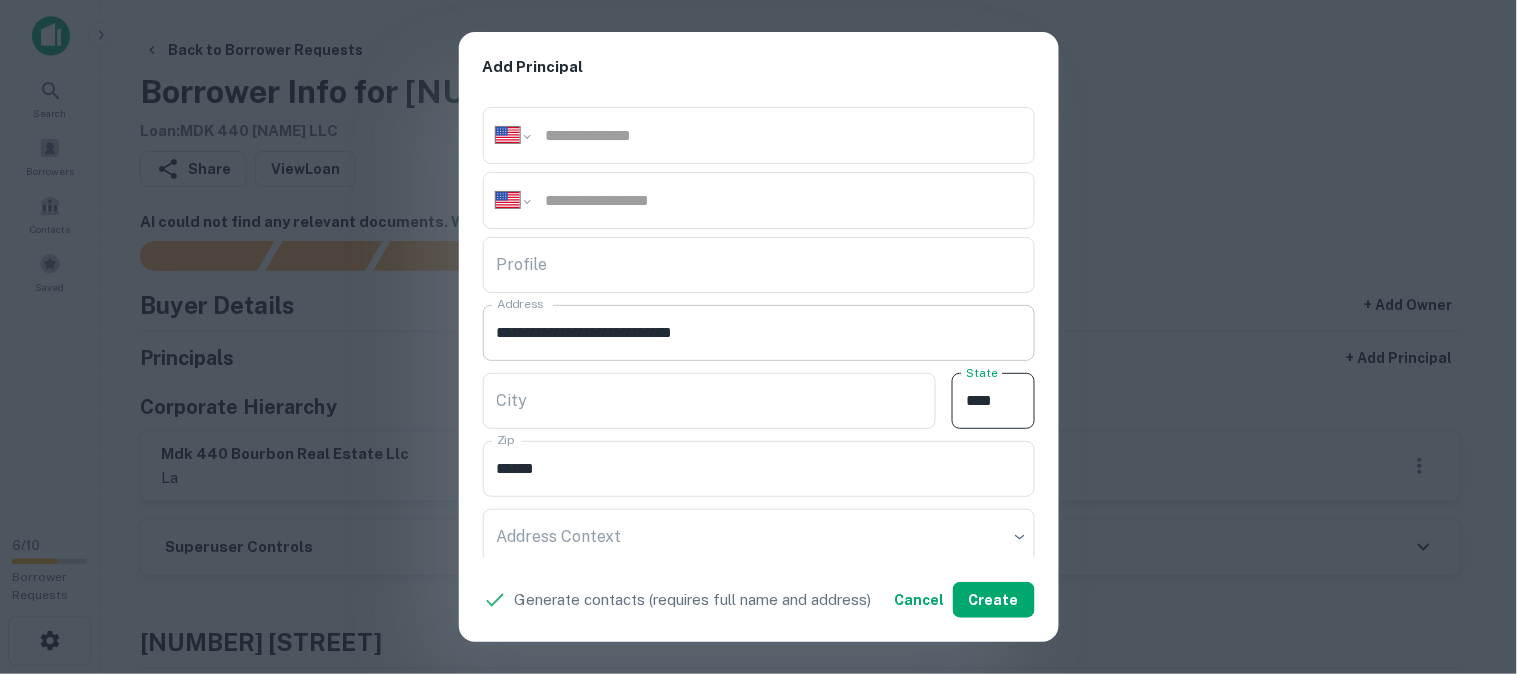 type on "**" 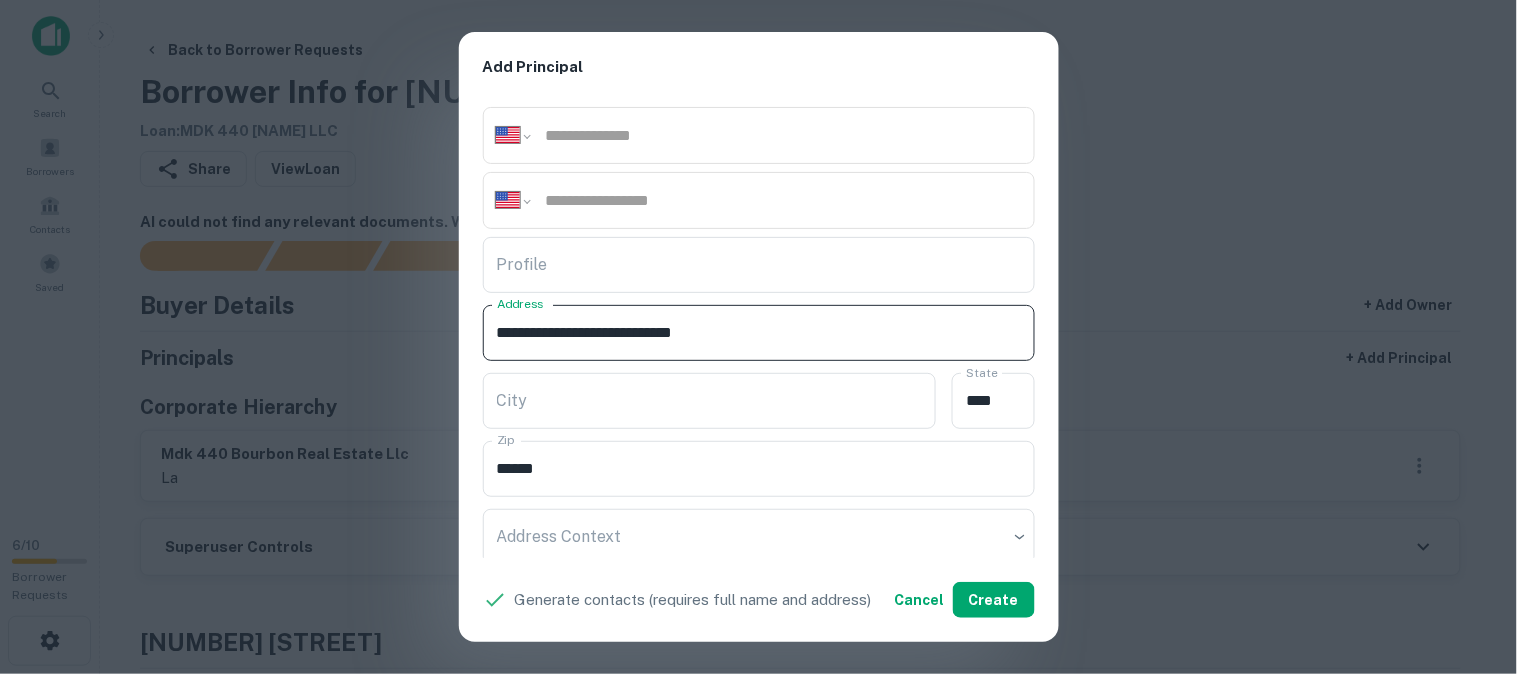 drag, startPoint x: 704, startPoint y: 337, endPoint x: 766, endPoint y: 356, distance: 64.84597 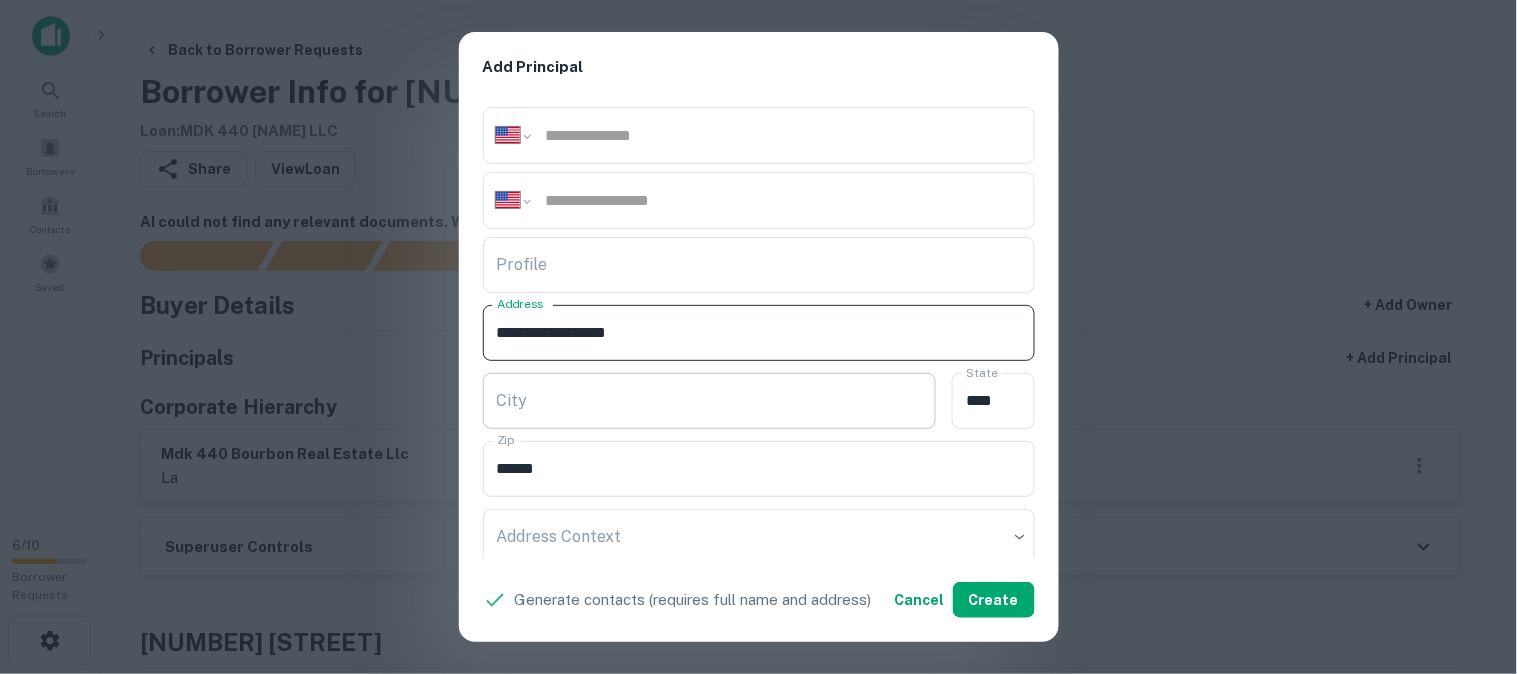 type on "**********" 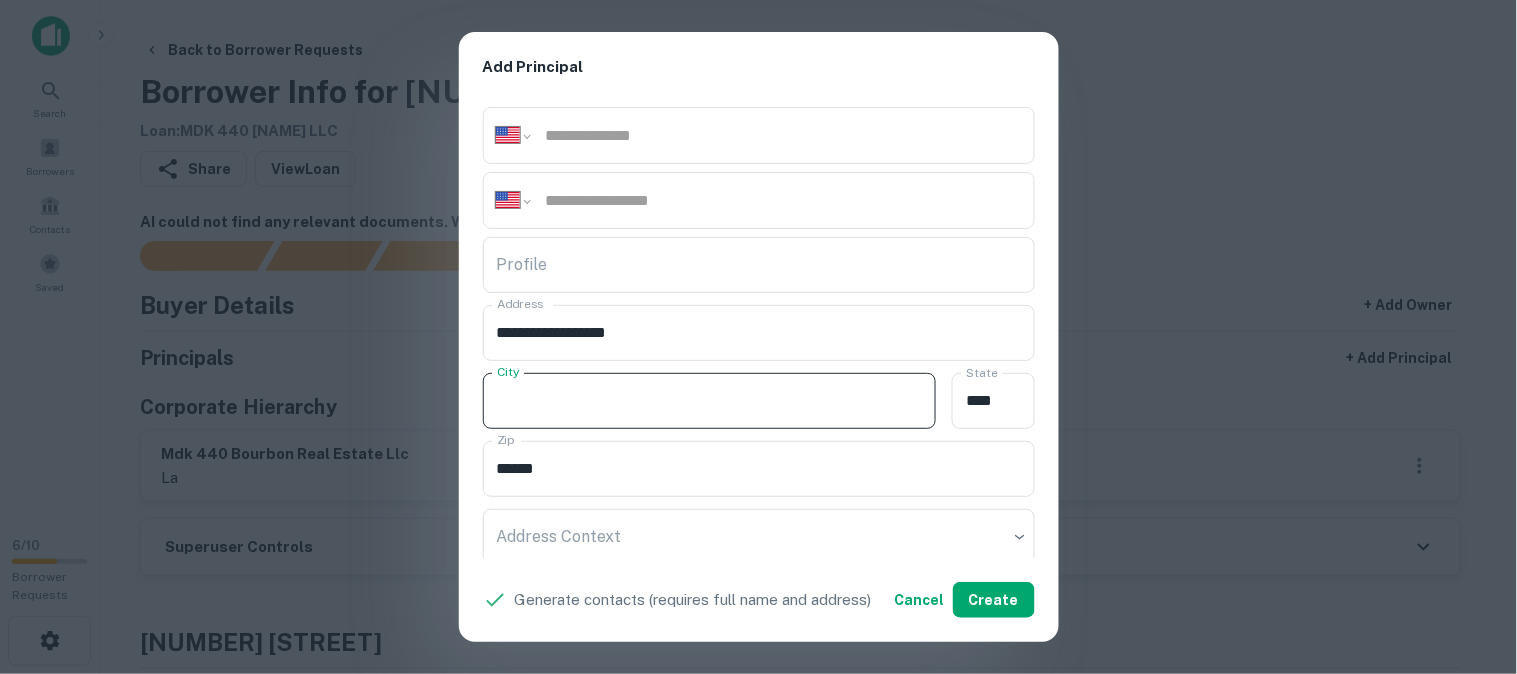 paste on "**********" 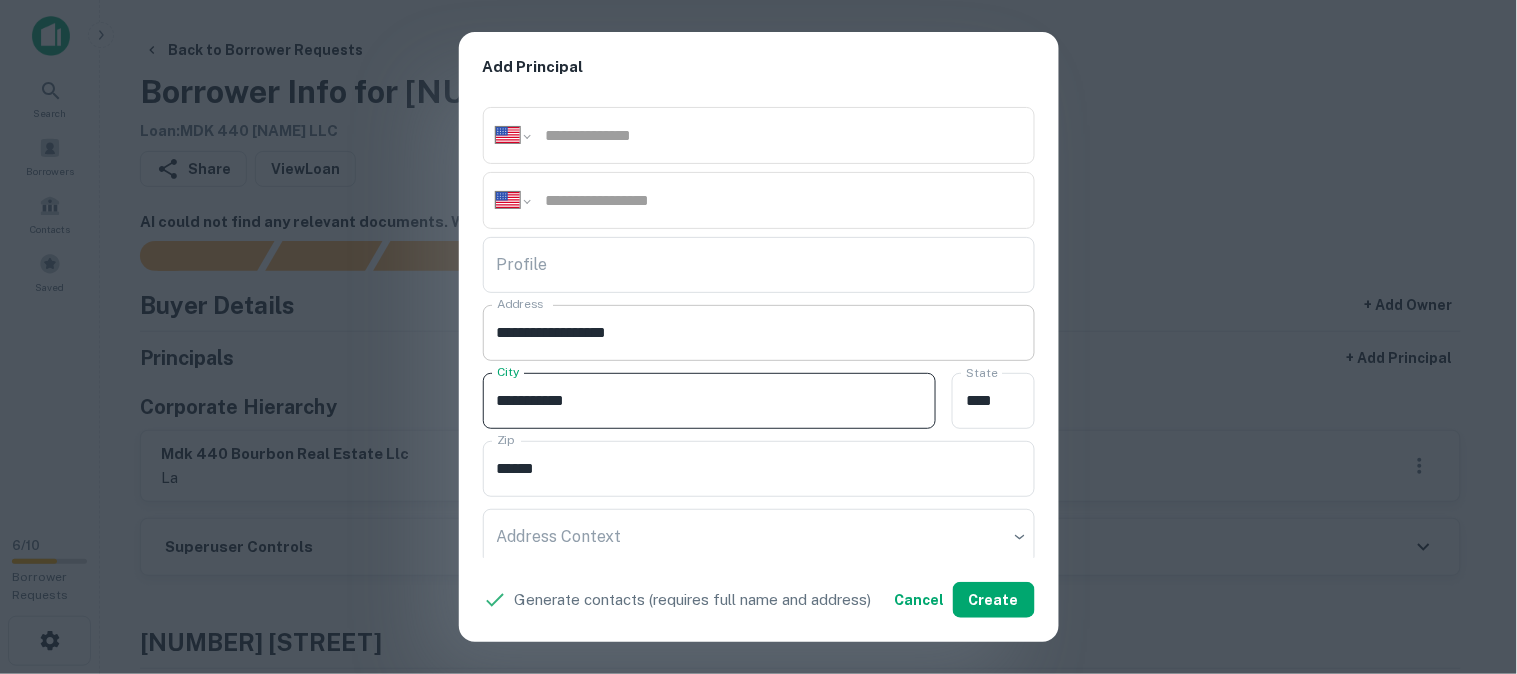 type on "**********" 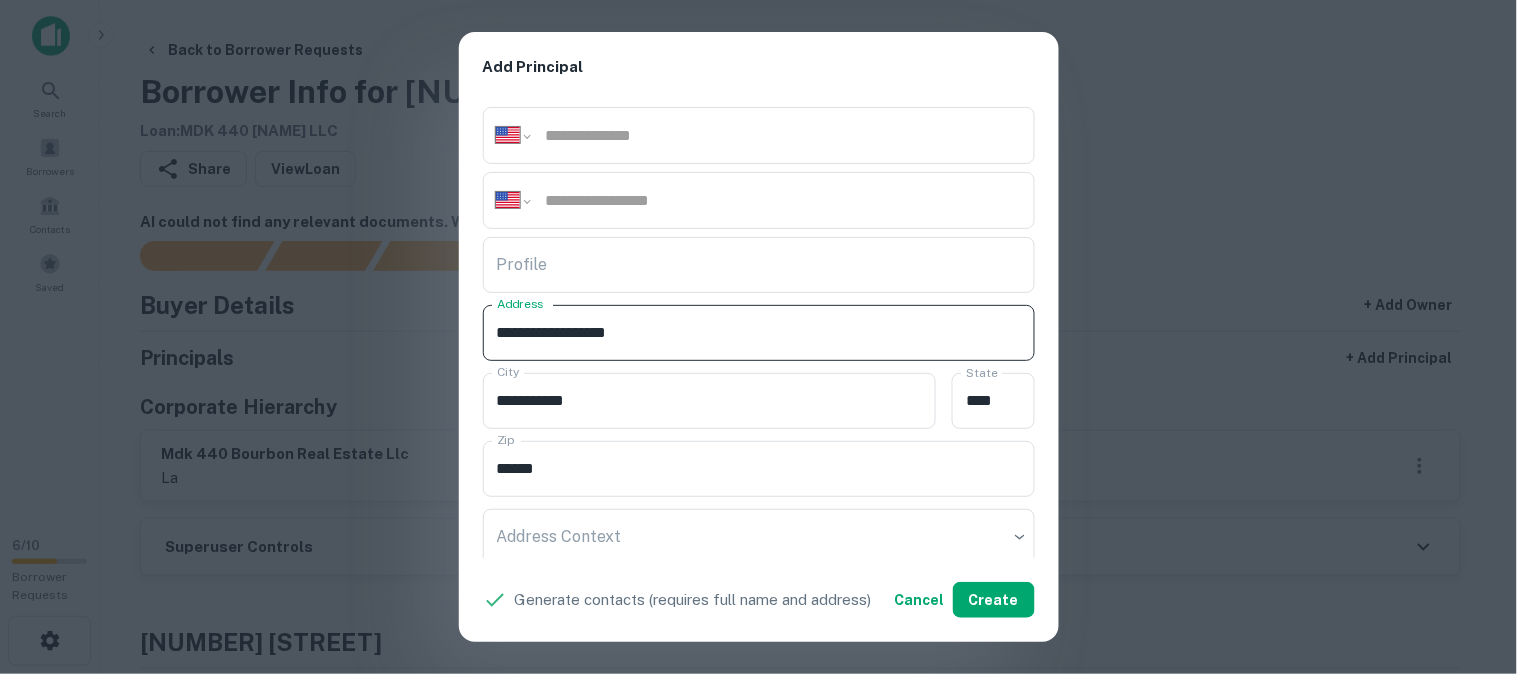 drag, startPoint x: 648, startPoint y: 333, endPoint x: 721, endPoint y: 352, distance: 75.43209 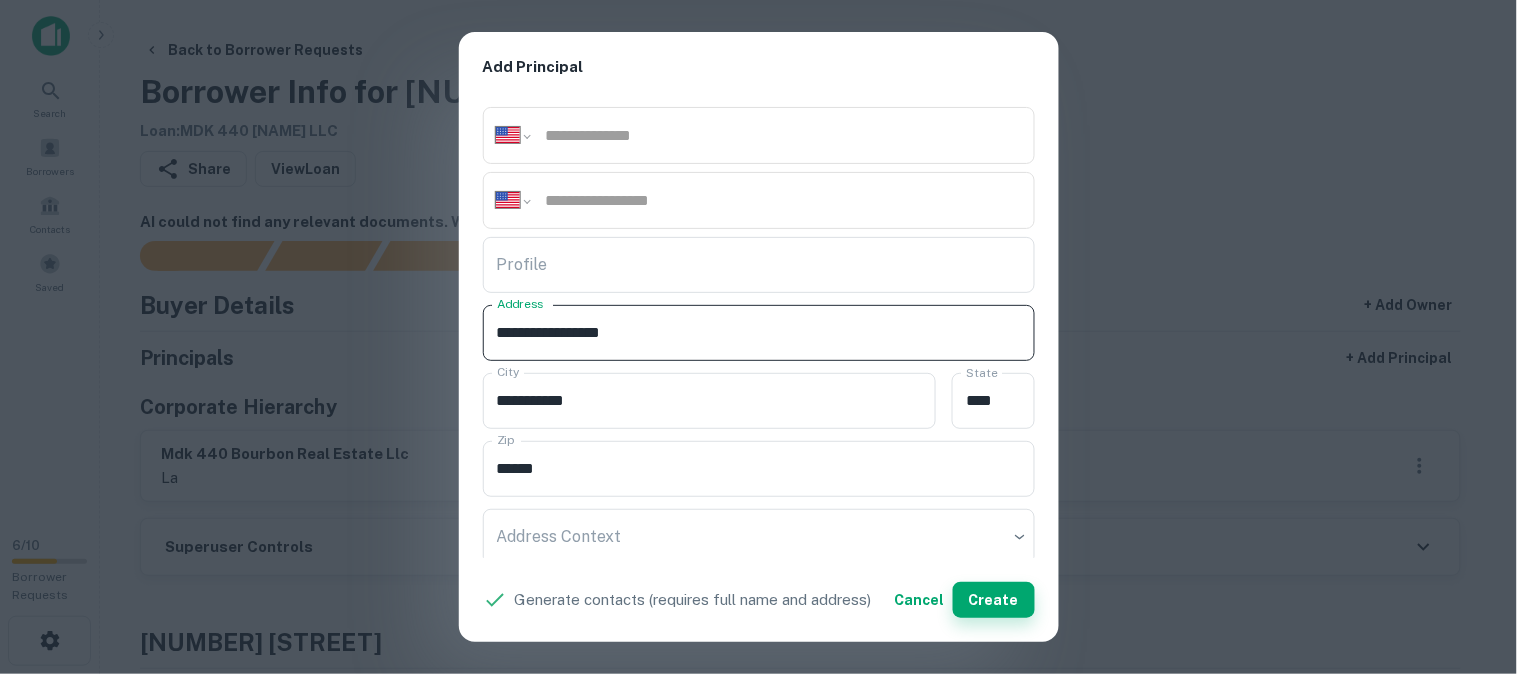 type on "**********" 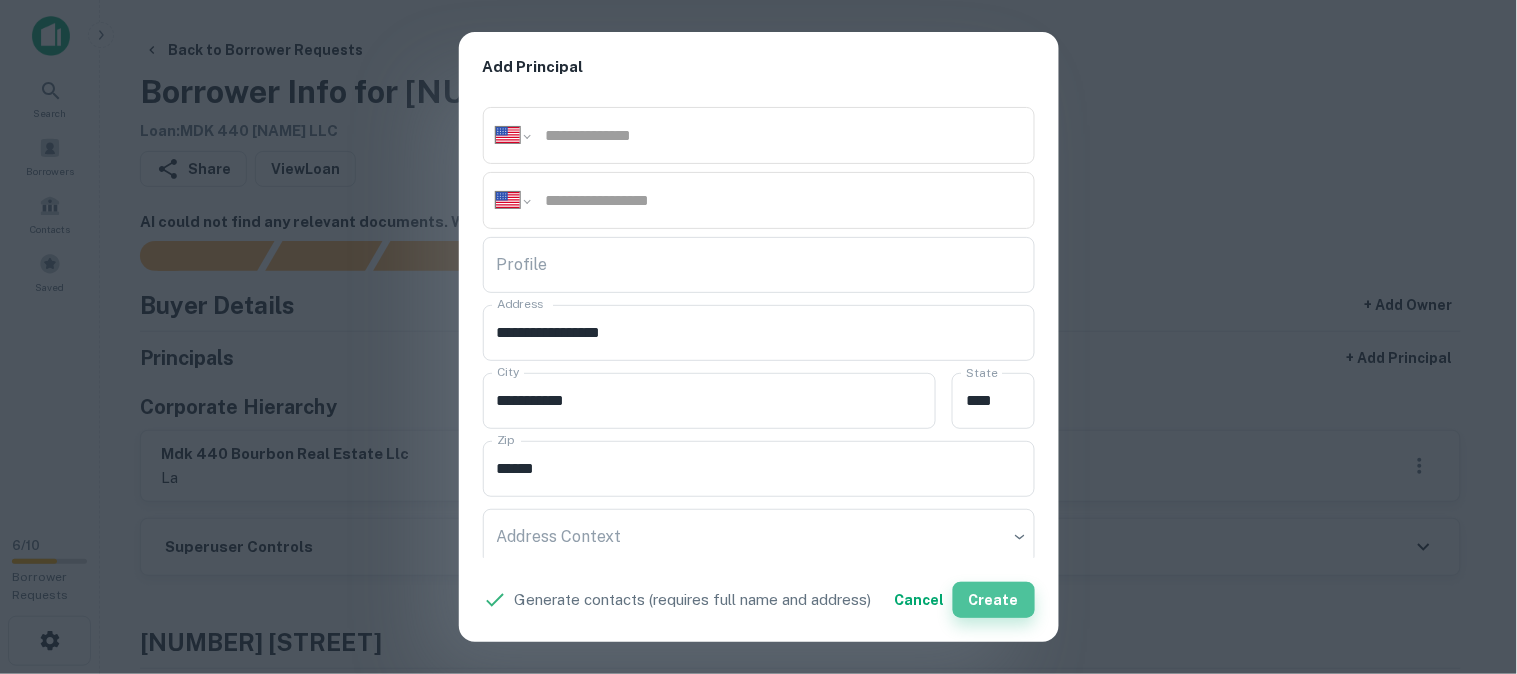 click on "Create" at bounding box center (994, 600) 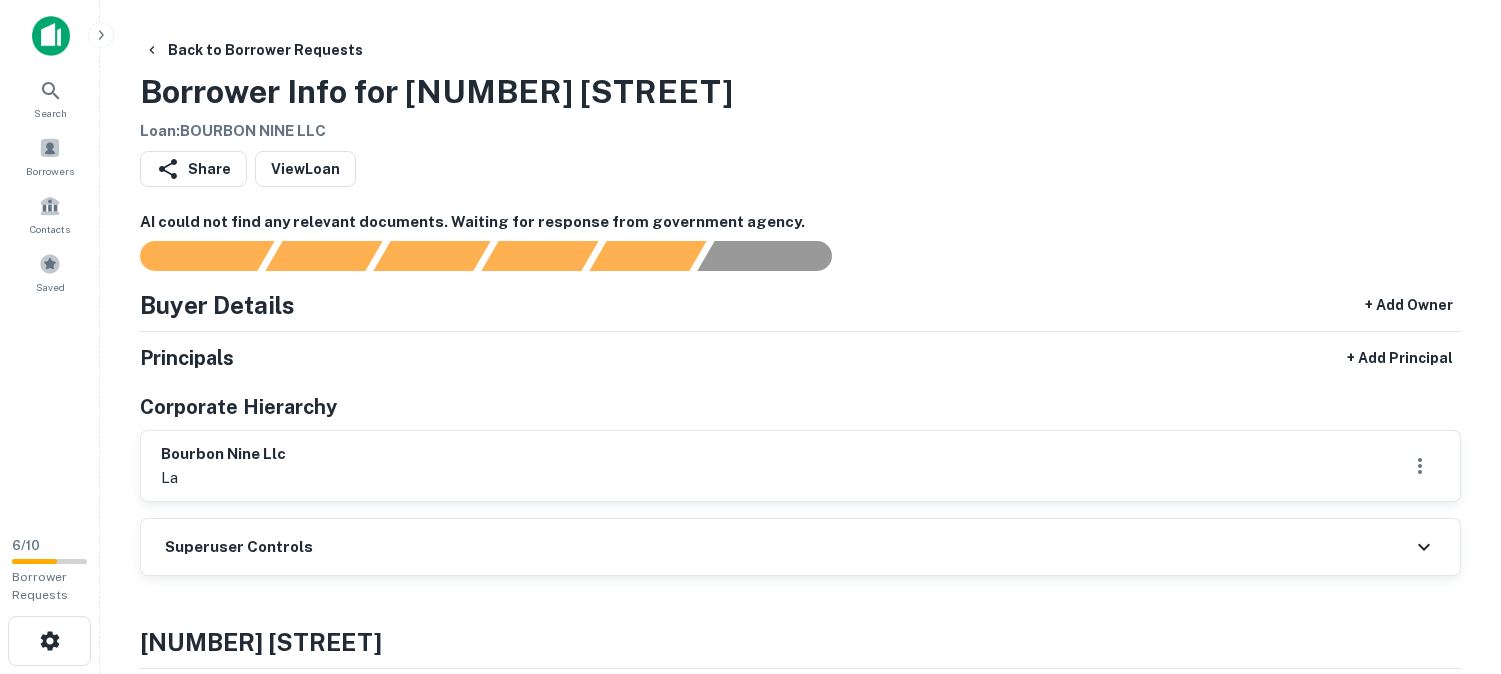 scroll, scrollTop: 0, scrollLeft: 0, axis: both 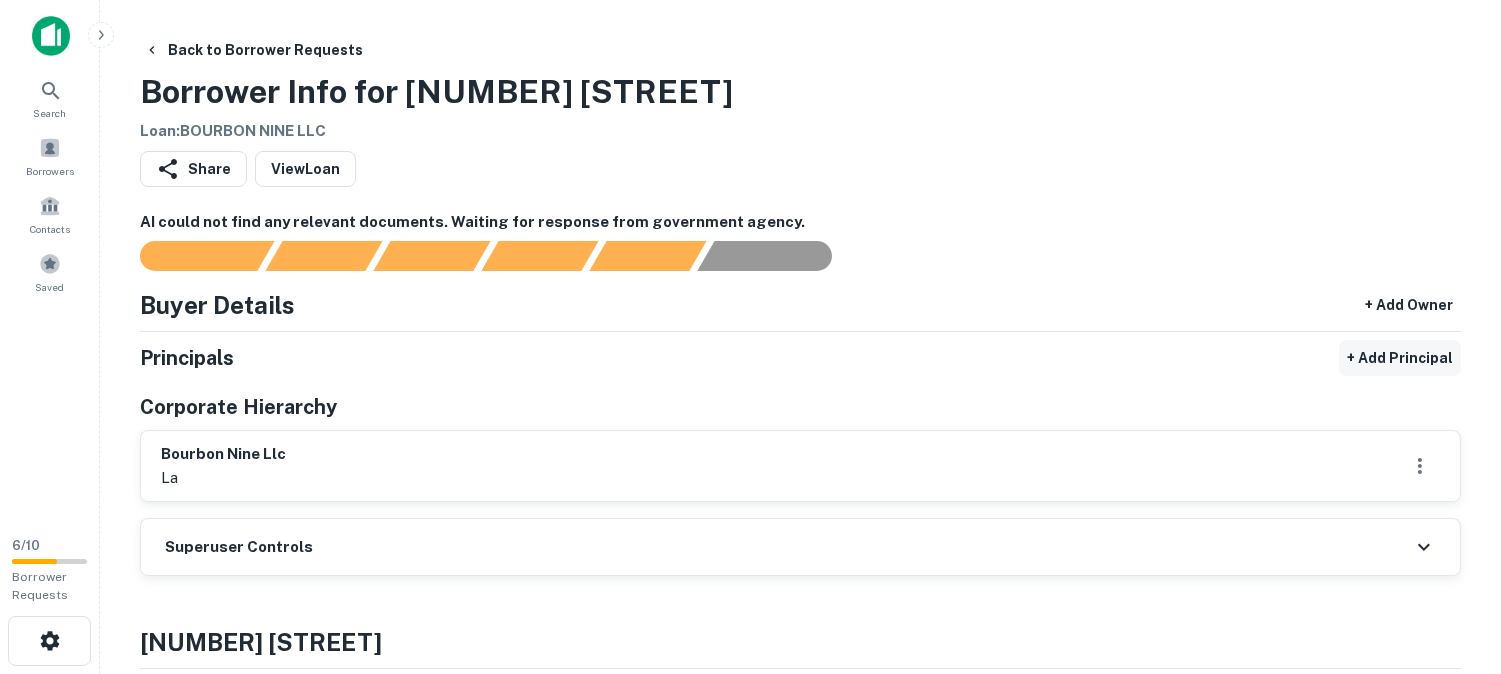 click on "+ Add Principal" at bounding box center [1400, 358] 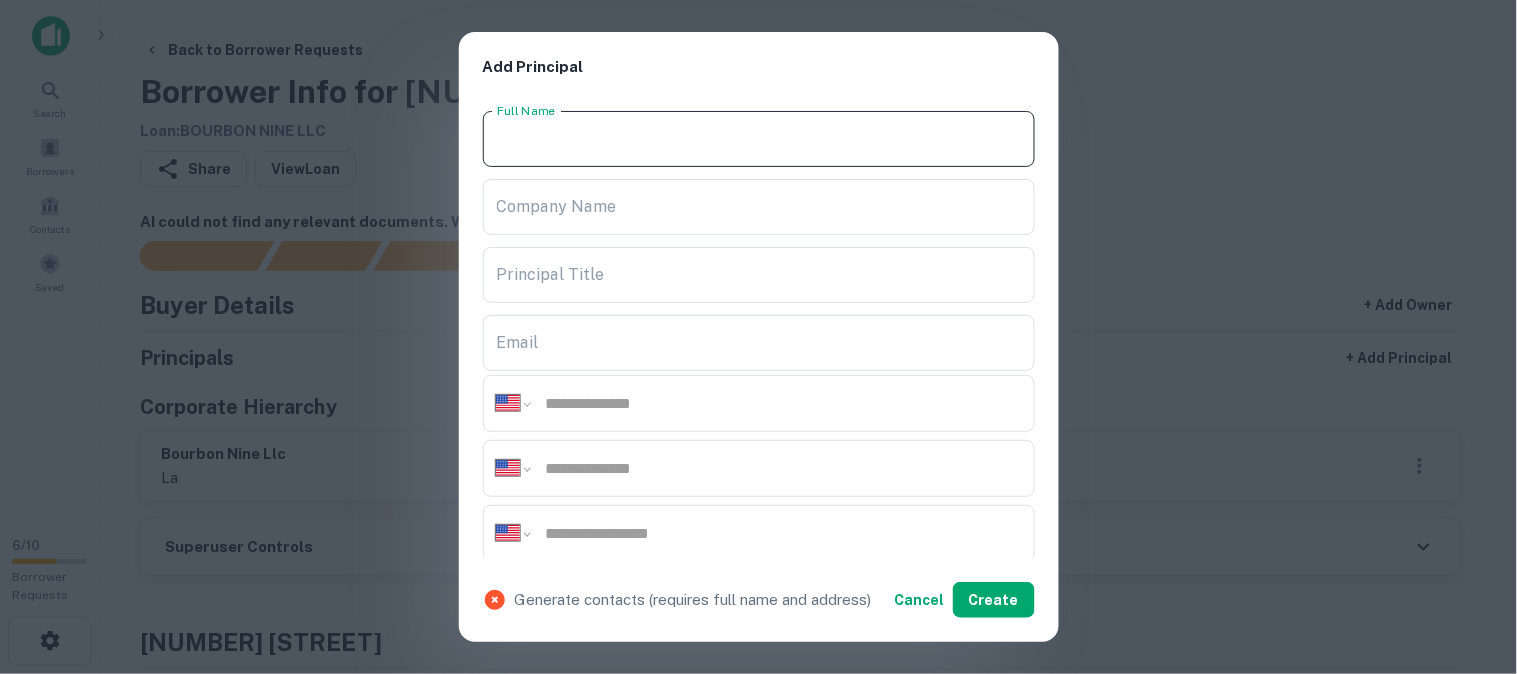 click on "Full Name" at bounding box center [759, 139] 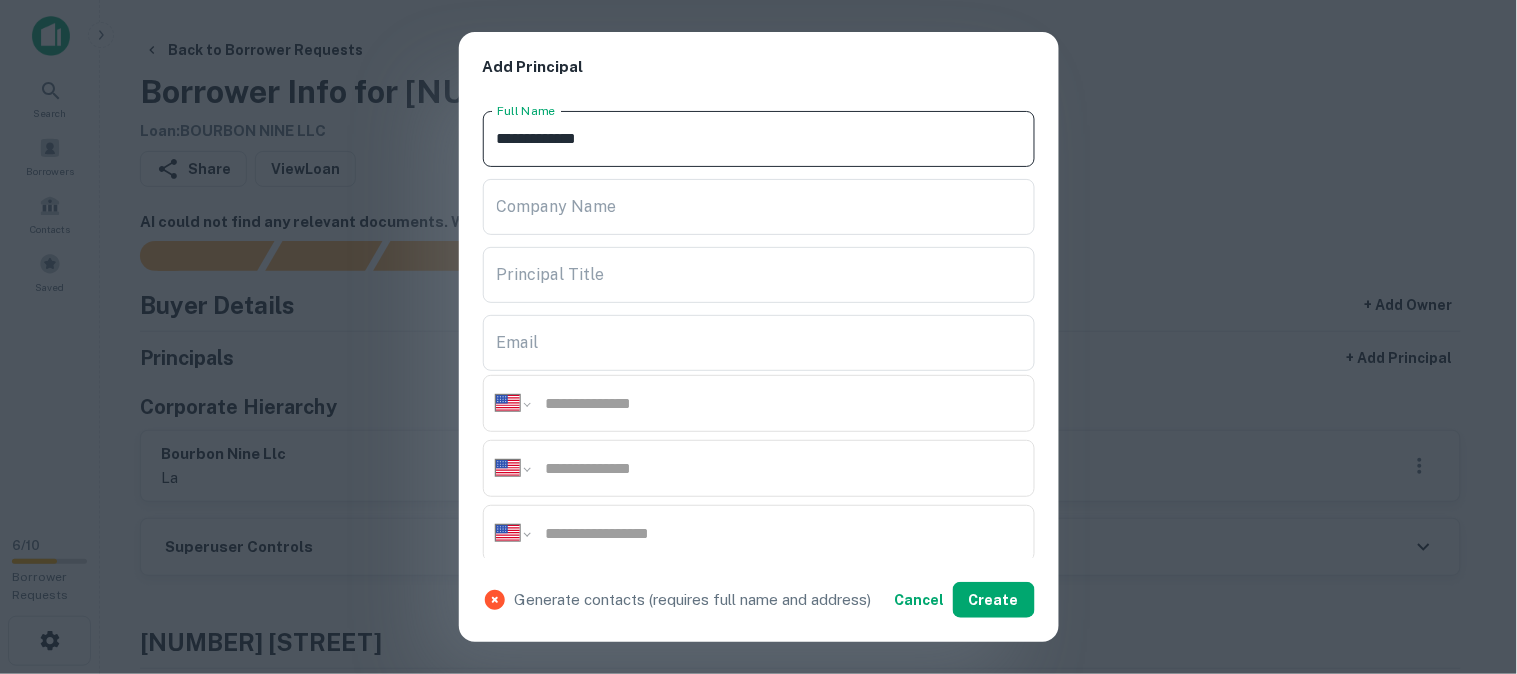 type on "**********" 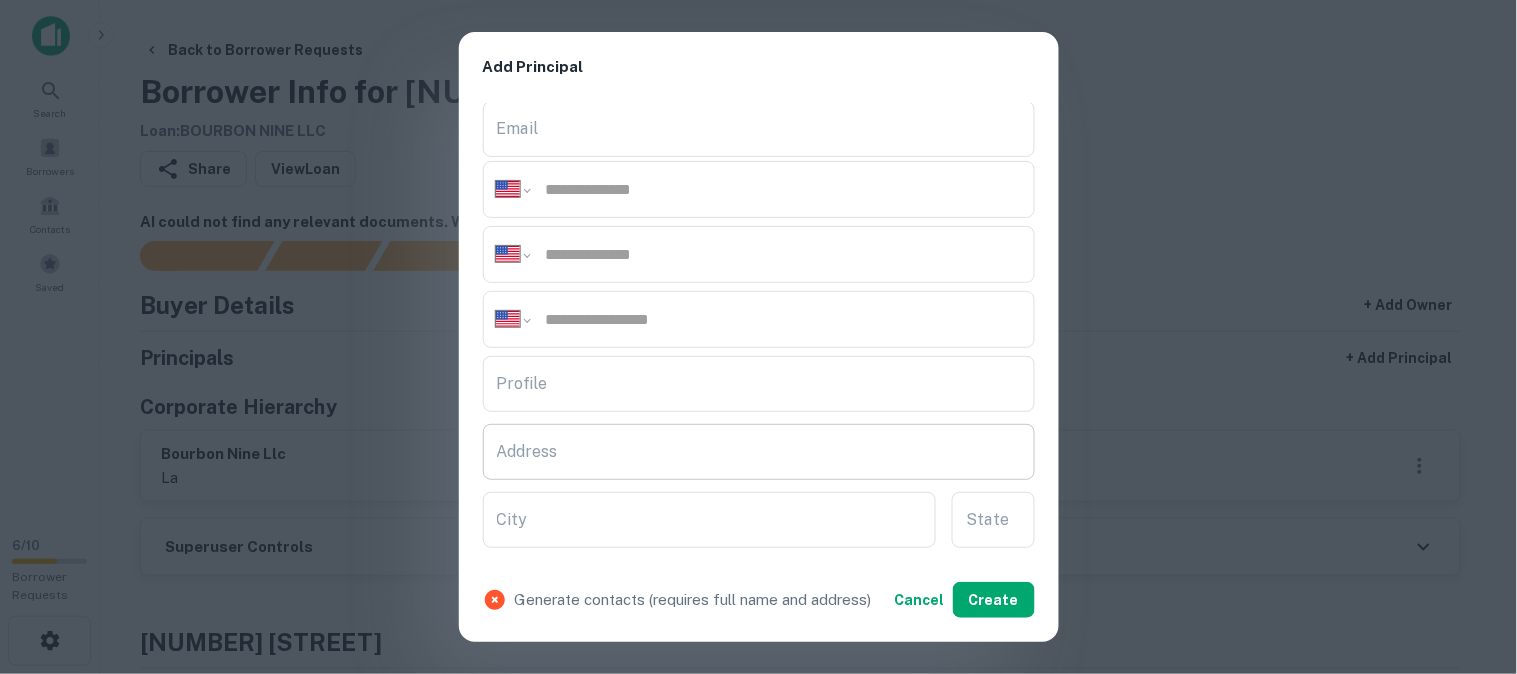 scroll, scrollTop: 222, scrollLeft: 0, axis: vertical 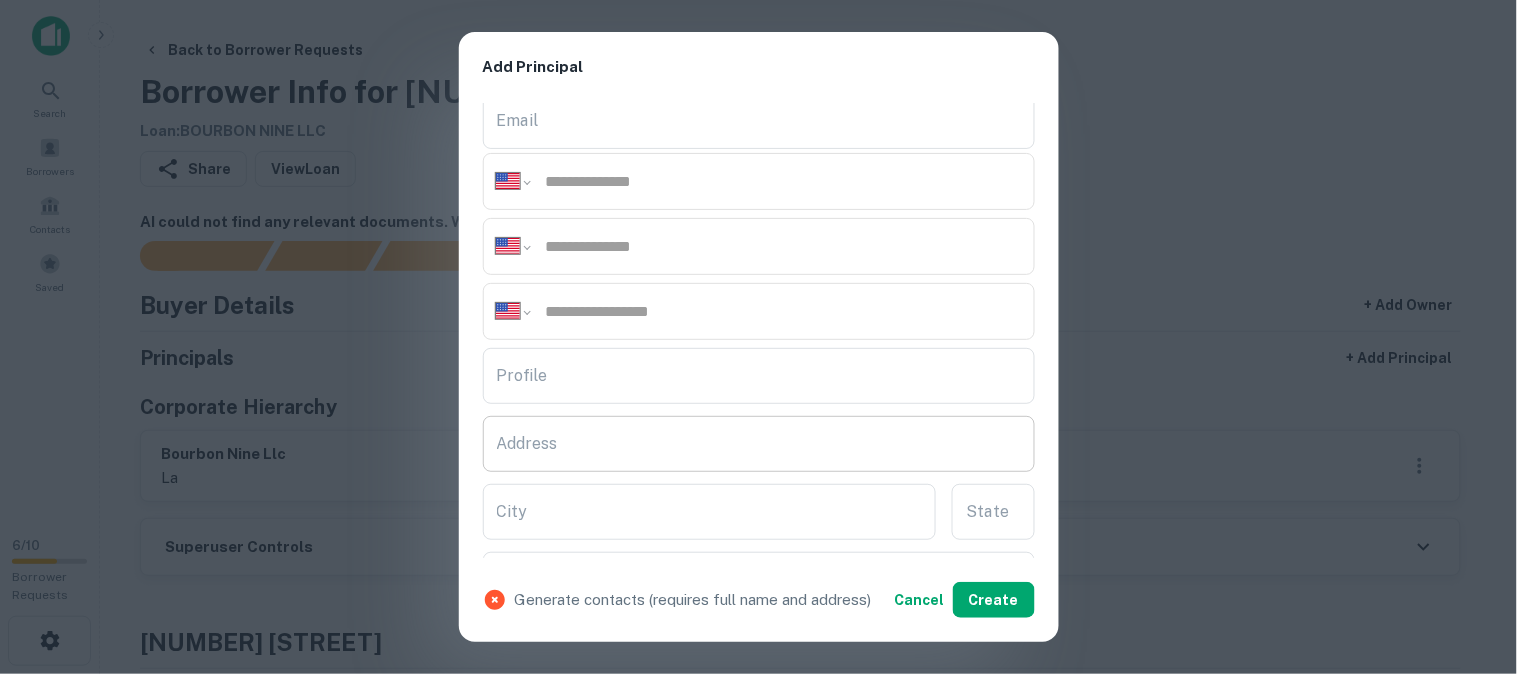 click on "Address" at bounding box center (759, 444) 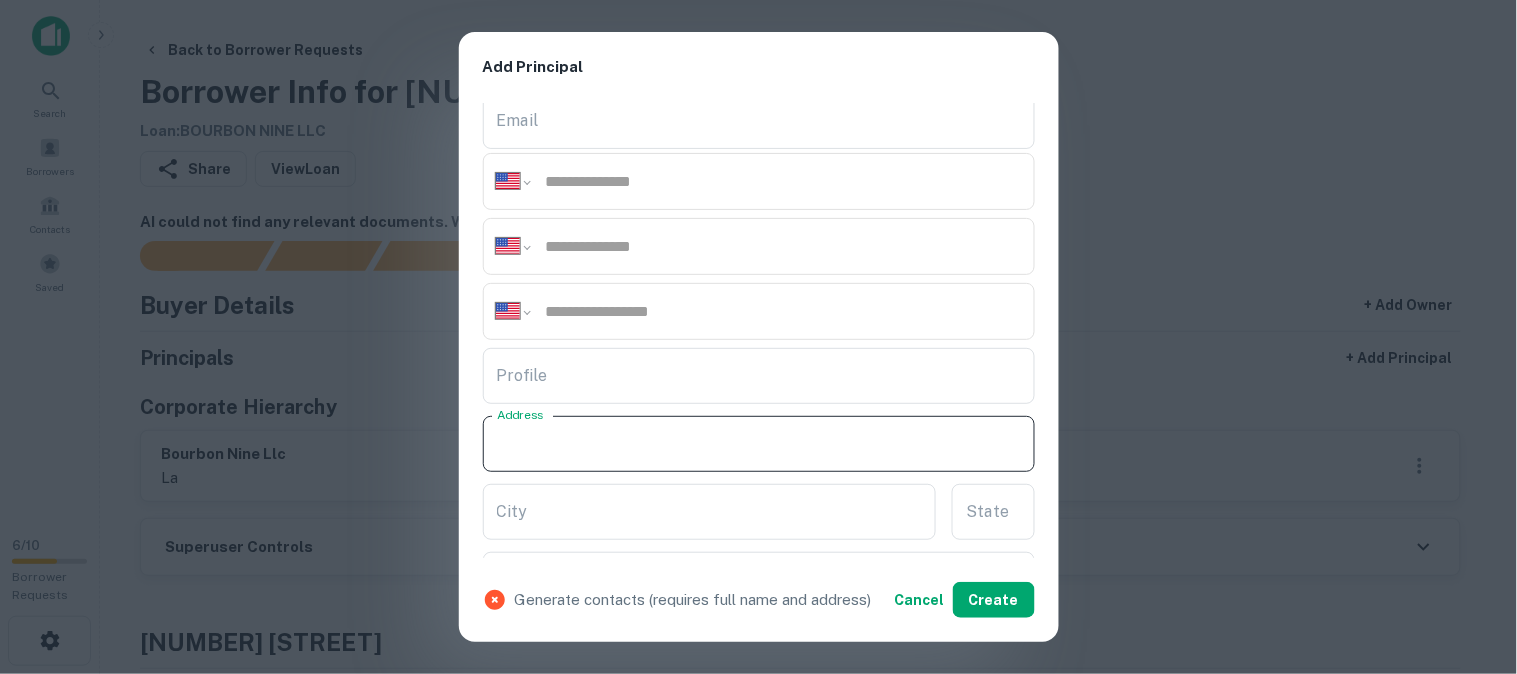 paste on "**********" 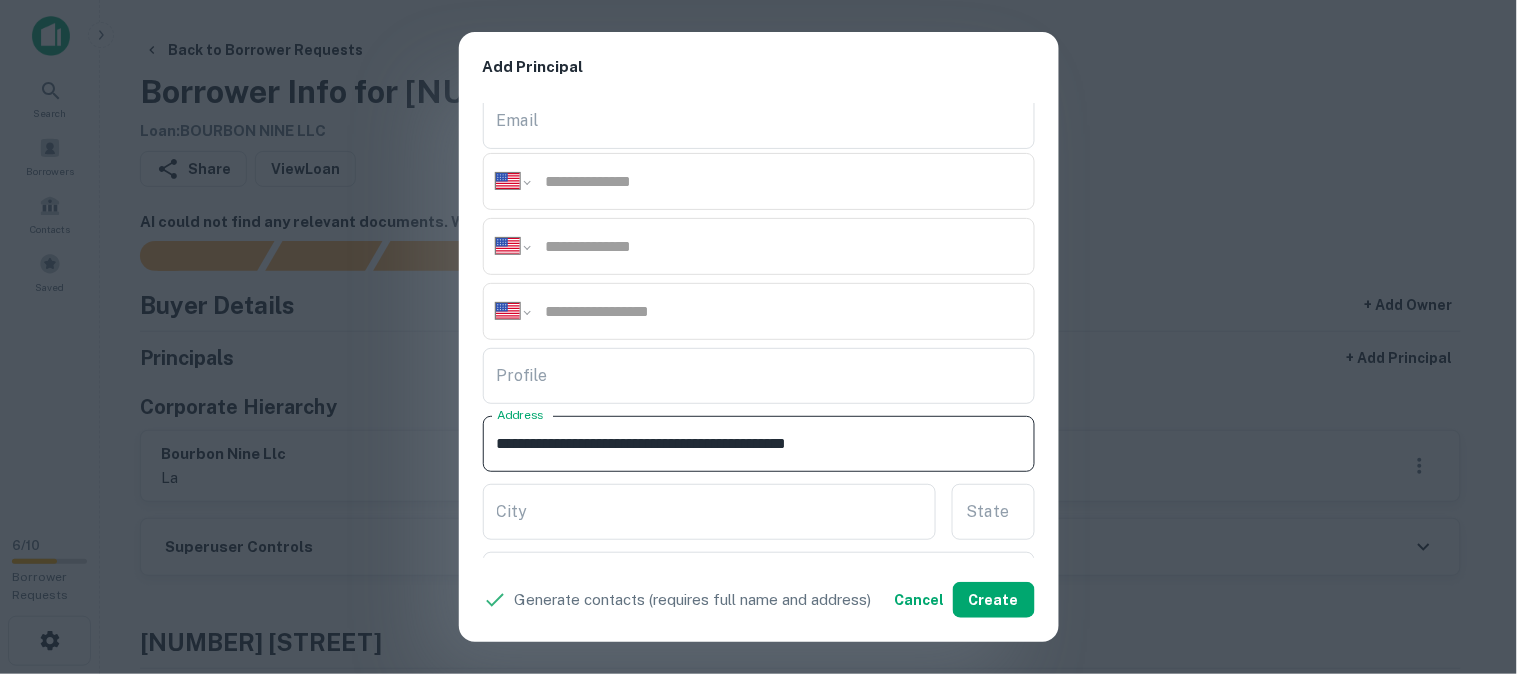 click on "**********" at bounding box center [759, 444] 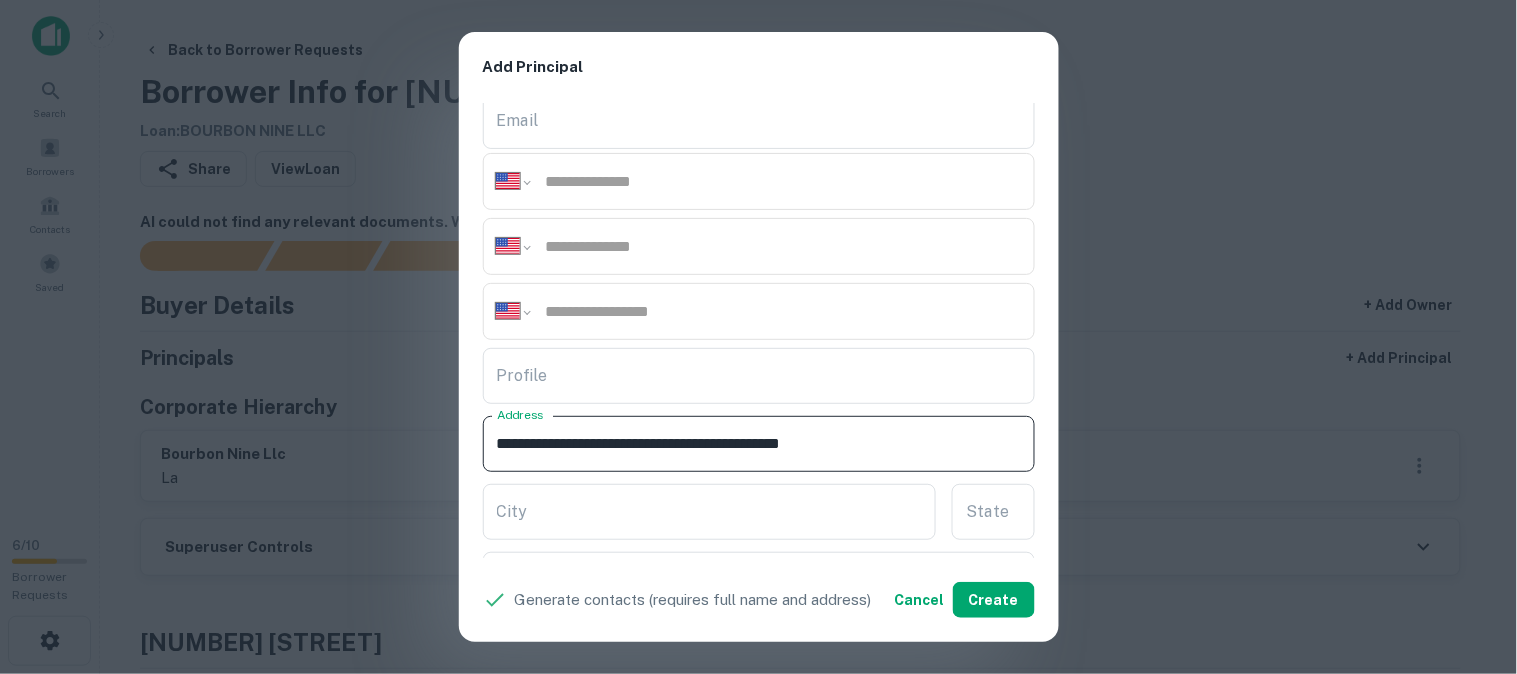 drag, startPoint x: 865, startPoint y: 437, endPoint x: 941, endPoint y: 464, distance: 80.65358 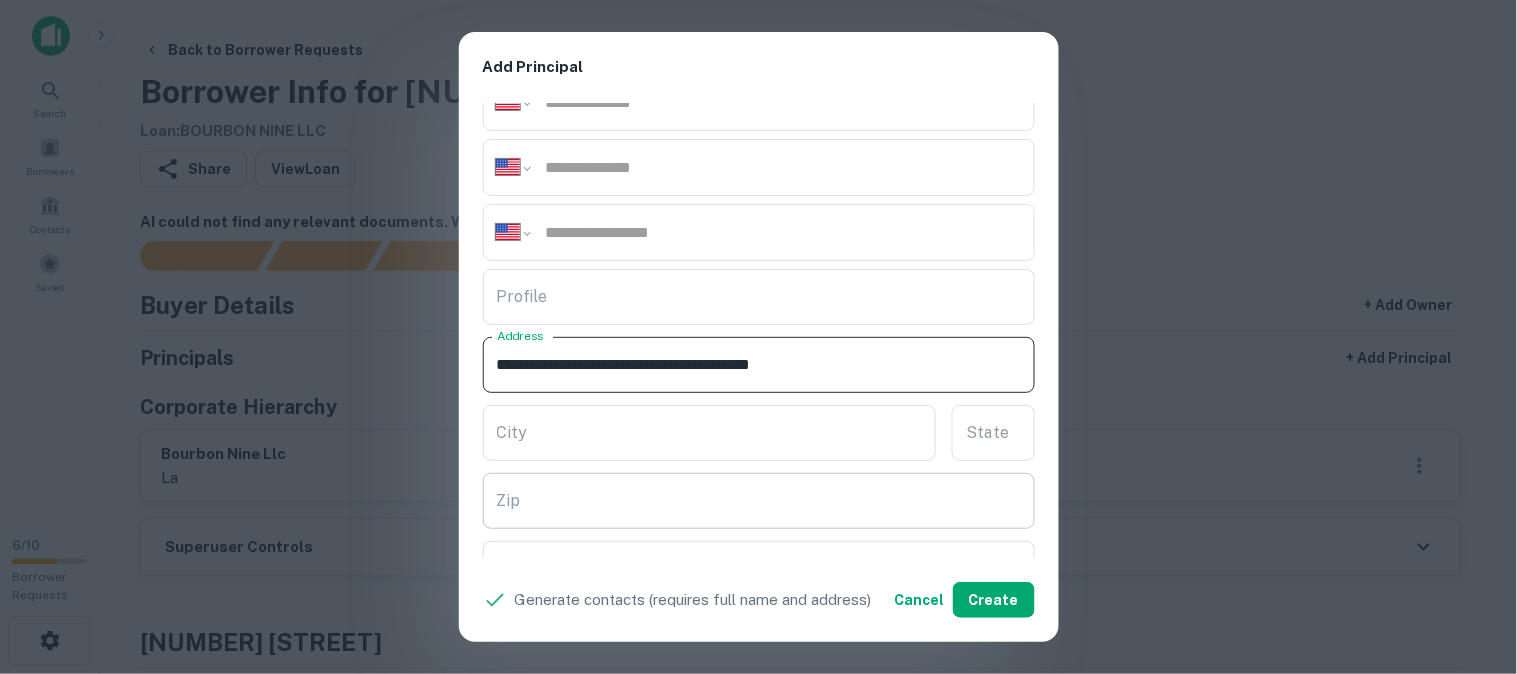 scroll, scrollTop: 333, scrollLeft: 0, axis: vertical 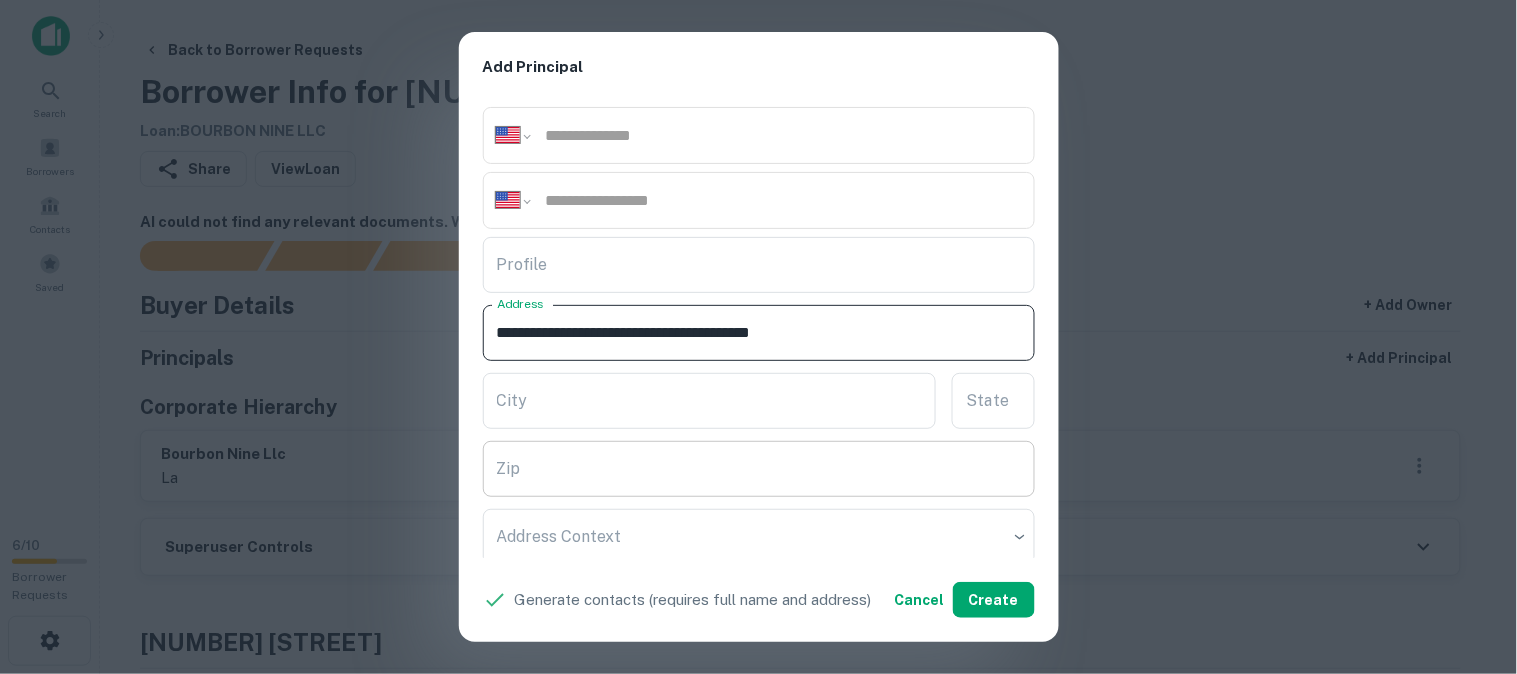 type on "**********" 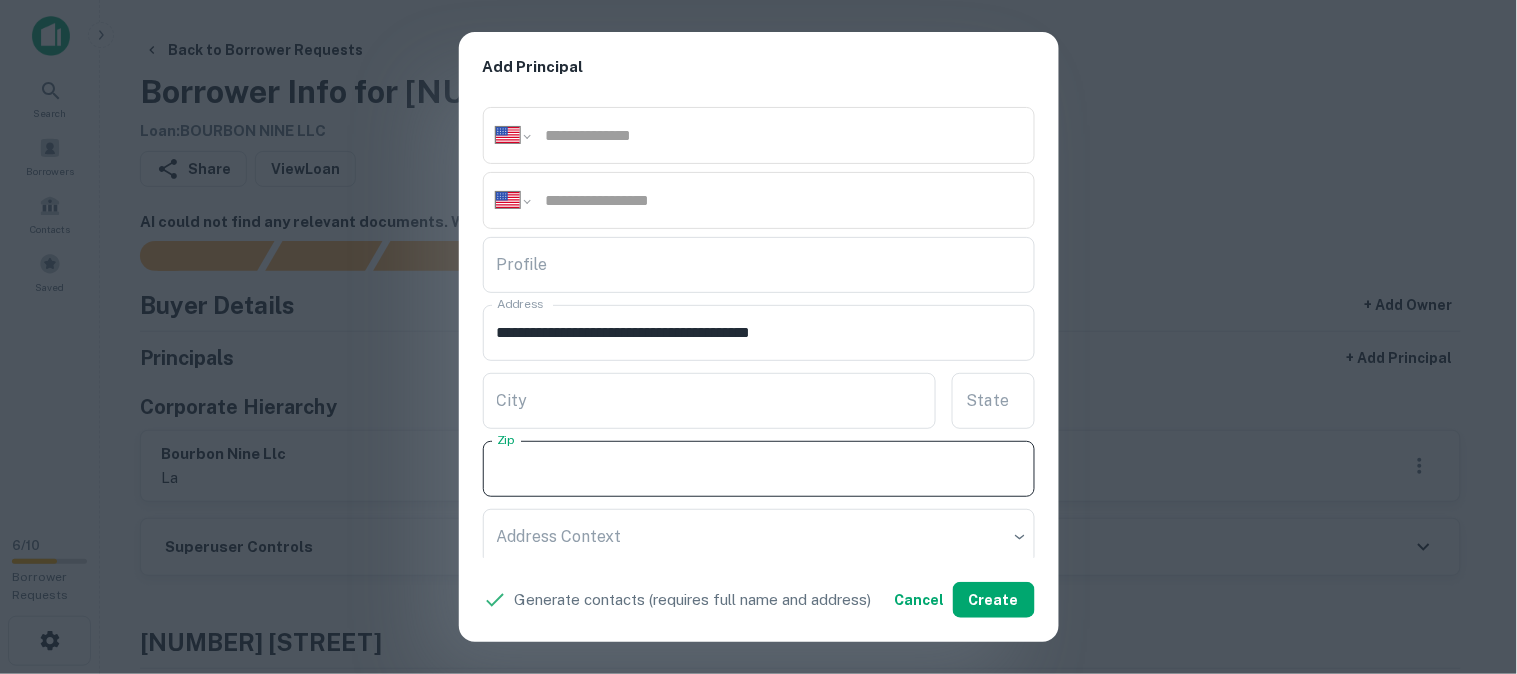paste on "*****" 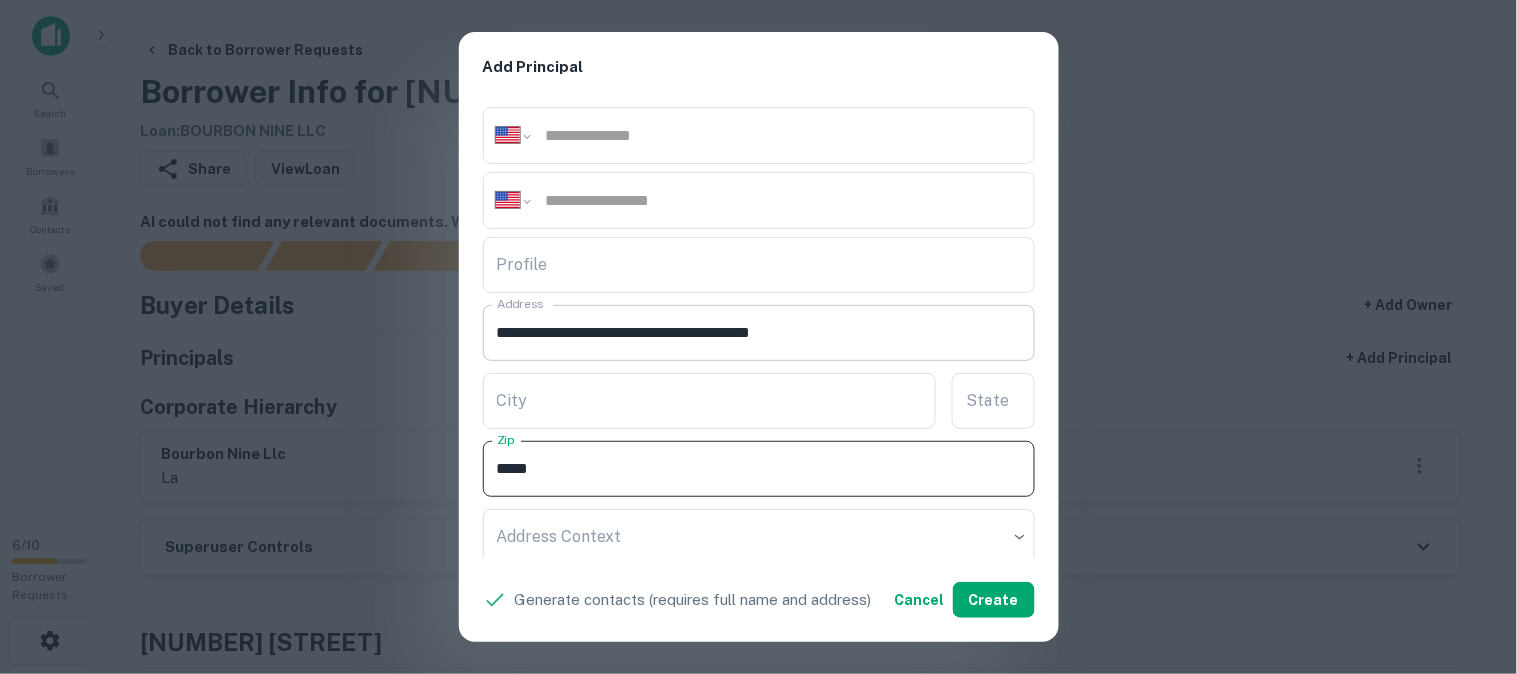 type on "*****" 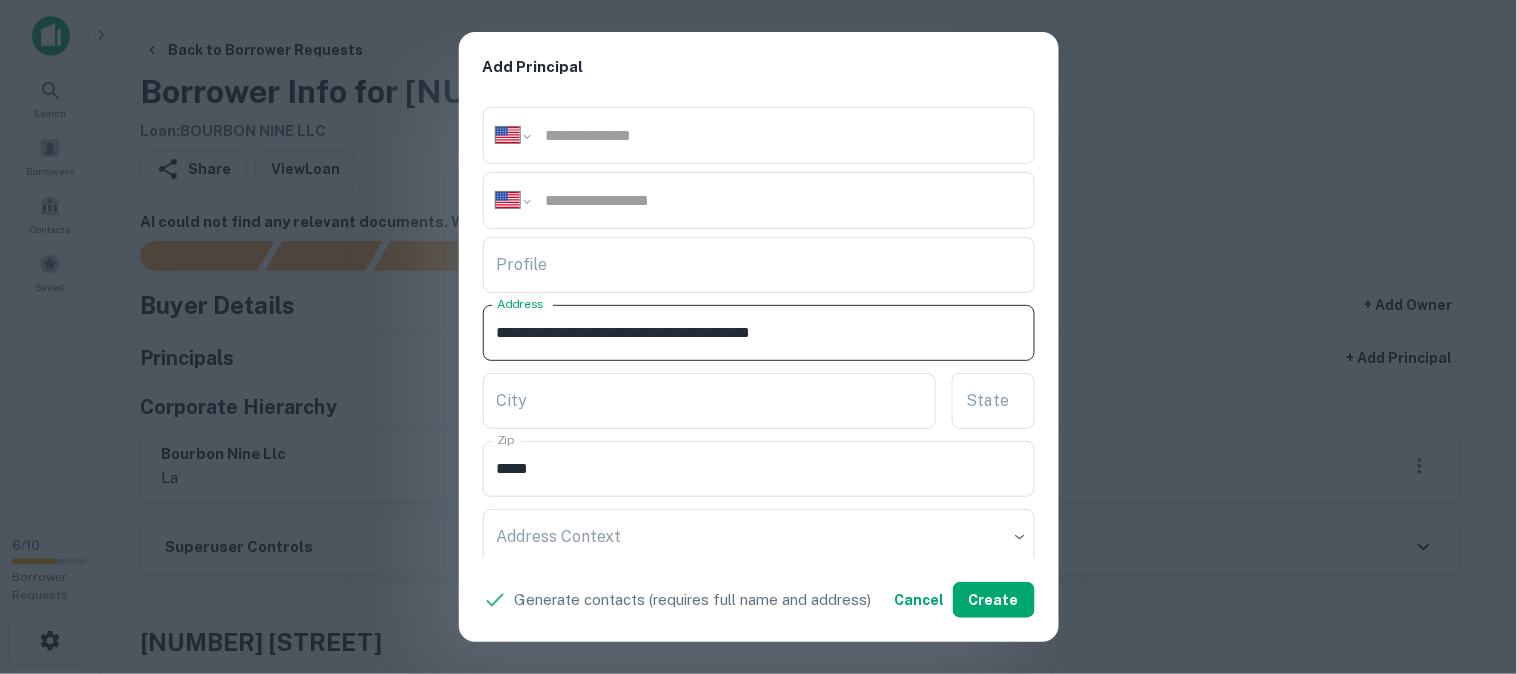 drag, startPoint x: 836, startPoint y: 327, endPoint x: 864, endPoint y: 345, distance: 33.286633 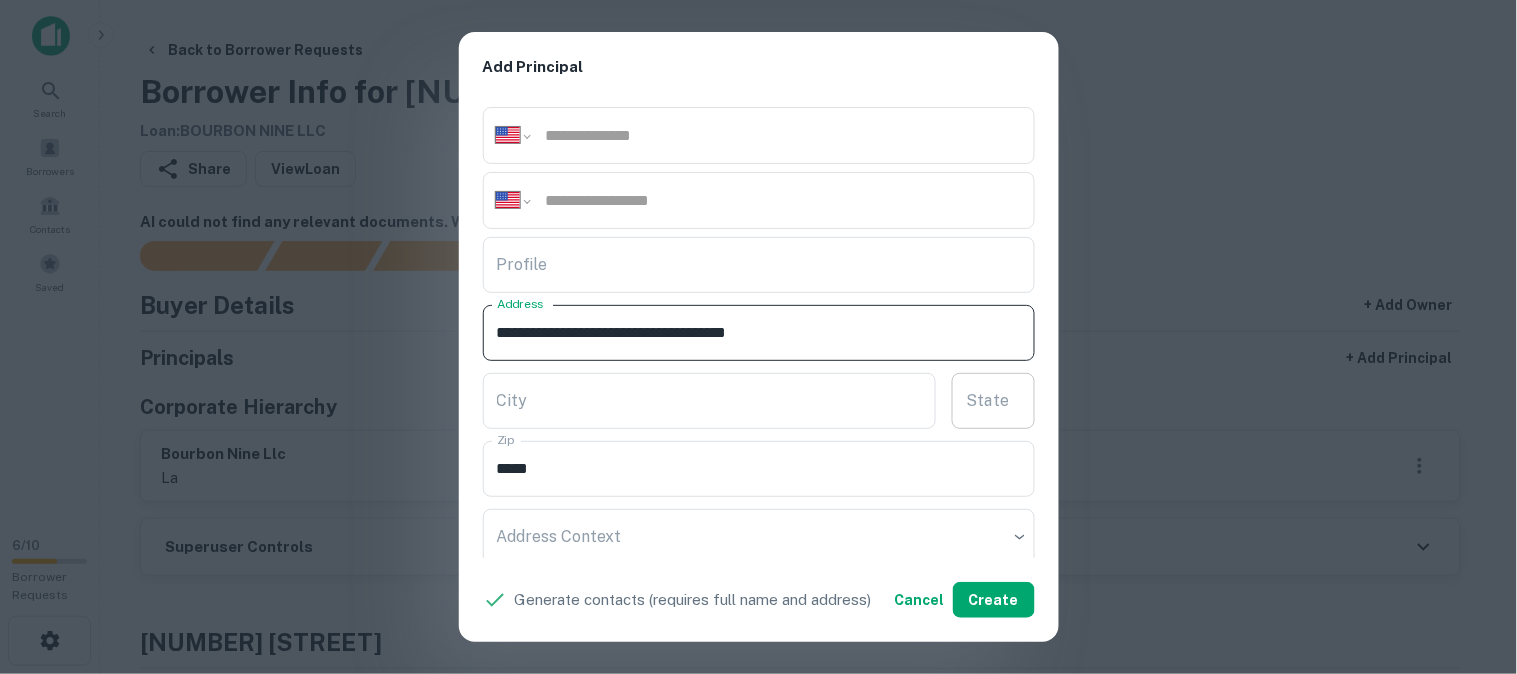 type on "**********" 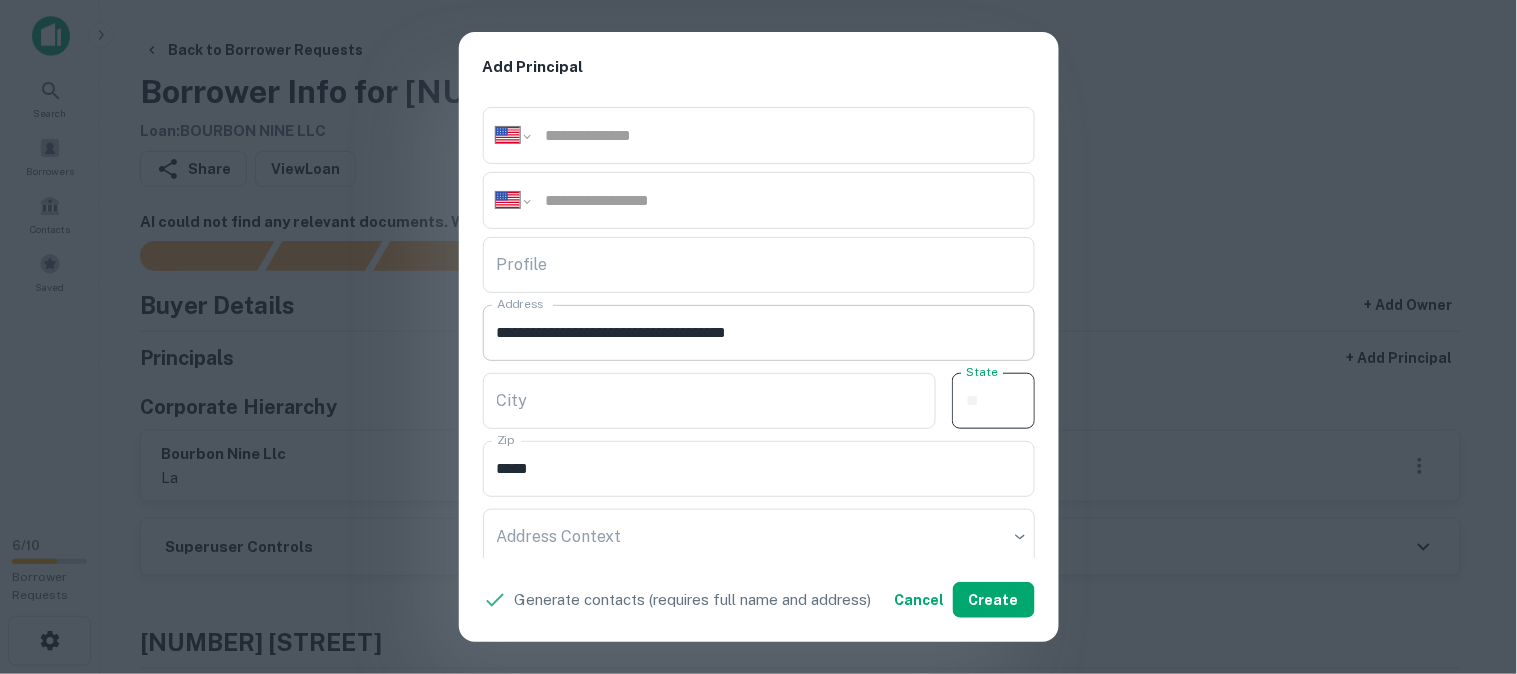 paste on "**" 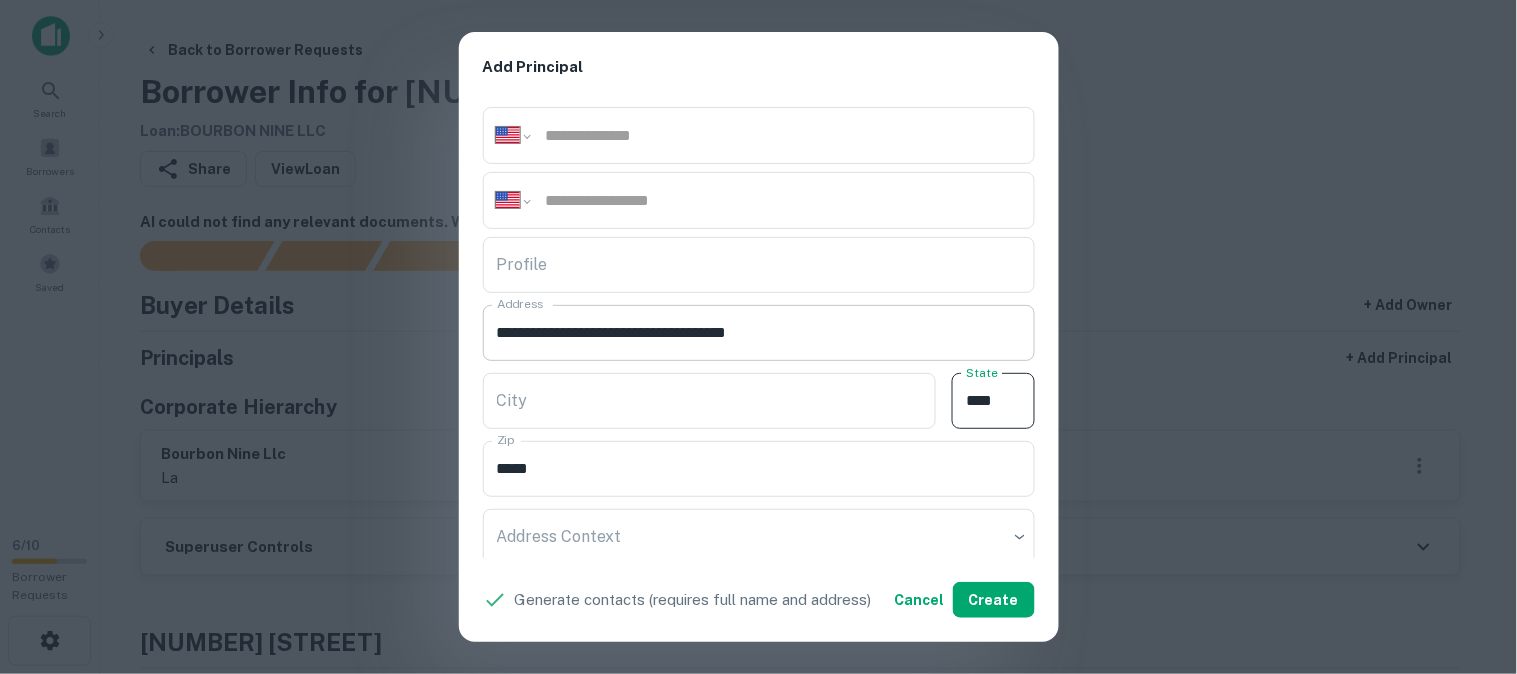type on "**" 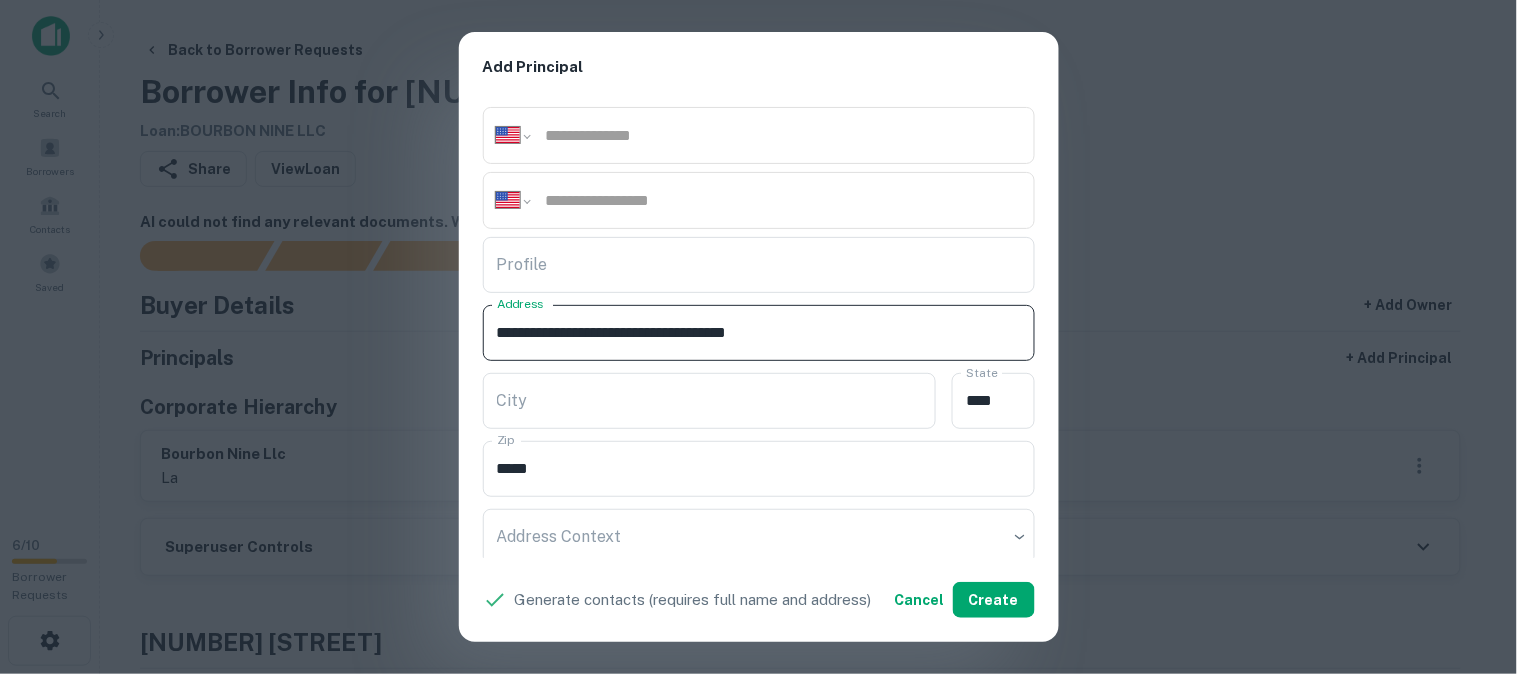 drag, startPoint x: 722, startPoint y: 335, endPoint x: 828, endPoint y: 346, distance: 106.56923 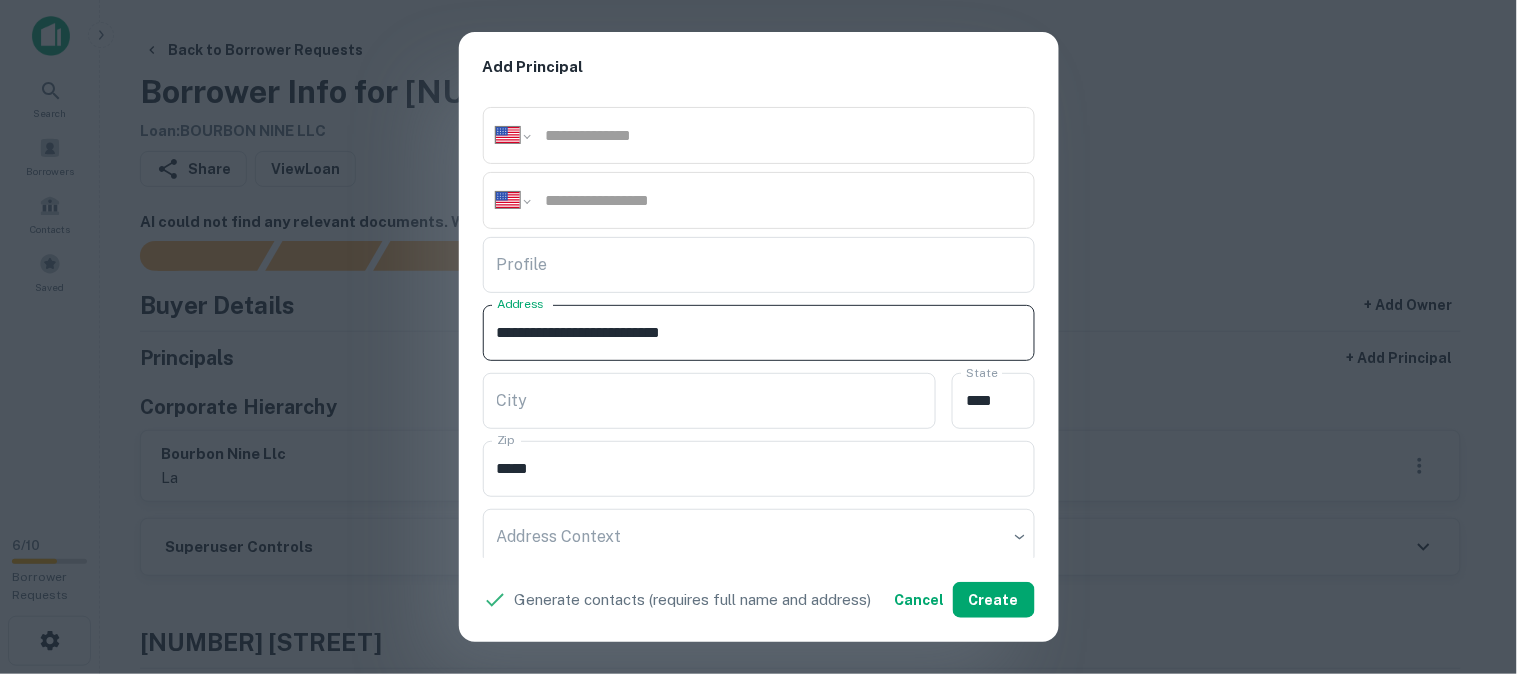 type on "**********" 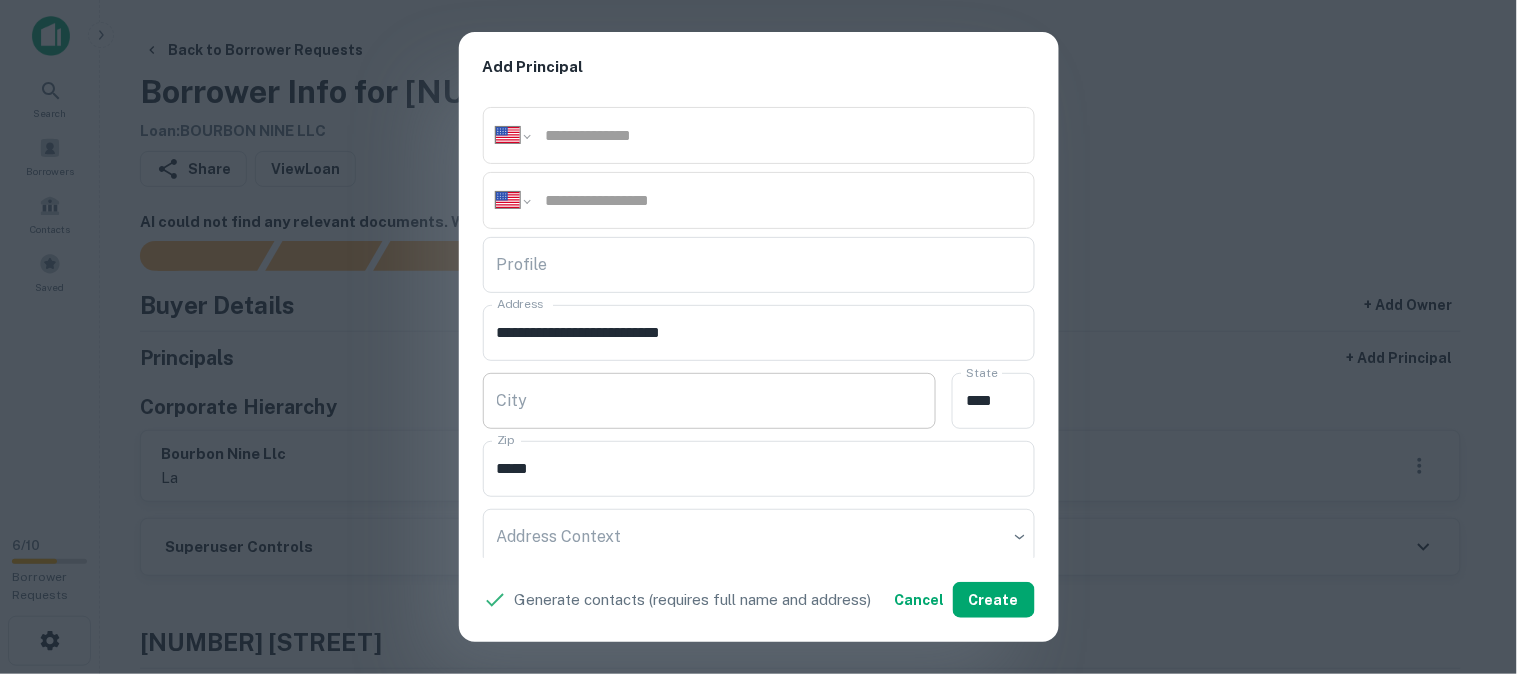 click on "City" at bounding box center (710, 401) 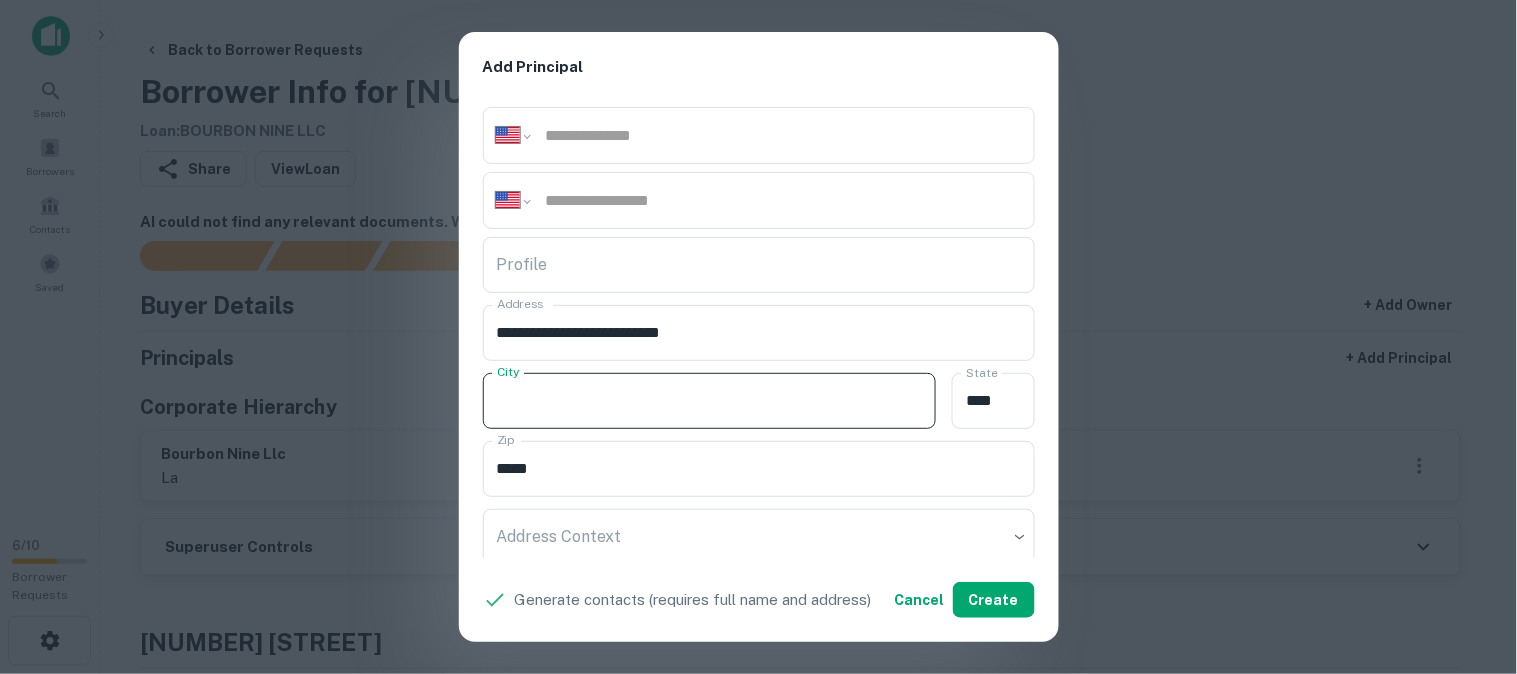 paste on "**********" 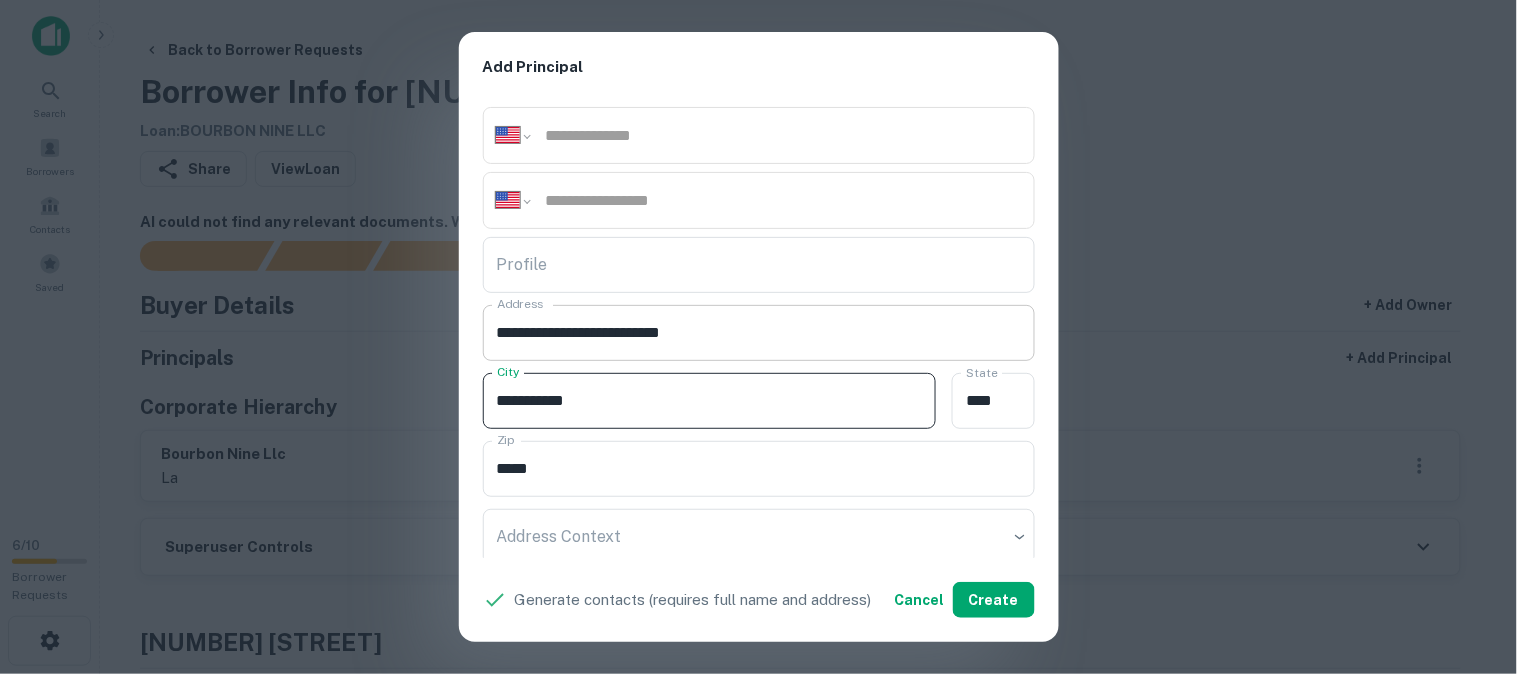 type on "**********" 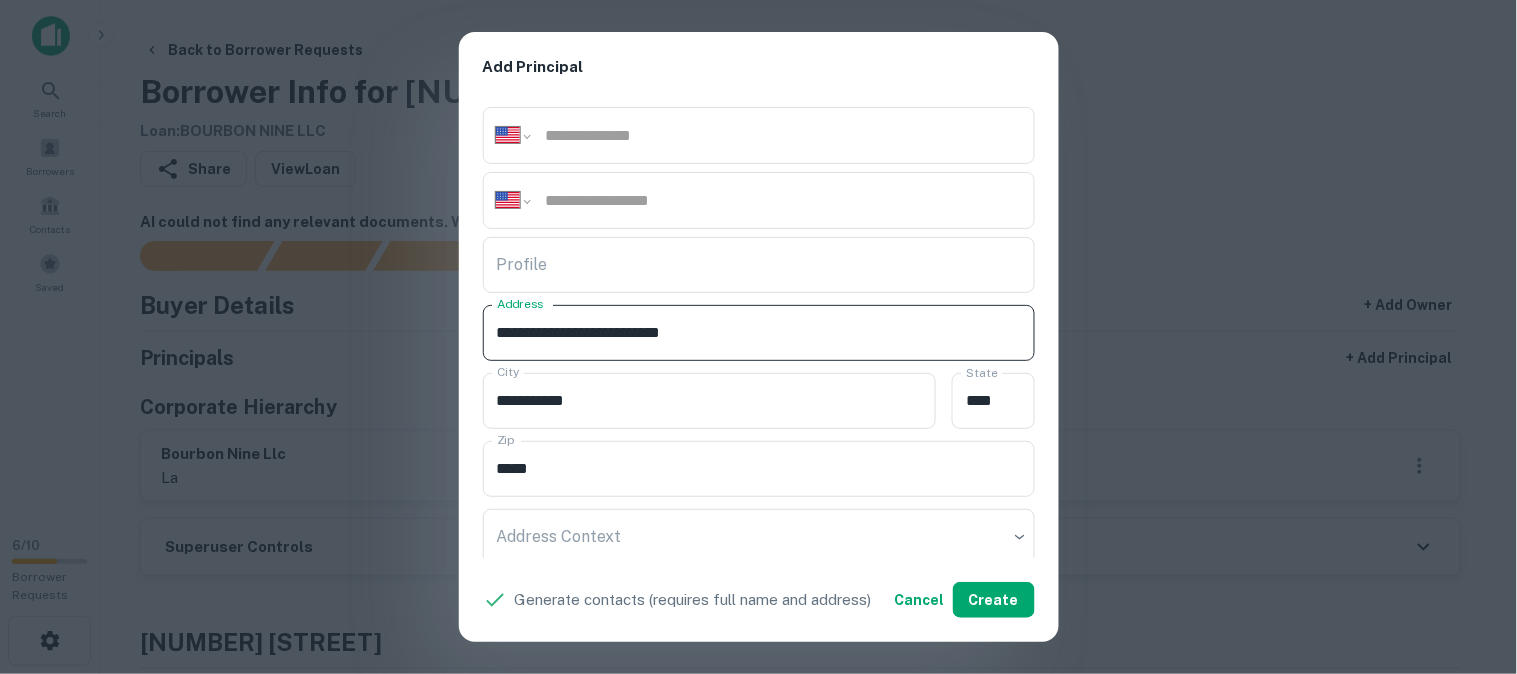 drag, startPoint x: 712, startPoint y: 328, endPoint x: 774, endPoint y: 342, distance: 63.560993 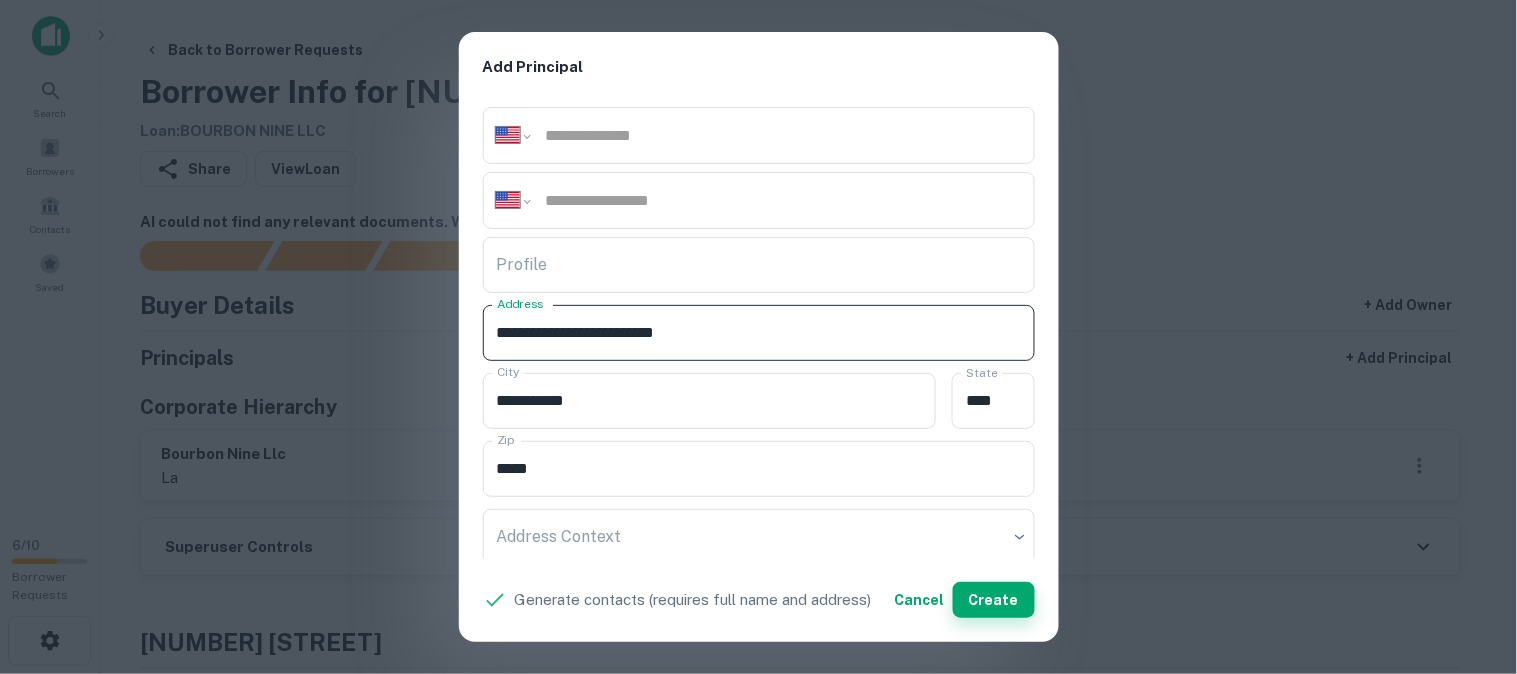 type on "**********" 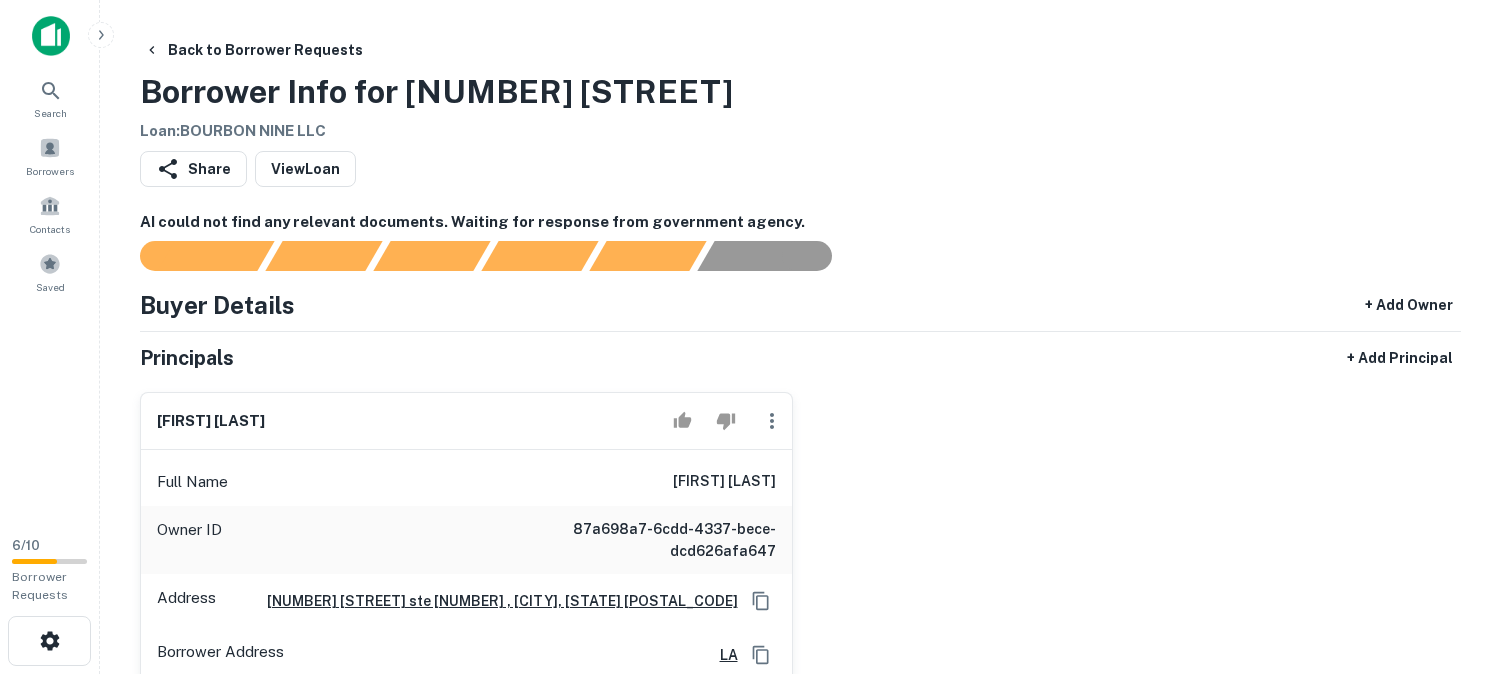 scroll, scrollTop: 0, scrollLeft: 0, axis: both 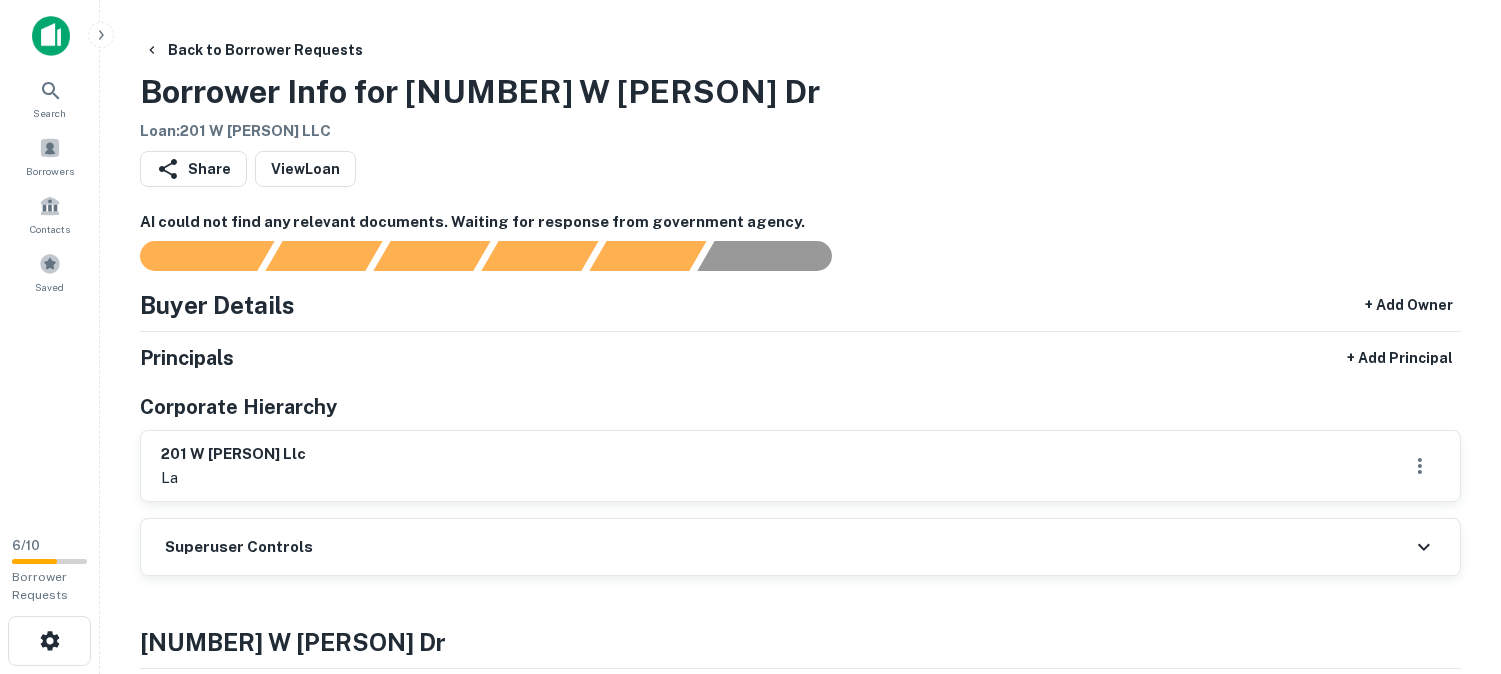 click on "Principals + Add Principal Corporate Hierarchy 201 w [PERSON] llc [CITY]" at bounding box center (800, 421) 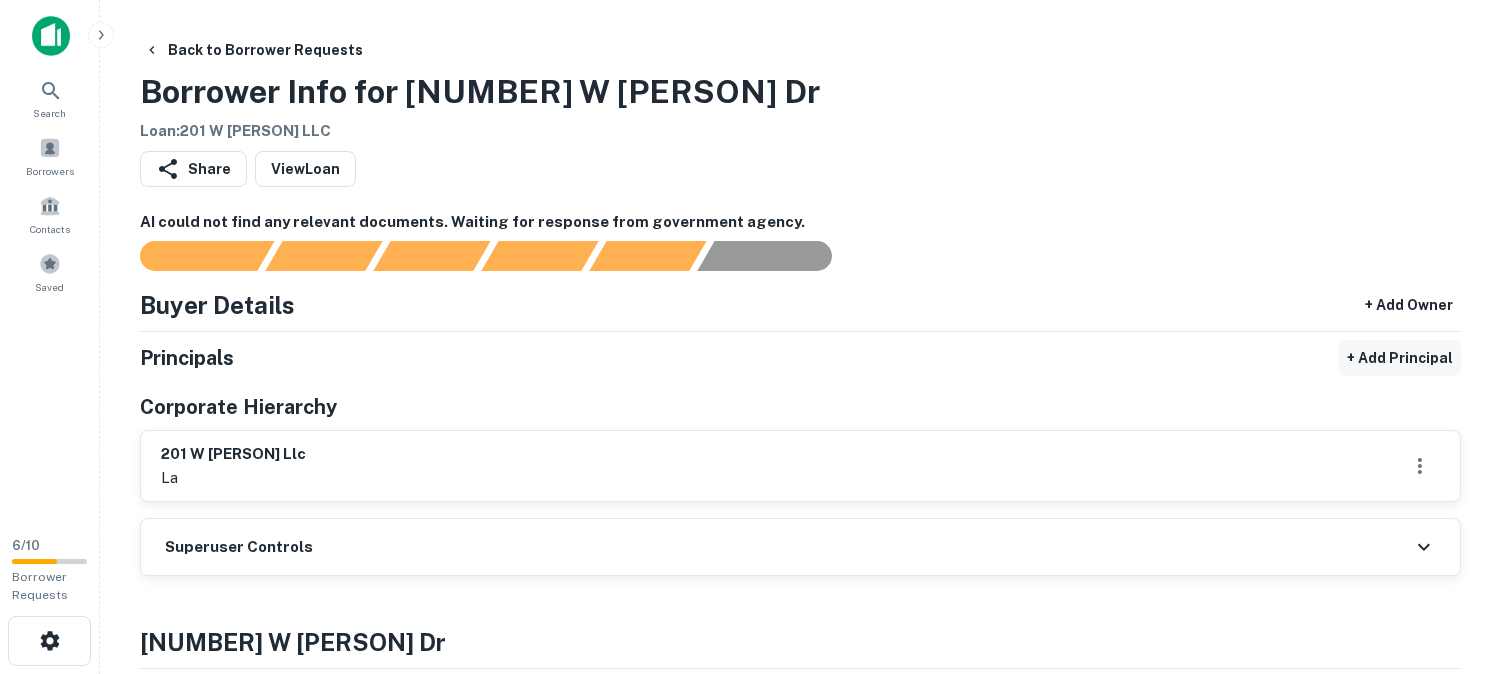 click on "+ Add Principal" at bounding box center [1400, 358] 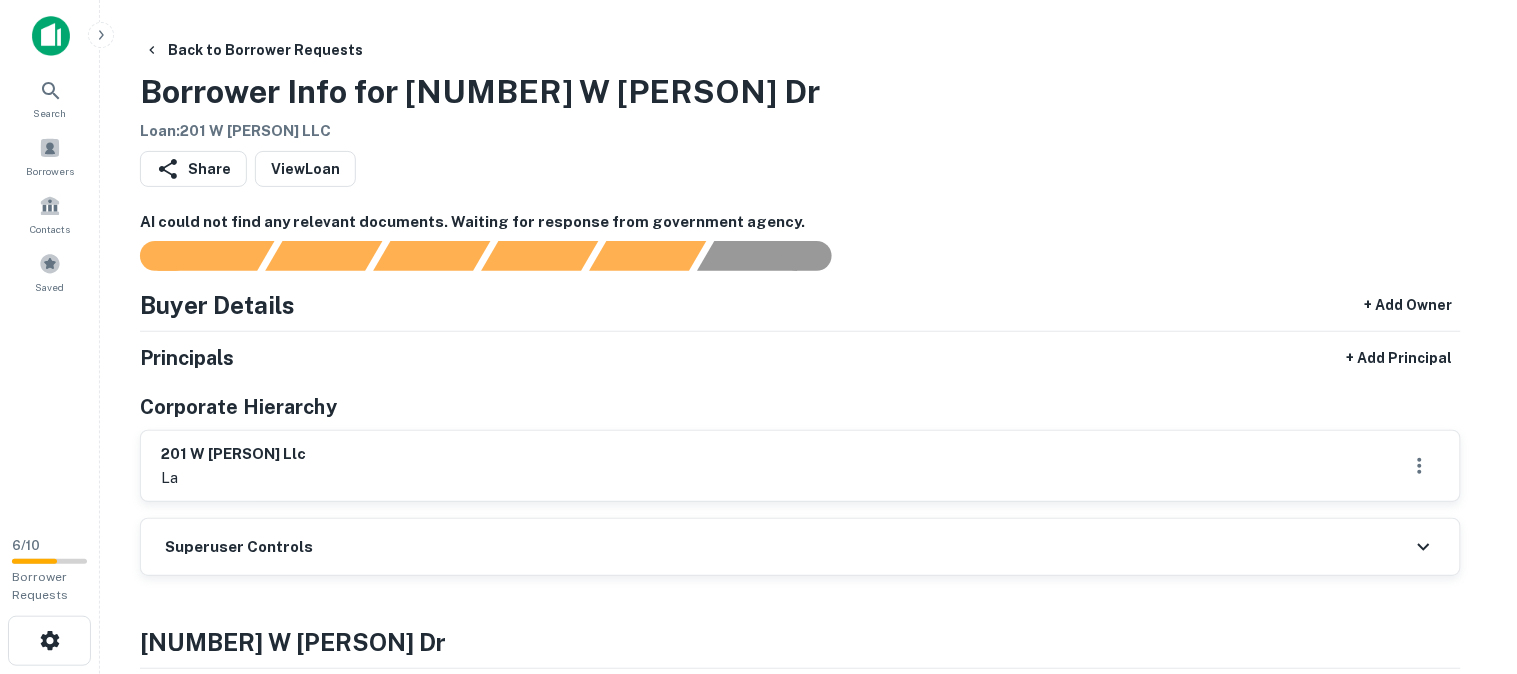 click on "Full Name" at bounding box center [71, 788] 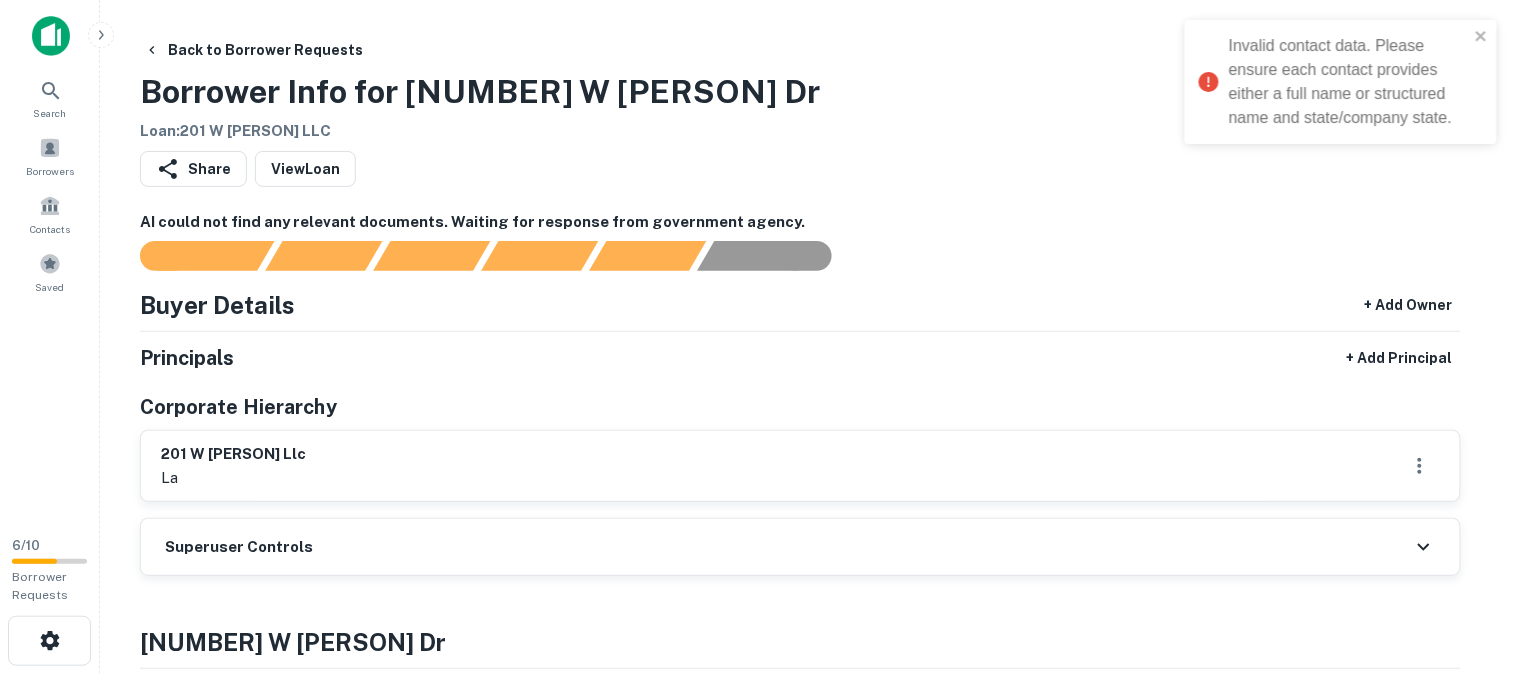 scroll, scrollTop: 0, scrollLeft: 0, axis: both 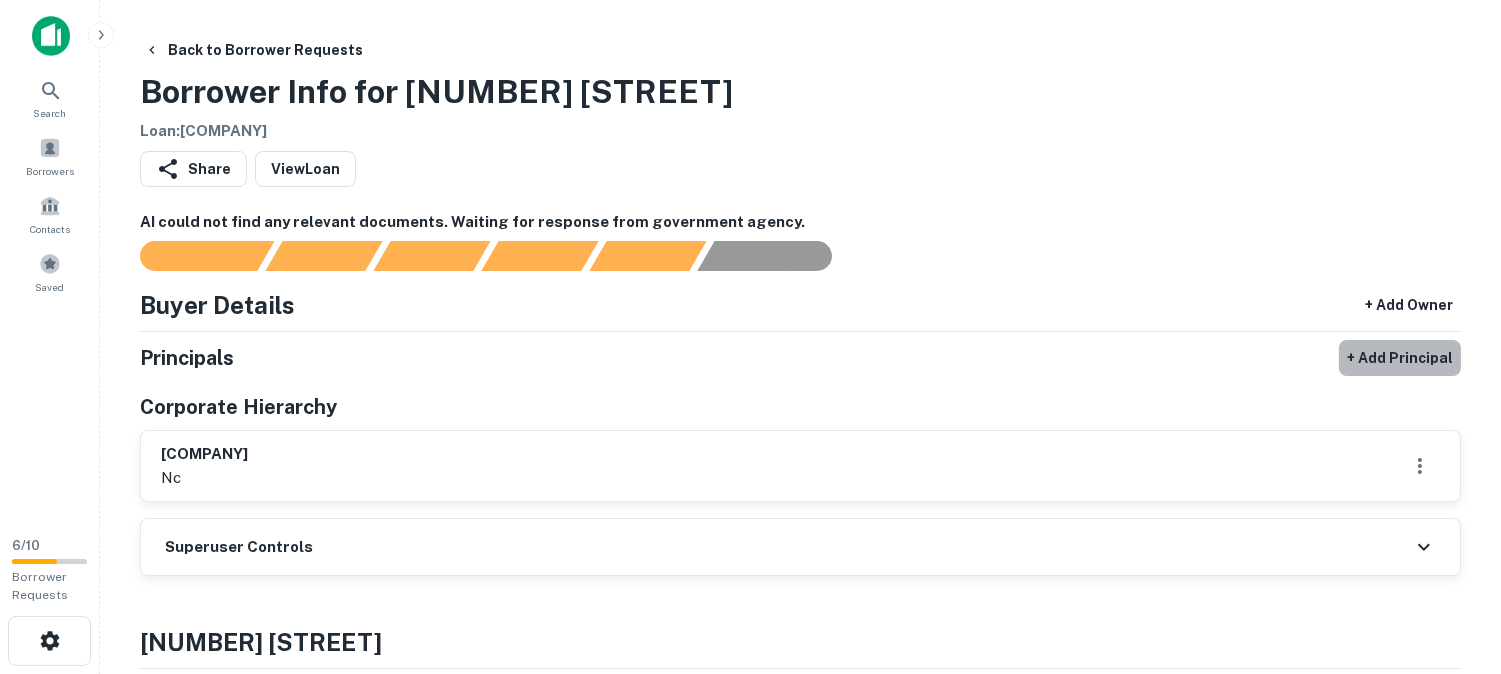 click on "+ Add Principal" at bounding box center (1400, 358) 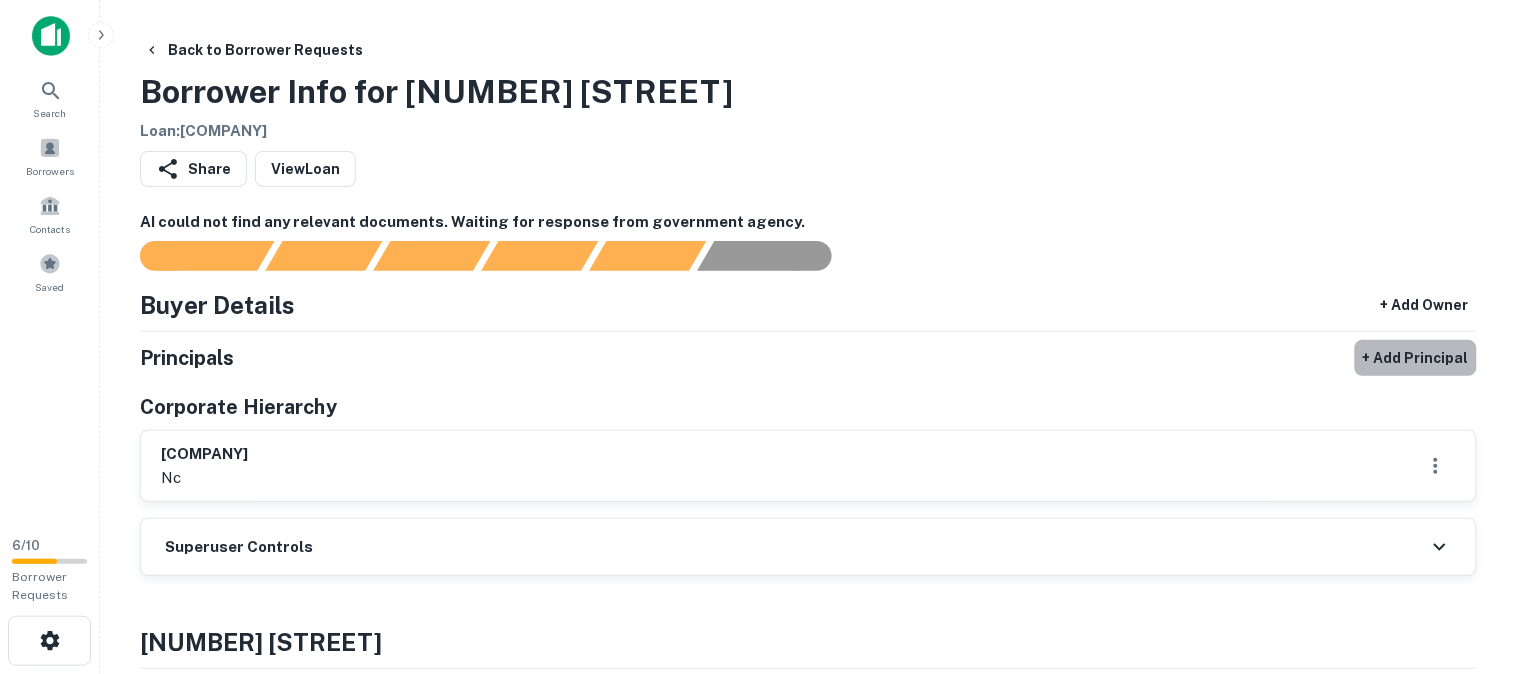 select on "**" 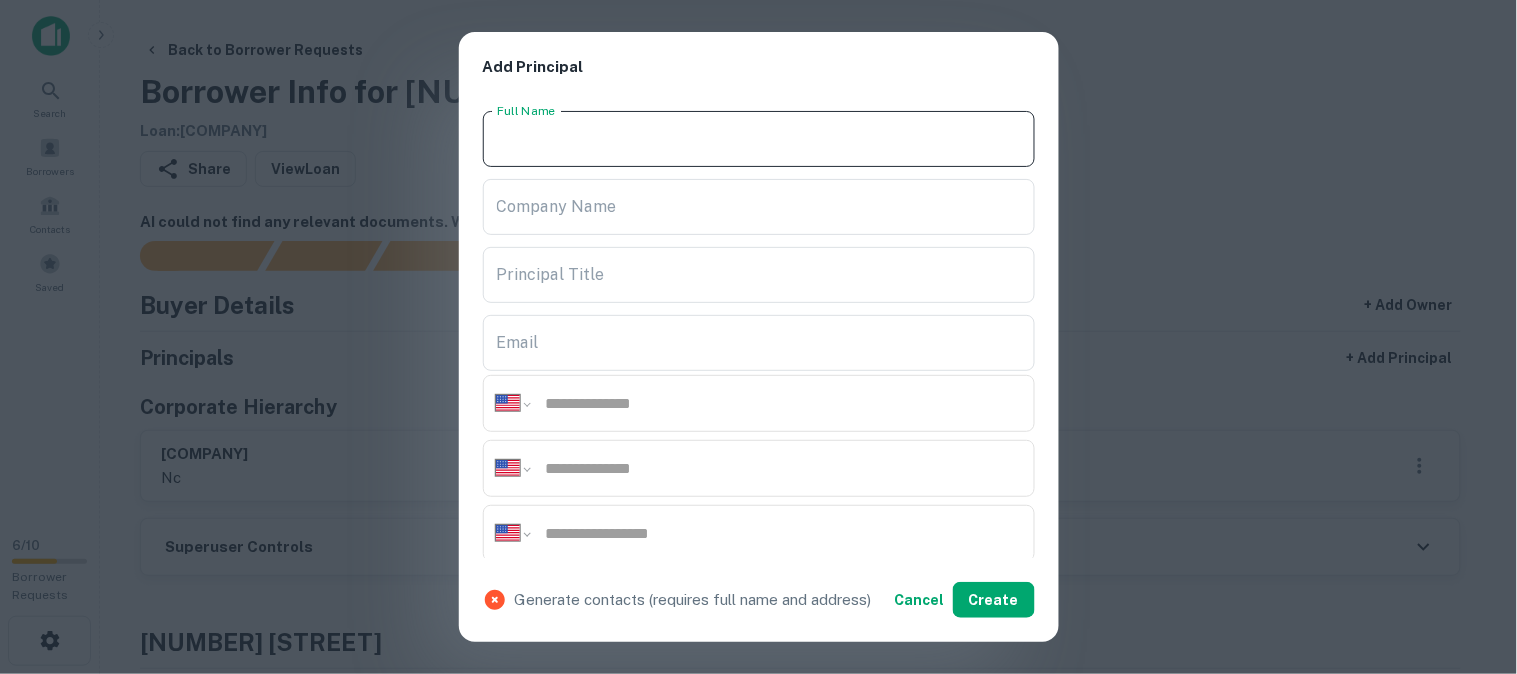 click on "Full Name" at bounding box center [759, 139] 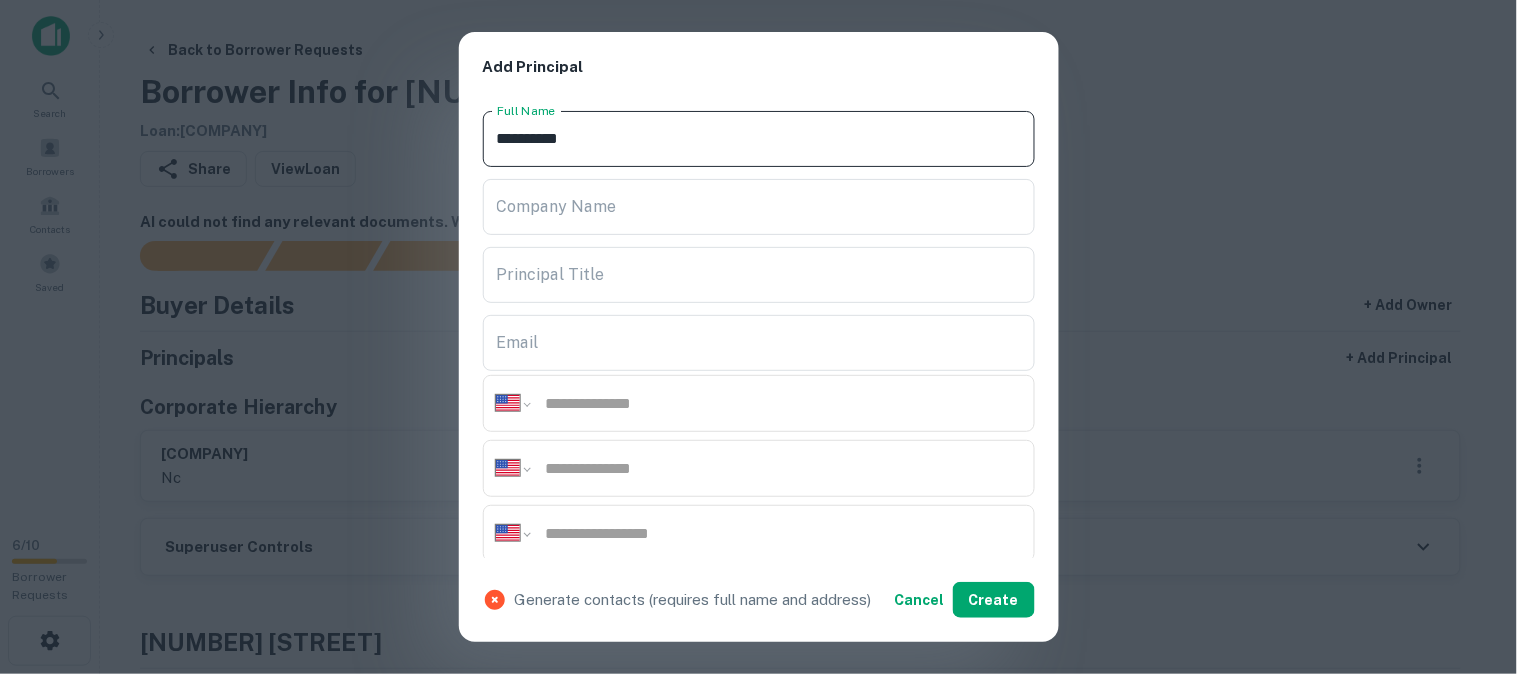 type on "**********" 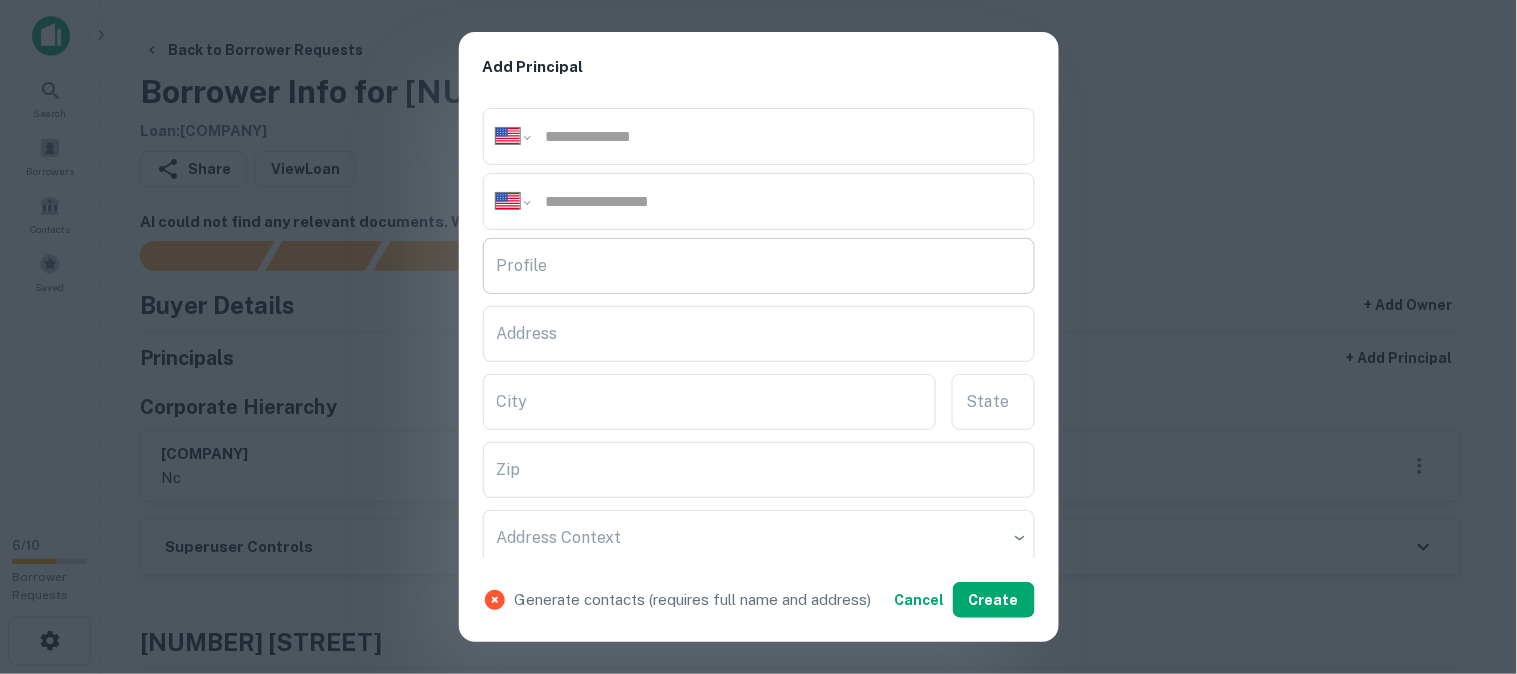 scroll, scrollTop: 333, scrollLeft: 0, axis: vertical 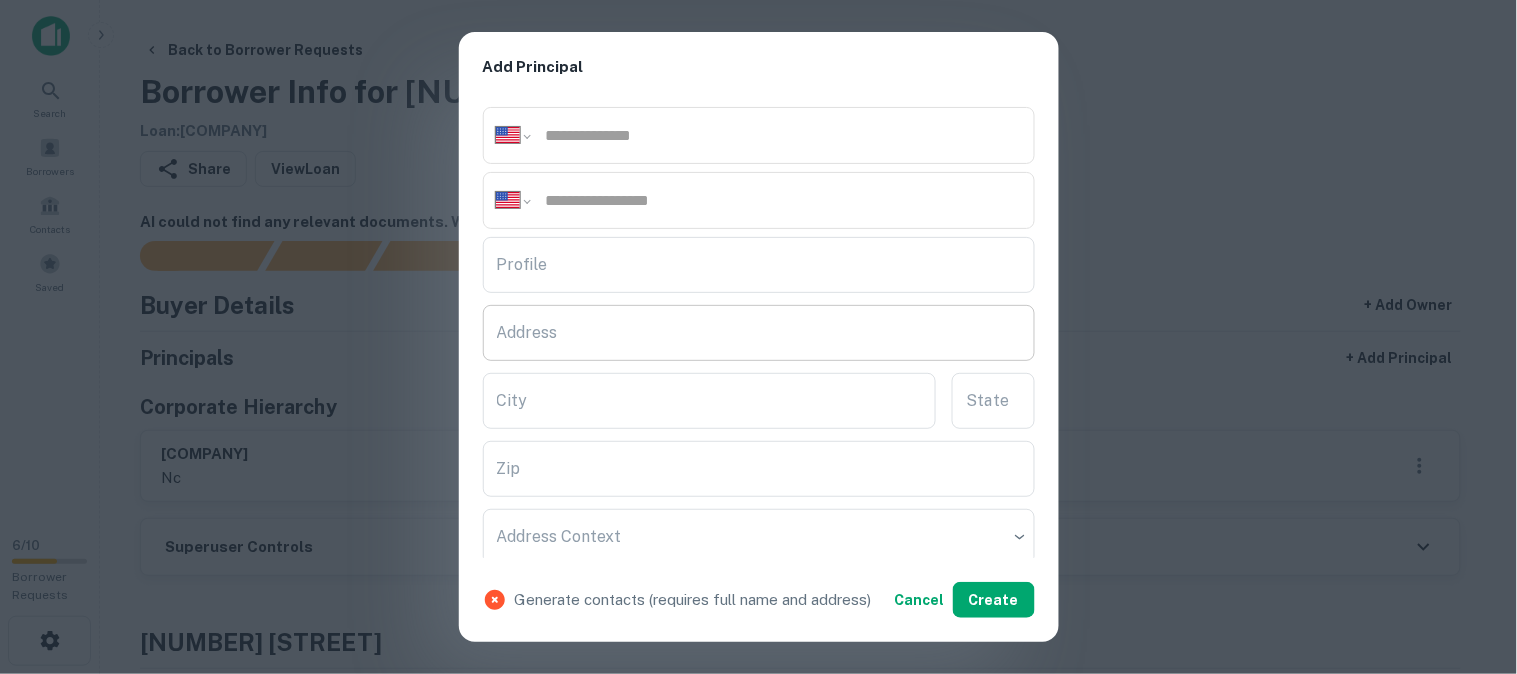 click on "Address" at bounding box center [759, 333] 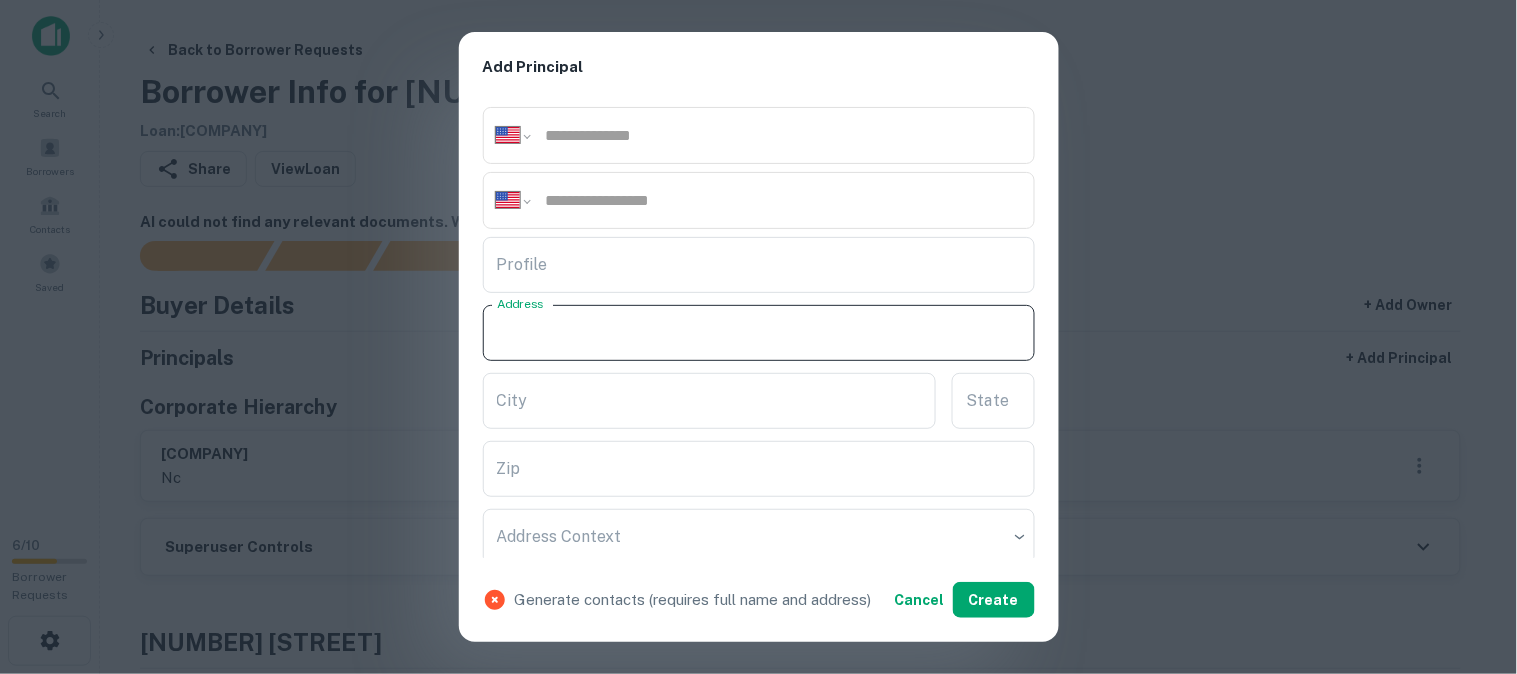 paste on "**********" 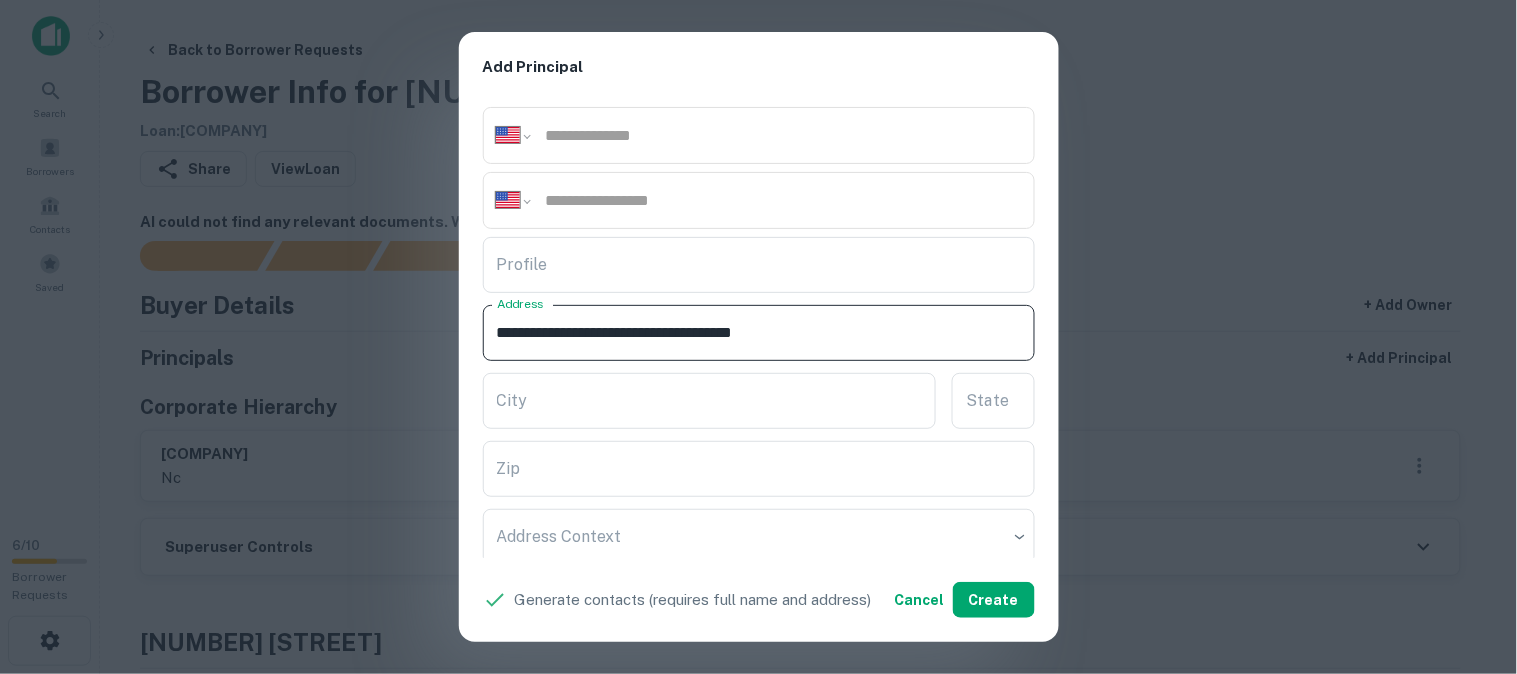 drag, startPoint x: 754, startPoint y: 327, endPoint x: 847, endPoint y: 336, distance: 93.43447 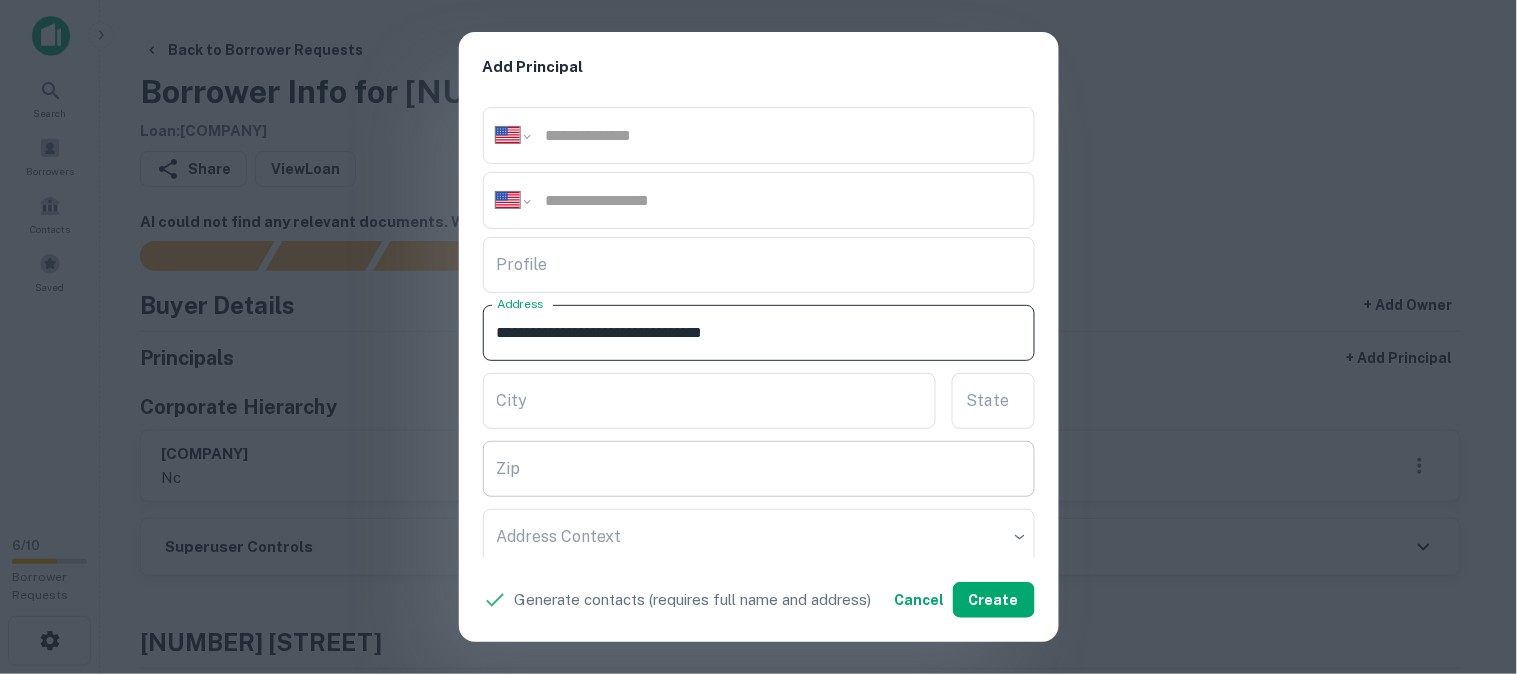 type on "**********" 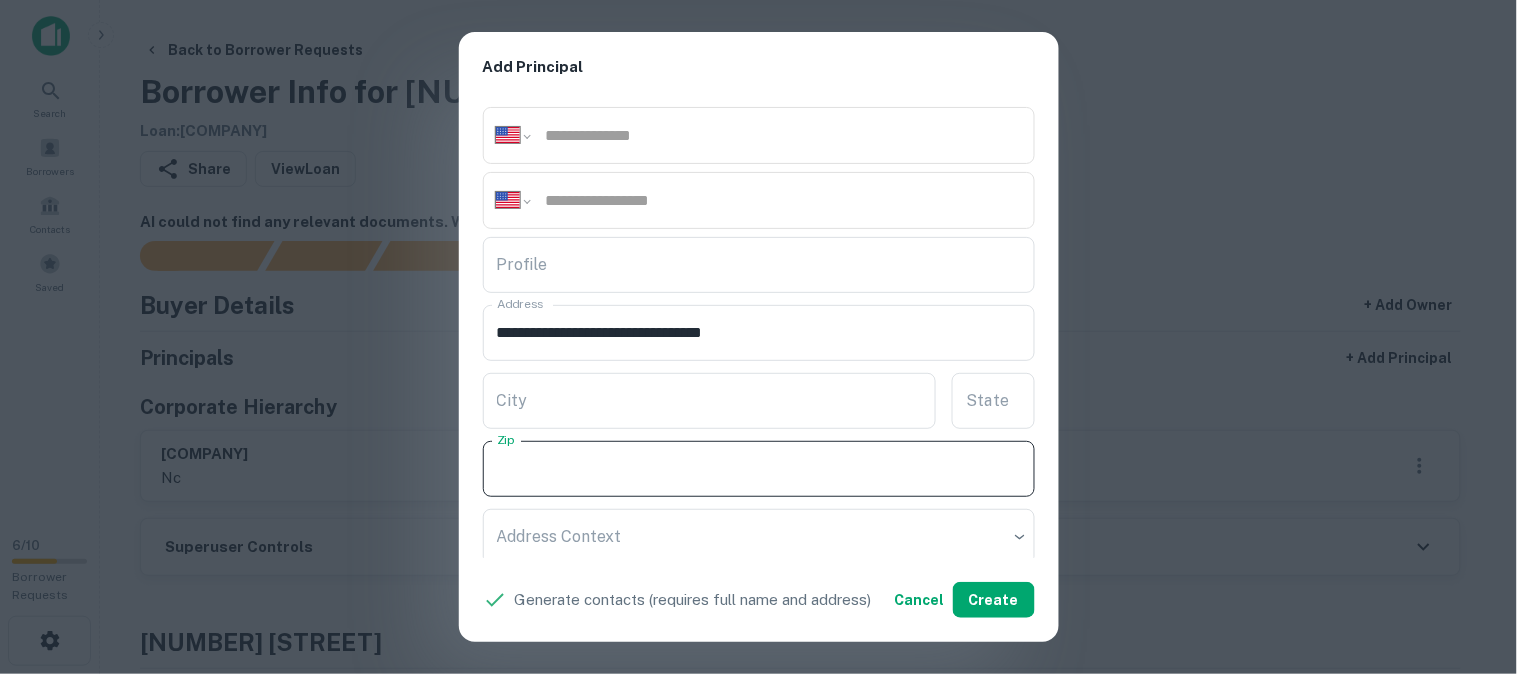 paste on "*****" 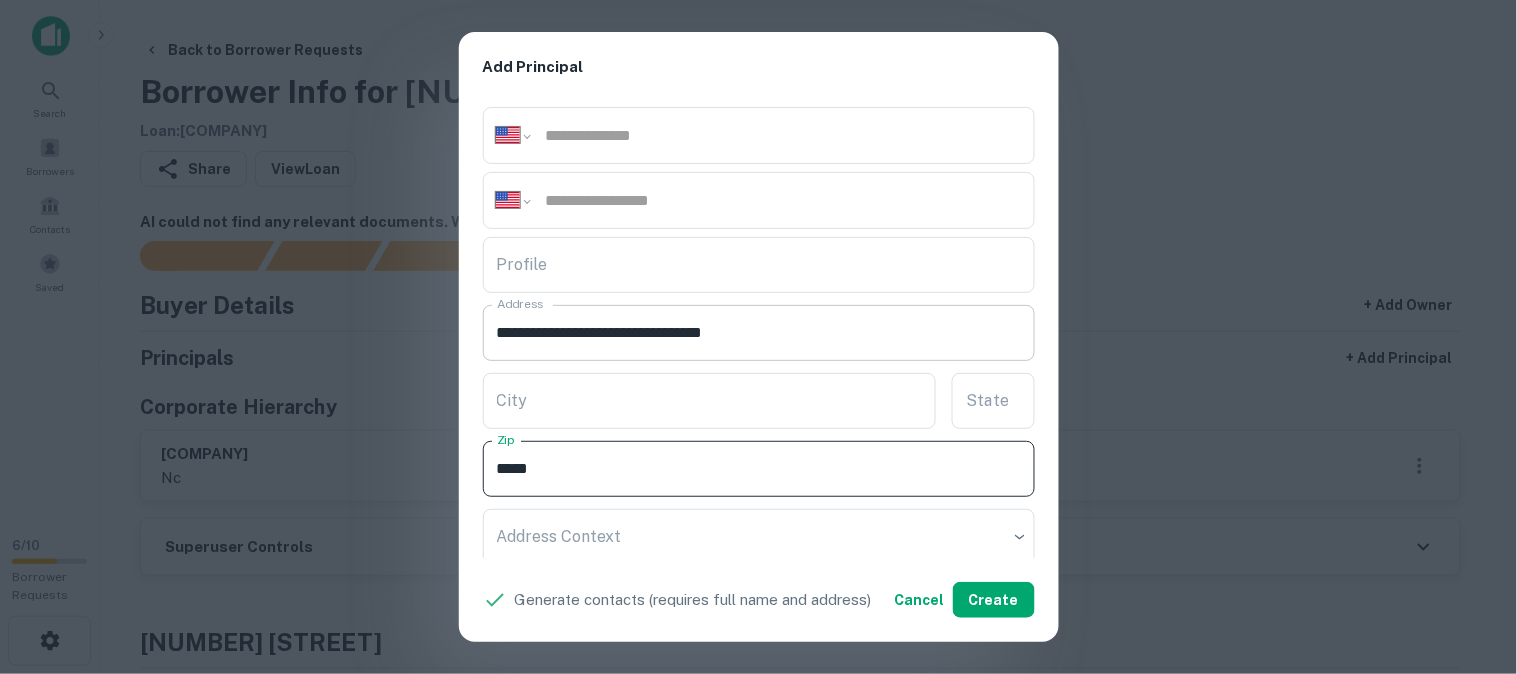 type on "*****" 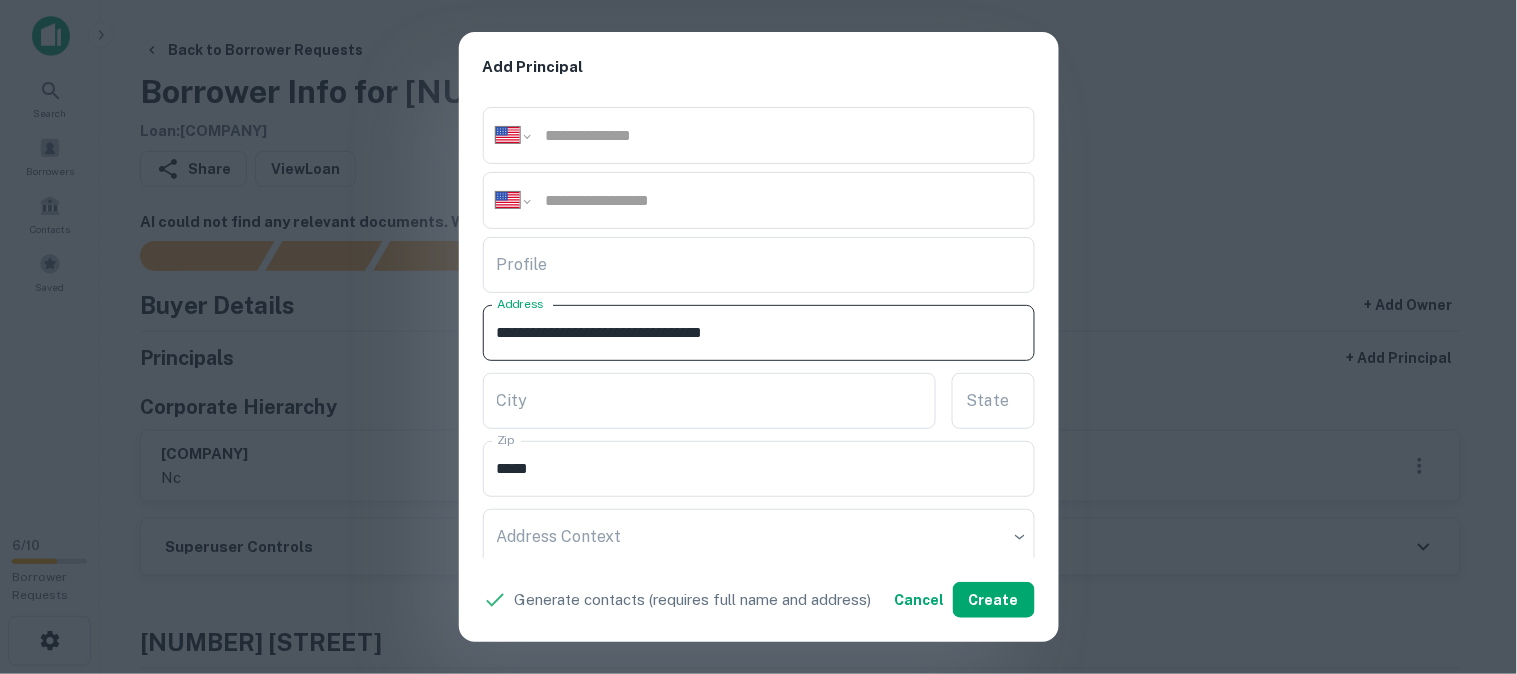 drag, startPoint x: 726, startPoint y: 328, endPoint x: 794, endPoint y: 330, distance: 68.0294 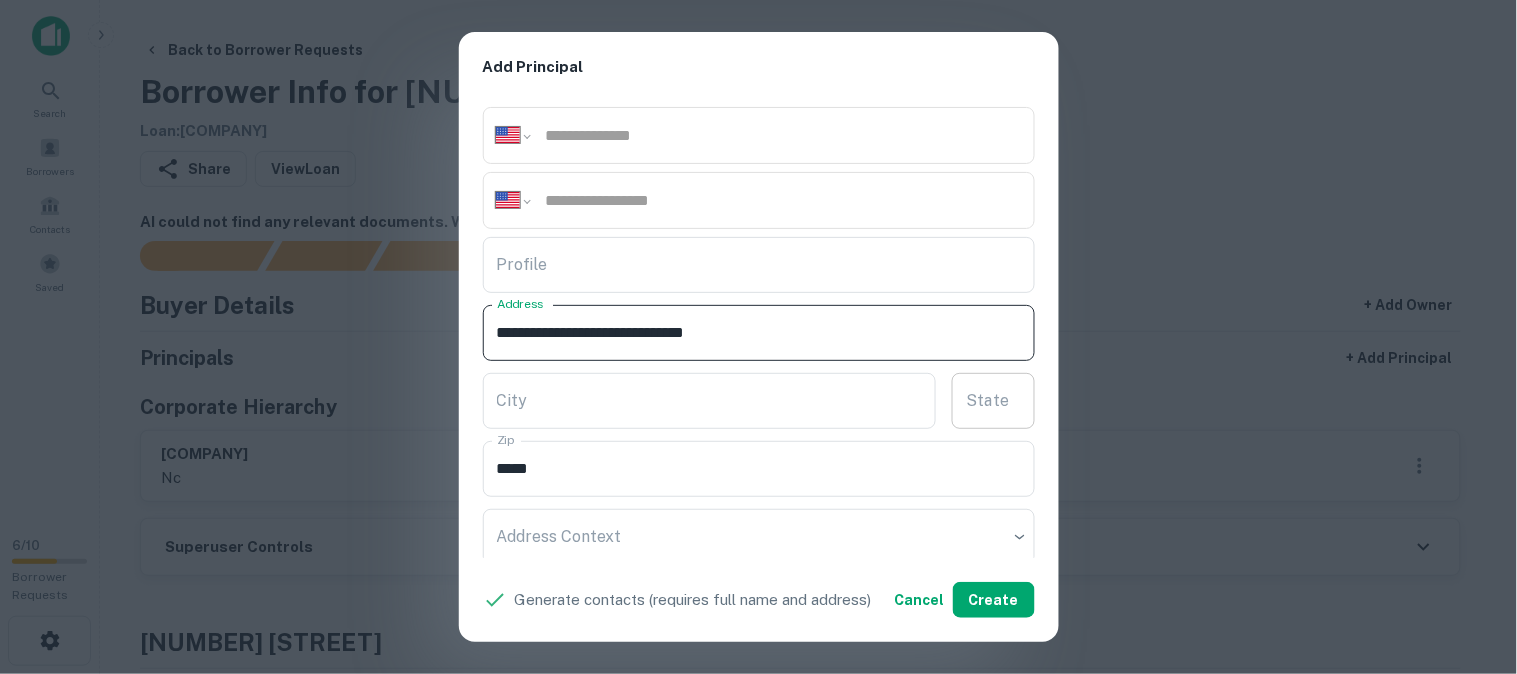 type on "**********" 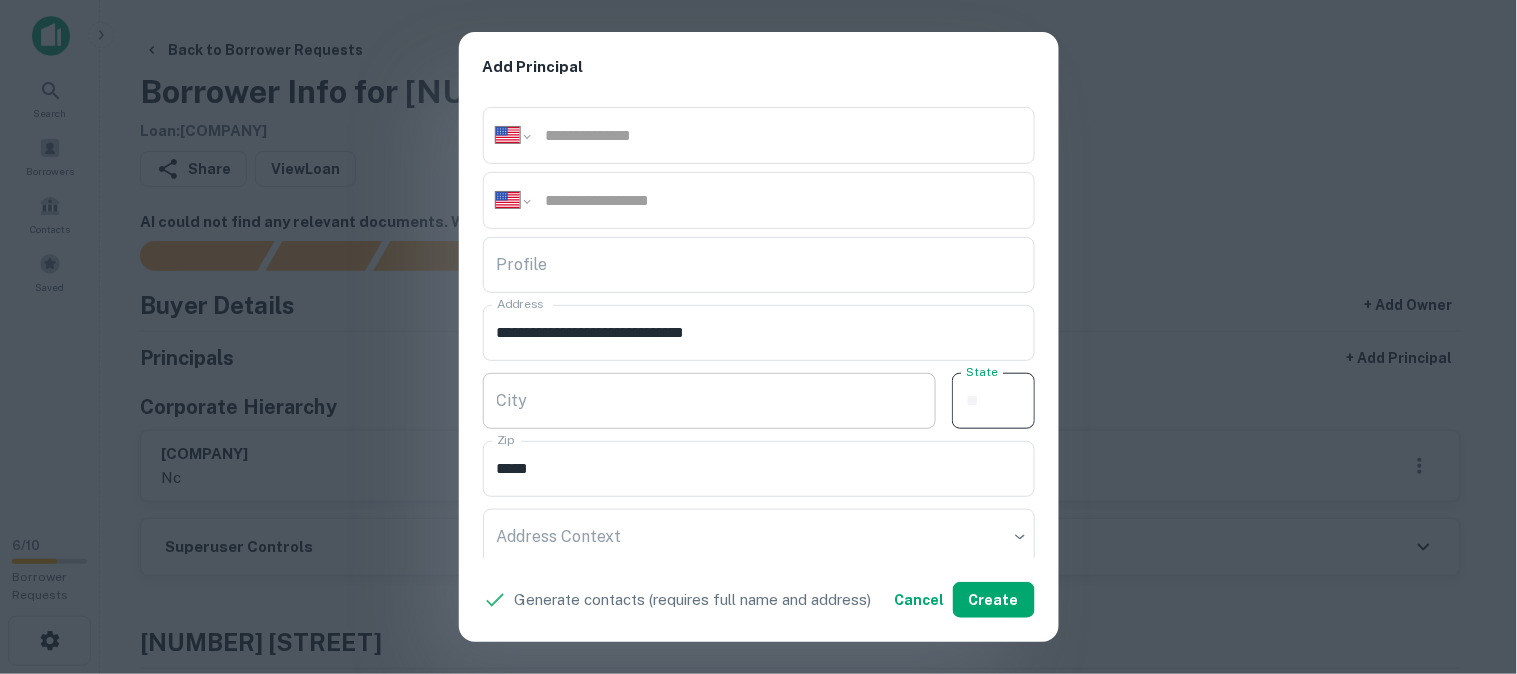 paste on "**" 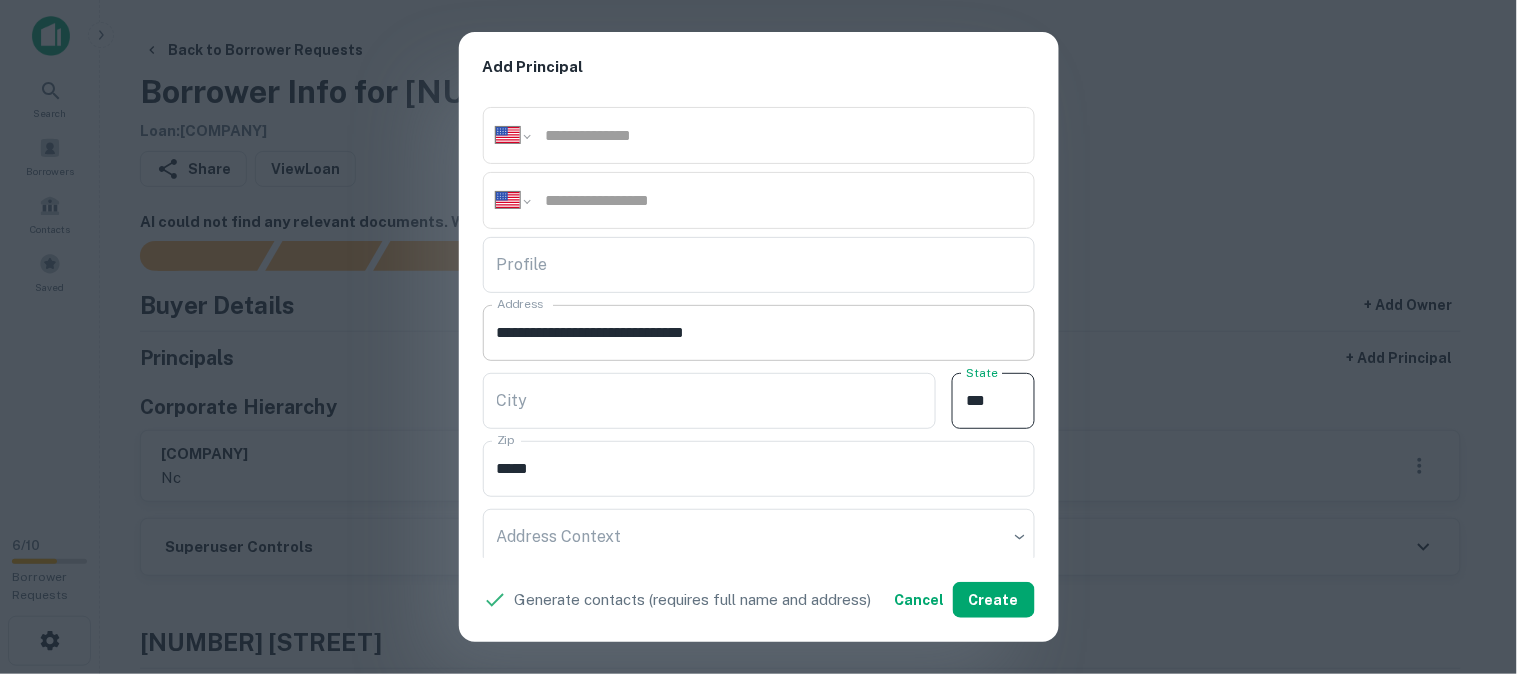type on "**" 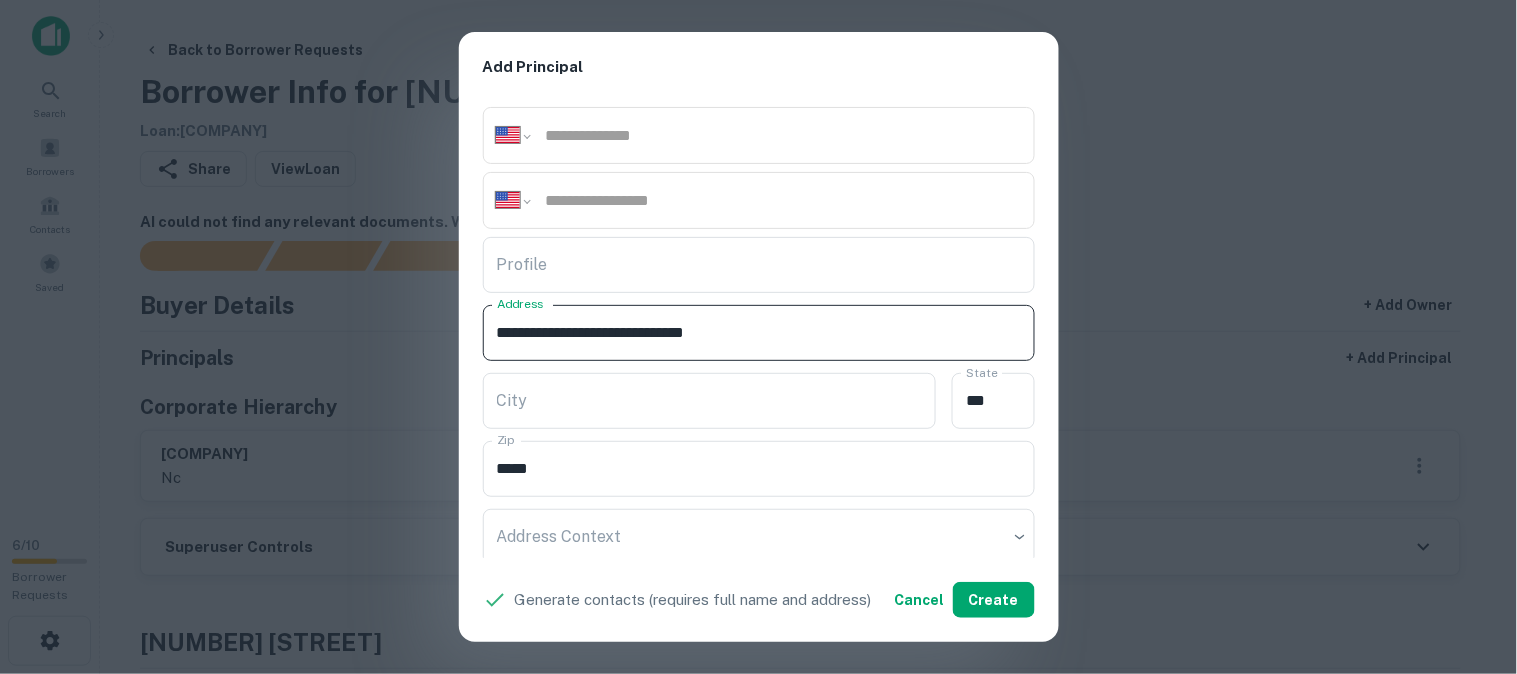 drag, startPoint x: 653, startPoint y: 334, endPoint x: 714, endPoint y: 353, distance: 63.89053 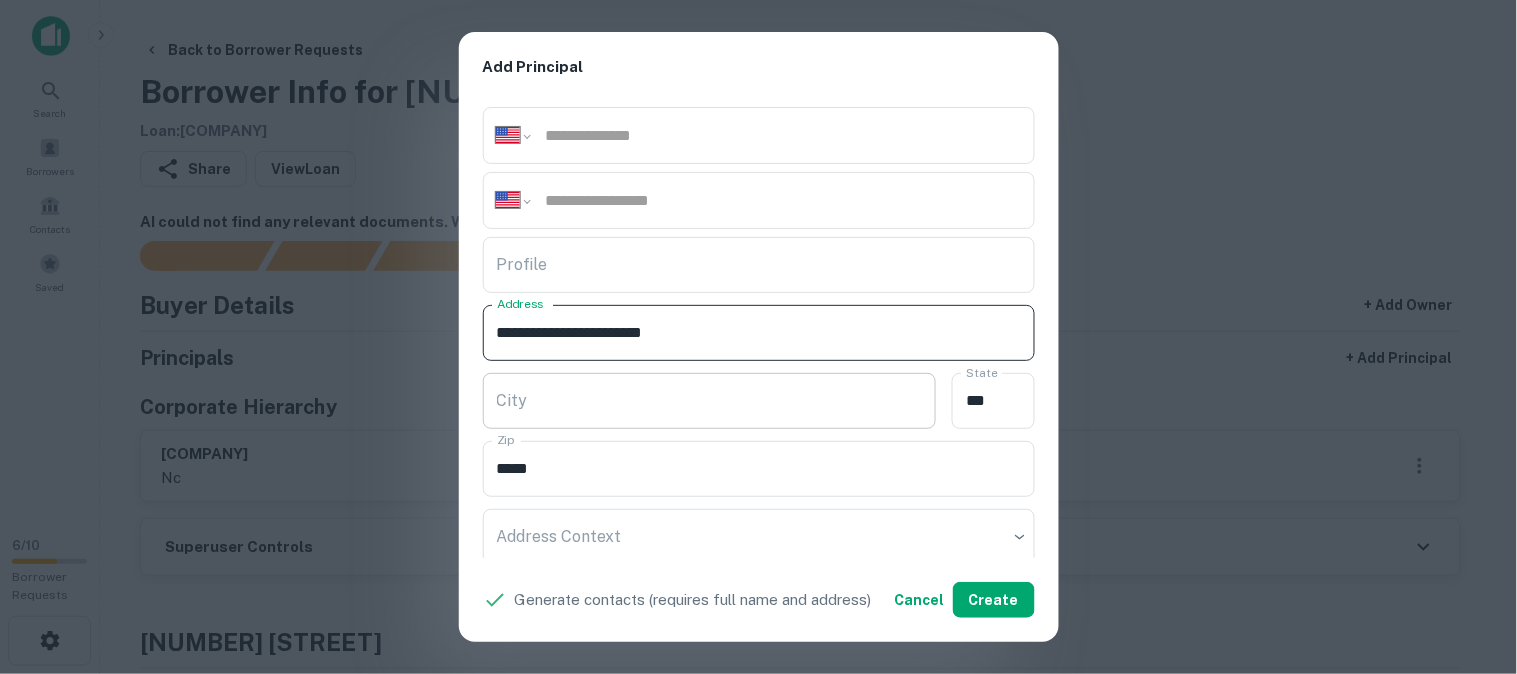type on "**********" 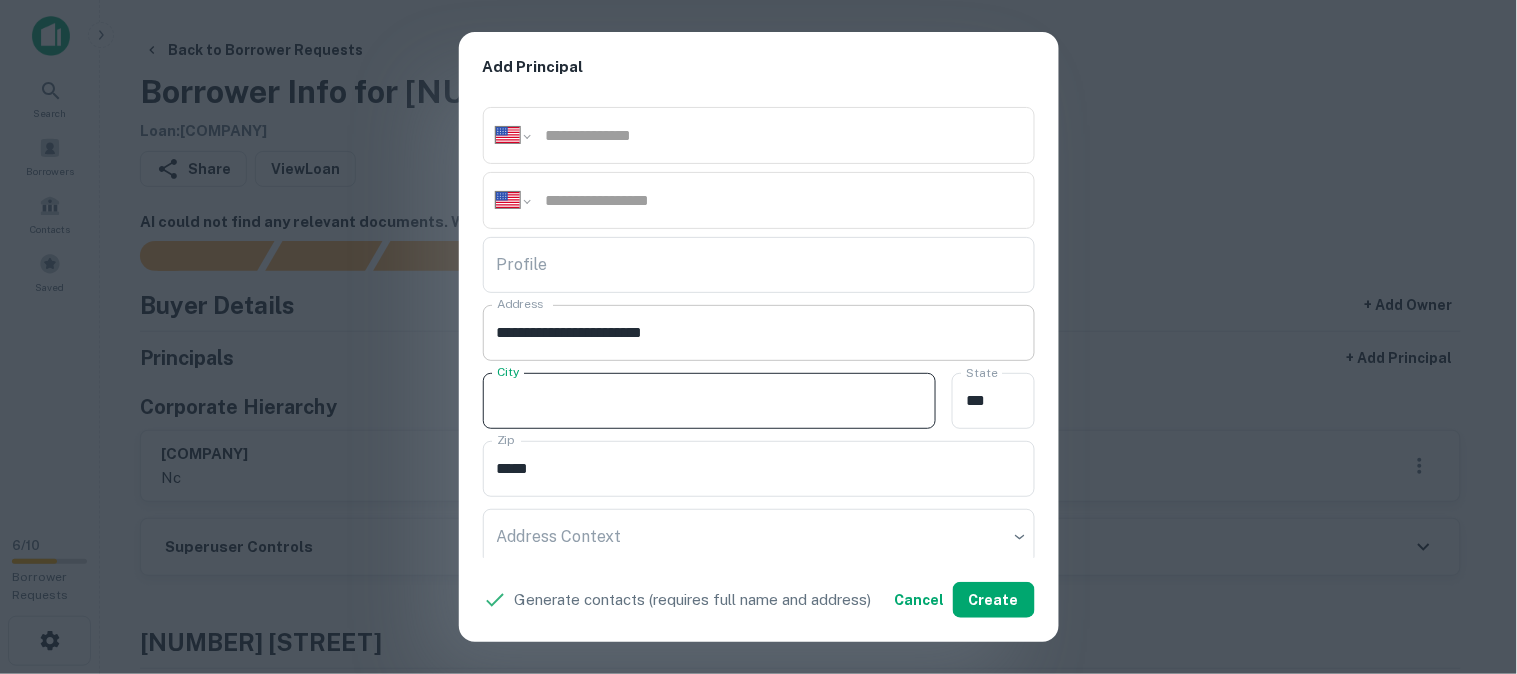 paste on "*******" 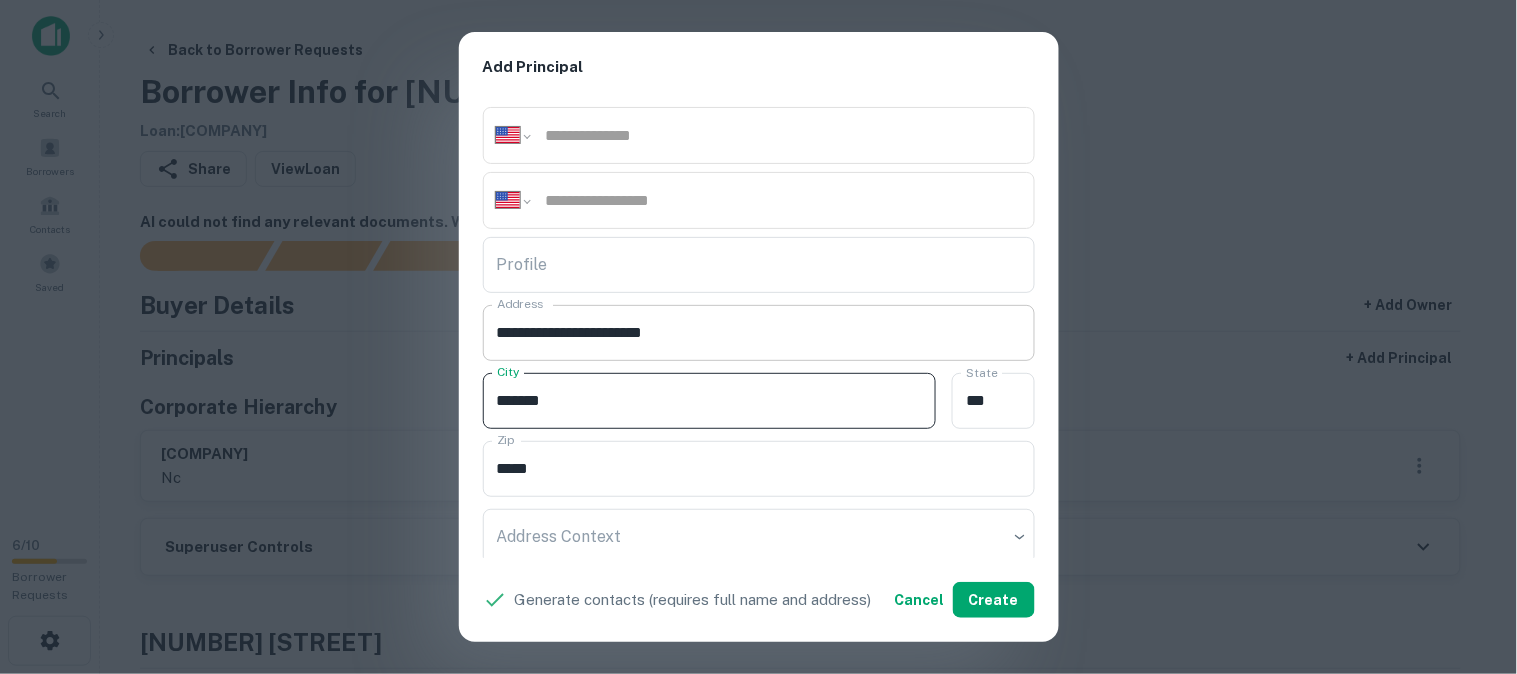 type on "*******" 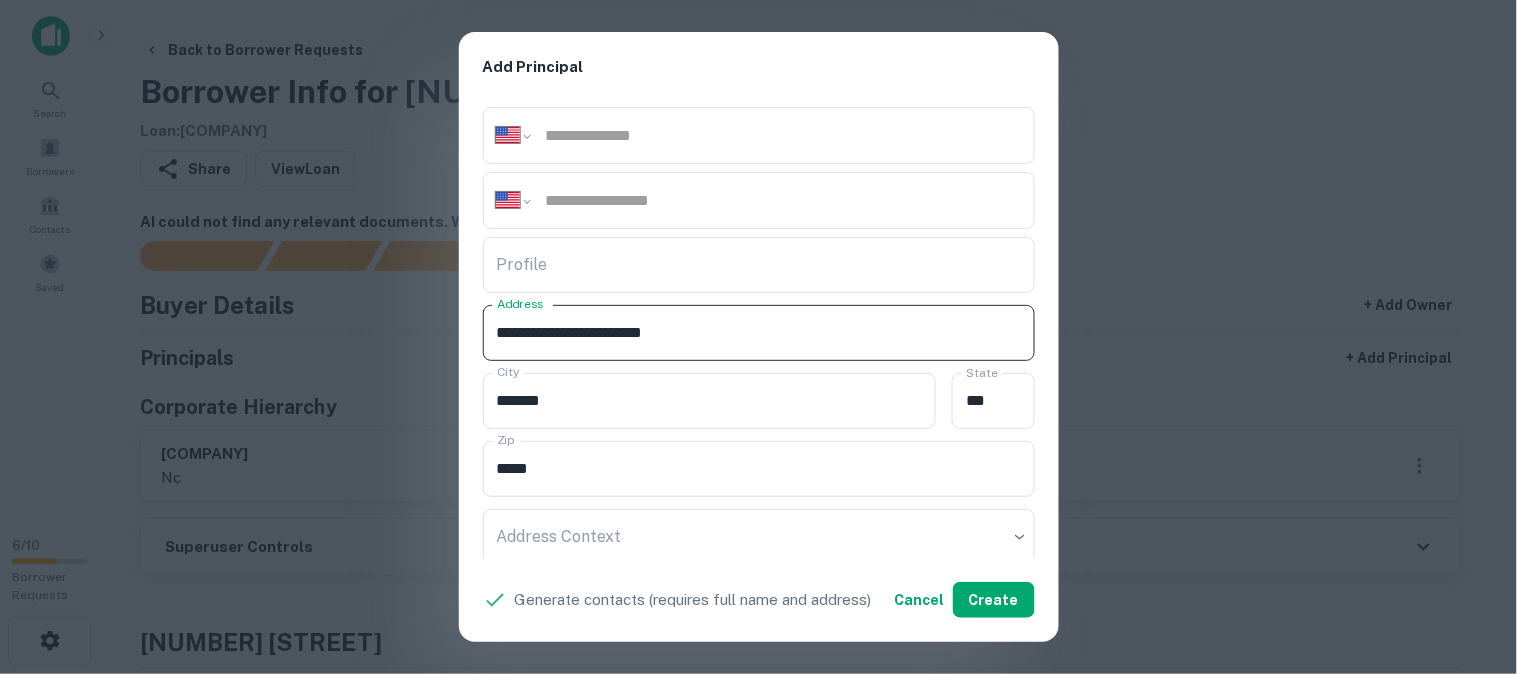 drag, startPoint x: 647, startPoint y: 335, endPoint x: 672, endPoint y: 336, distance: 25.019993 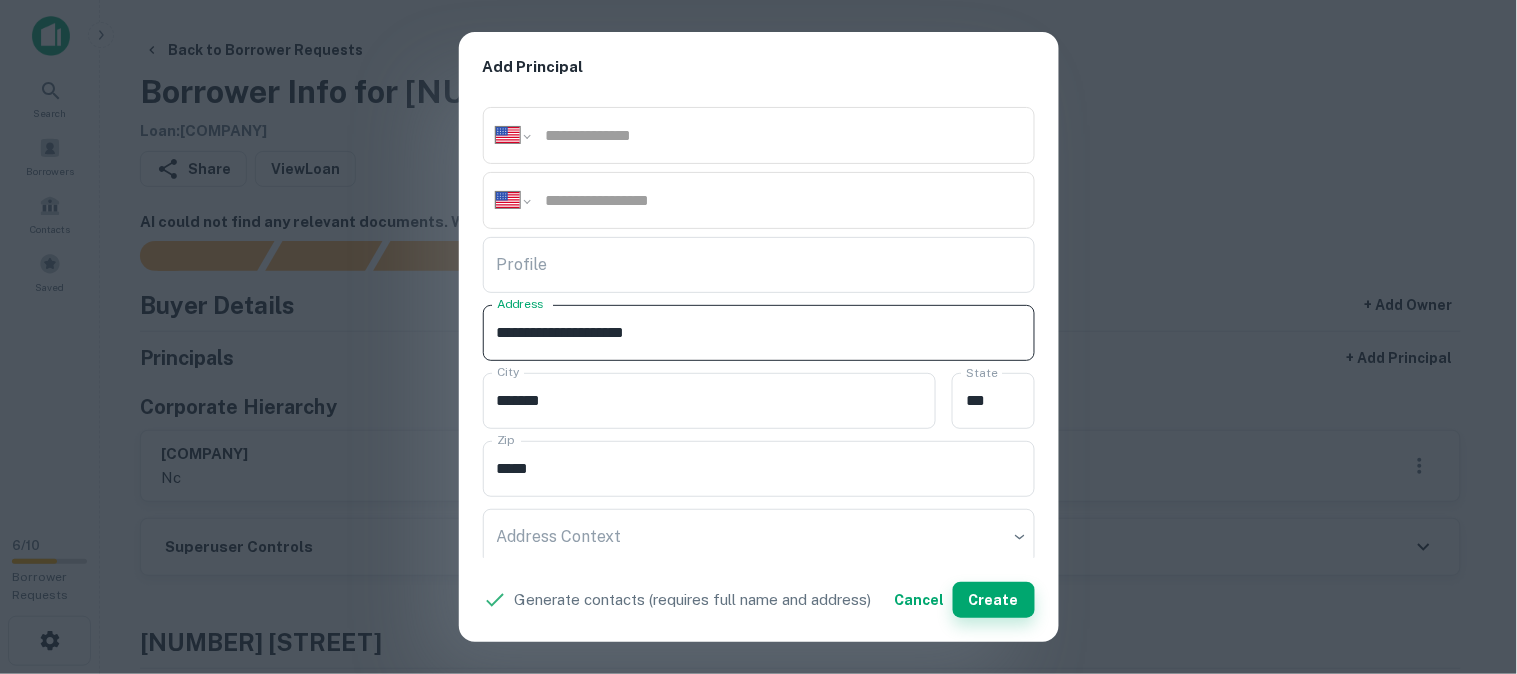 type on "**********" 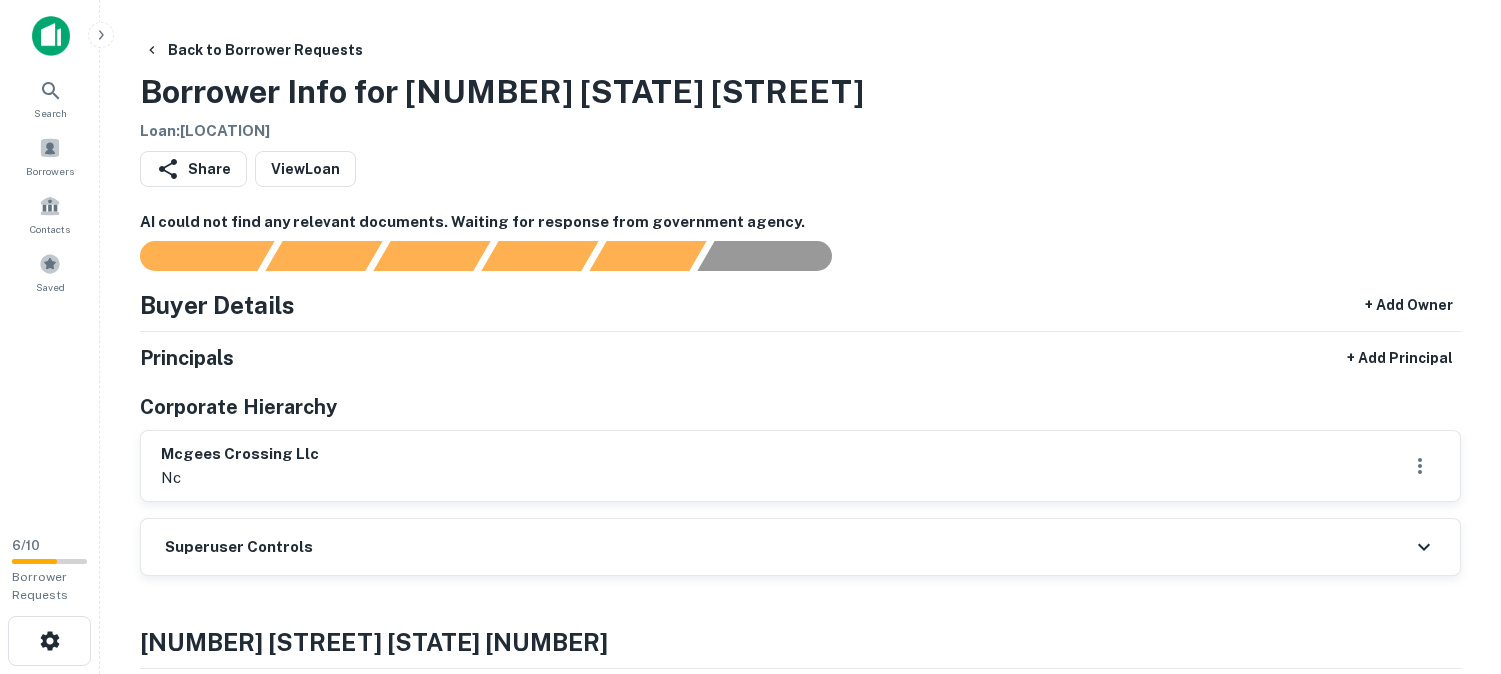 scroll, scrollTop: 0, scrollLeft: 0, axis: both 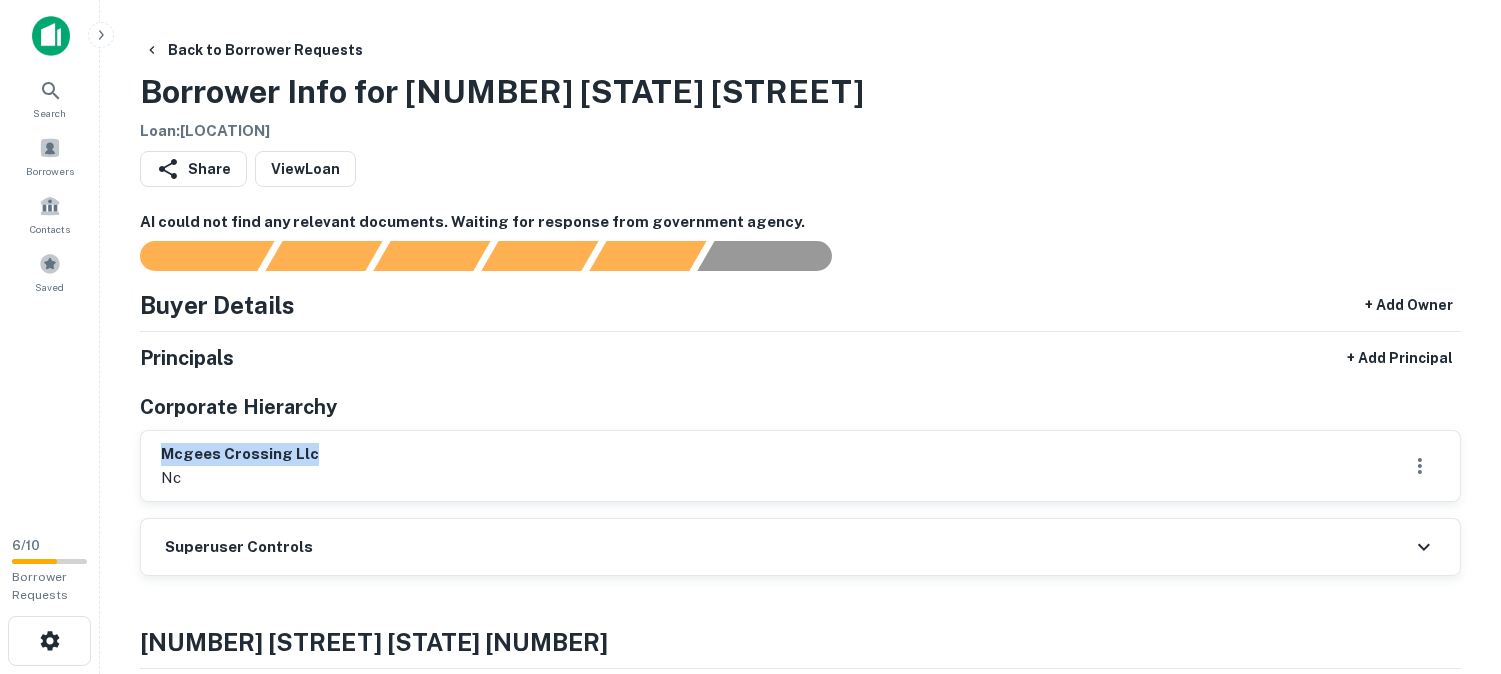 drag, startPoint x: 158, startPoint y: 444, endPoint x: 341, endPoint y: 442, distance: 183.01093 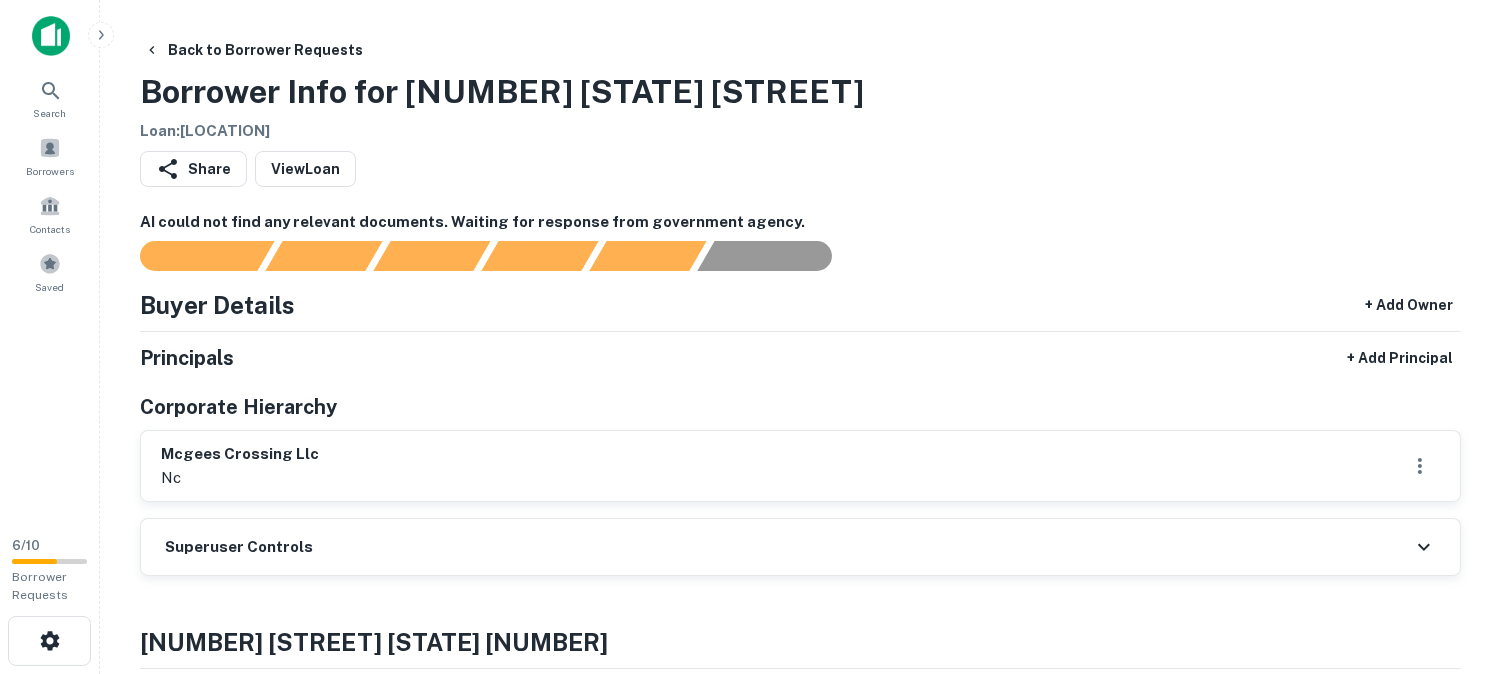 click on "Buyer Details + Add Owner" at bounding box center (800, 305) 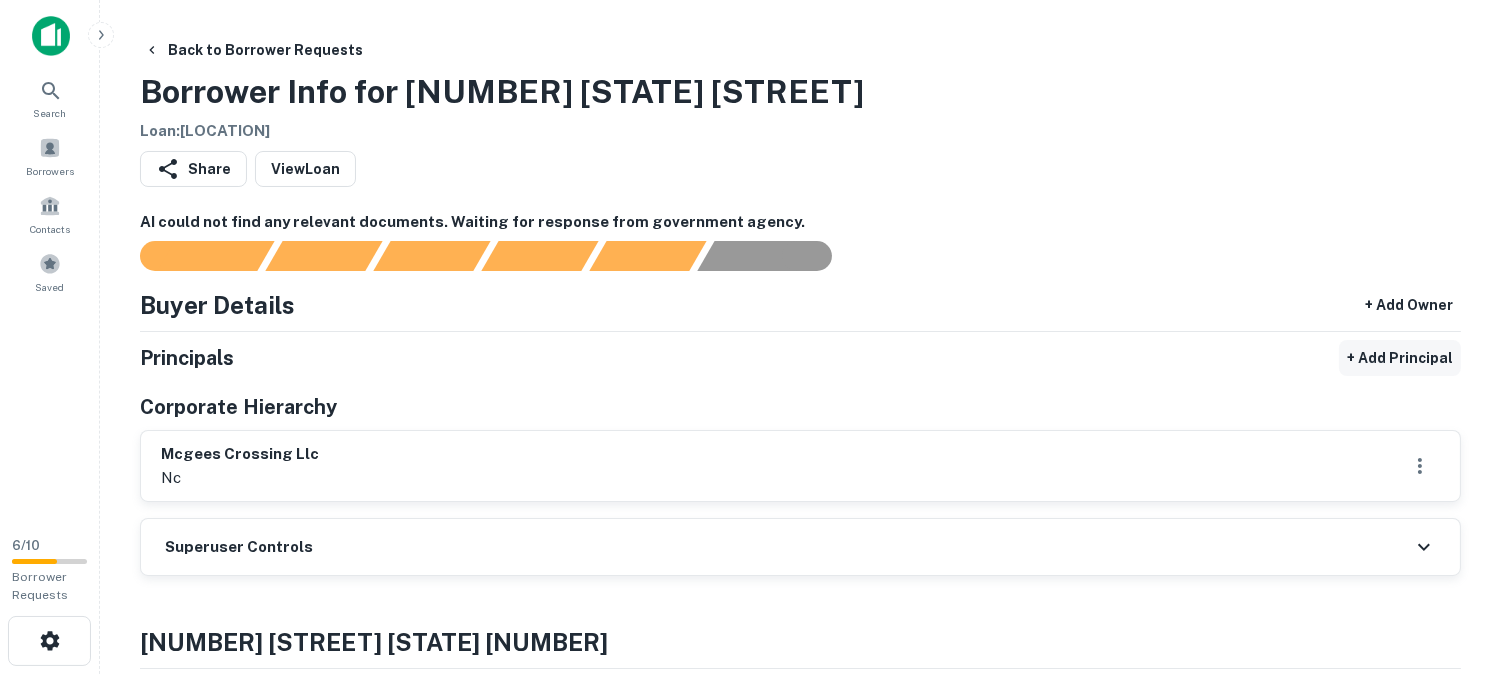 click on "+ Add Principal" at bounding box center (1400, 358) 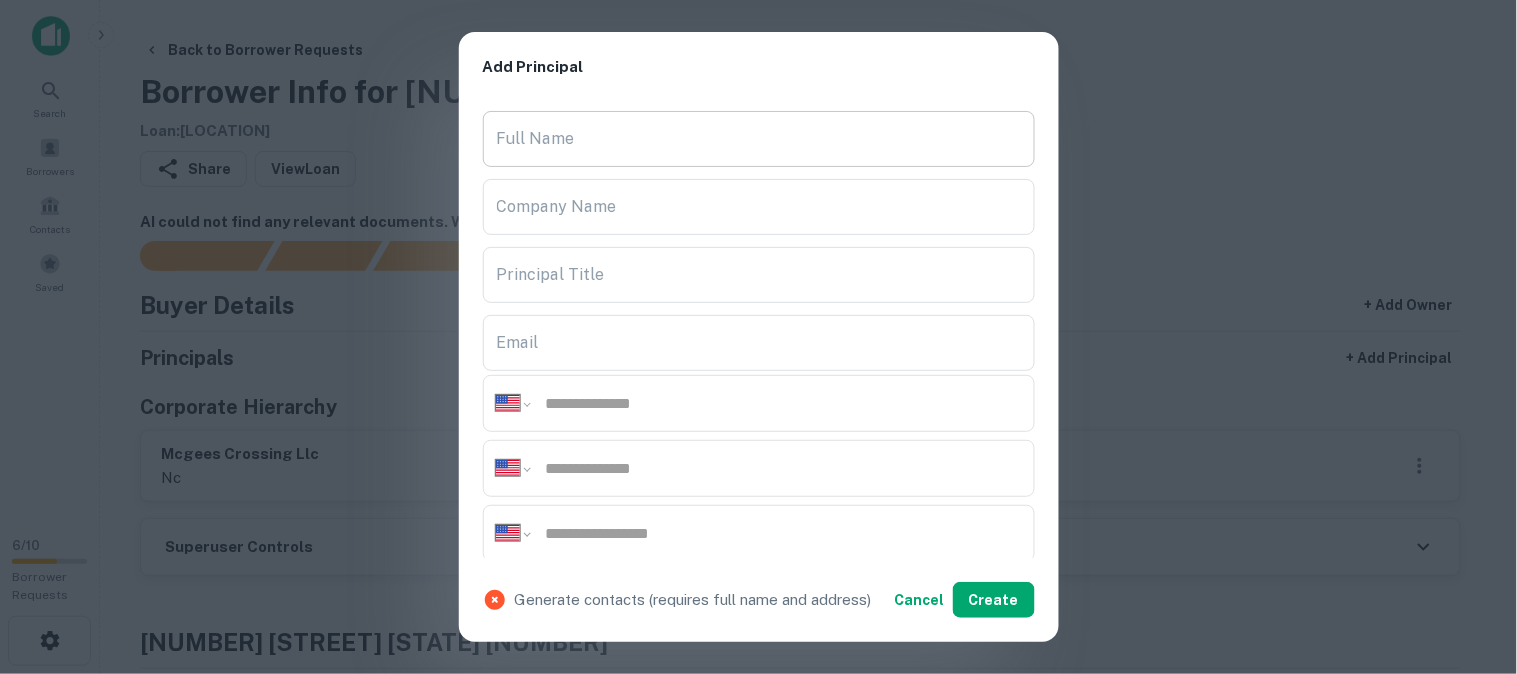 click on "Full Name" at bounding box center (759, 139) 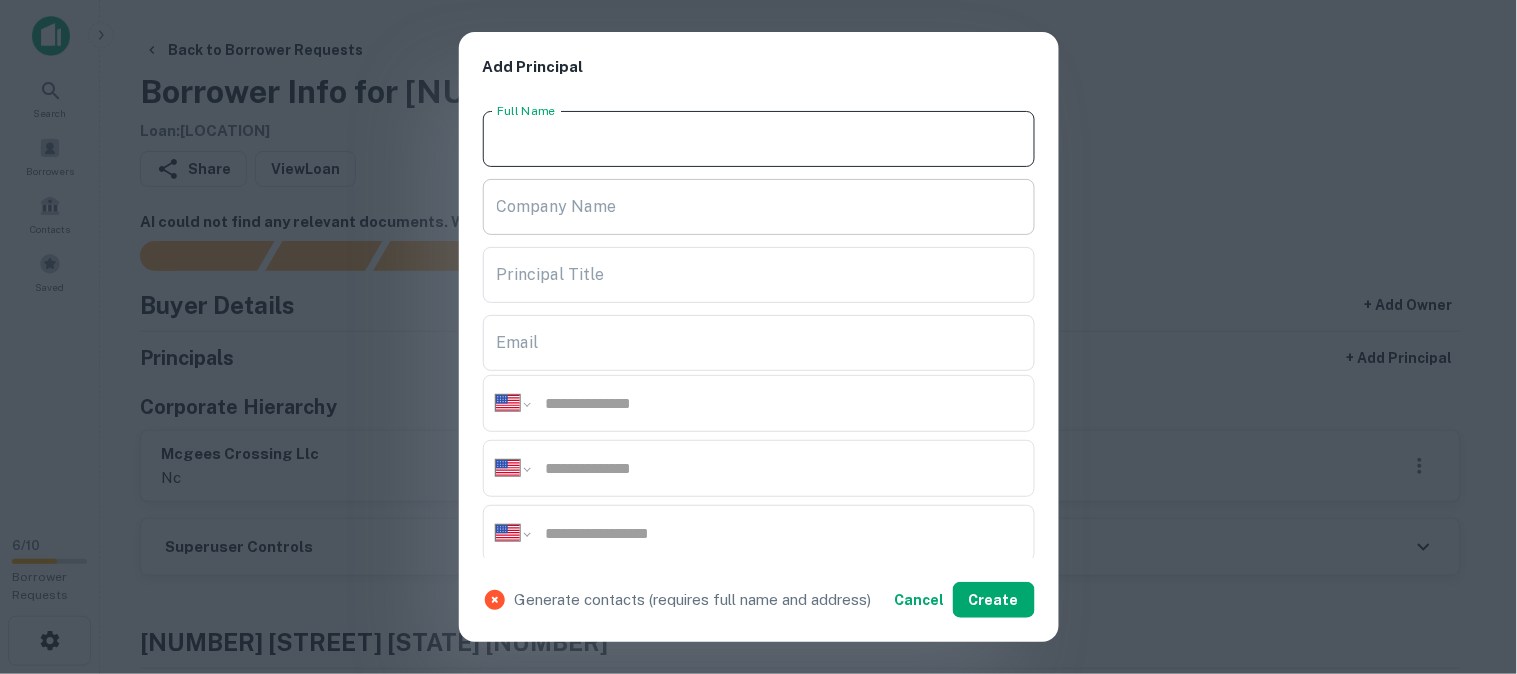 paste on "**********" 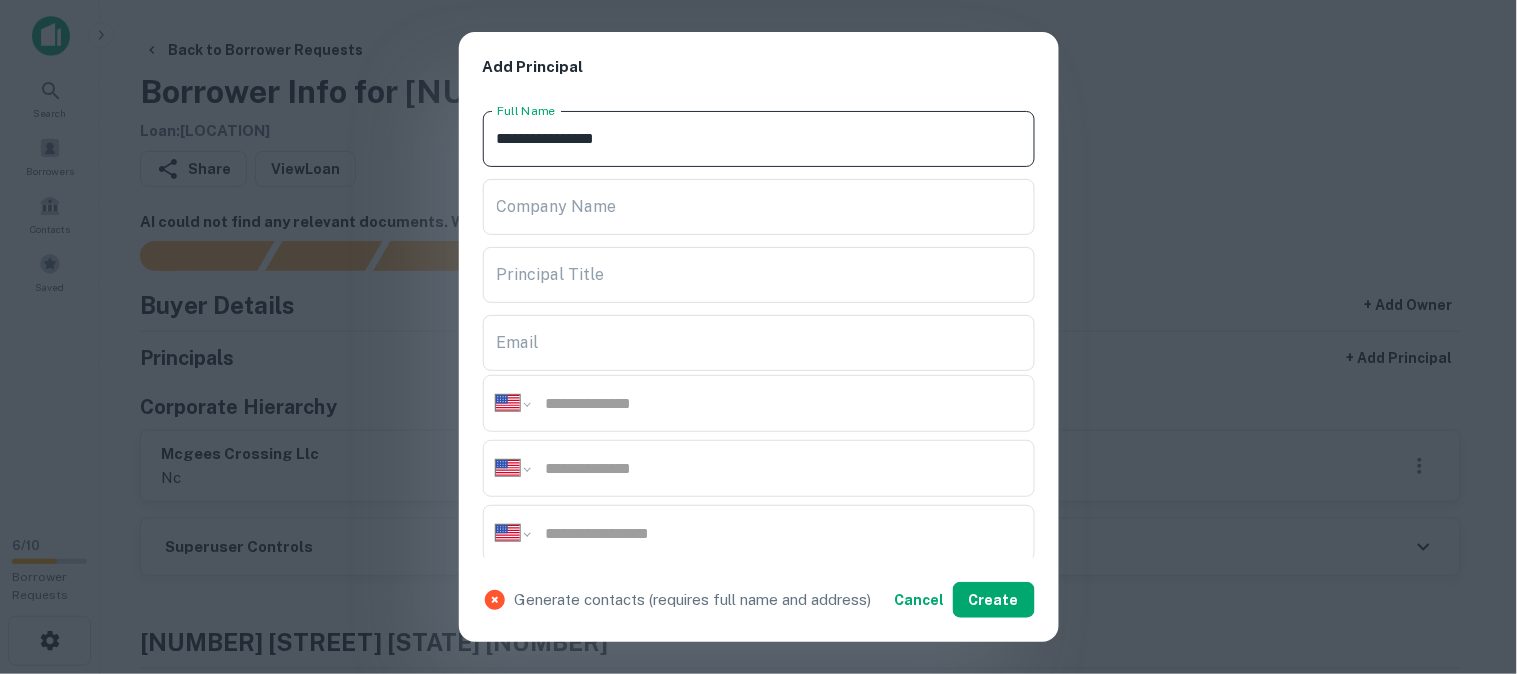 type on "**********" 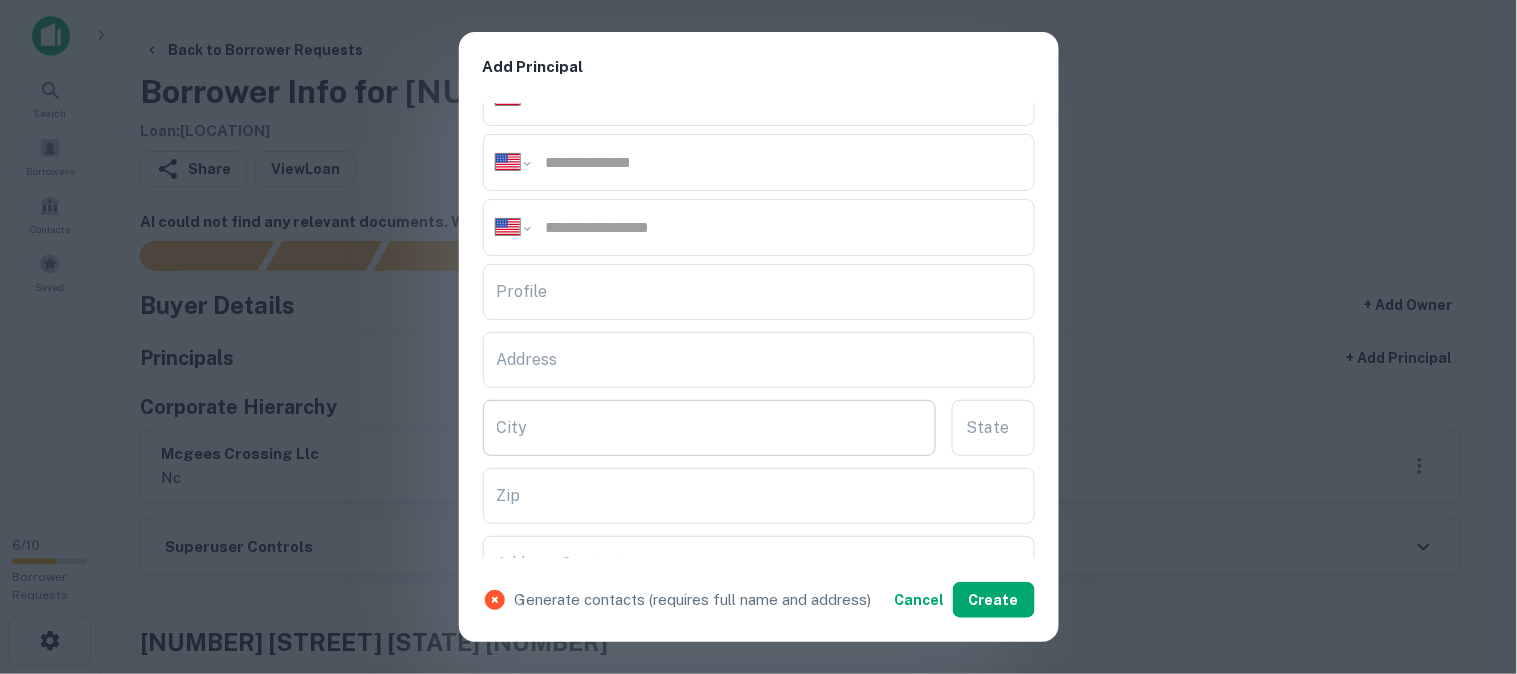 scroll, scrollTop: 333, scrollLeft: 0, axis: vertical 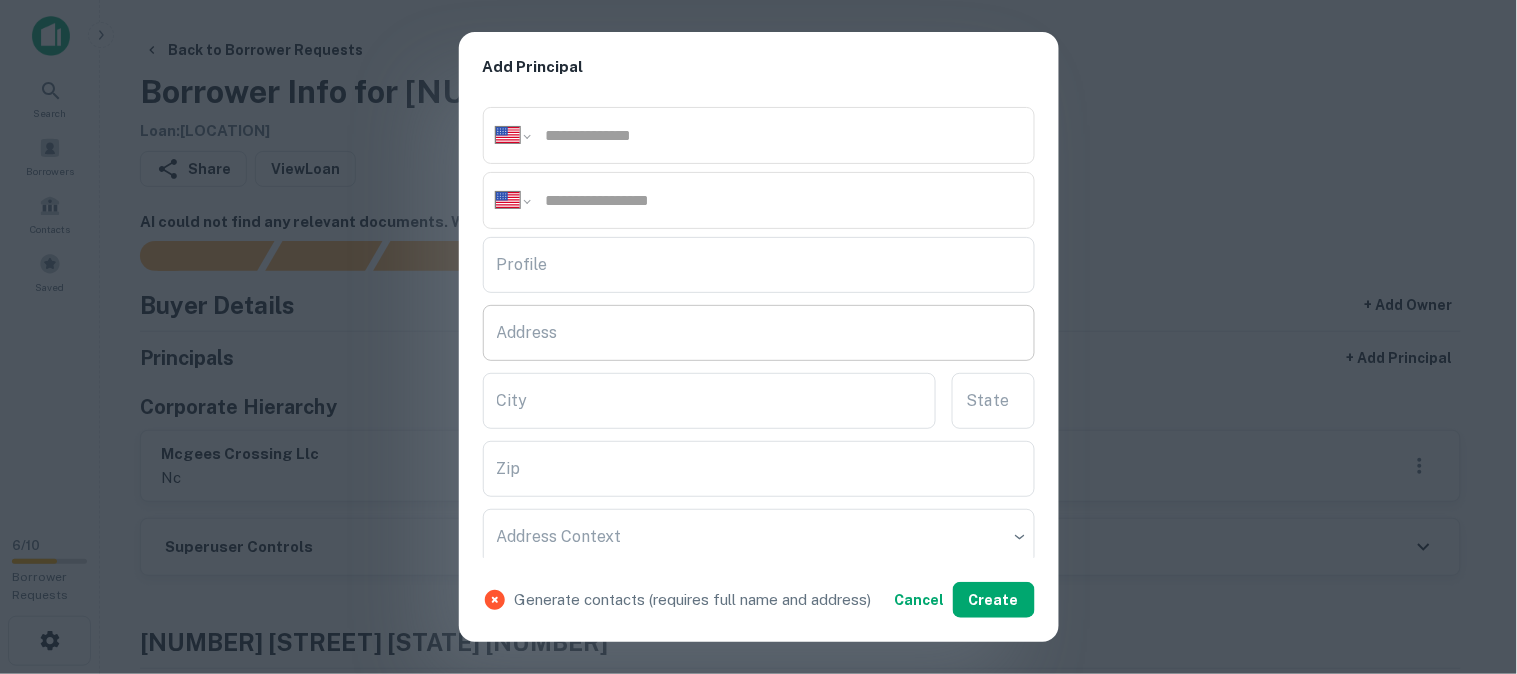 click on "Address" at bounding box center (759, 333) 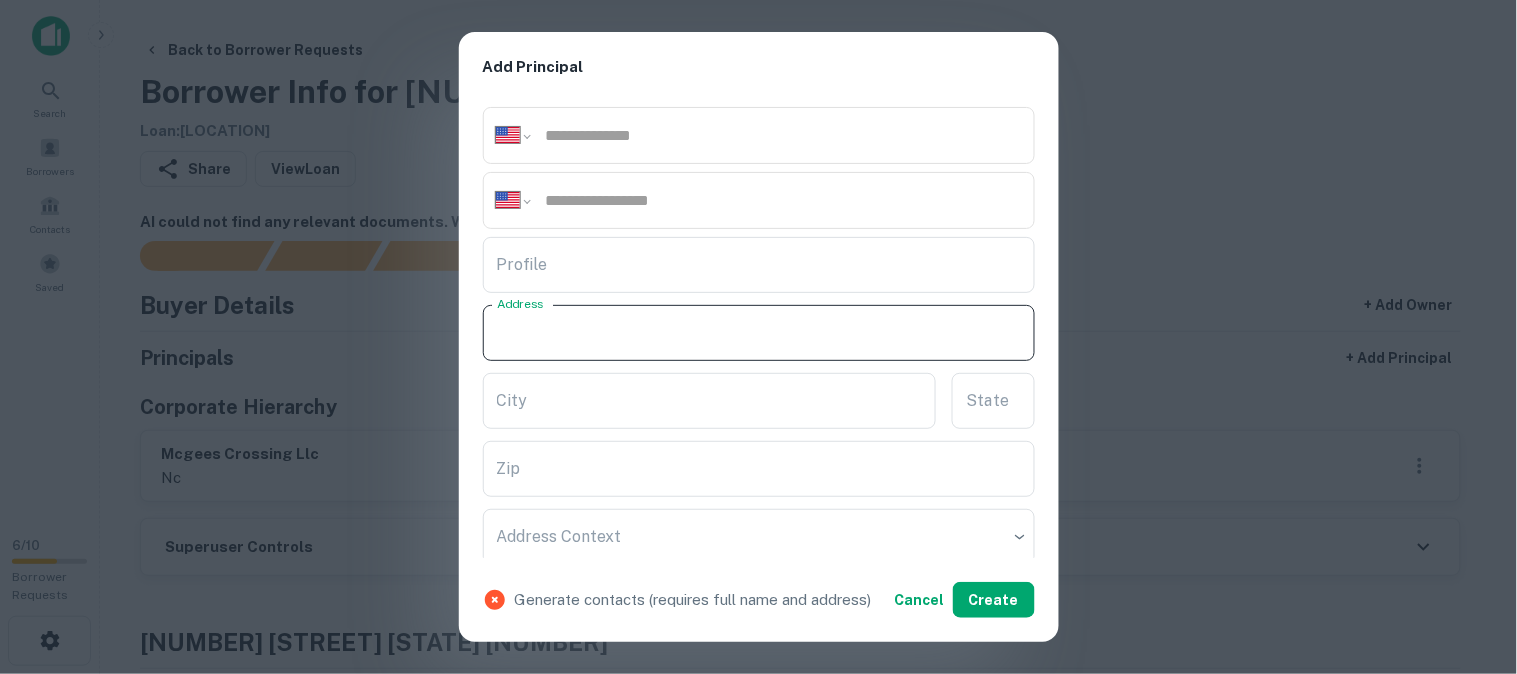 paste on "**********" 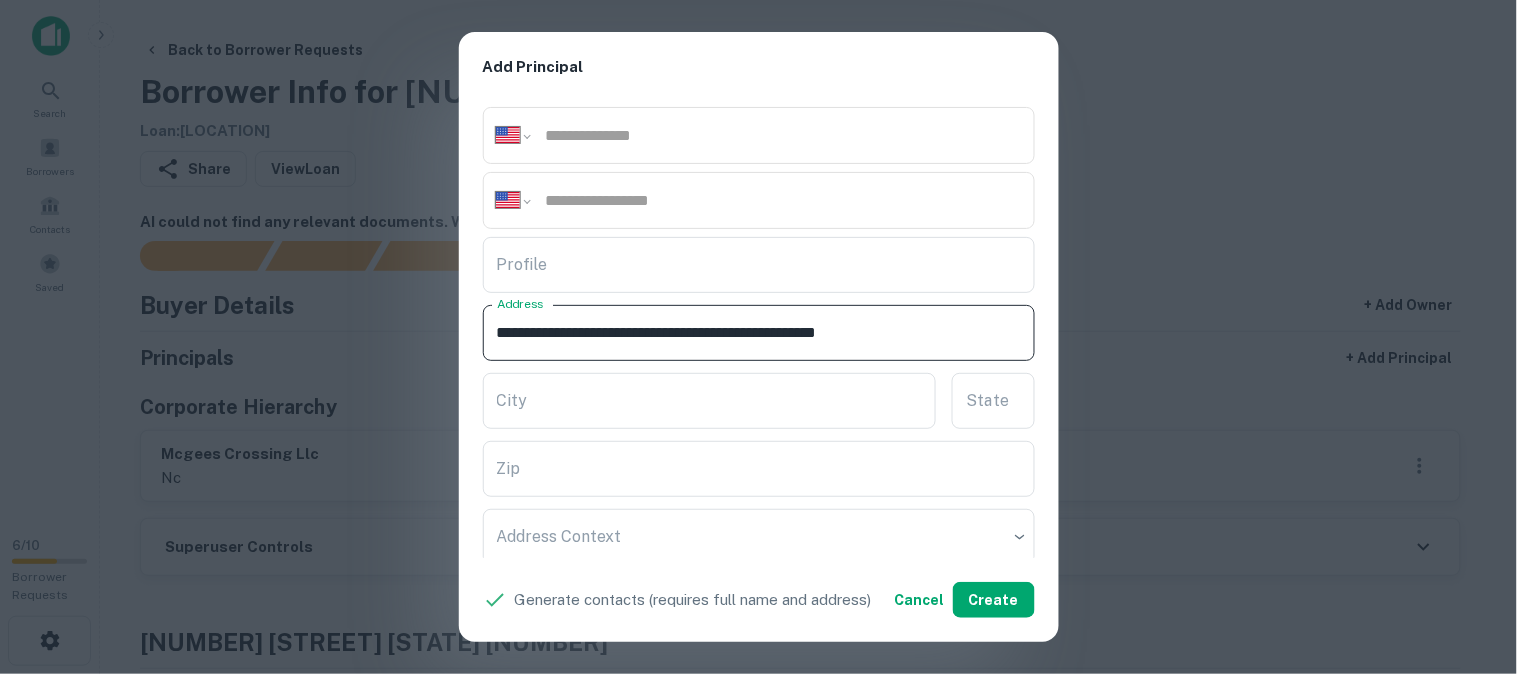 drag, startPoint x: 846, startPoint y: 330, endPoint x: 964, endPoint y: 356, distance: 120.83046 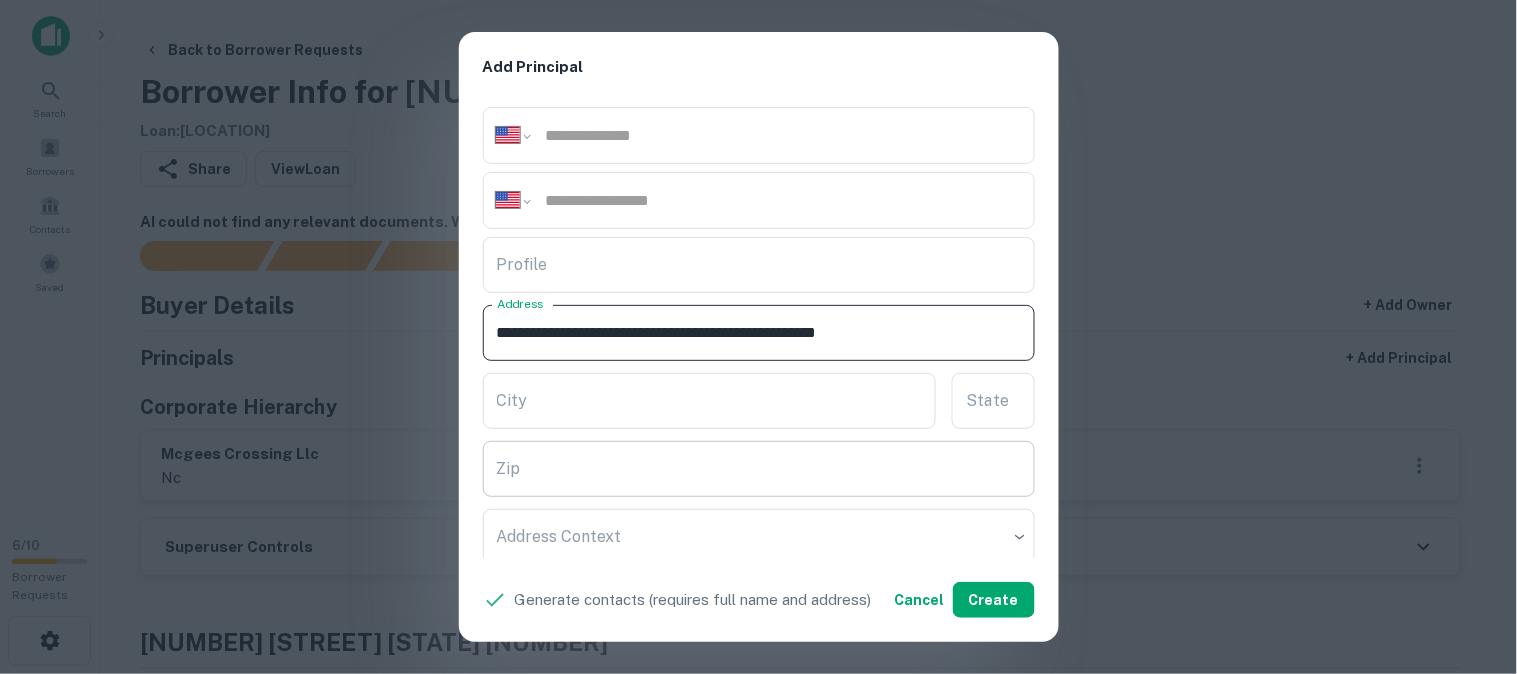 type on "**********" 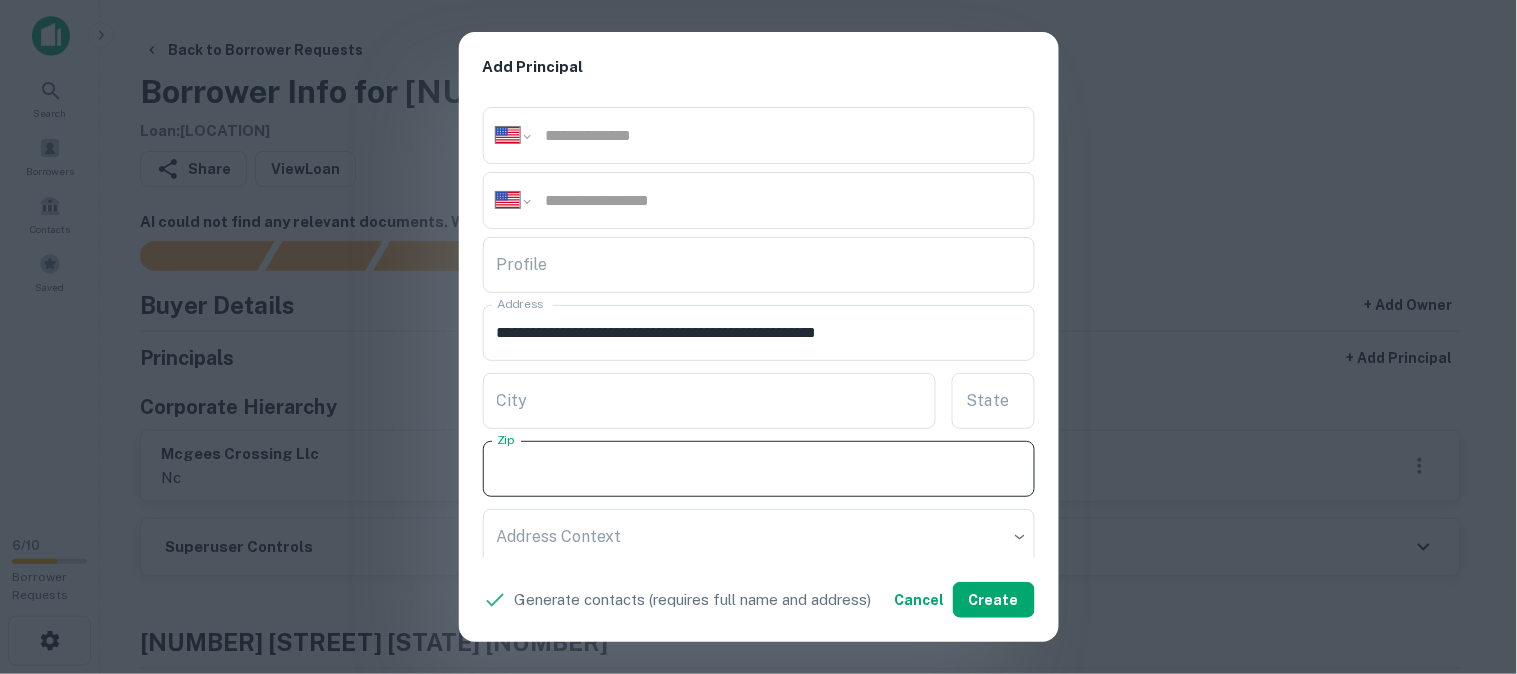 click on "Zip" at bounding box center [759, 469] 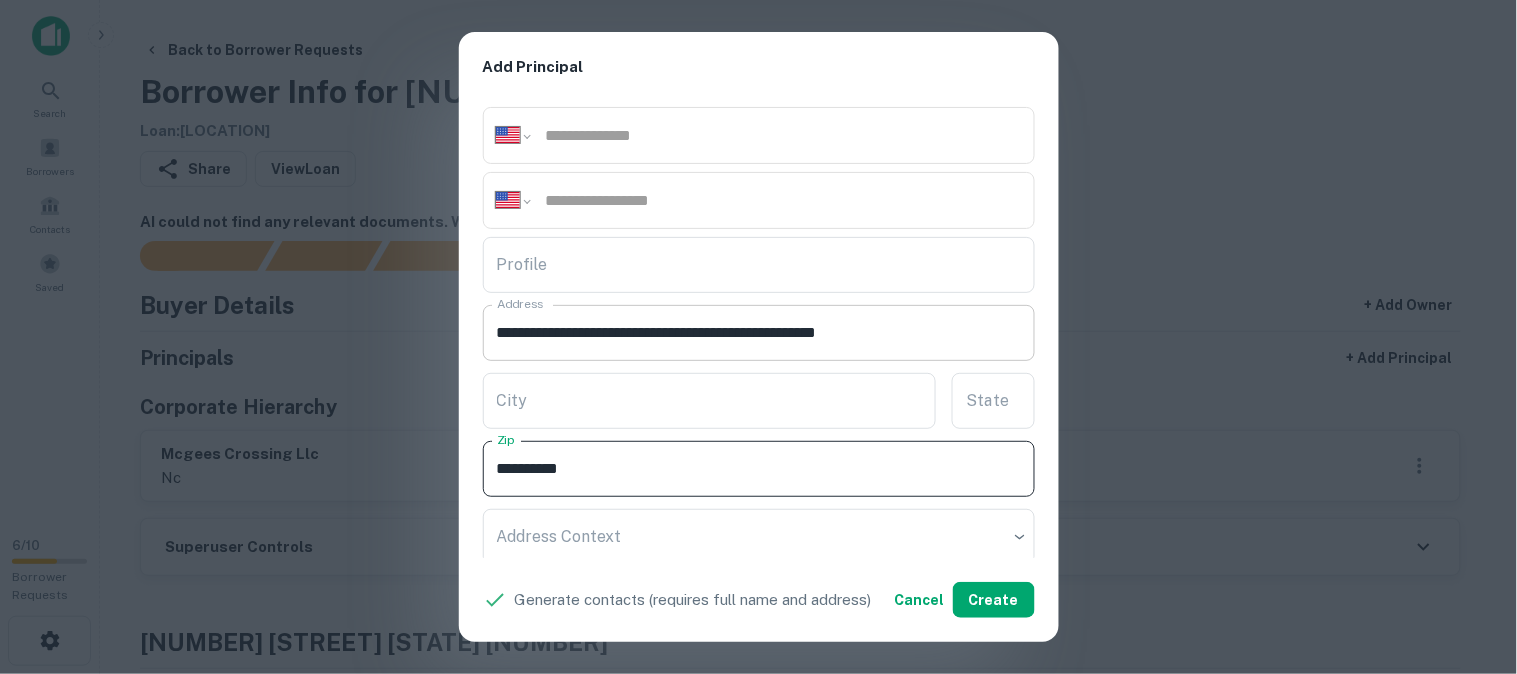 type on "**********" 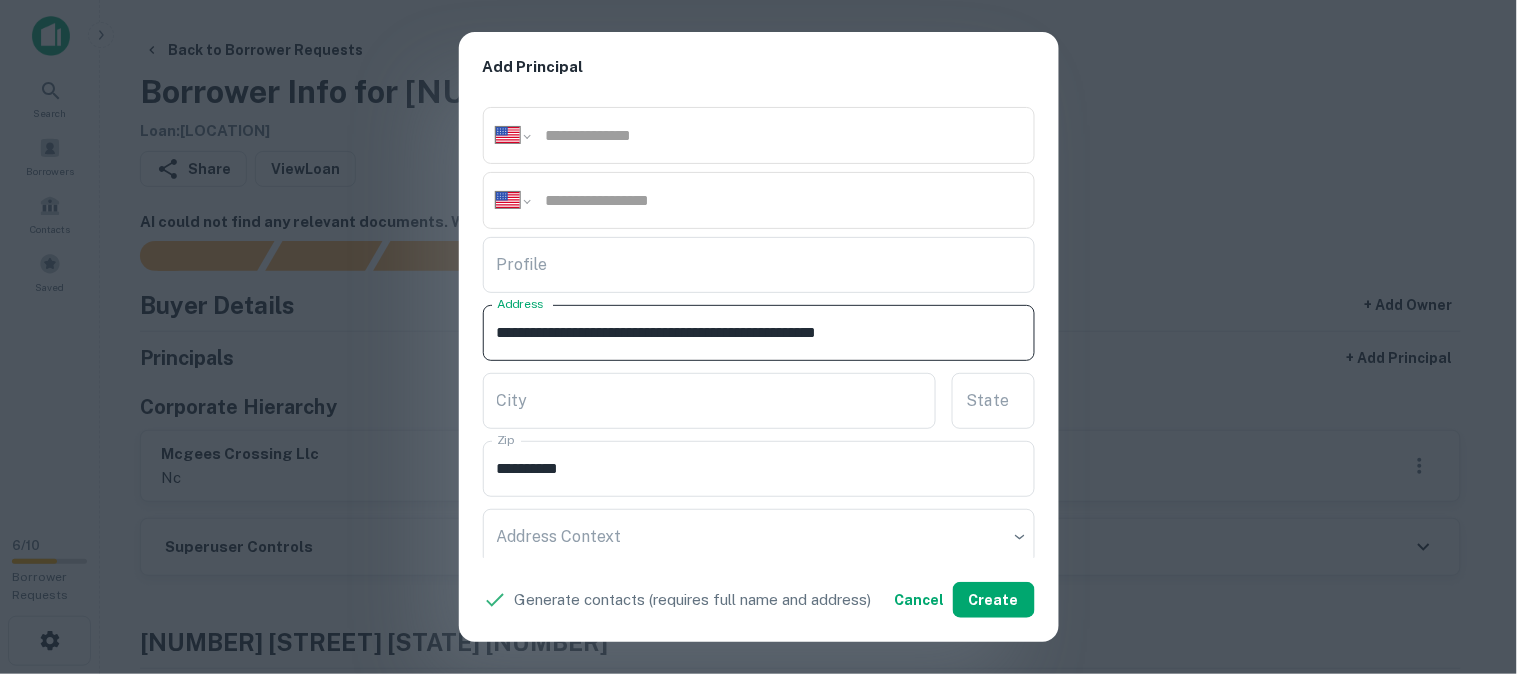 drag, startPoint x: 813, startPoint y: 333, endPoint x: 835, endPoint y: 334, distance: 22.022715 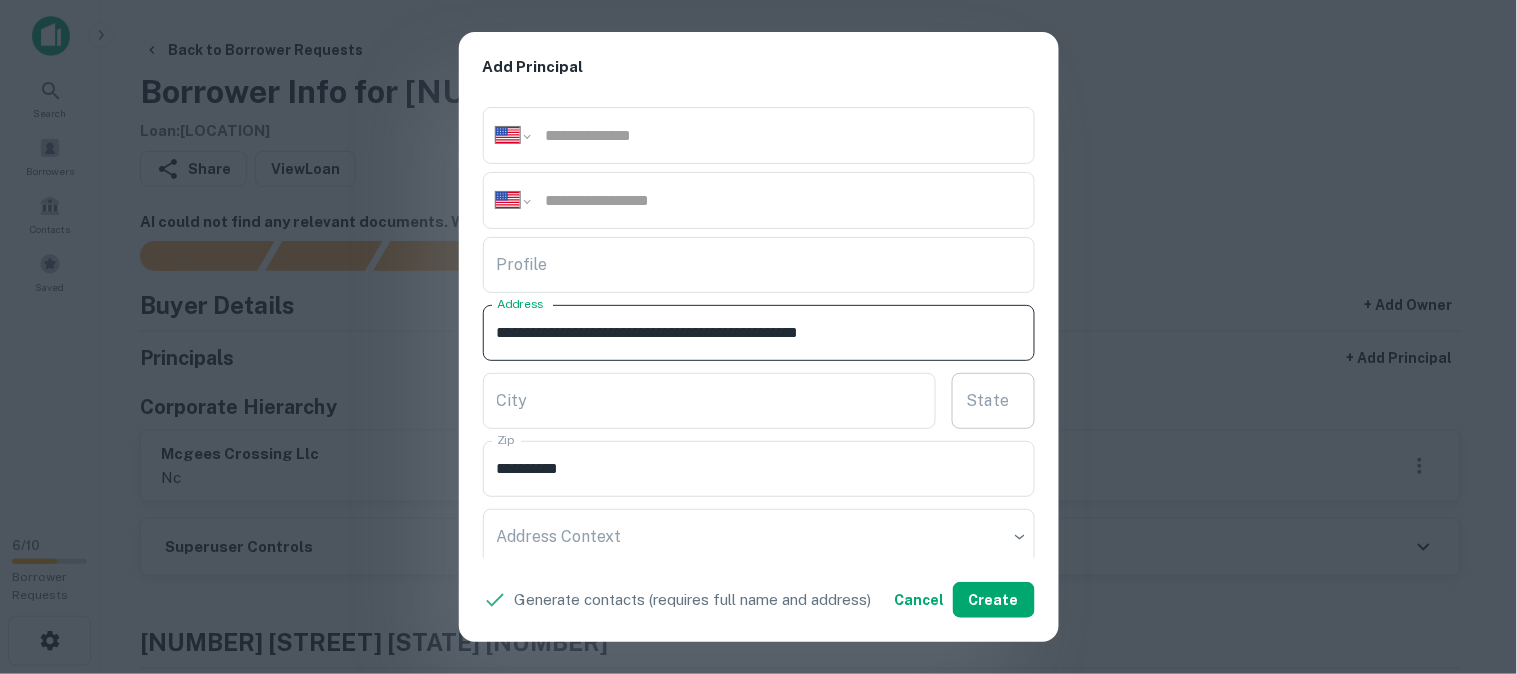 type on "**********" 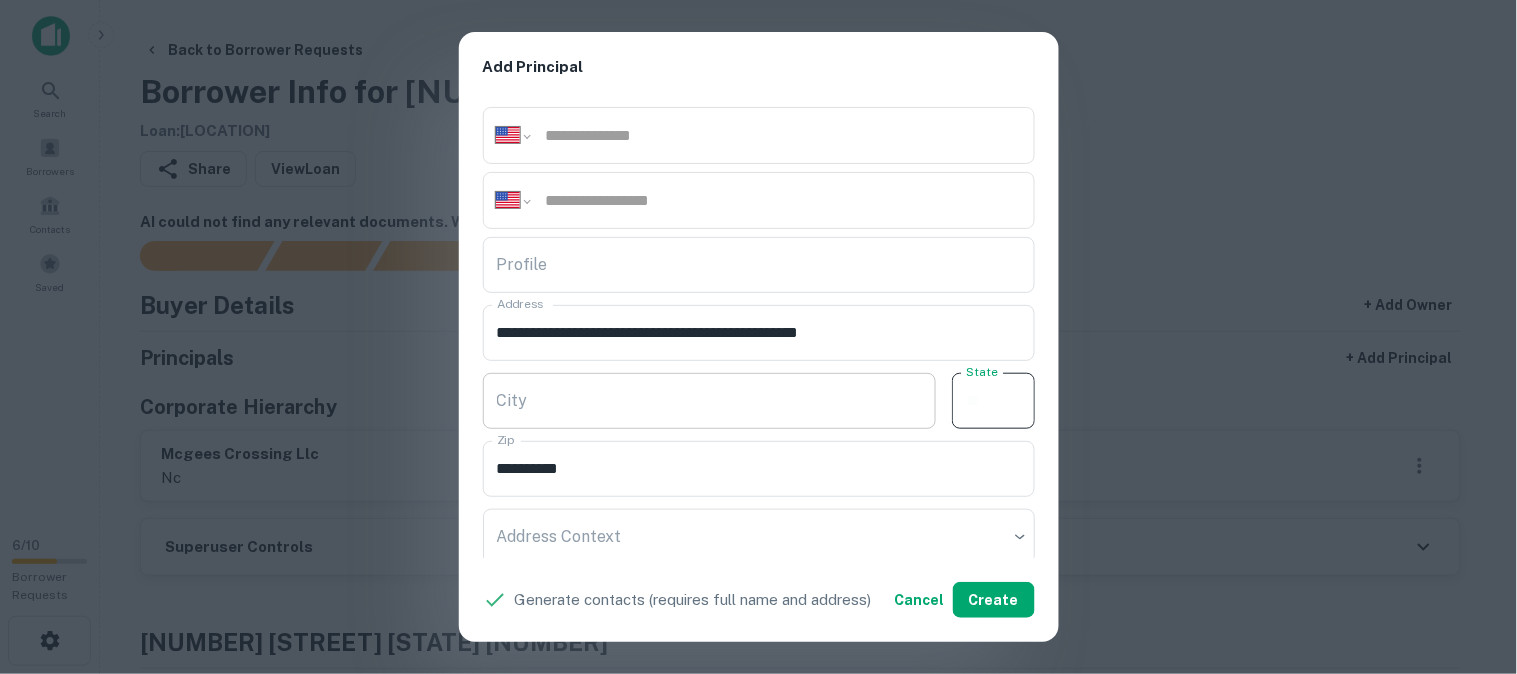 paste on "**" 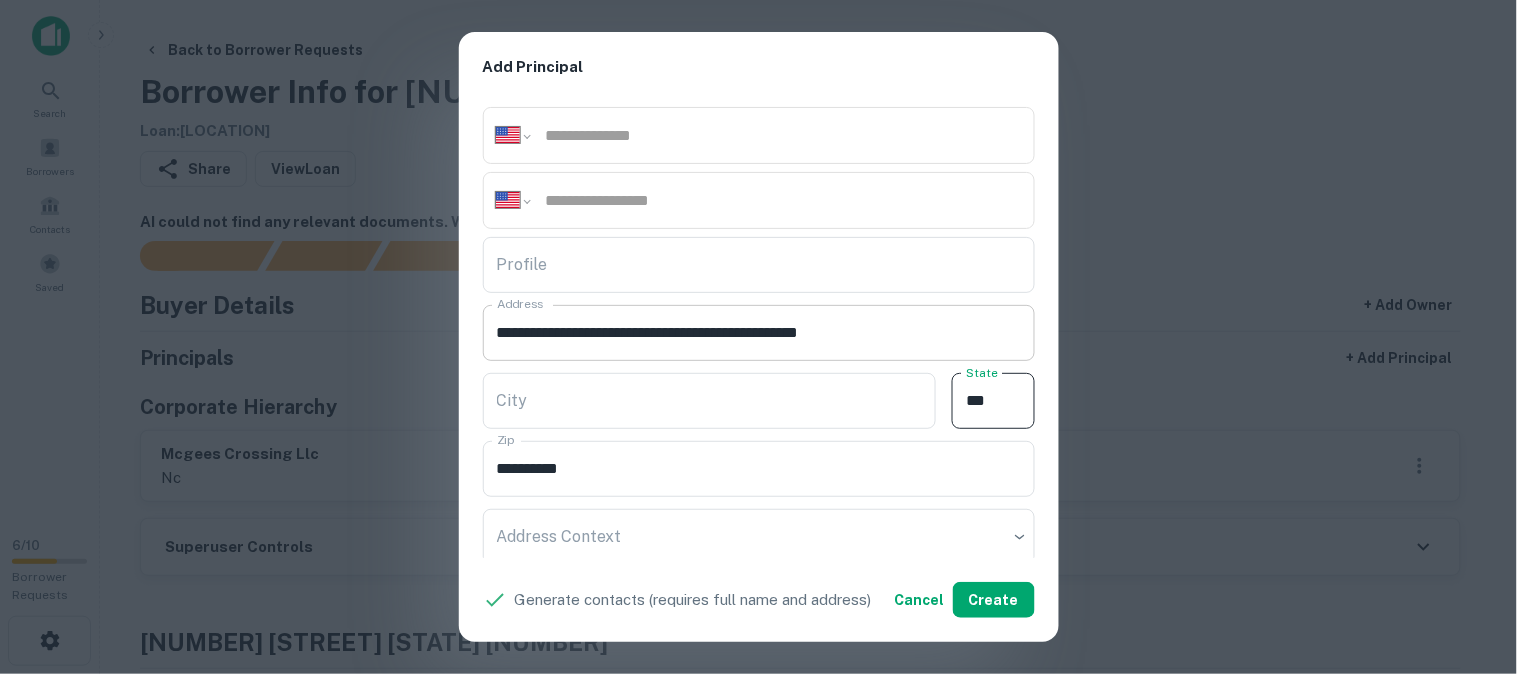 type on "**" 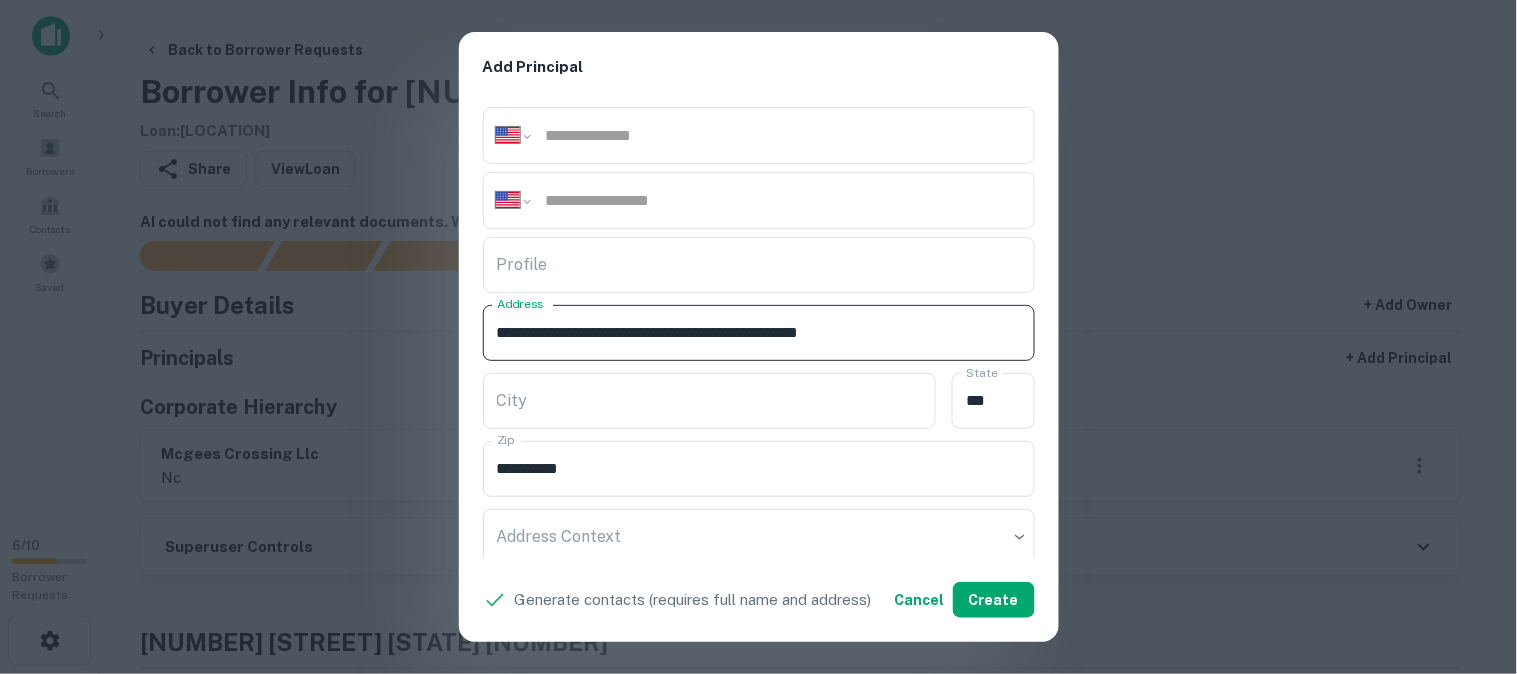 drag, startPoint x: 807, startPoint y: 334, endPoint x: 906, endPoint y: 342, distance: 99.32271 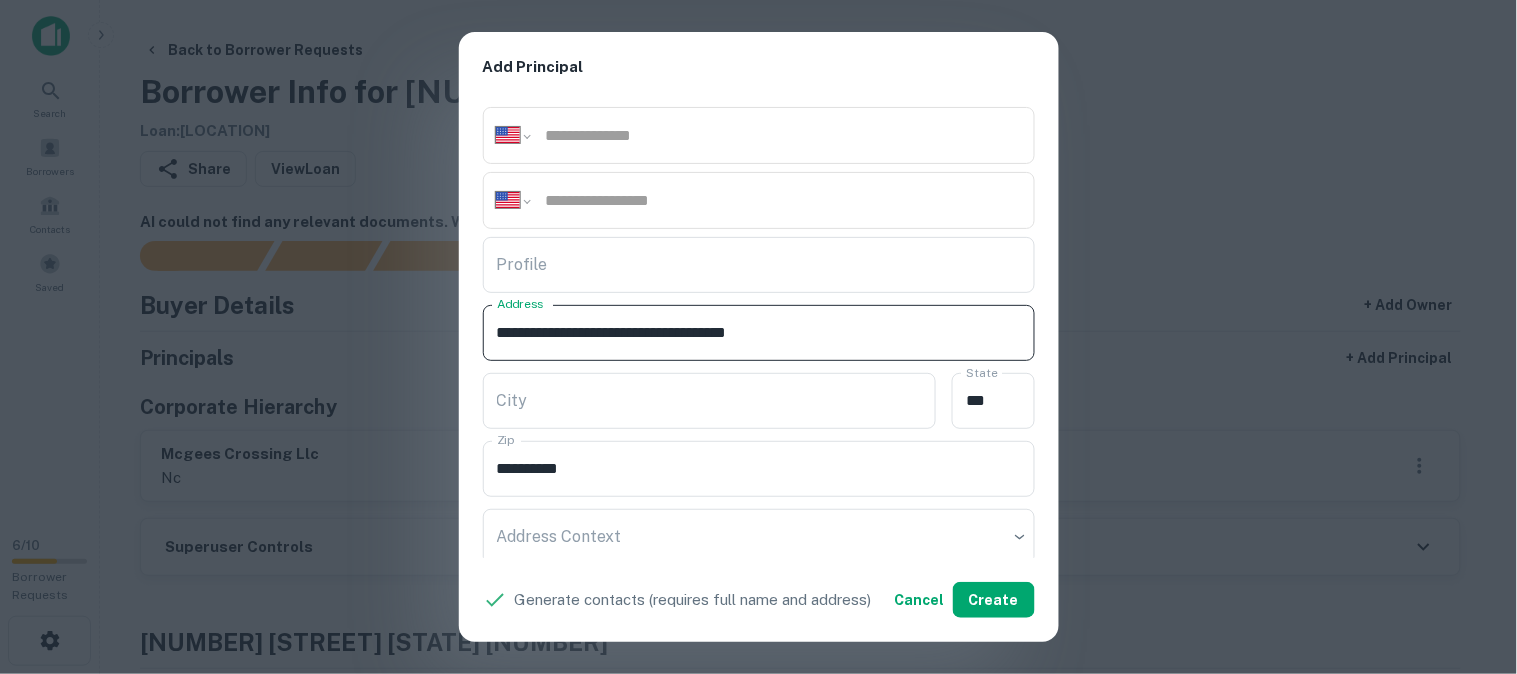 drag, startPoint x: 723, startPoint y: 330, endPoint x: 825, endPoint y: 328, distance: 102.01961 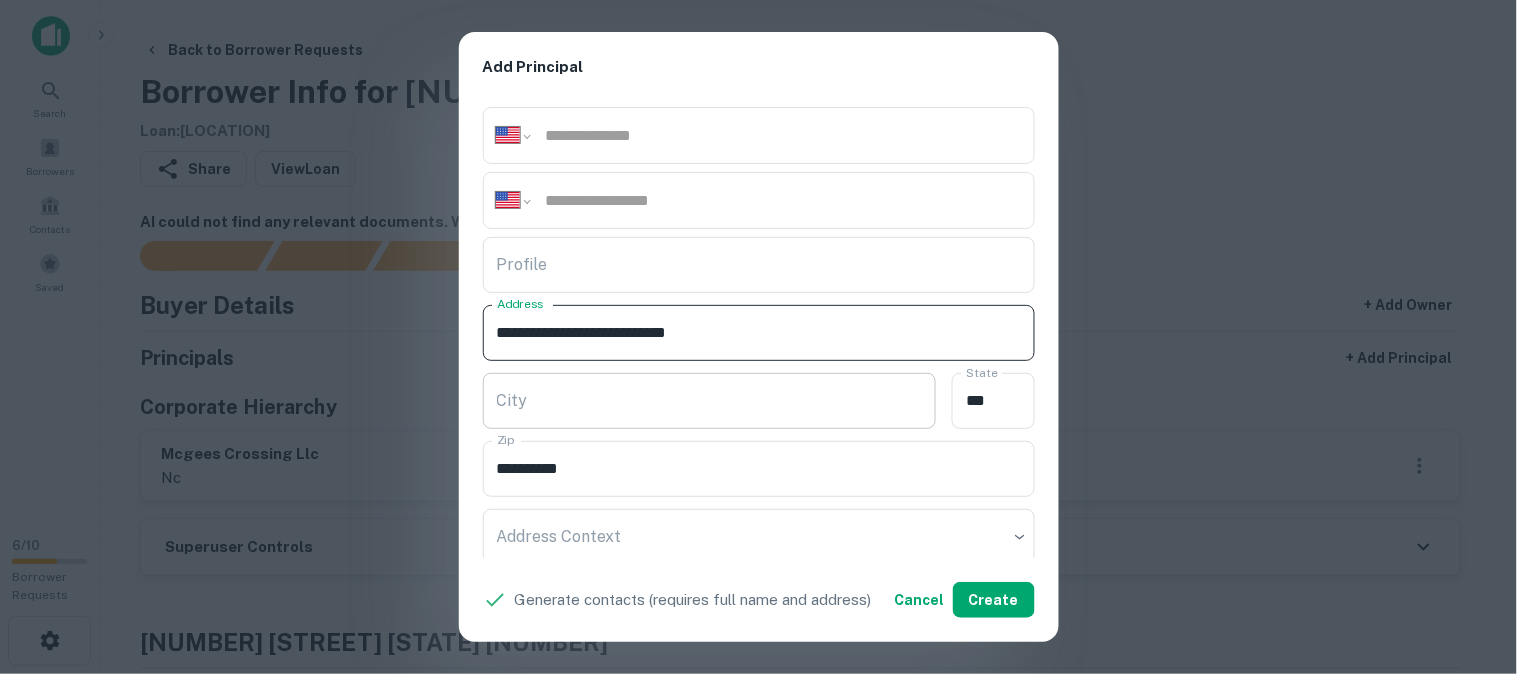 type on "**********" 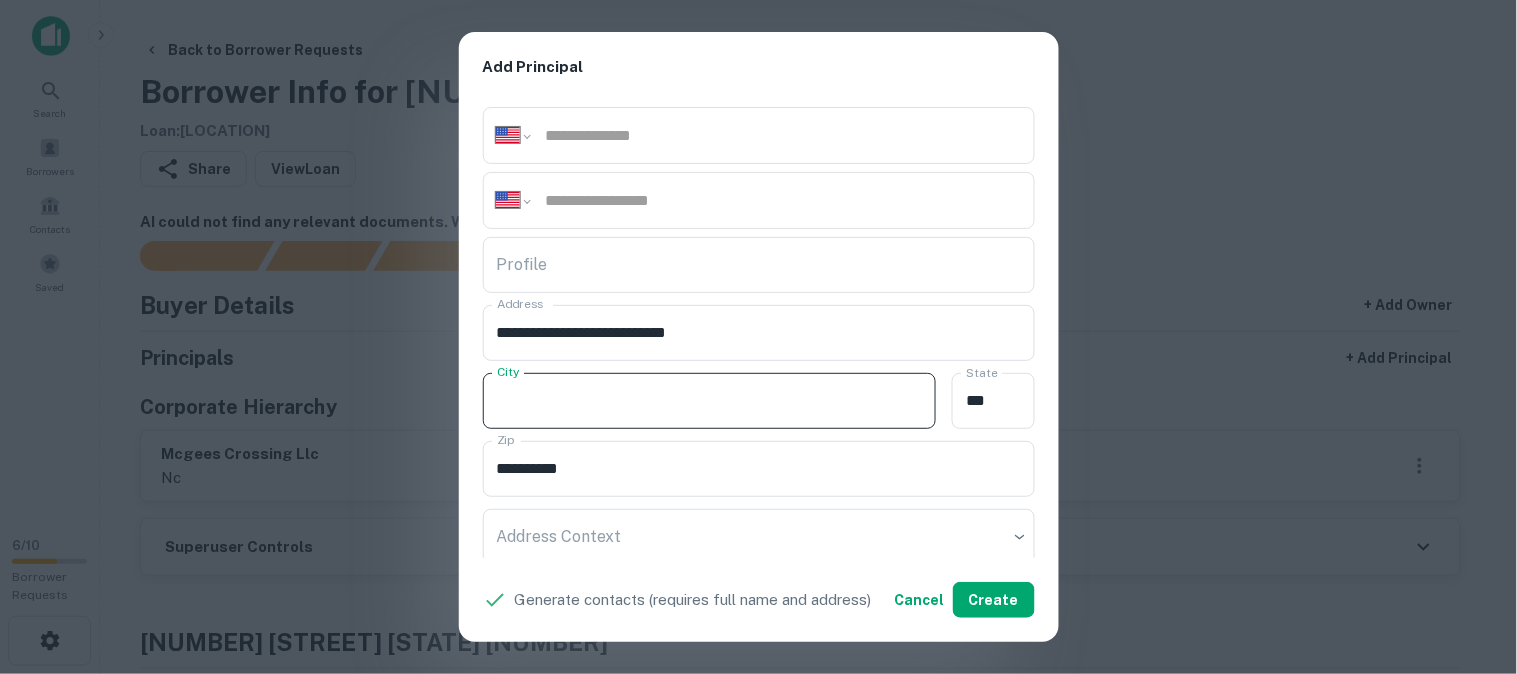 paste on "*********" 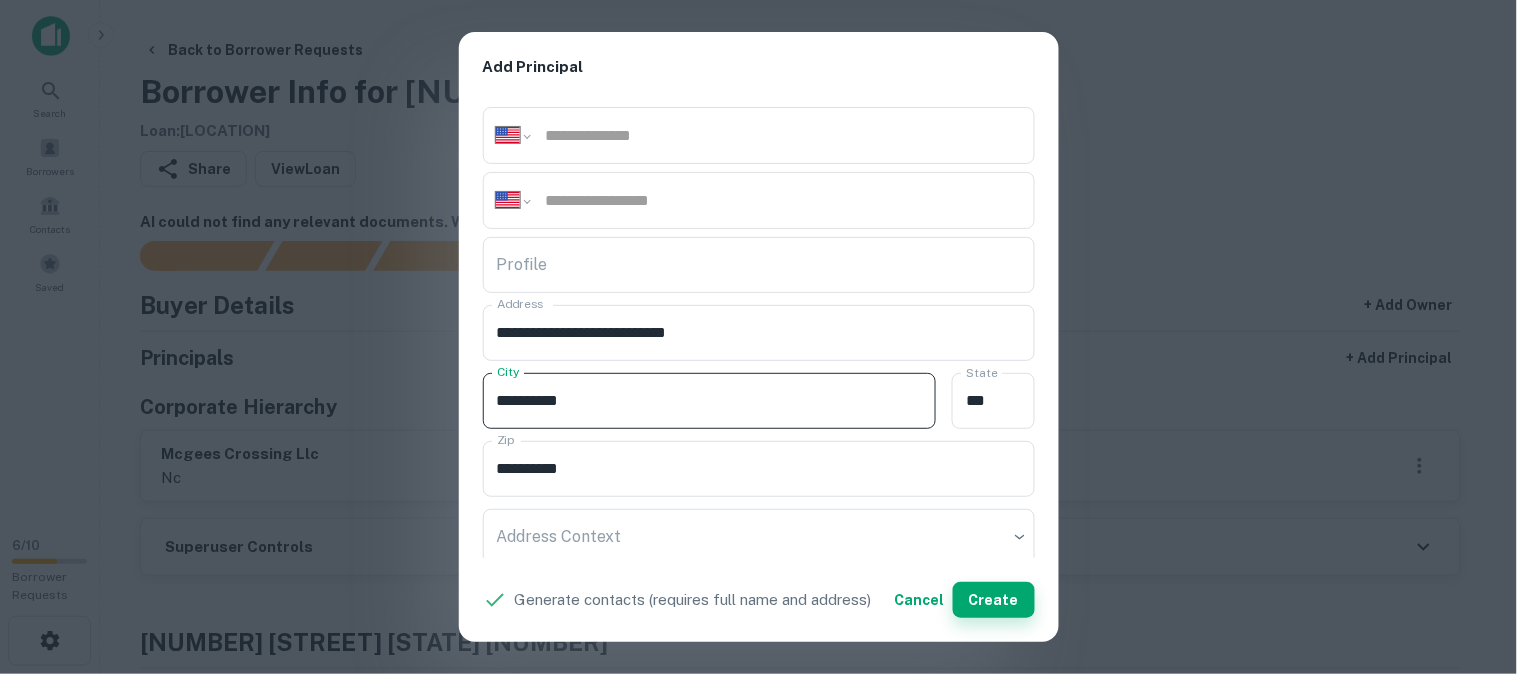 type on "*********" 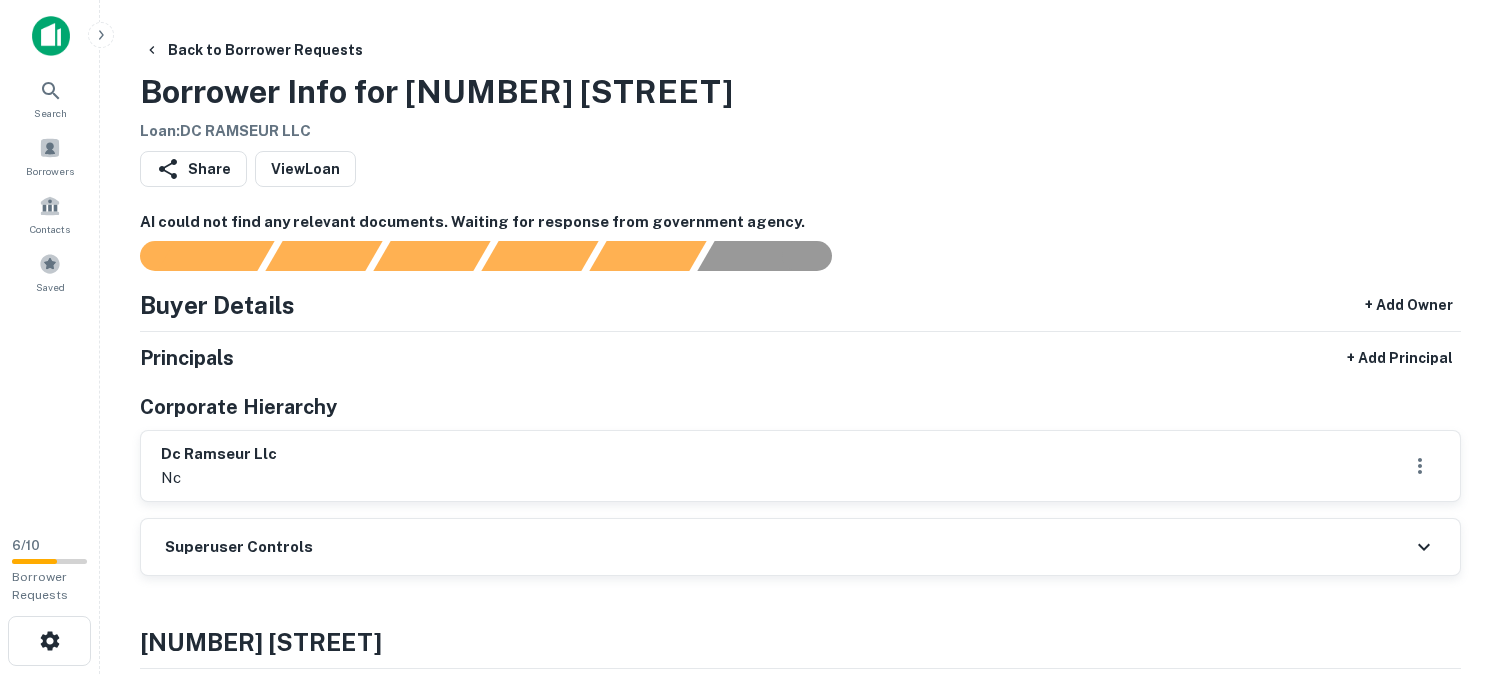 scroll, scrollTop: 0, scrollLeft: 0, axis: both 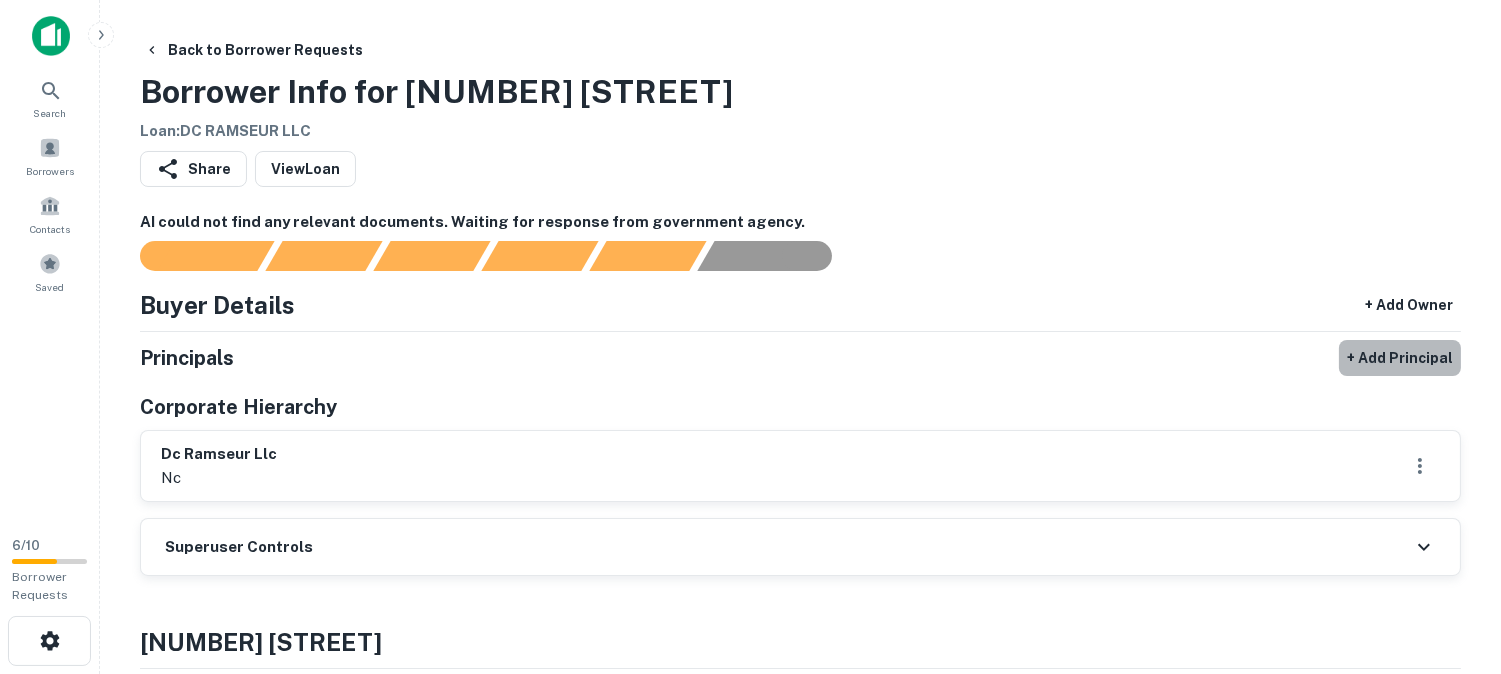 click on "+ Add Principal" at bounding box center [1400, 358] 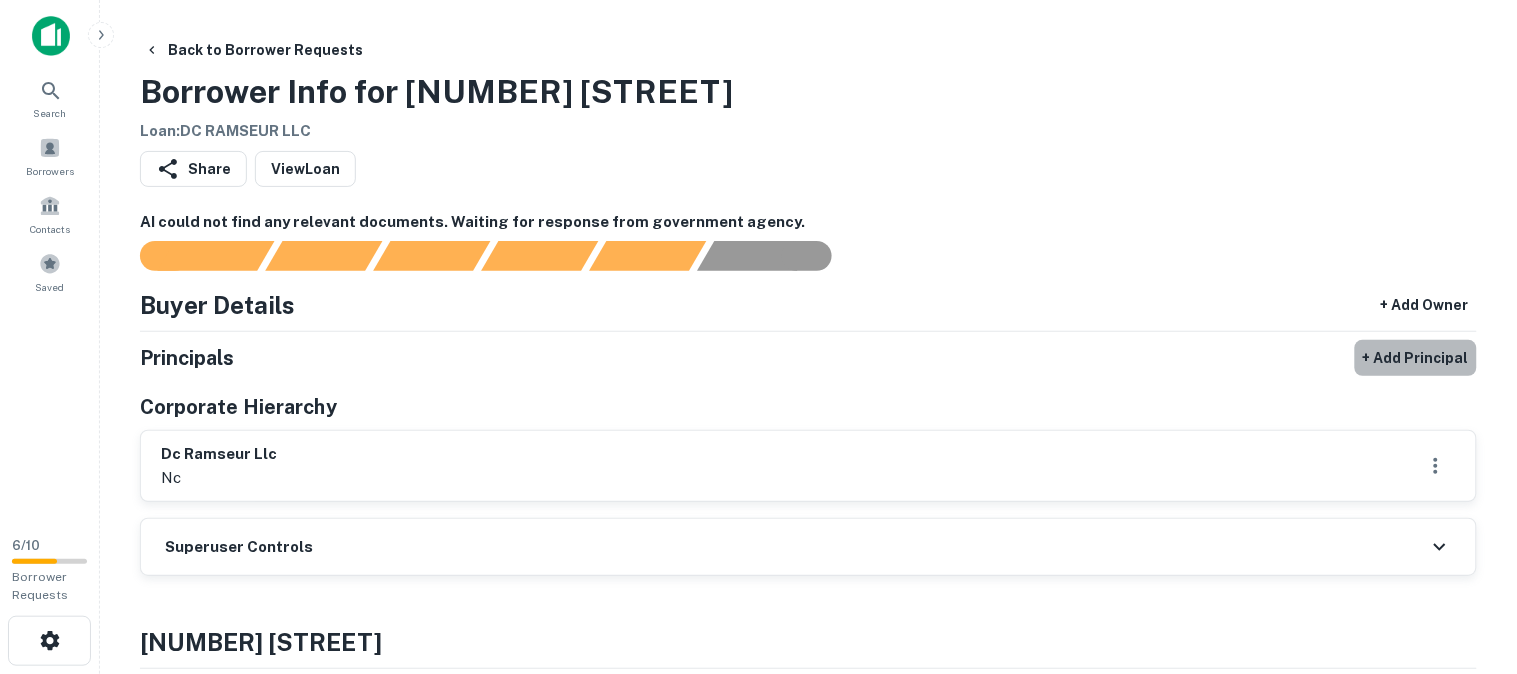 select on "**" 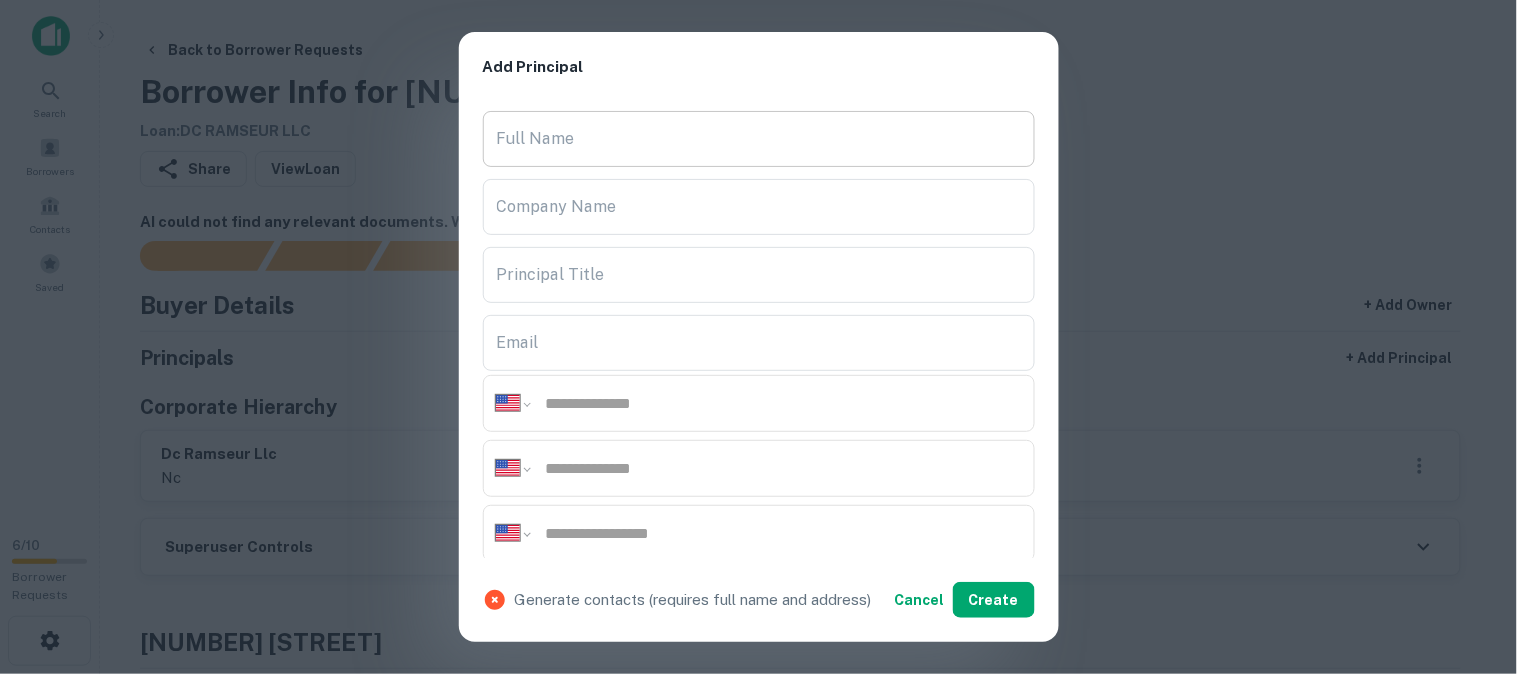 click on "Full Name" at bounding box center [759, 139] 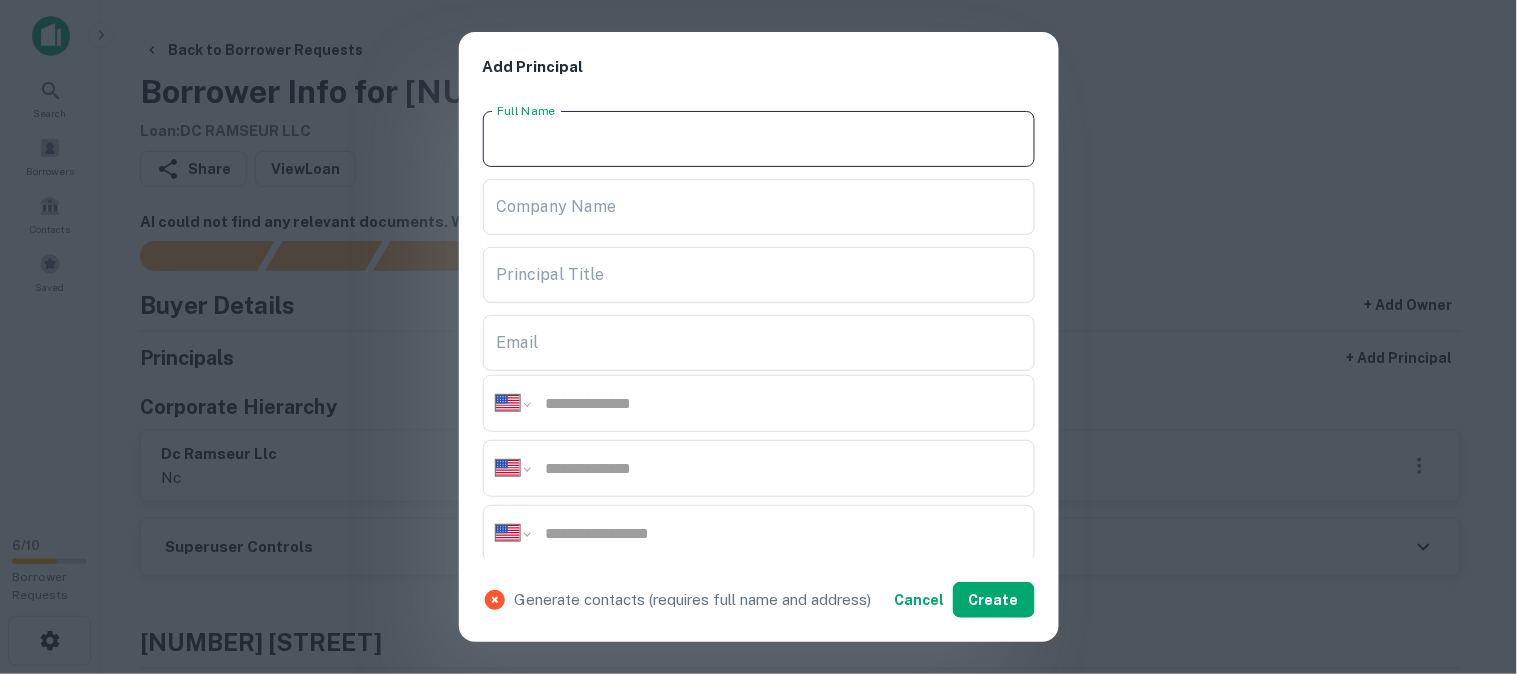 paste on "*********" 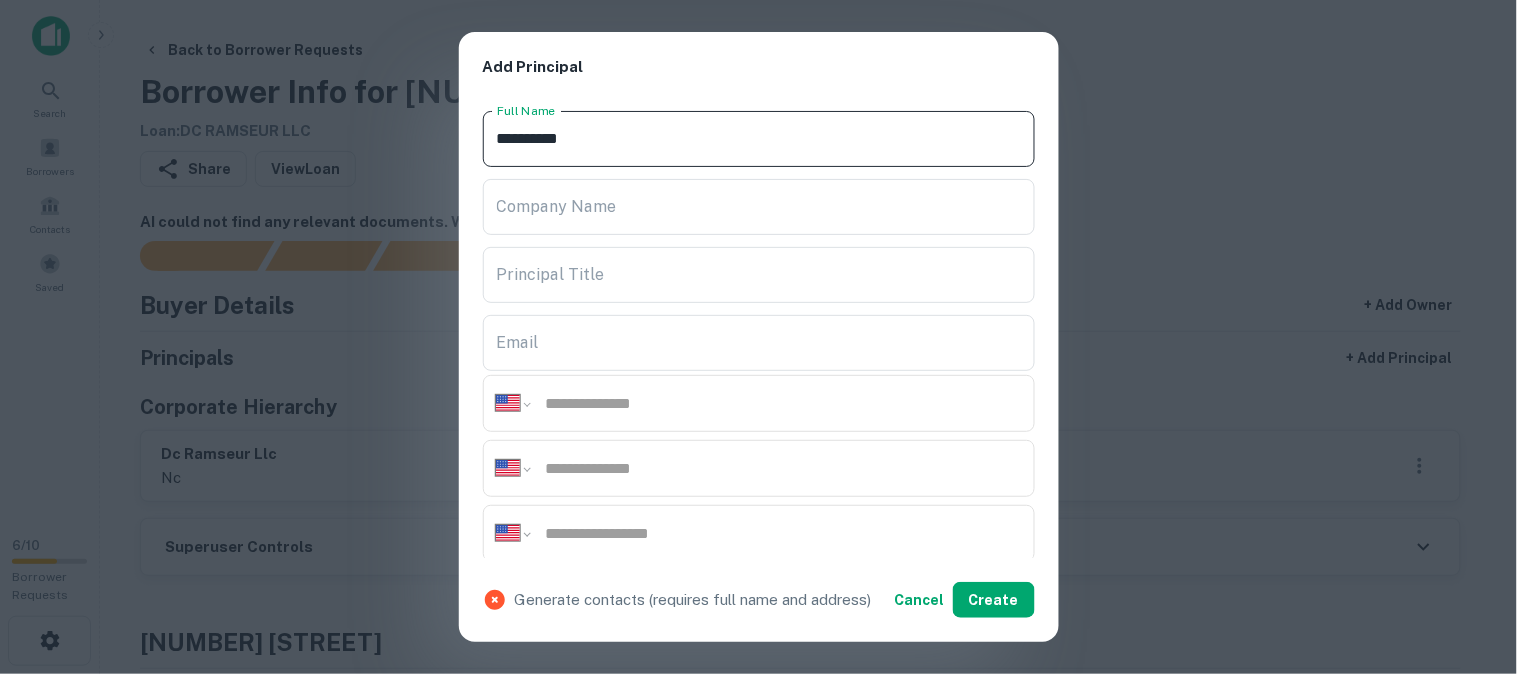 type on "*********" 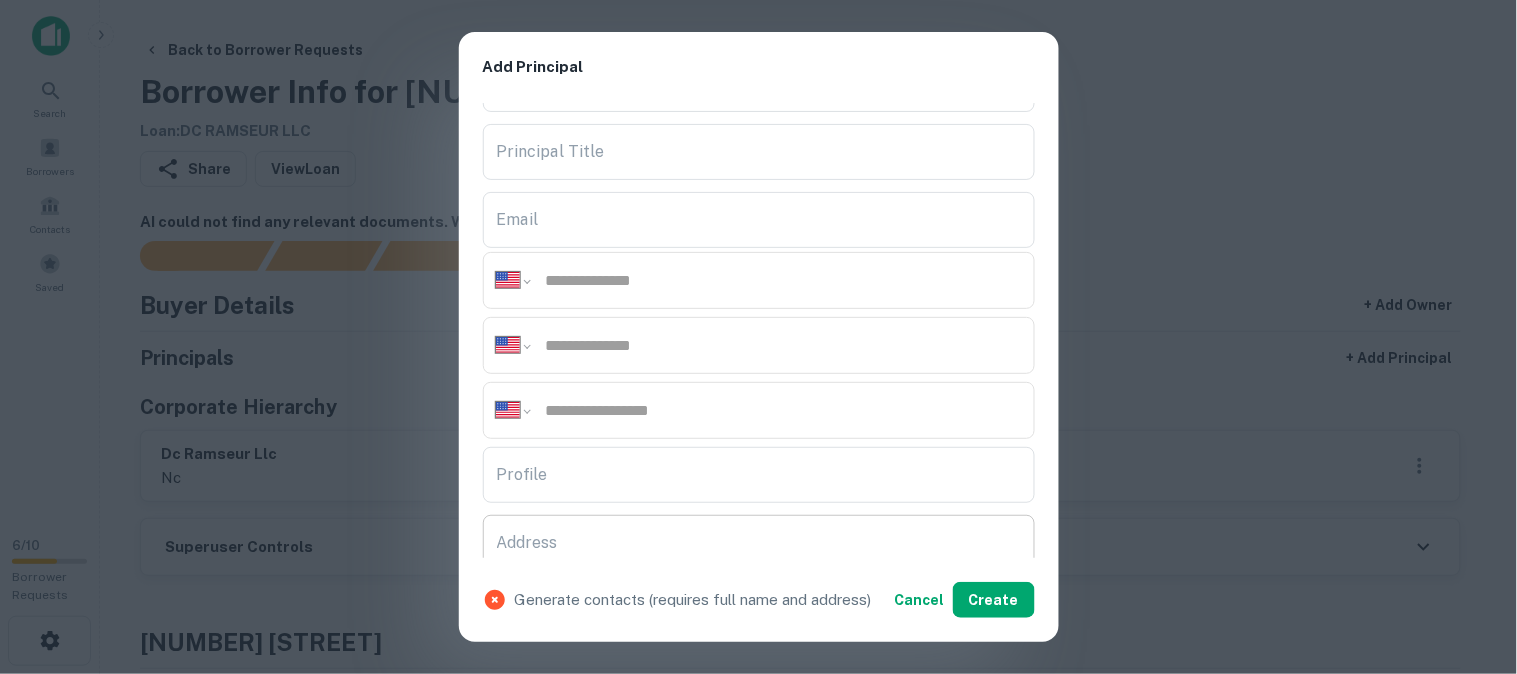 scroll, scrollTop: 333, scrollLeft: 0, axis: vertical 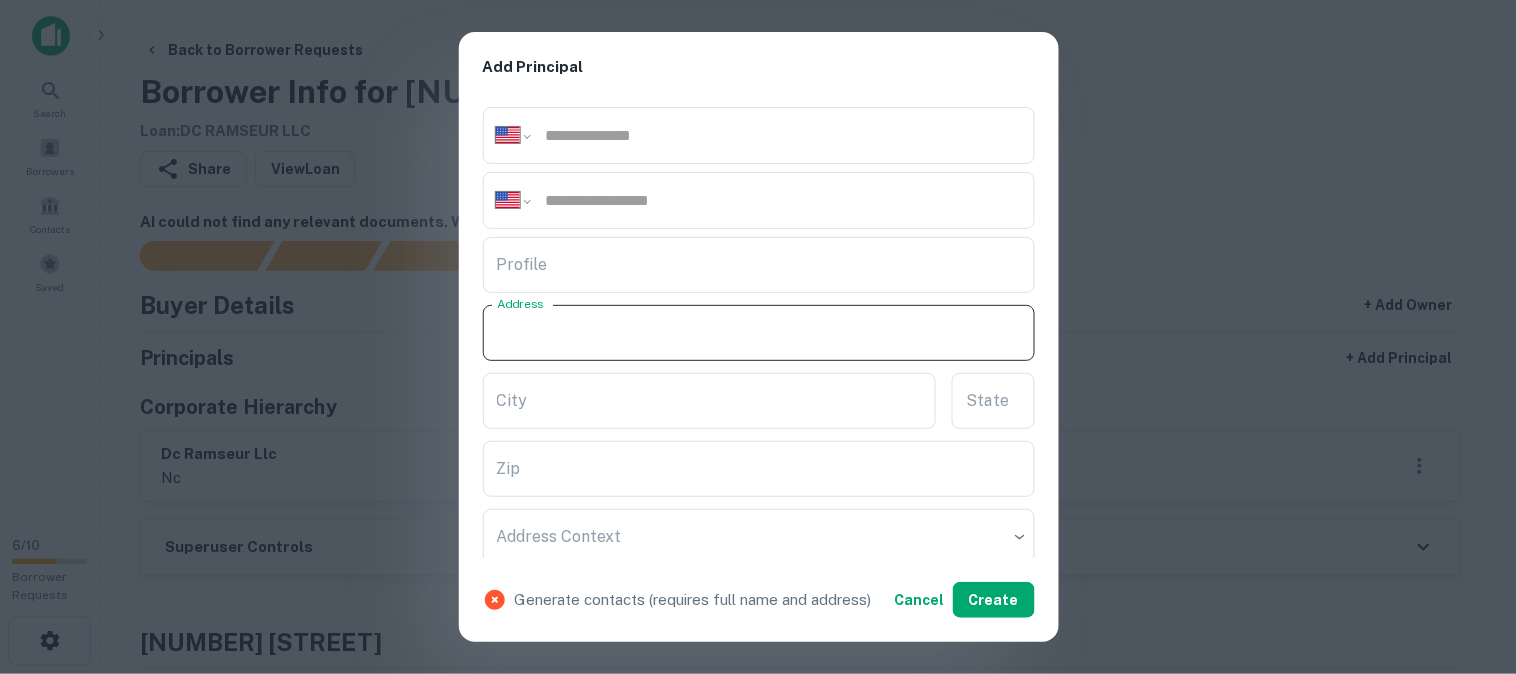 click on "Address" at bounding box center (759, 333) 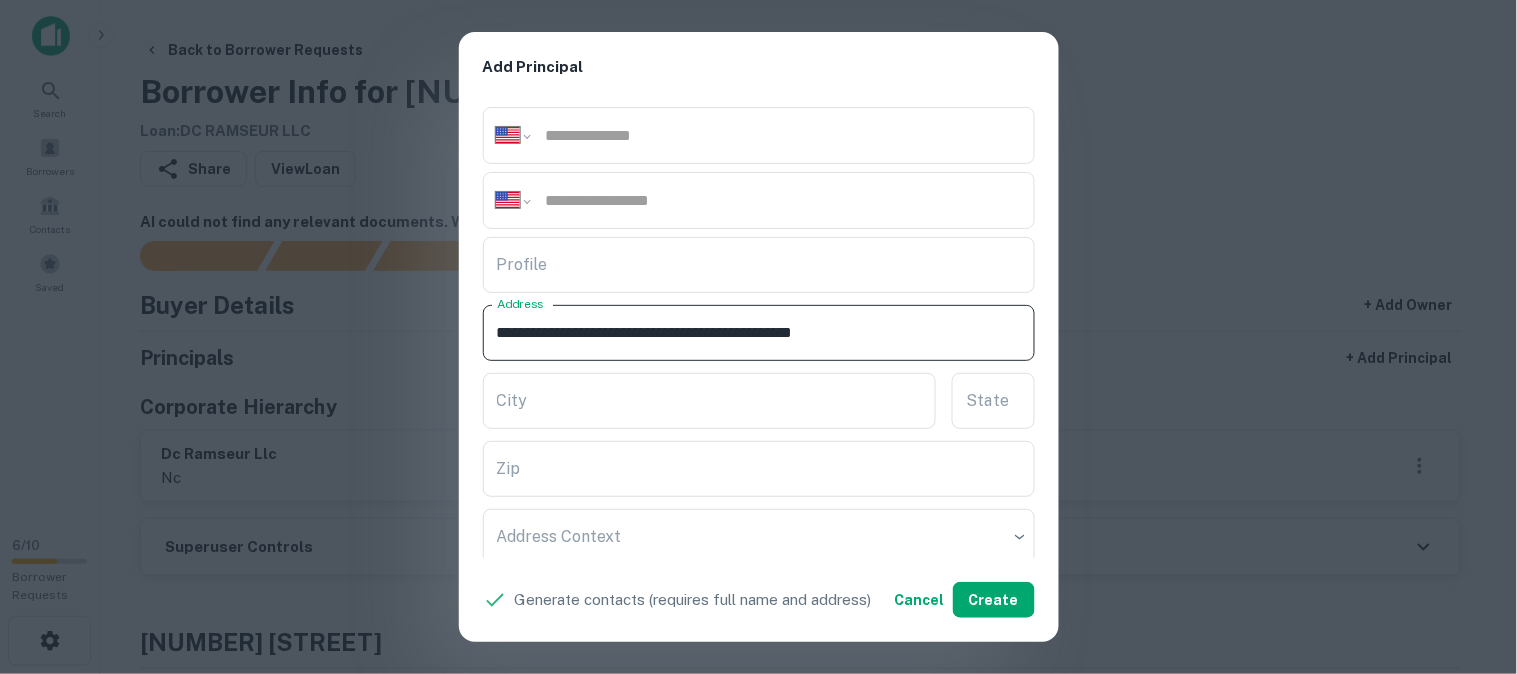 drag, startPoint x: 795, startPoint y: 335, endPoint x: 914, endPoint y: 351, distance: 120.070816 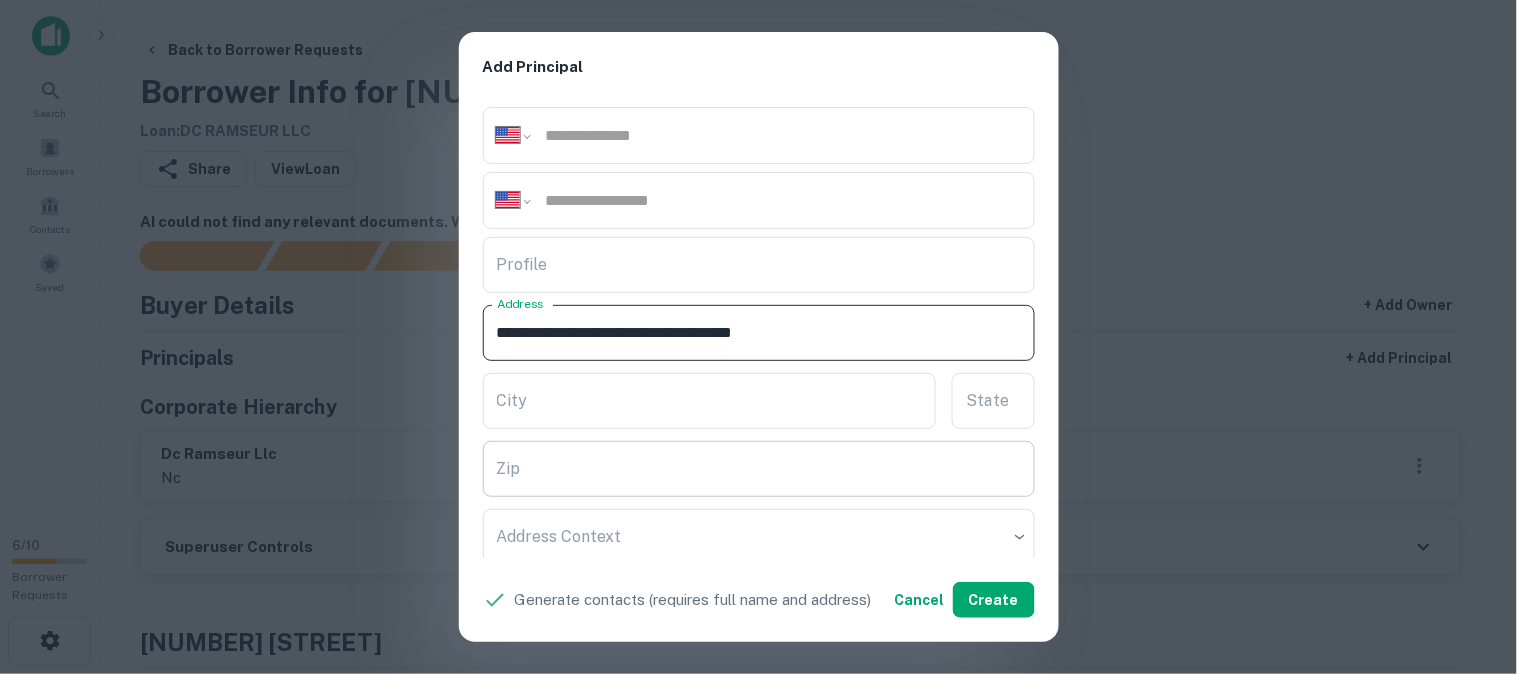 type on "**********" 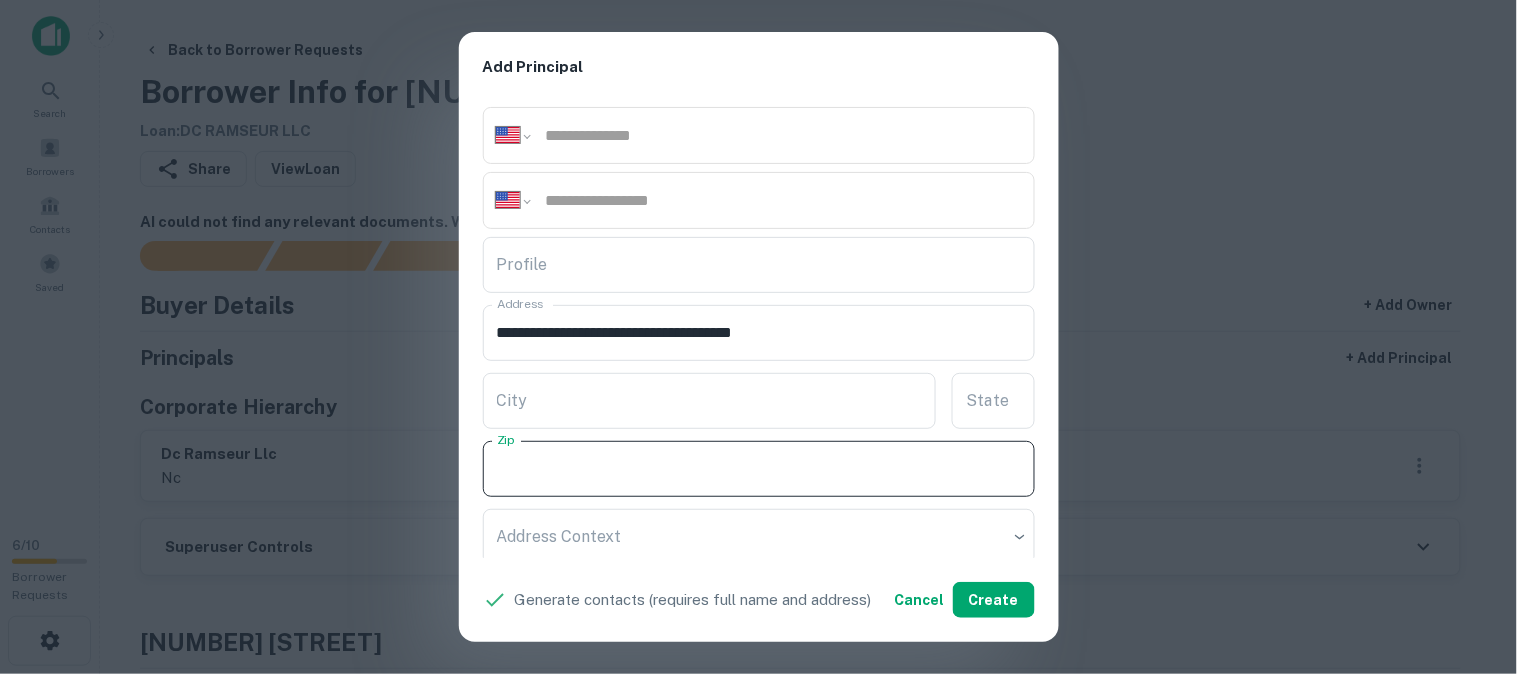 paste on "**********" 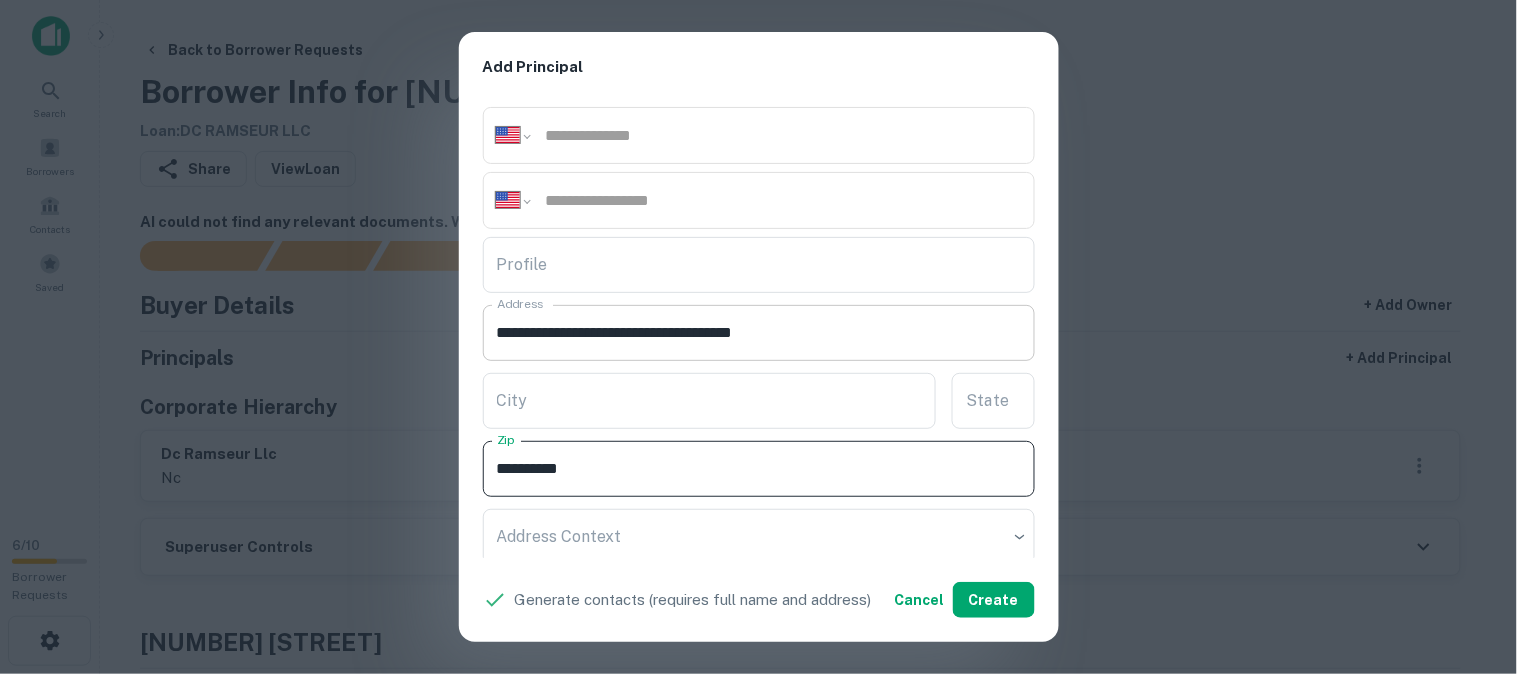 type on "**********" 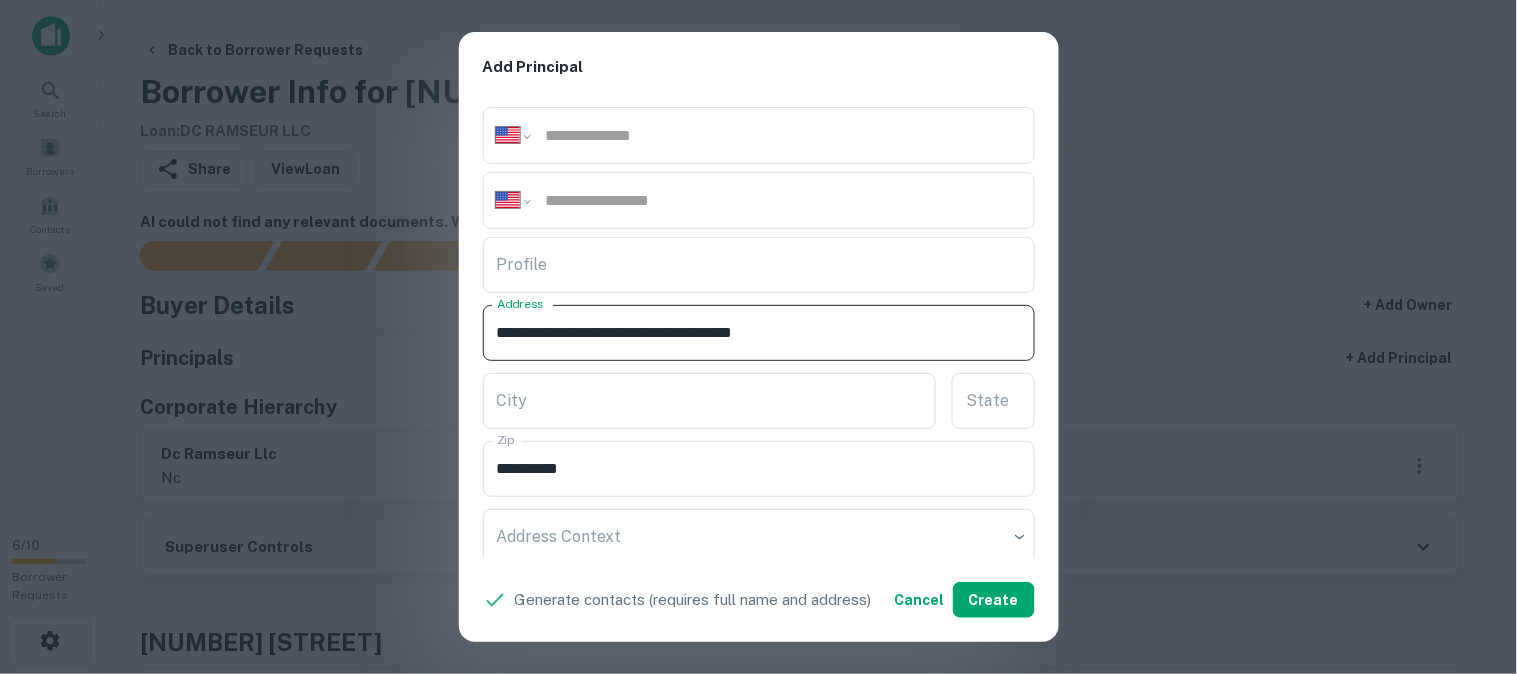 drag, startPoint x: 772, startPoint y: 332, endPoint x: 832, endPoint y: 335, distance: 60.074955 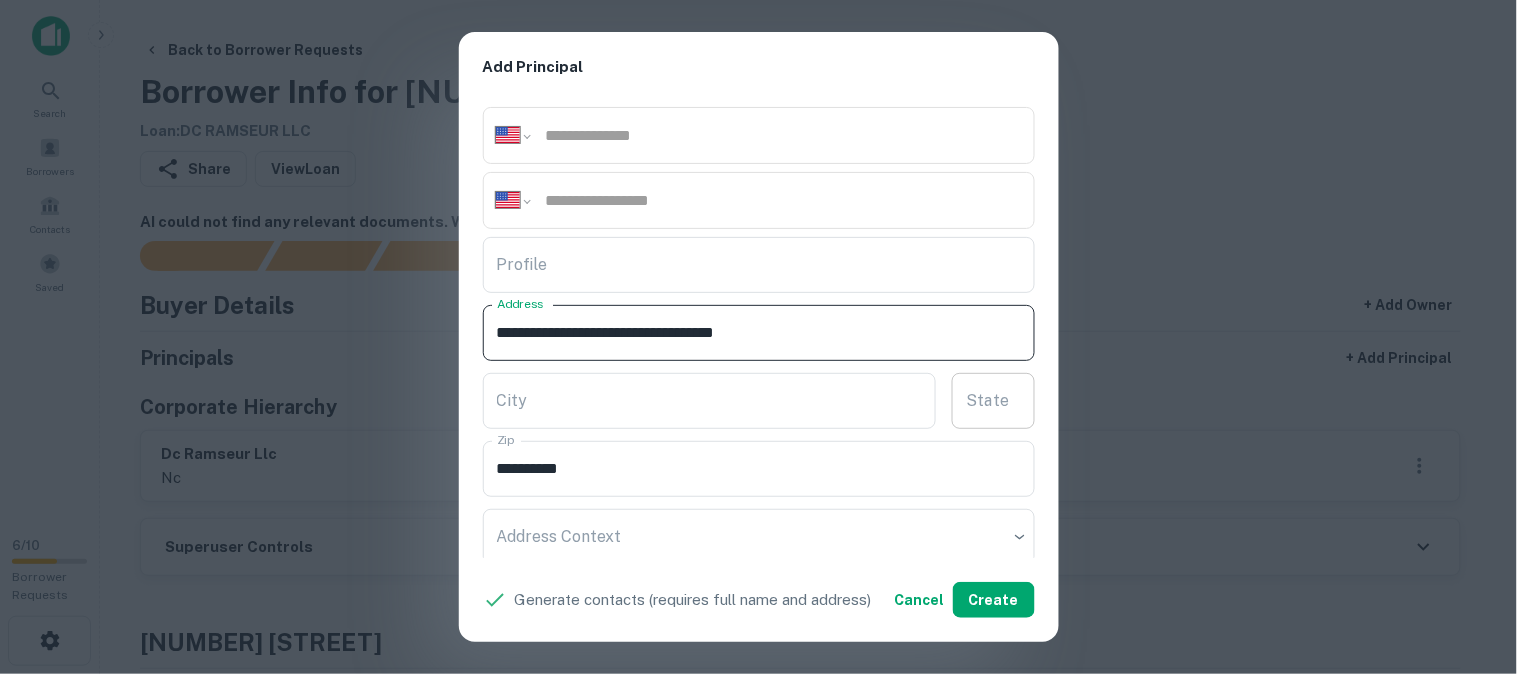 type on "**********" 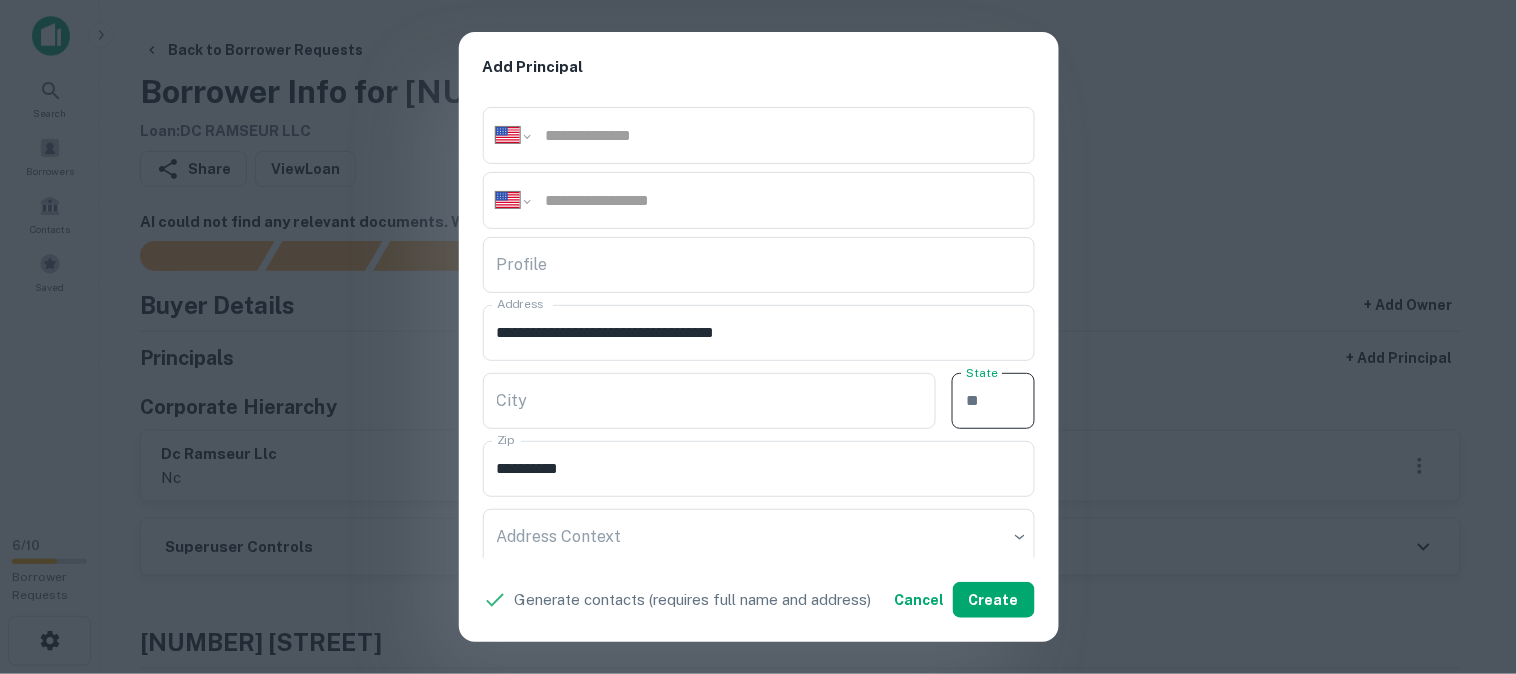 click on "State" at bounding box center [993, 401] 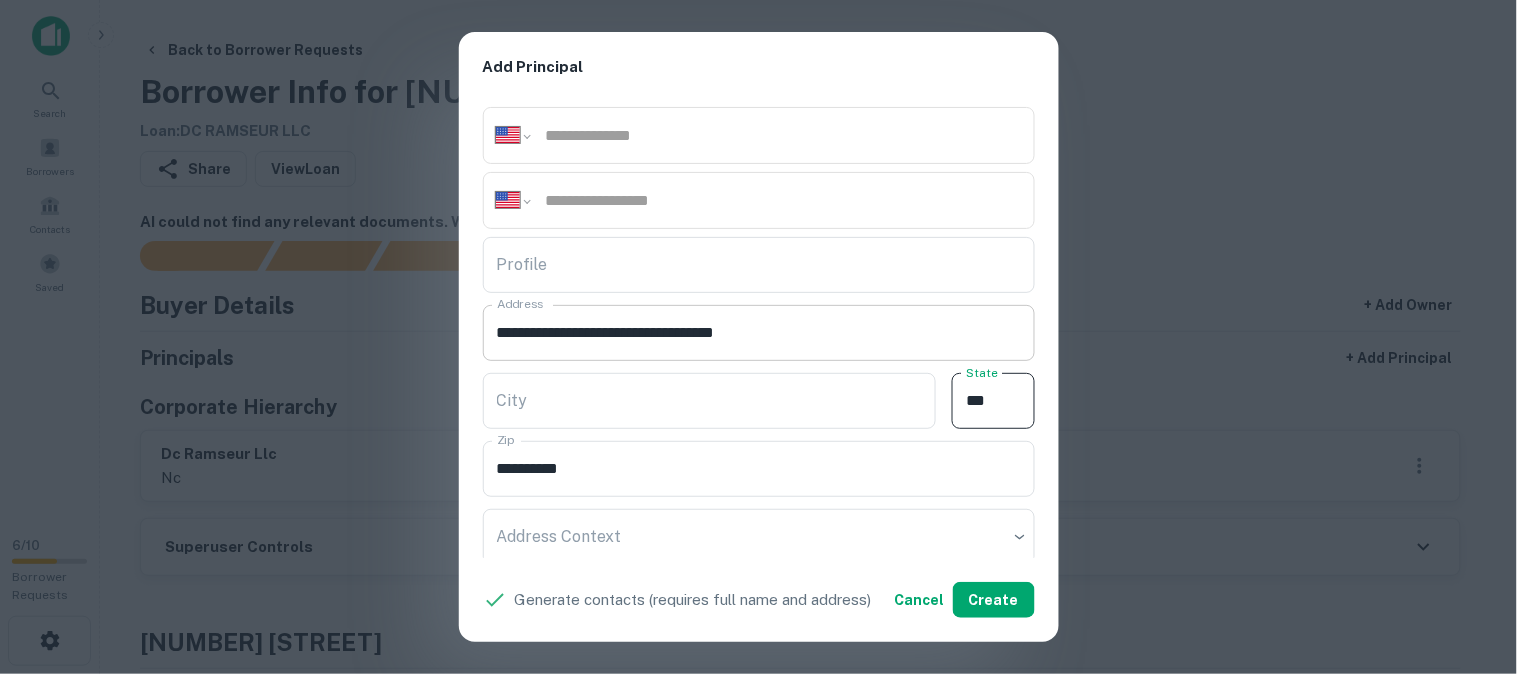 type on "**" 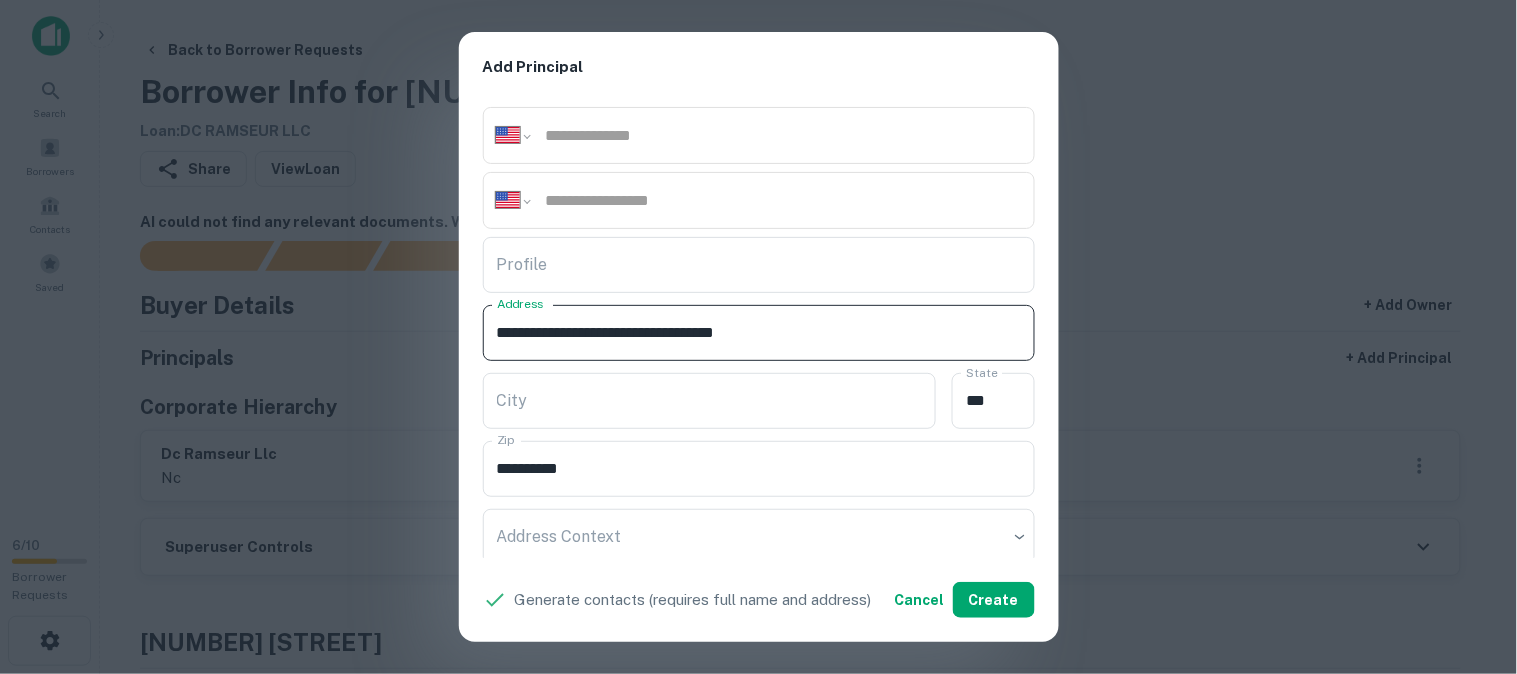 drag, startPoint x: 647, startPoint y: 330, endPoint x: 761, endPoint y: 344, distance: 114.85643 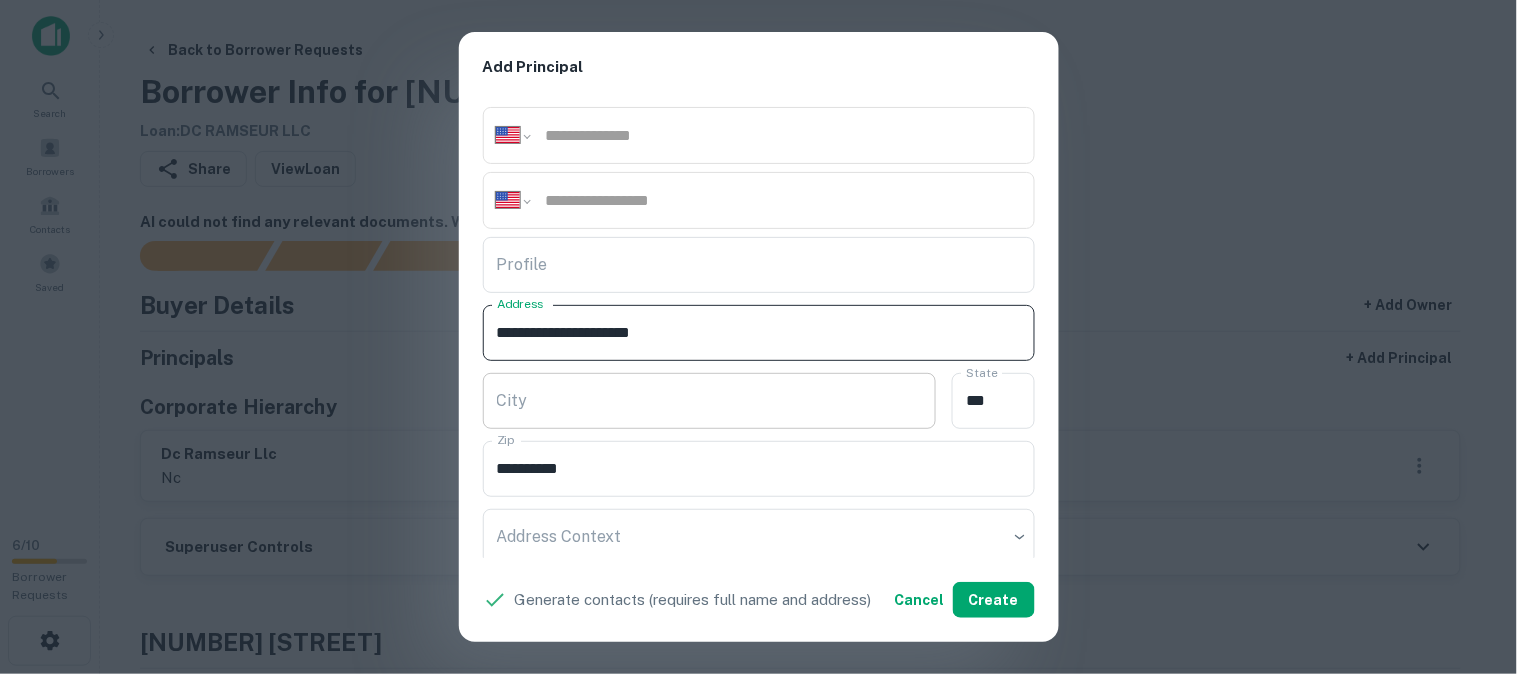 type on "**********" 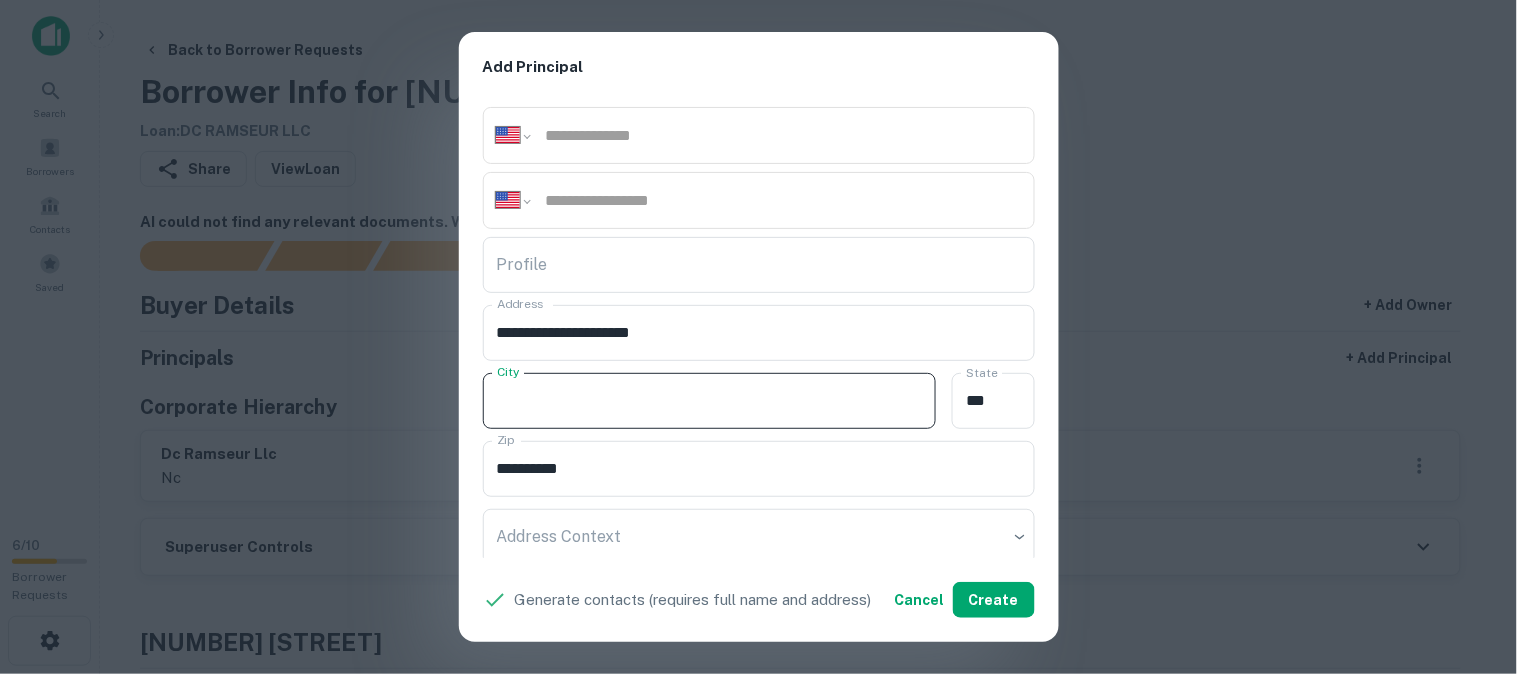 paste on "**********" 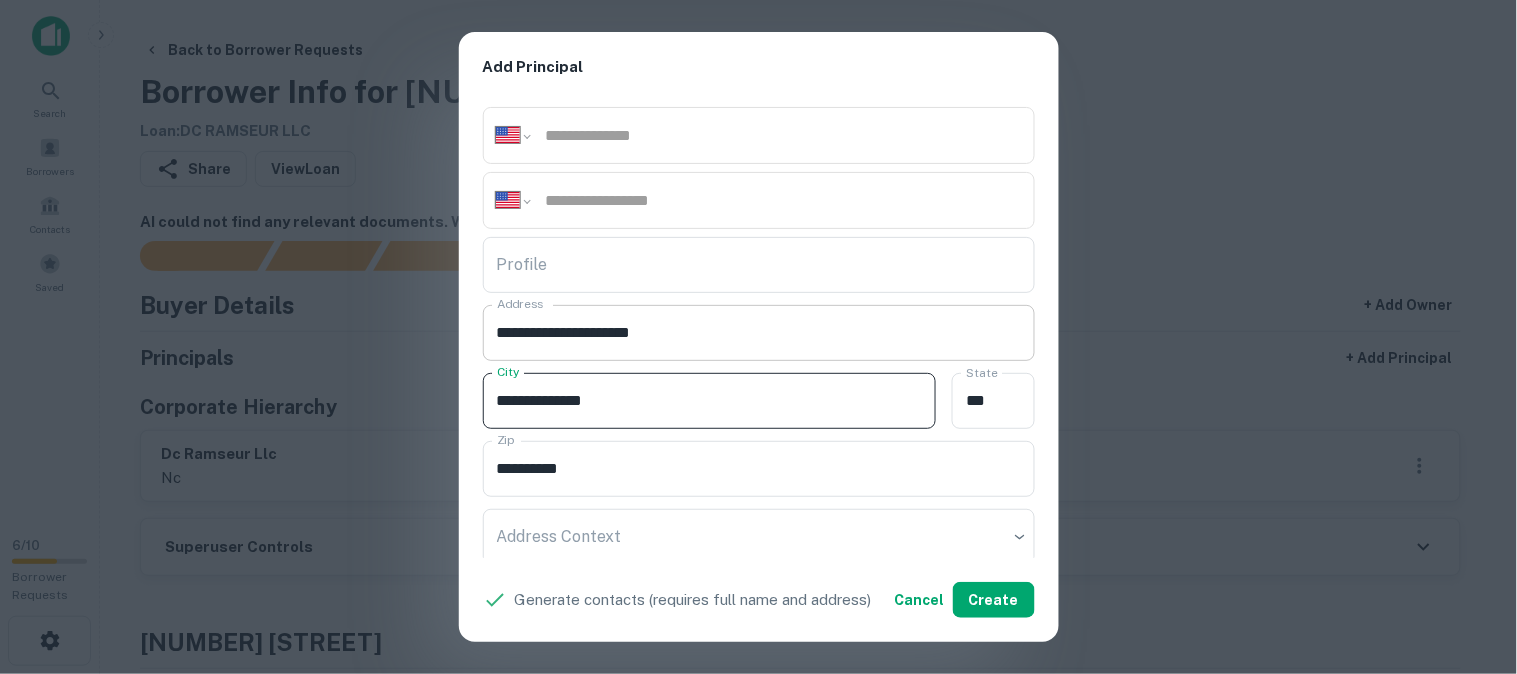 type on "**********" 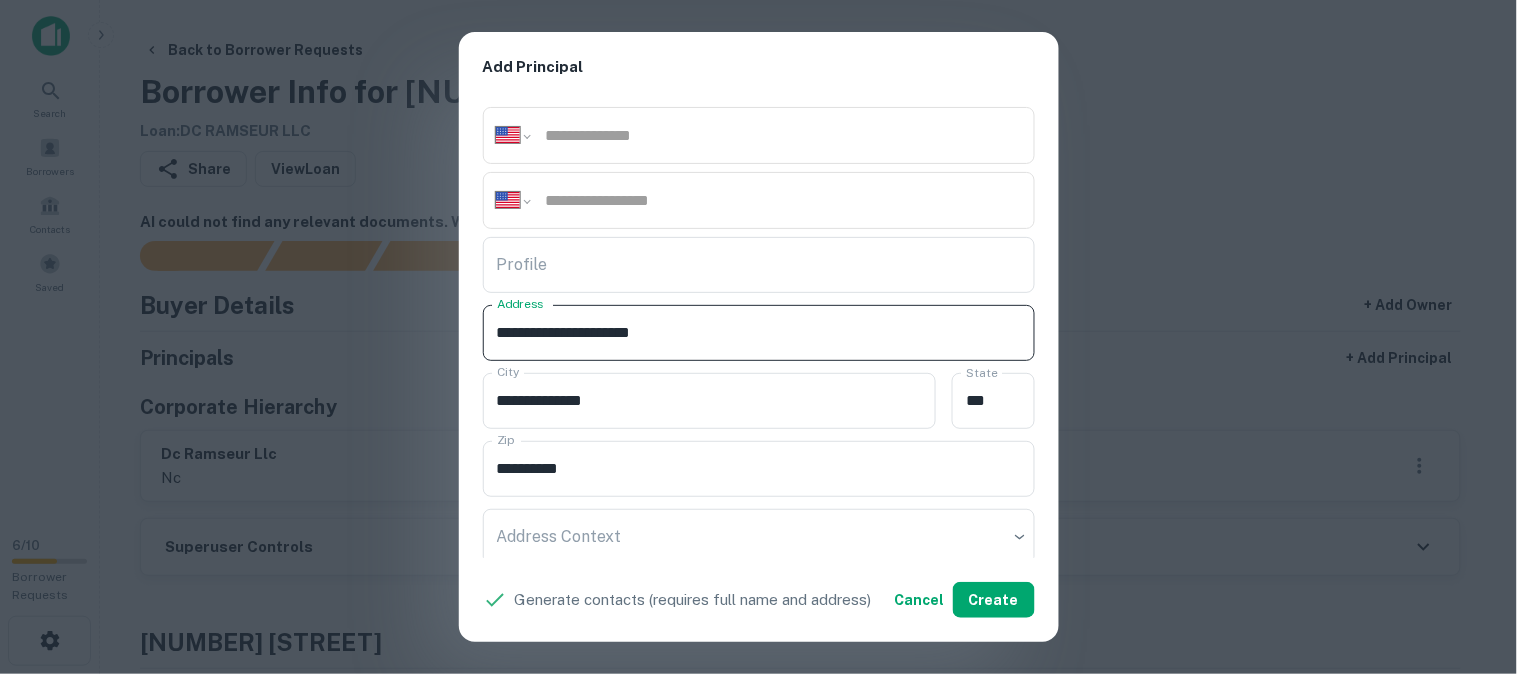 drag, startPoint x: 672, startPoint y: 337, endPoint x: 694, endPoint y: 341, distance: 22.36068 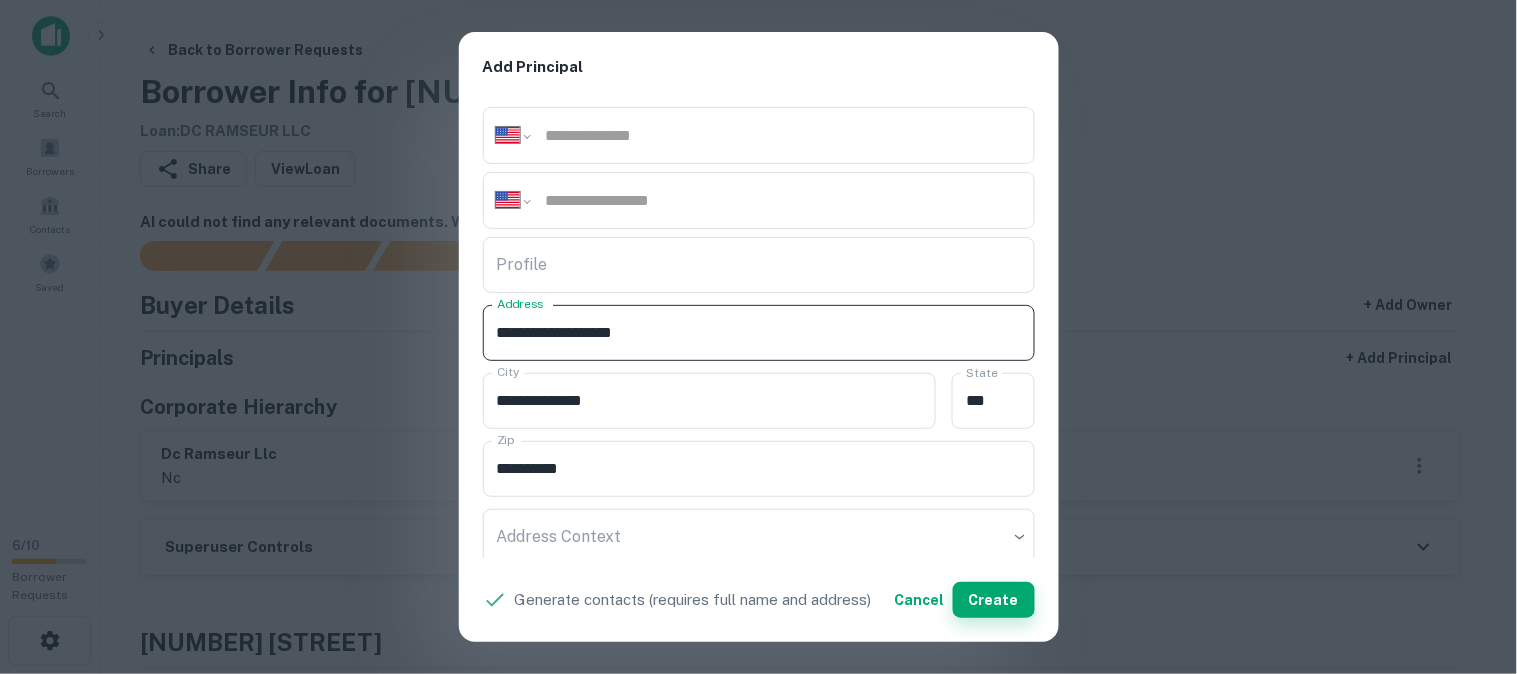 type on "**********" 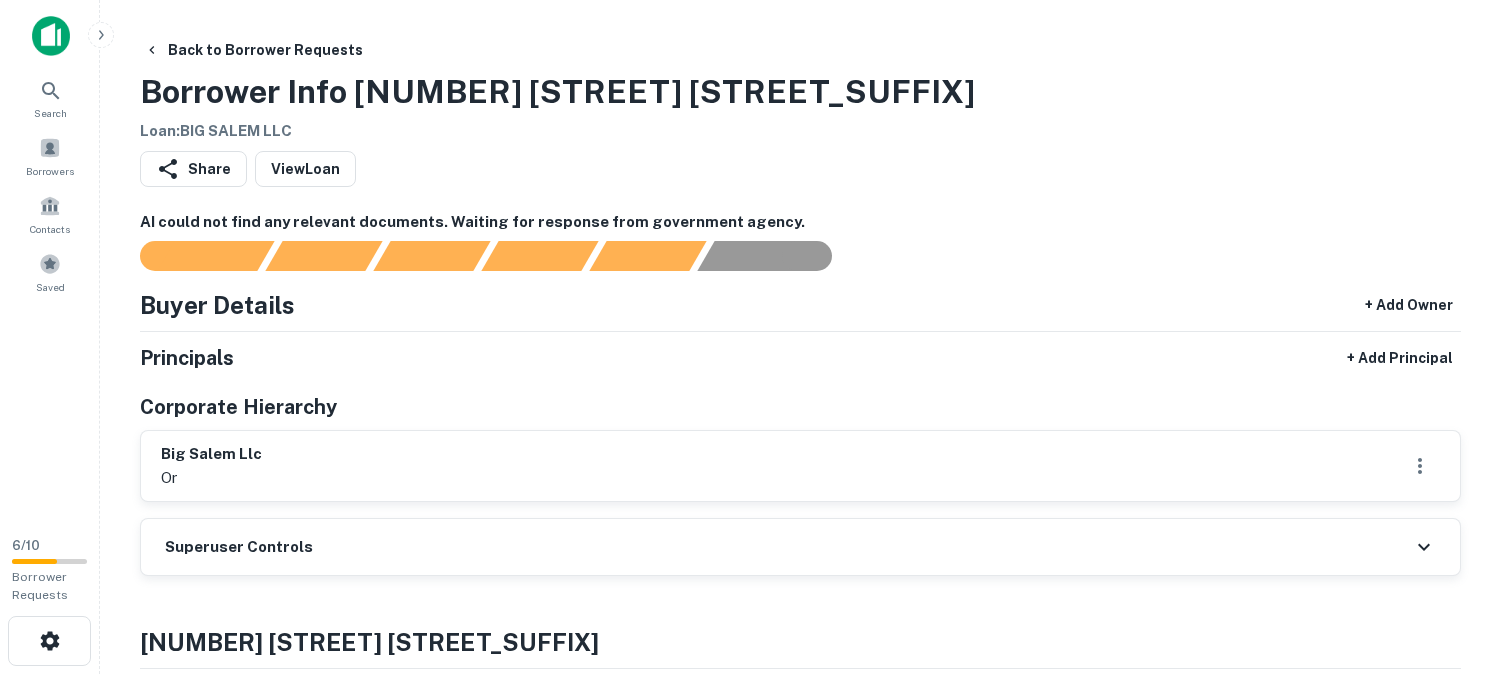 scroll, scrollTop: 0, scrollLeft: 0, axis: both 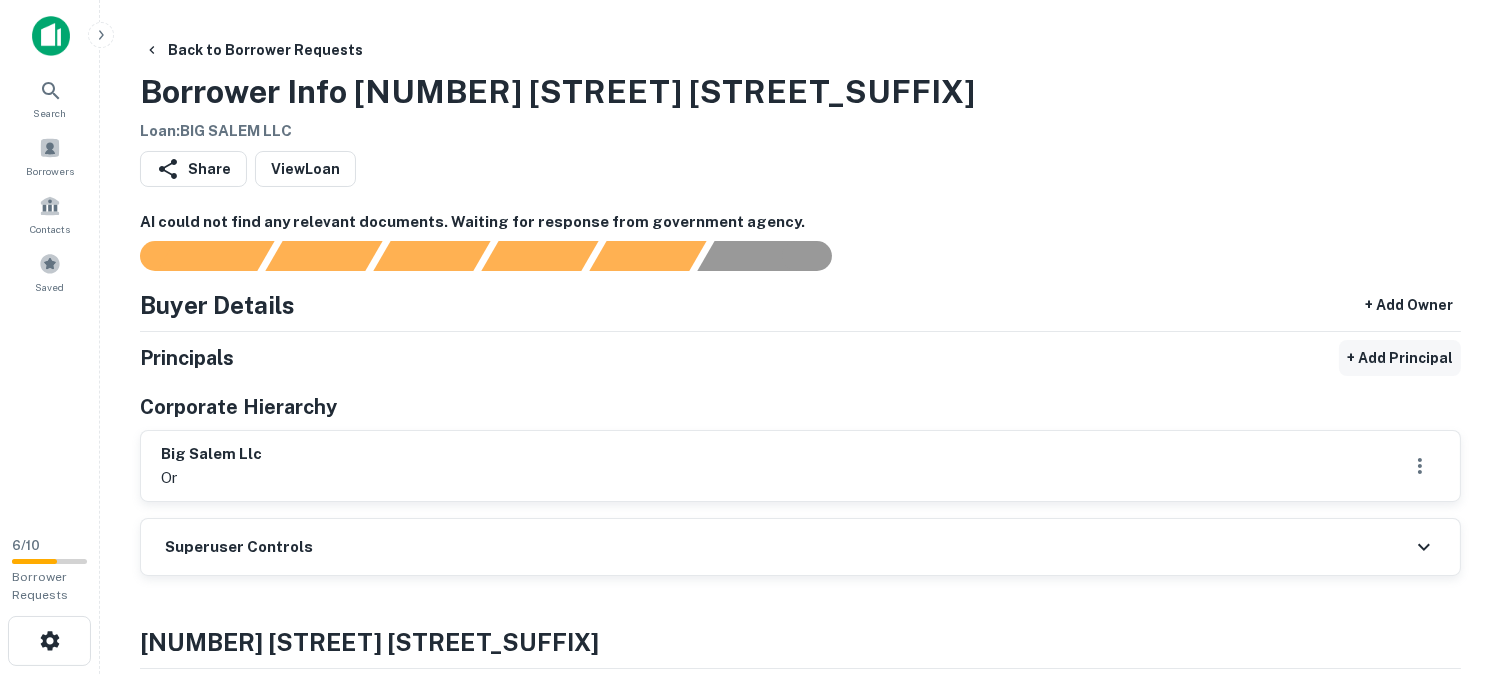 click on "+ Add Principal" at bounding box center [1400, 358] 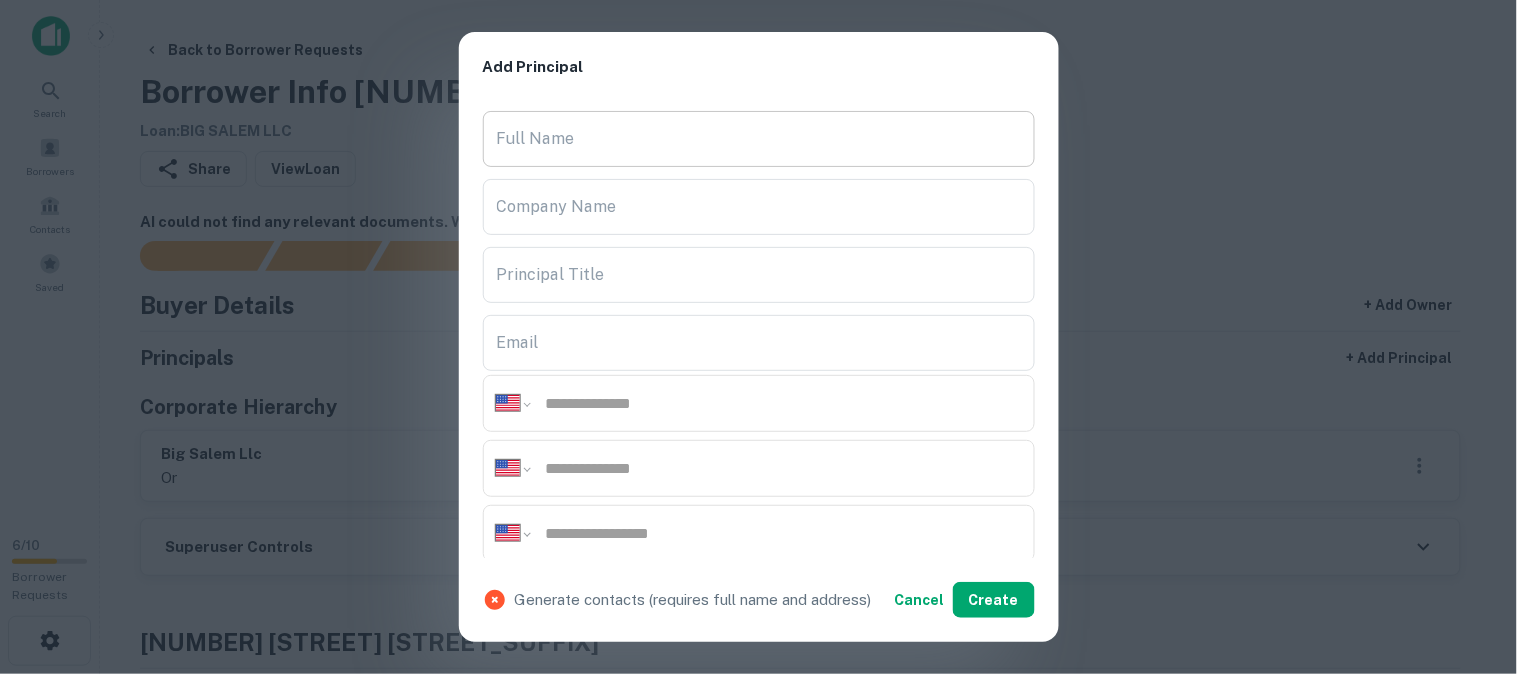 click on "Full Name" at bounding box center (759, 139) 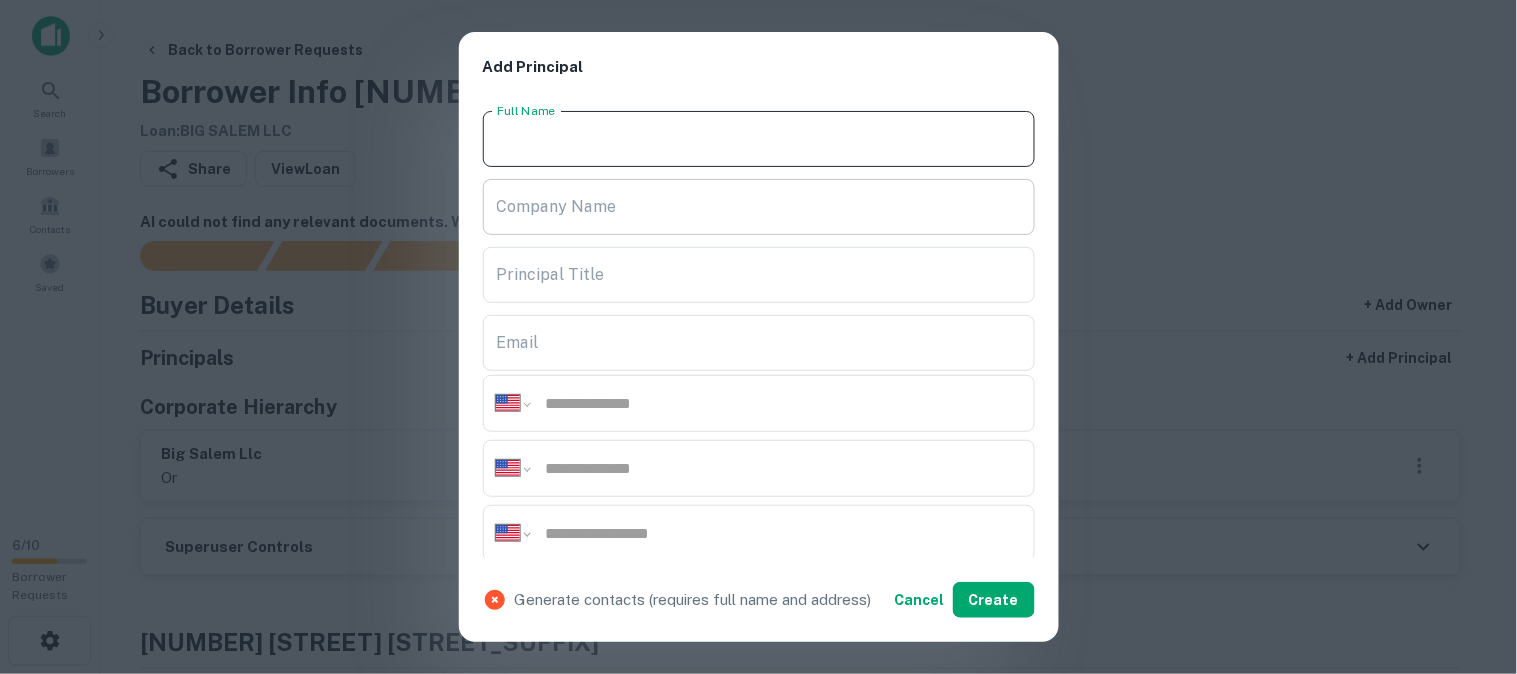 paste on "**********" 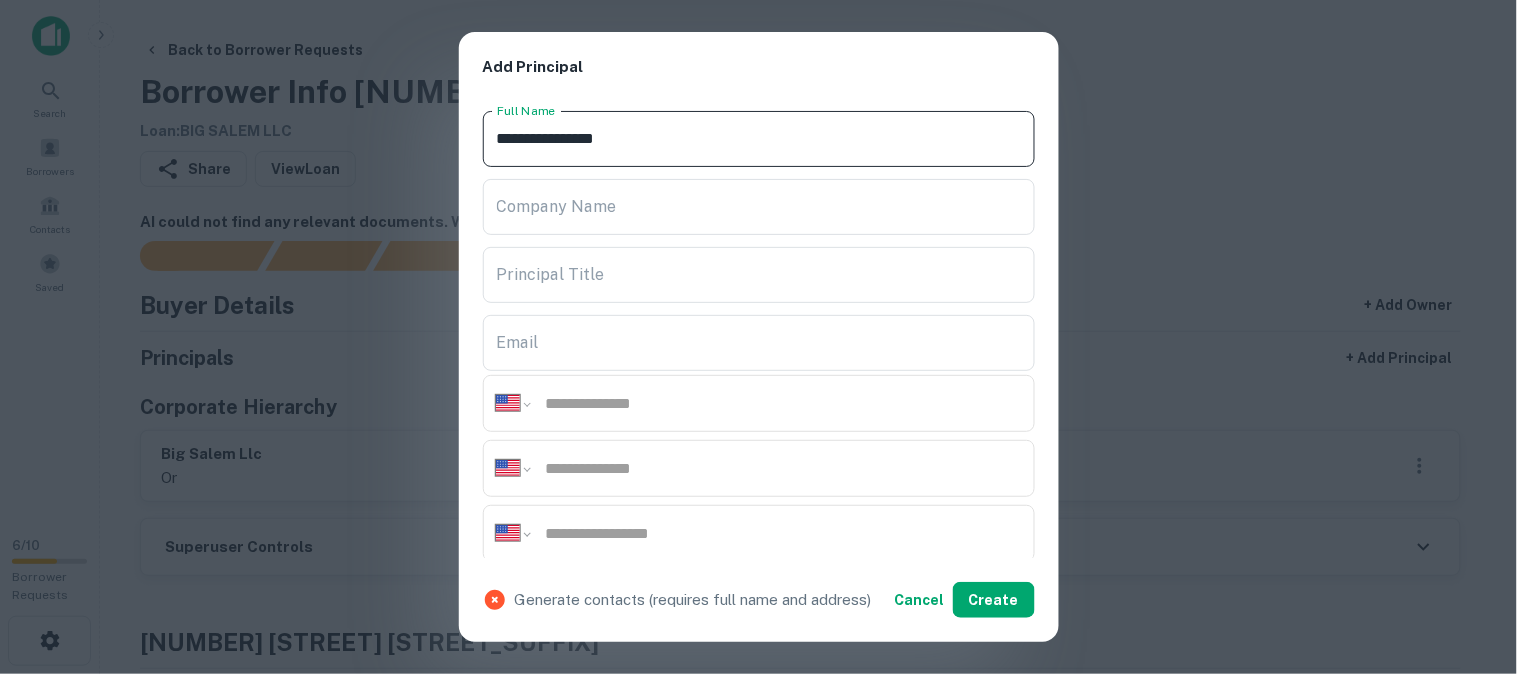 type on "**********" 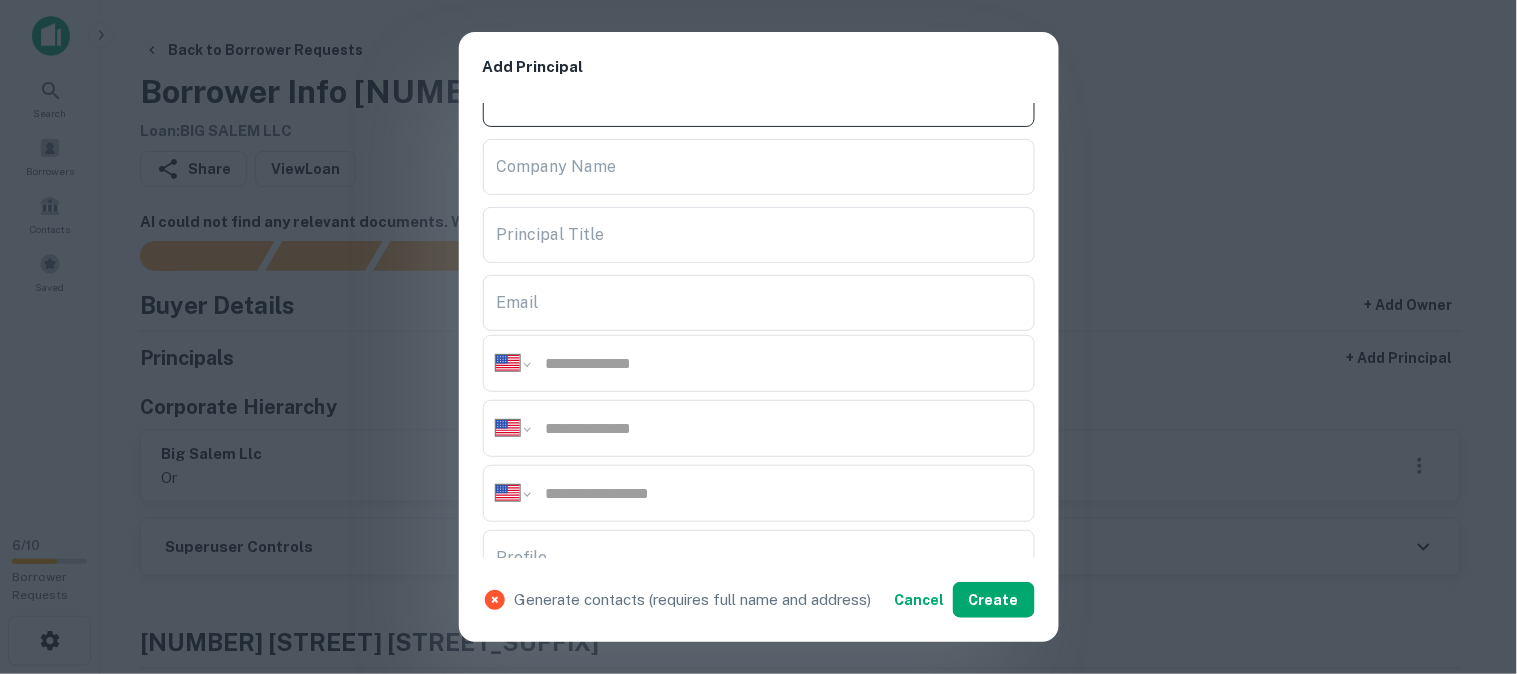 scroll, scrollTop: 111, scrollLeft: 0, axis: vertical 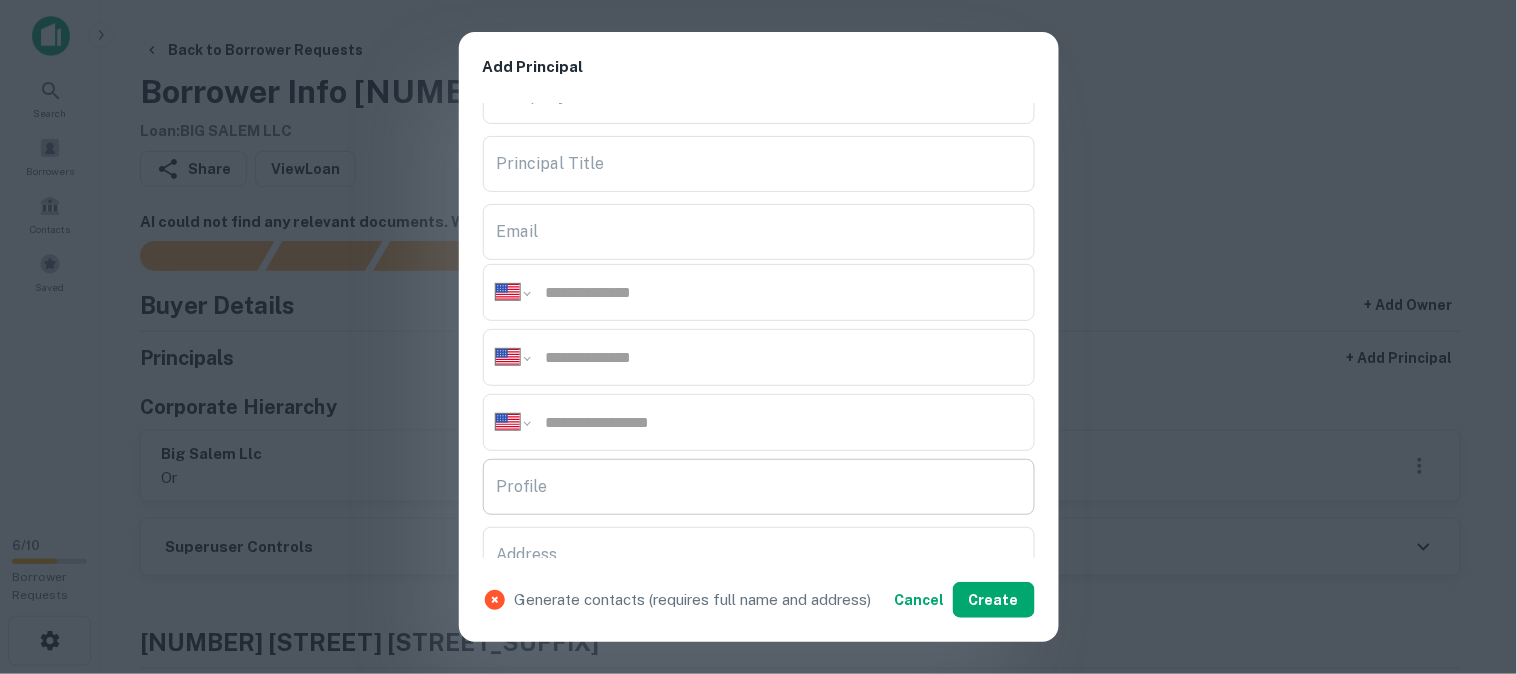 click on "Profile" at bounding box center (759, 487) 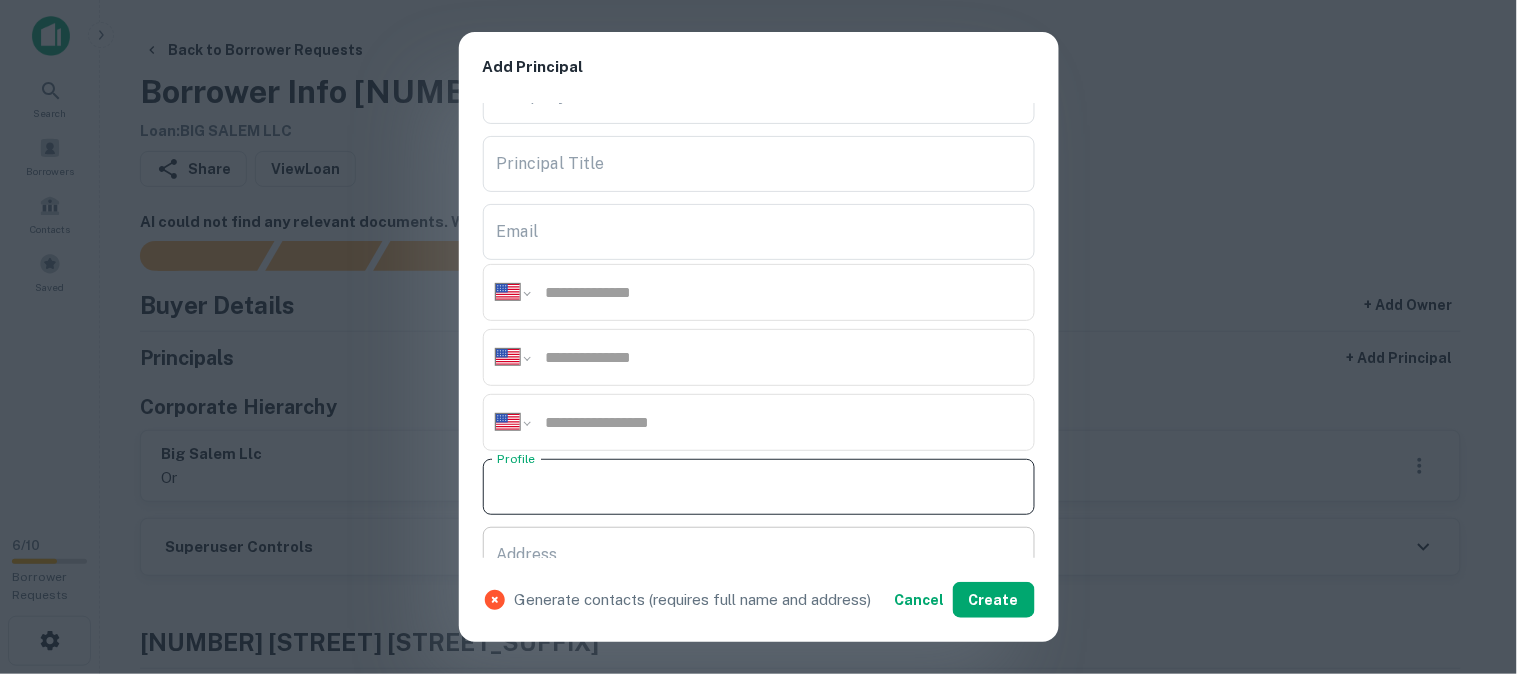 click on "Address" at bounding box center [759, 555] 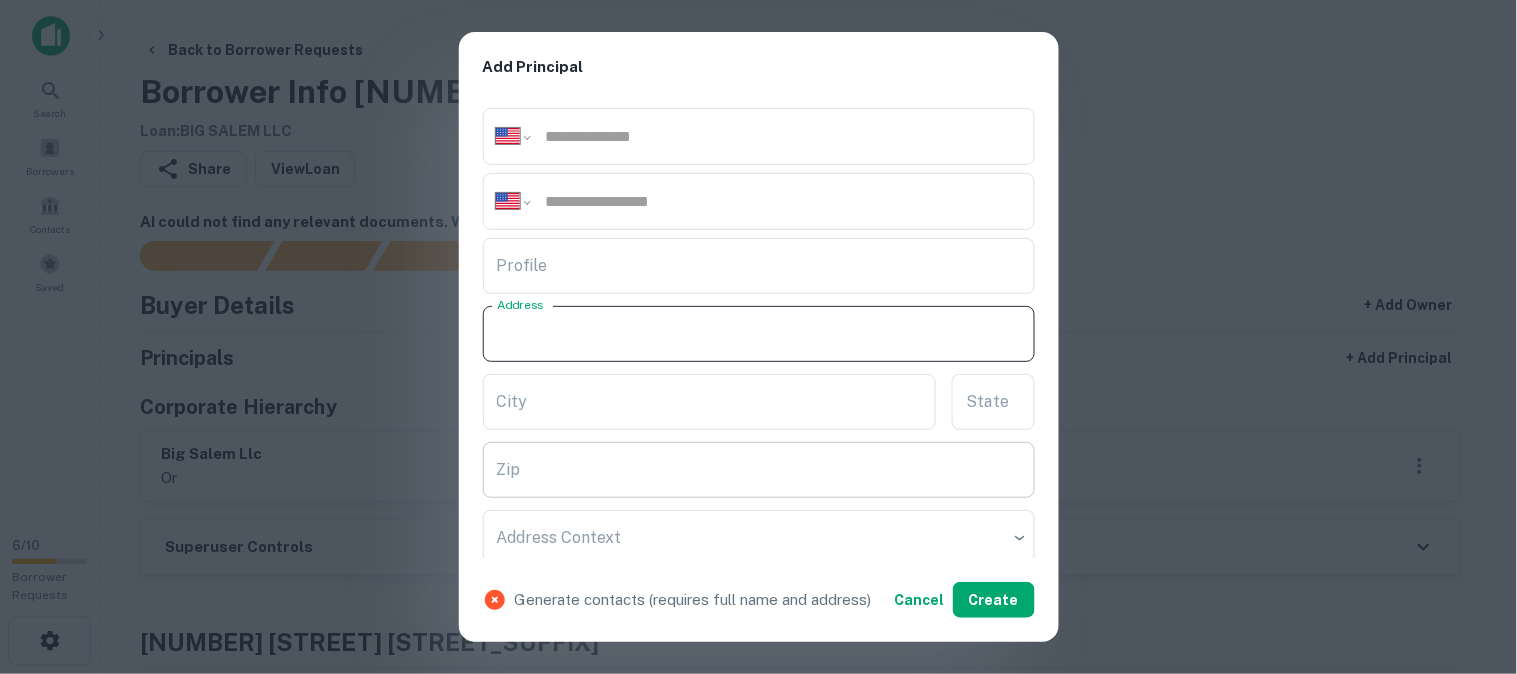scroll, scrollTop: 333, scrollLeft: 0, axis: vertical 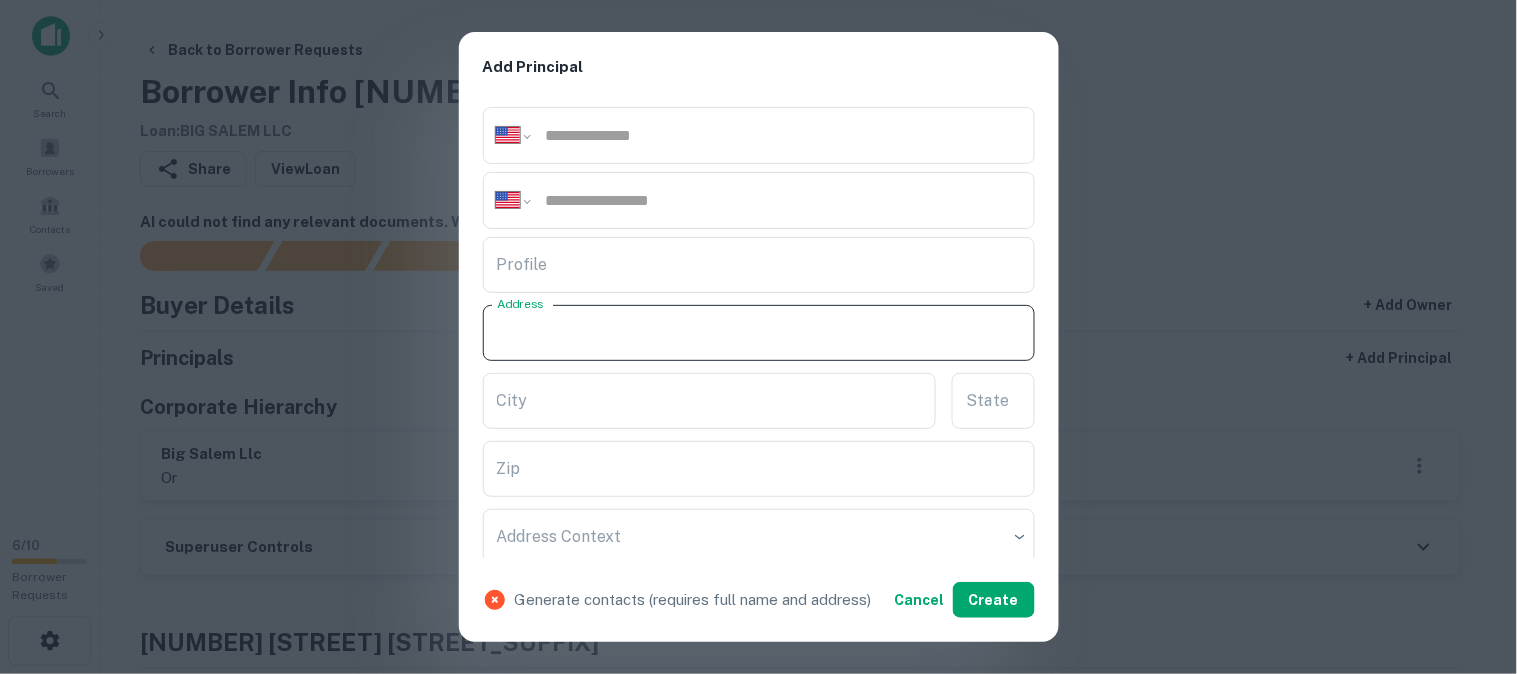 paste on "**********" 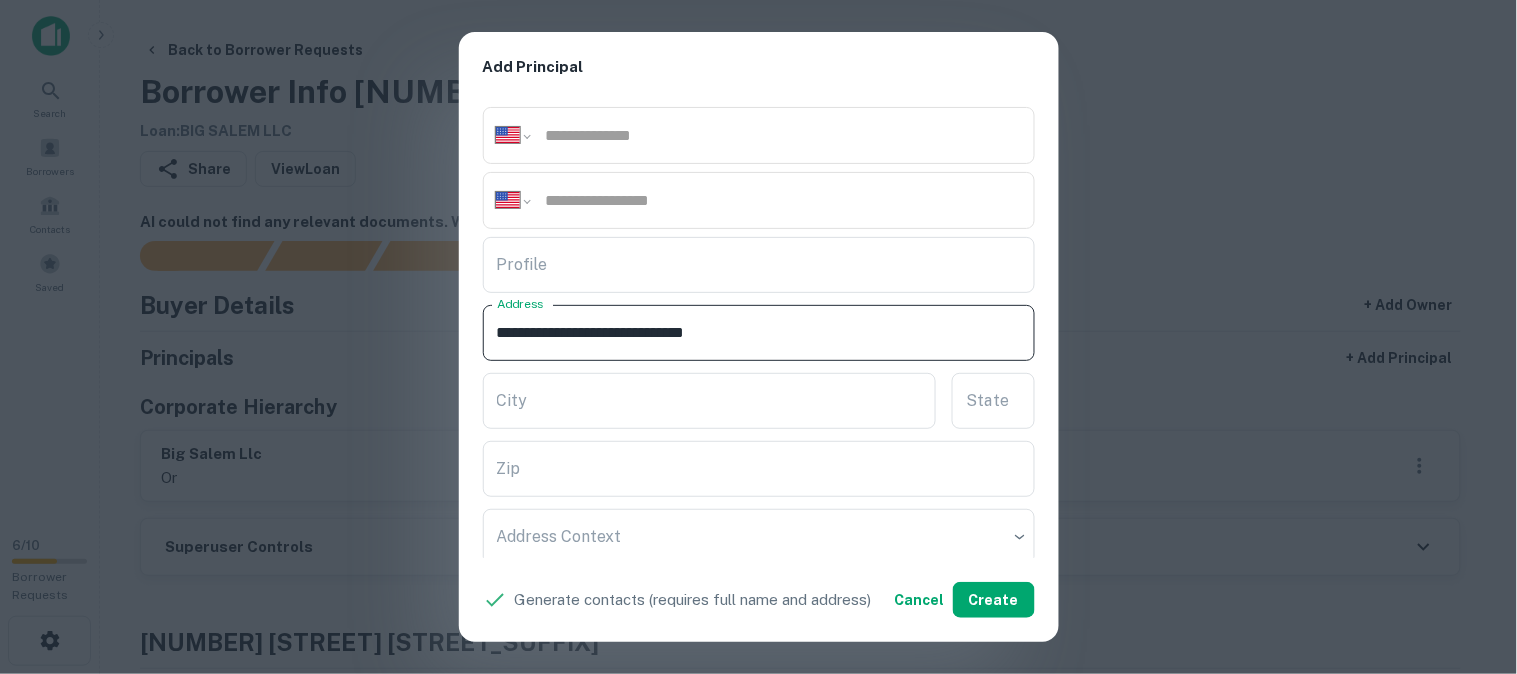 drag, startPoint x: 781, startPoint y: 341, endPoint x: 721, endPoint y: 325, distance: 62.0967 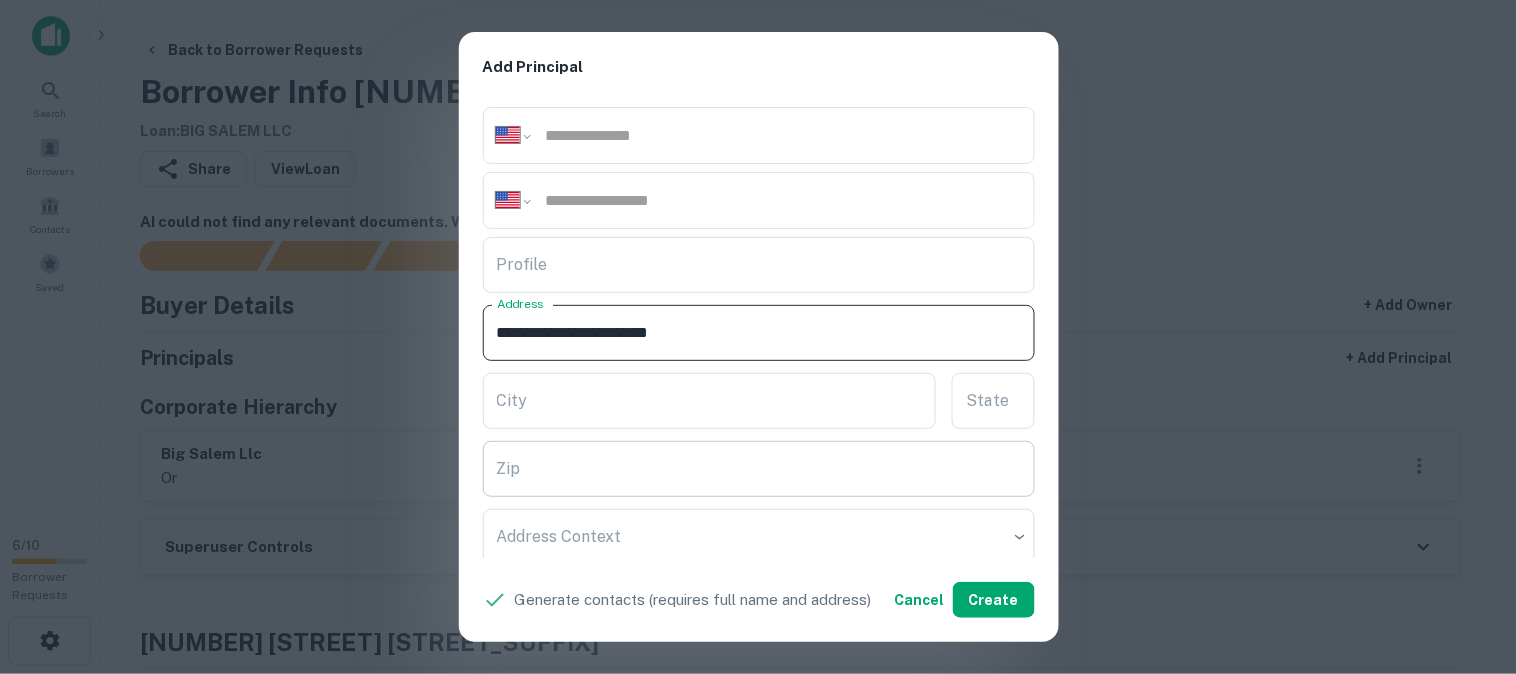 type on "**********" 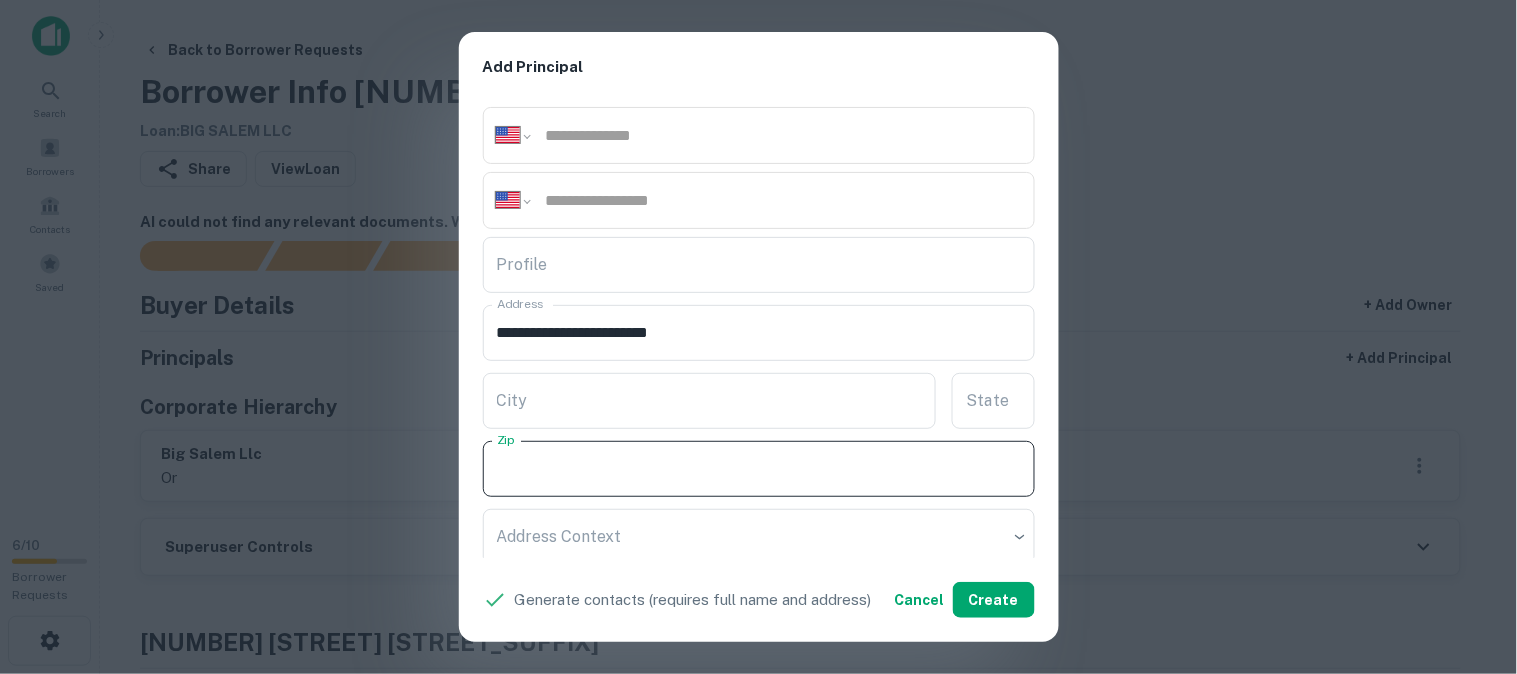 paste on "*****" 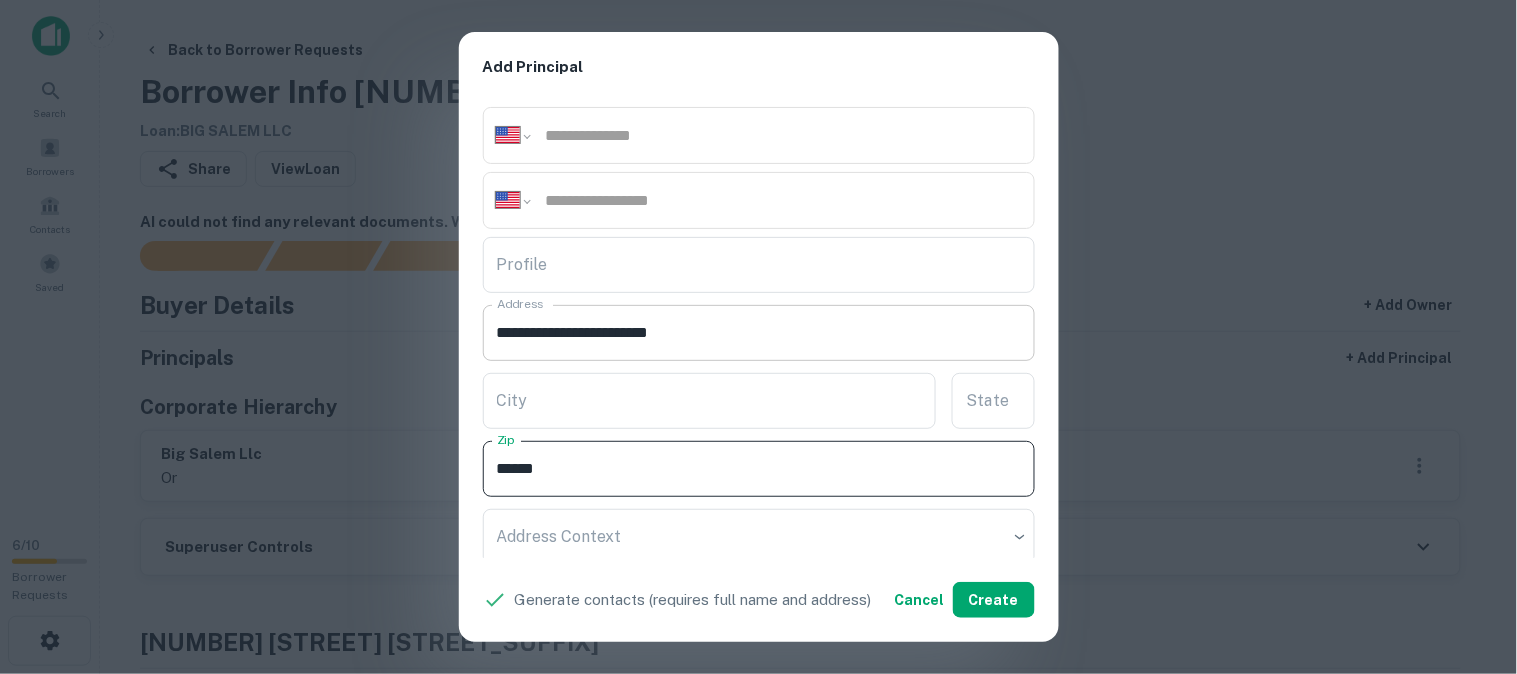 type on "*****" 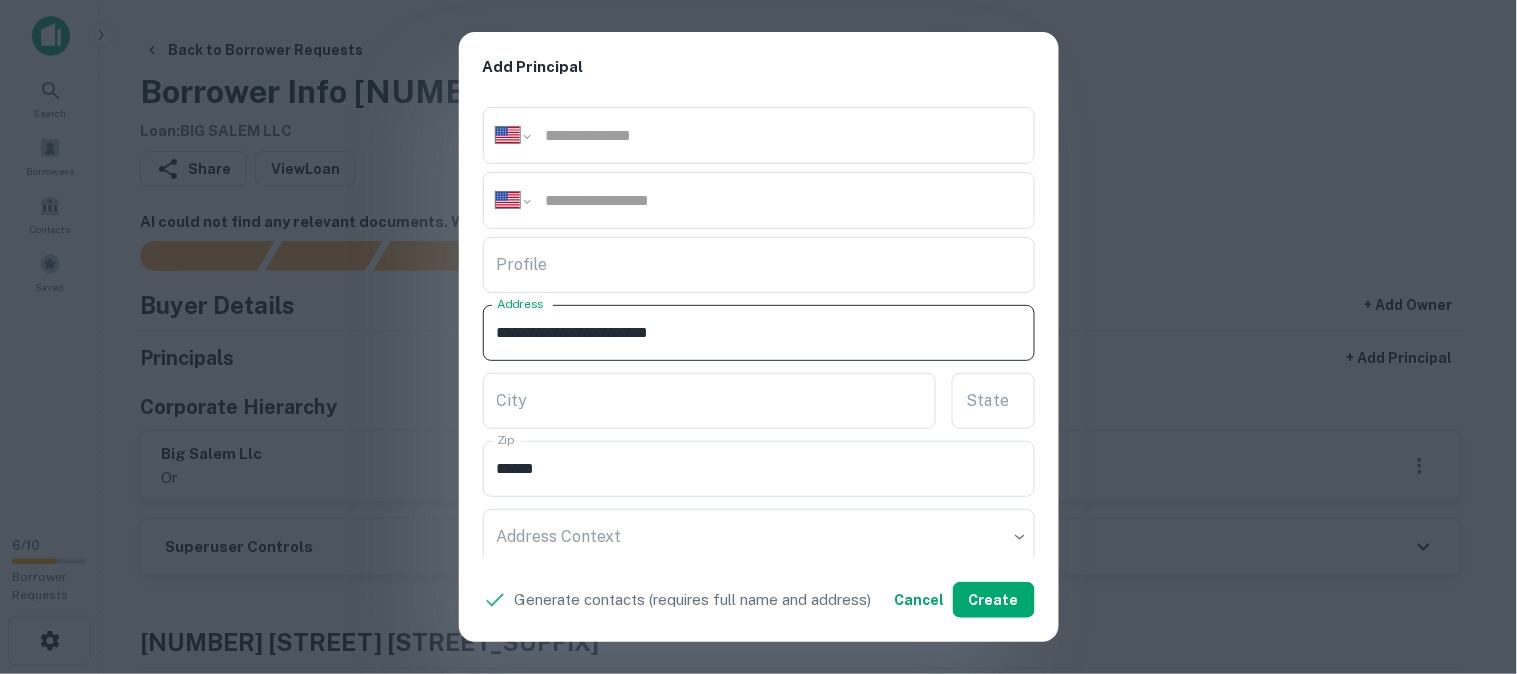 drag, startPoint x: 710, startPoint y: 332, endPoint x: 754, endPoint y: 338, distance: 44.407207 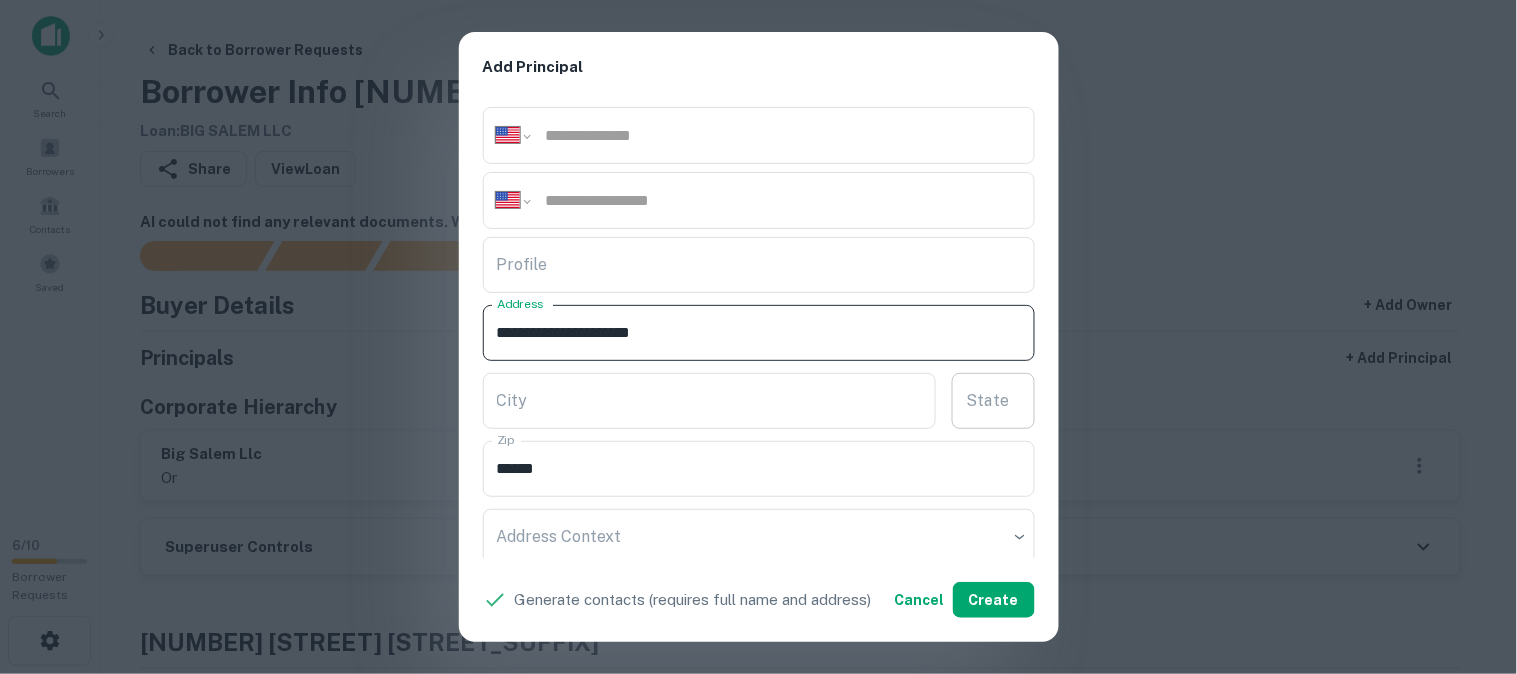 type on "**********" 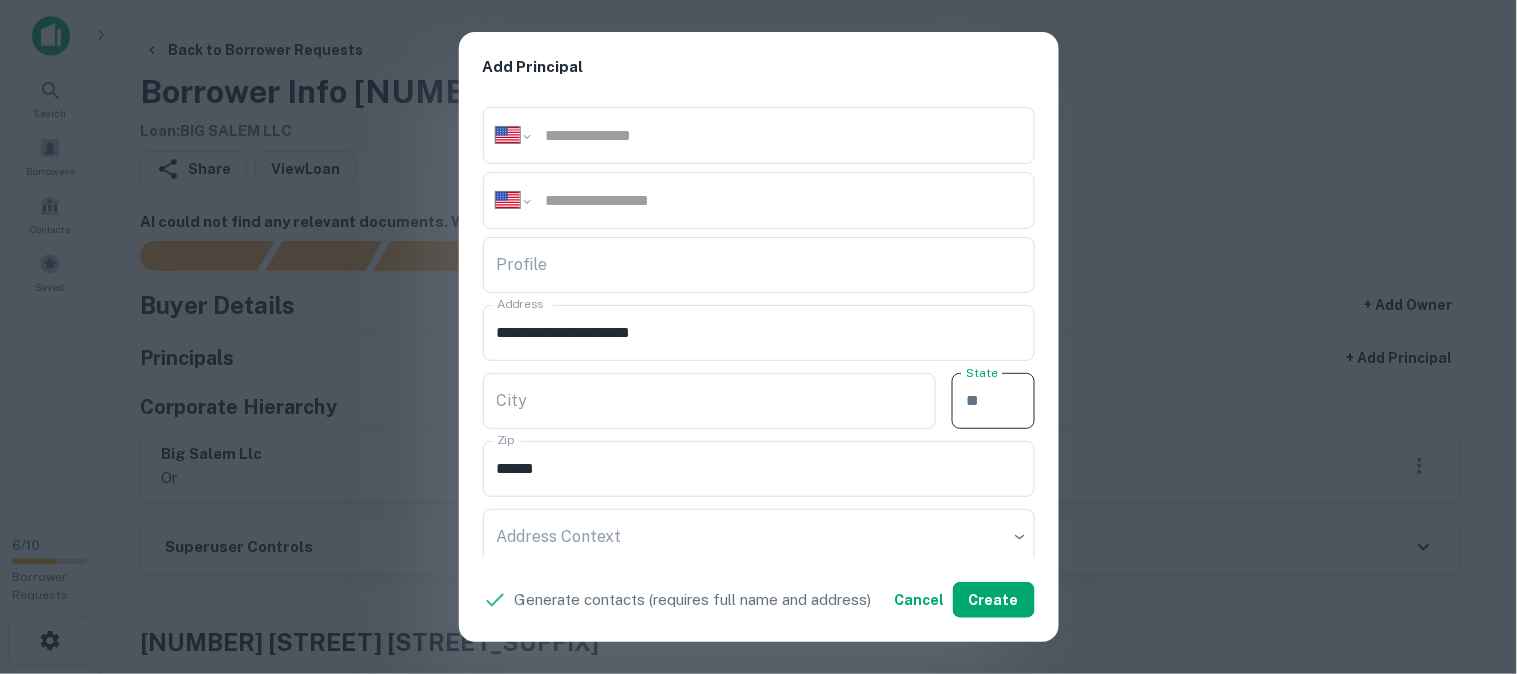 click on "State State" at bounding box center (993, 401) 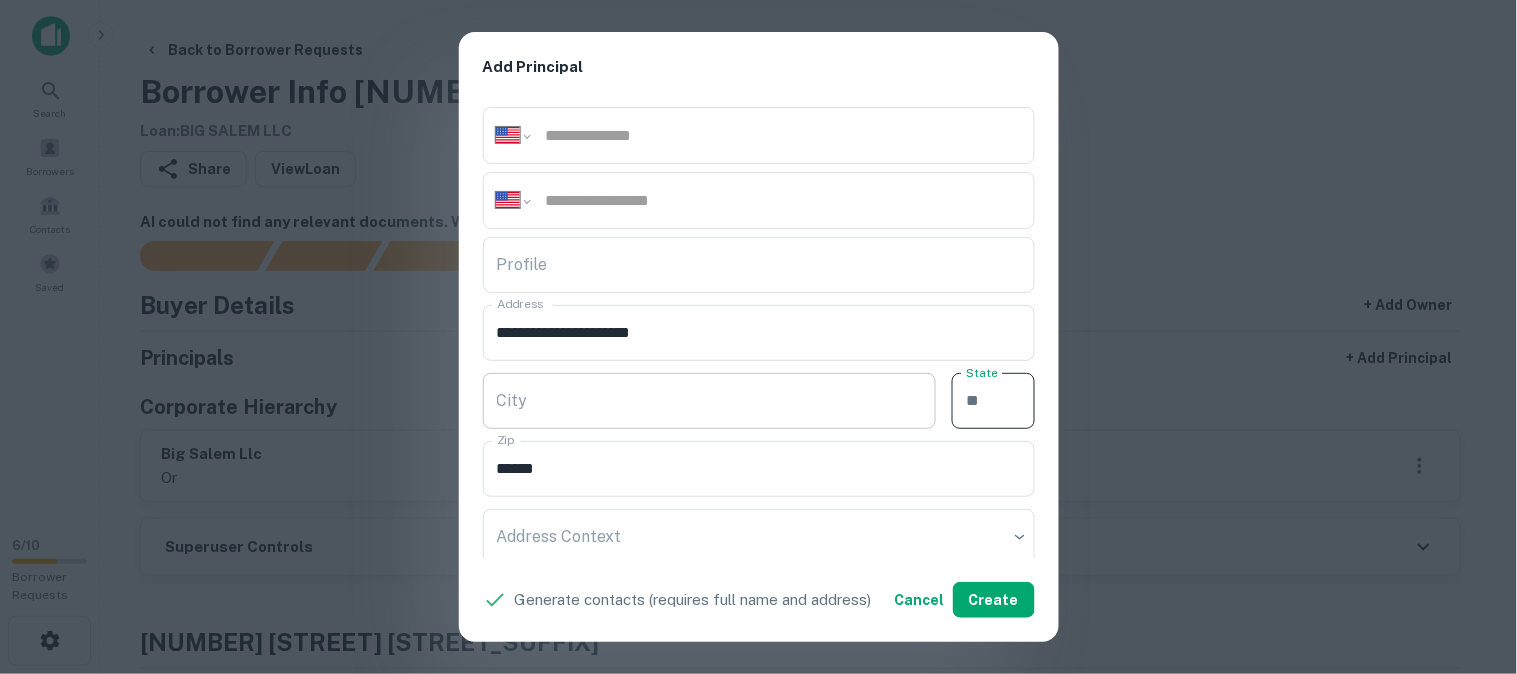 paste on "**" 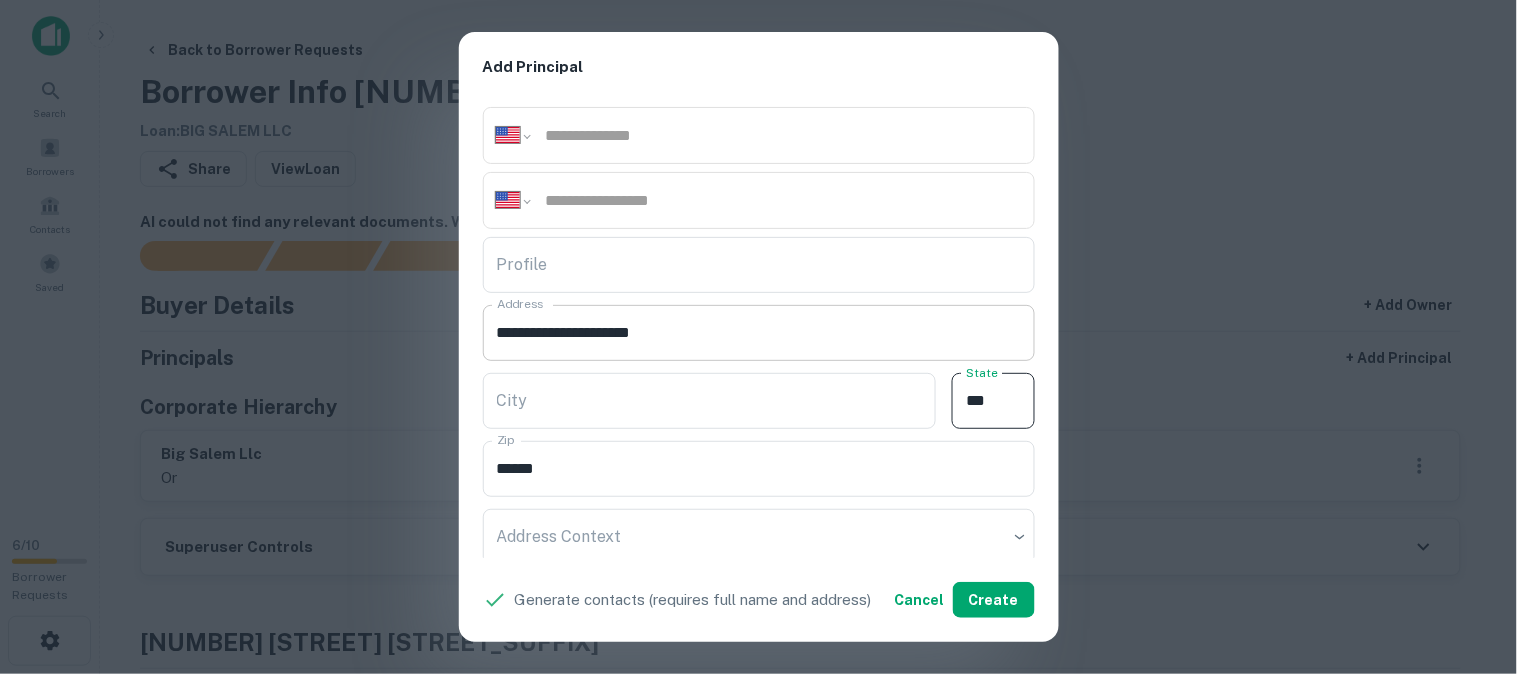 type on "**" 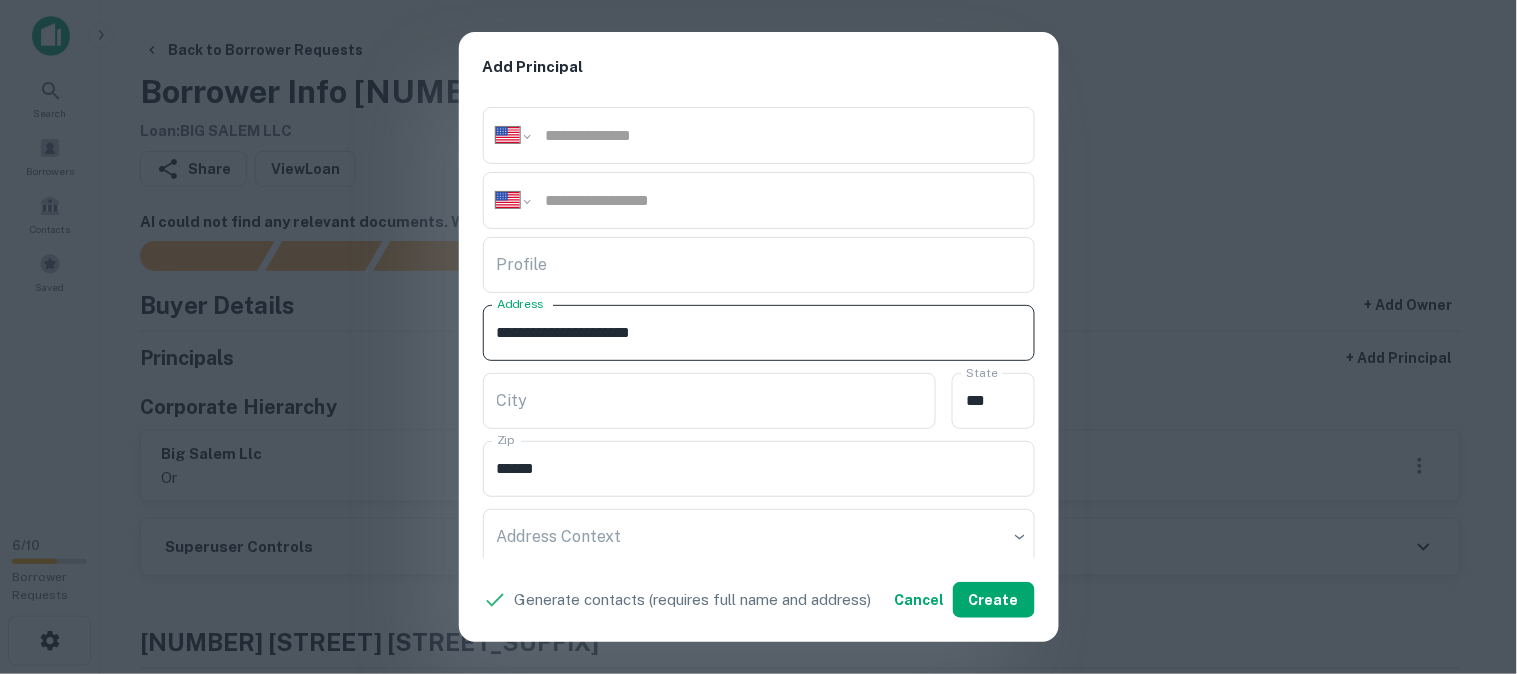 drag, startPoint x: 638, startPoint y: 324, endPoint x: 721, endPoint y: 347, distance: 86.127815 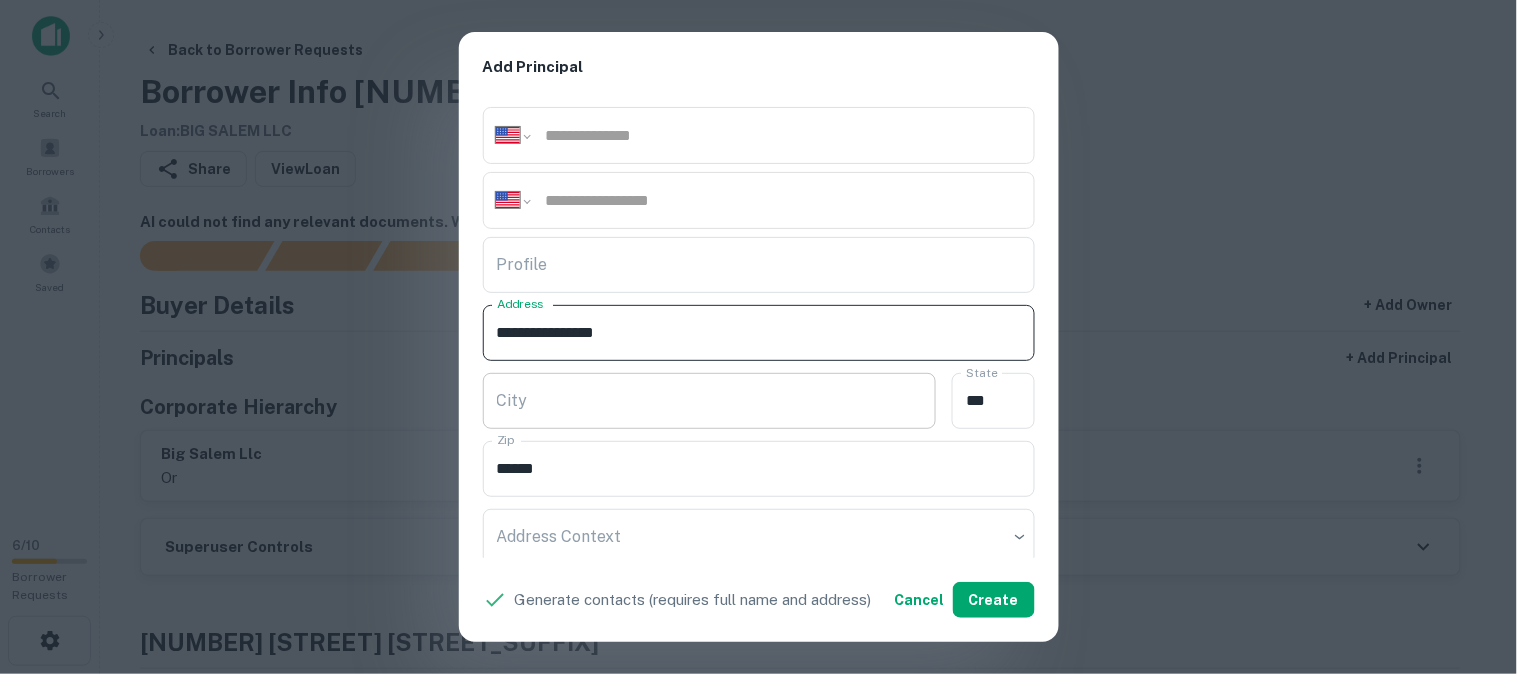 type on "**********" 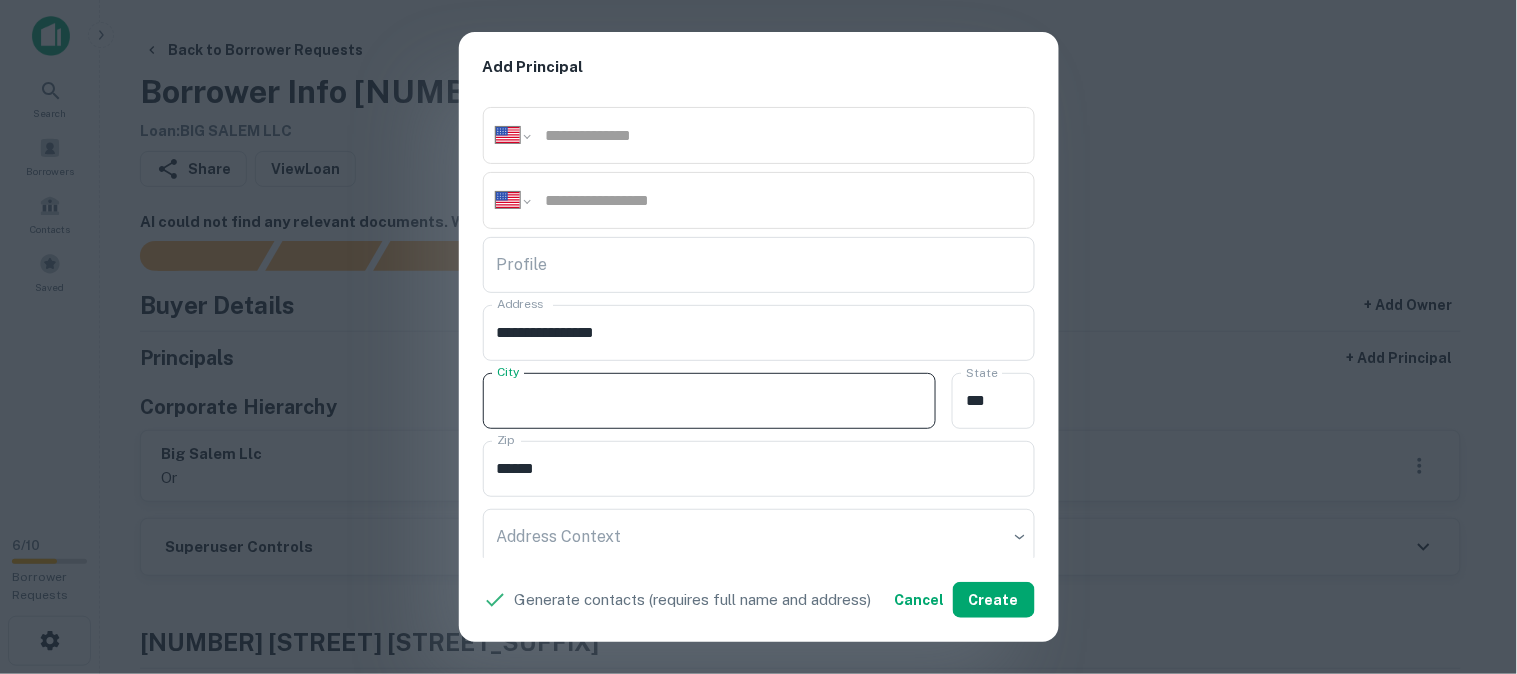 paste on "*****" 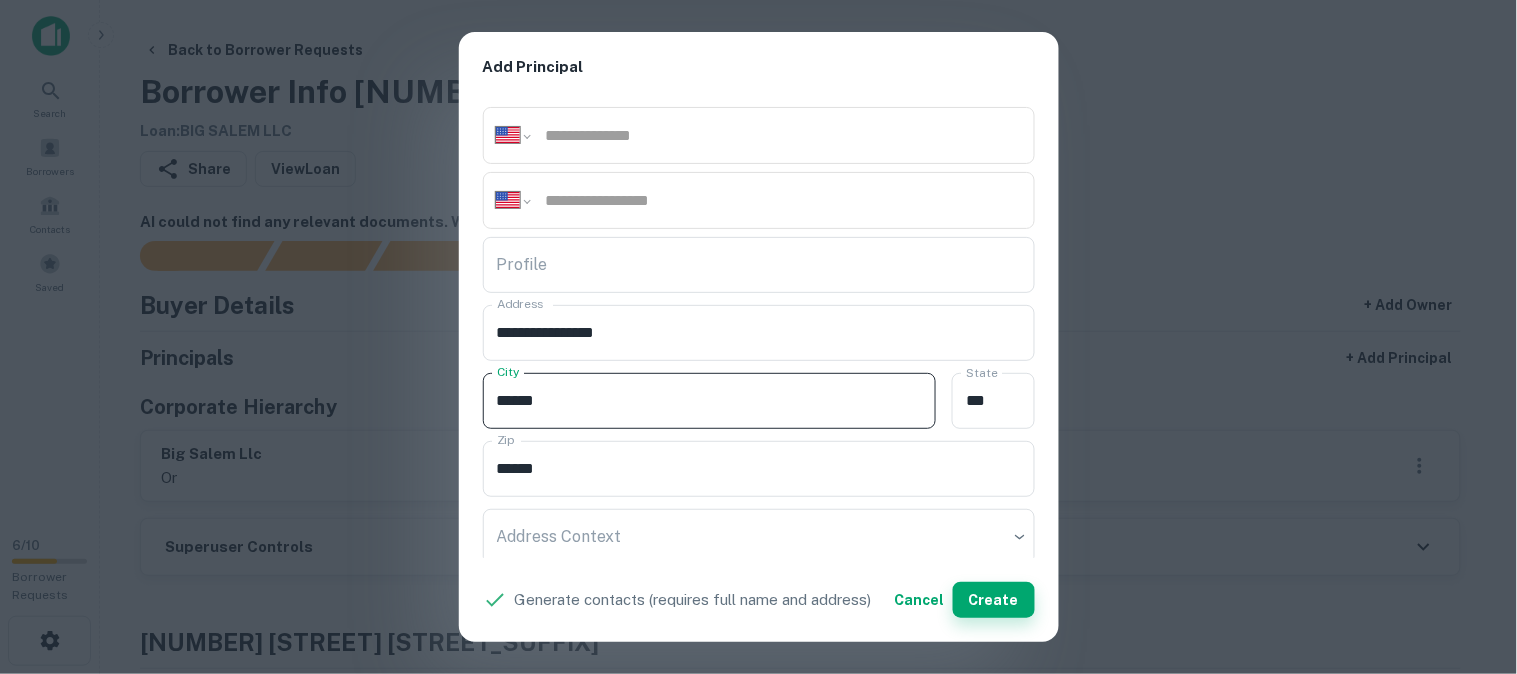 type on "*****" 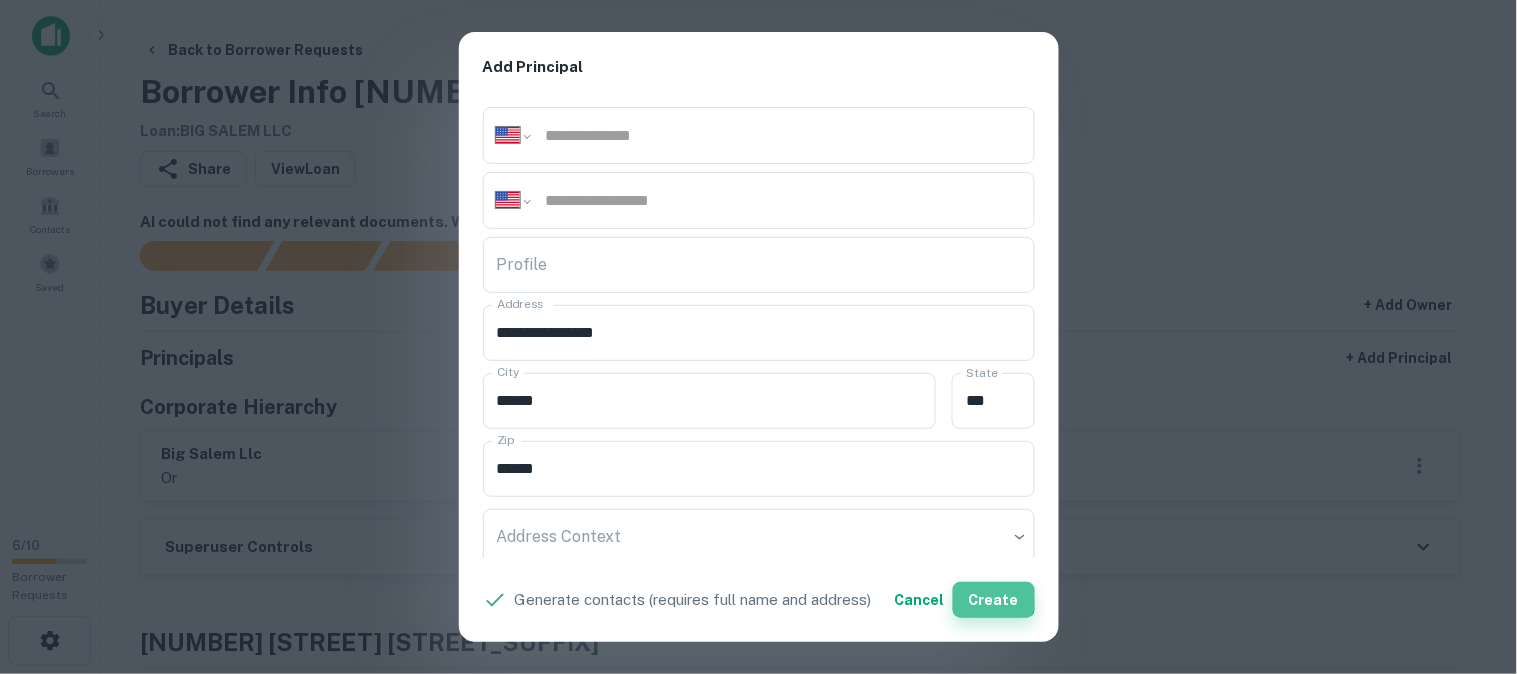 click on "Create" at bounding box center (994, 600) 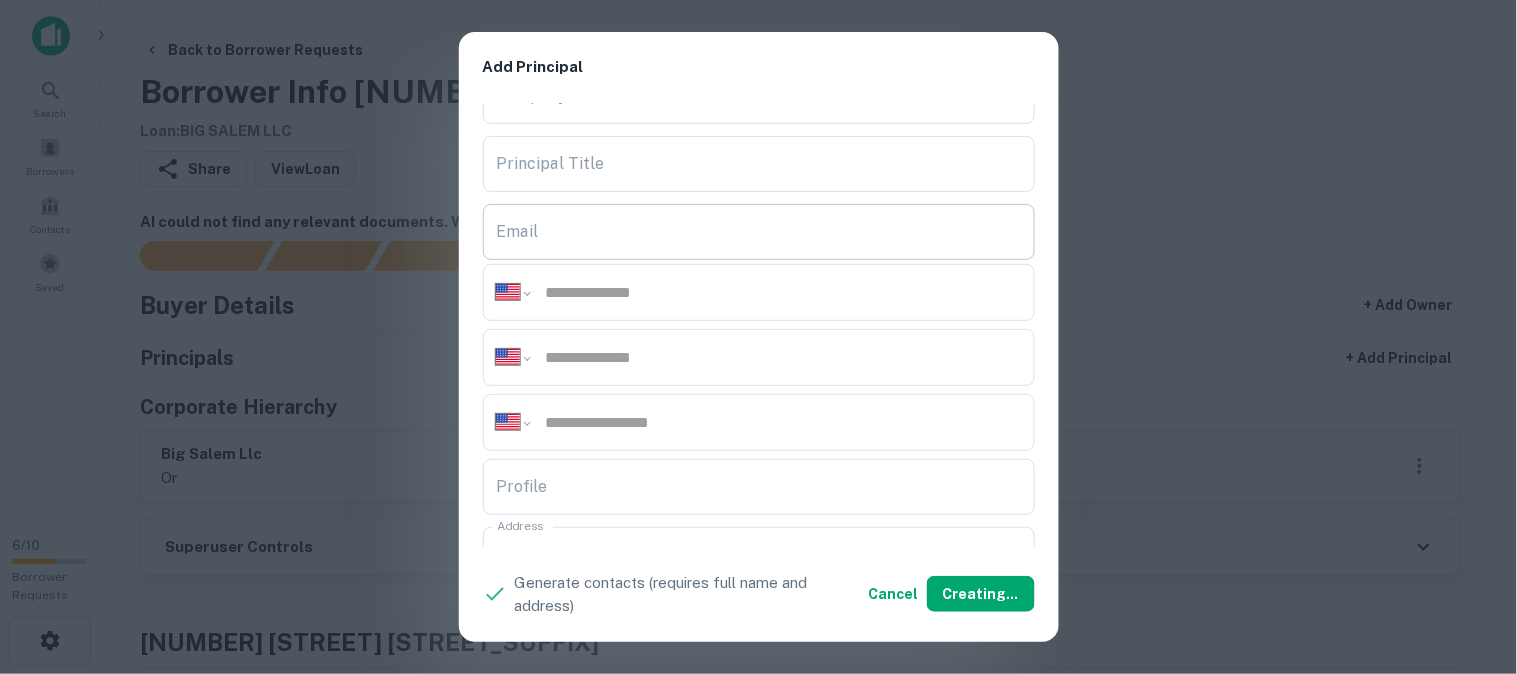 scroll, scrollTop: 0, scrollLeft: 0, axis: both 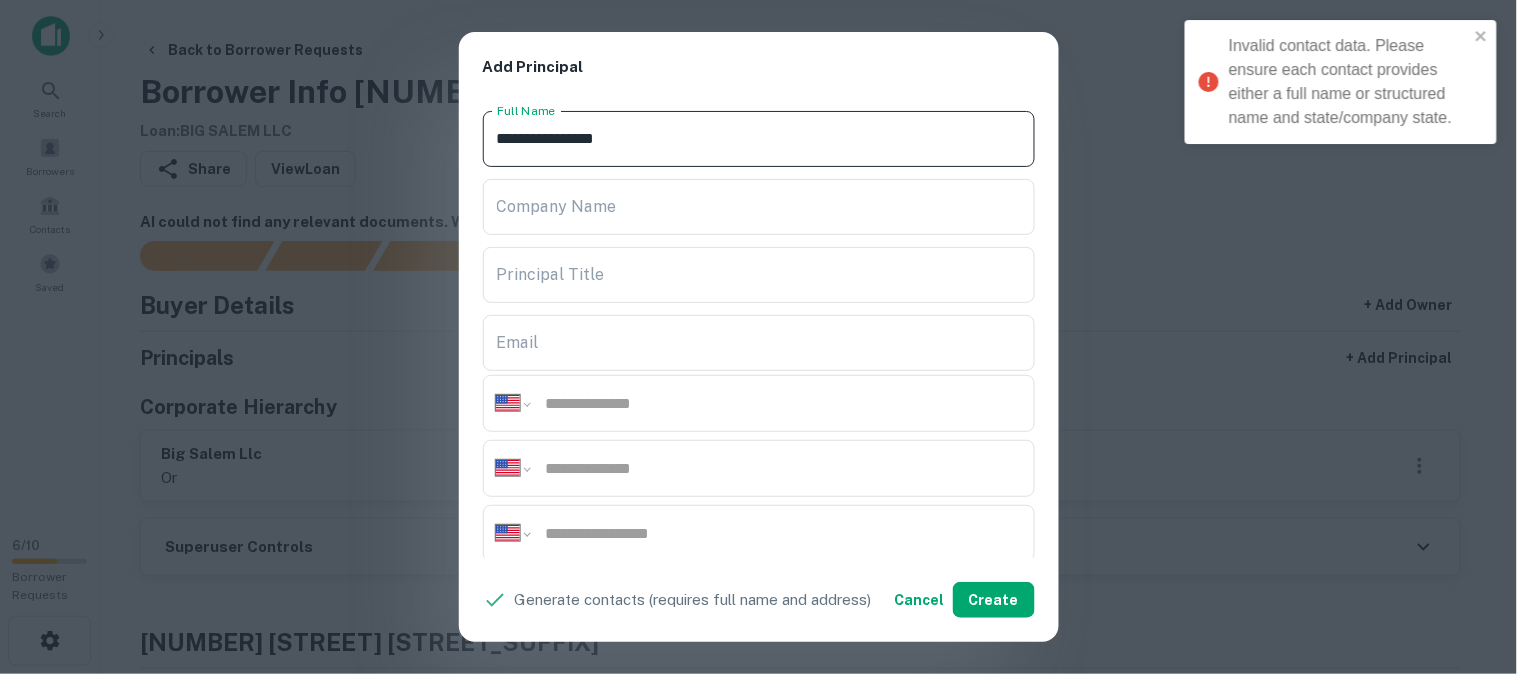drag, startPoint x: 690, startPoint y: 151, endPoint x: 440, endPoint y: 160, distance: 250.16194 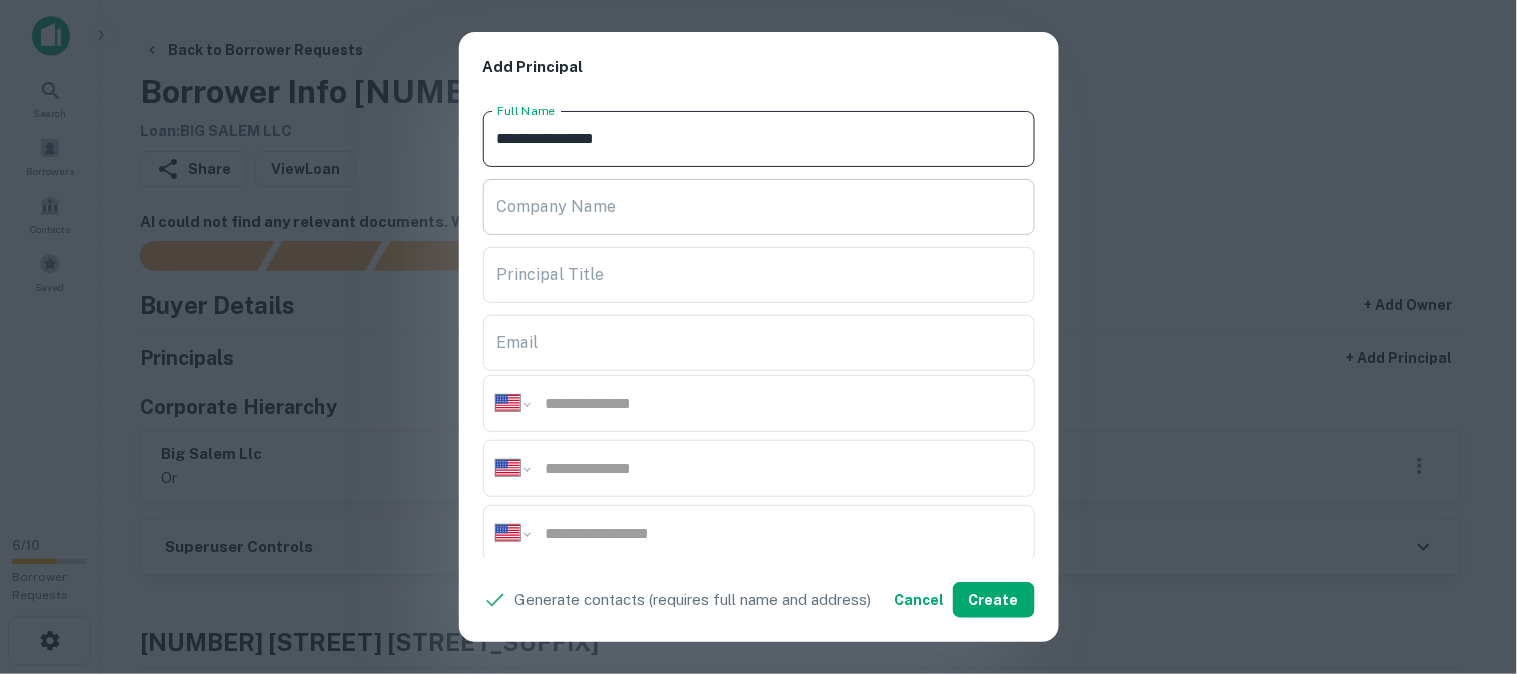 paste 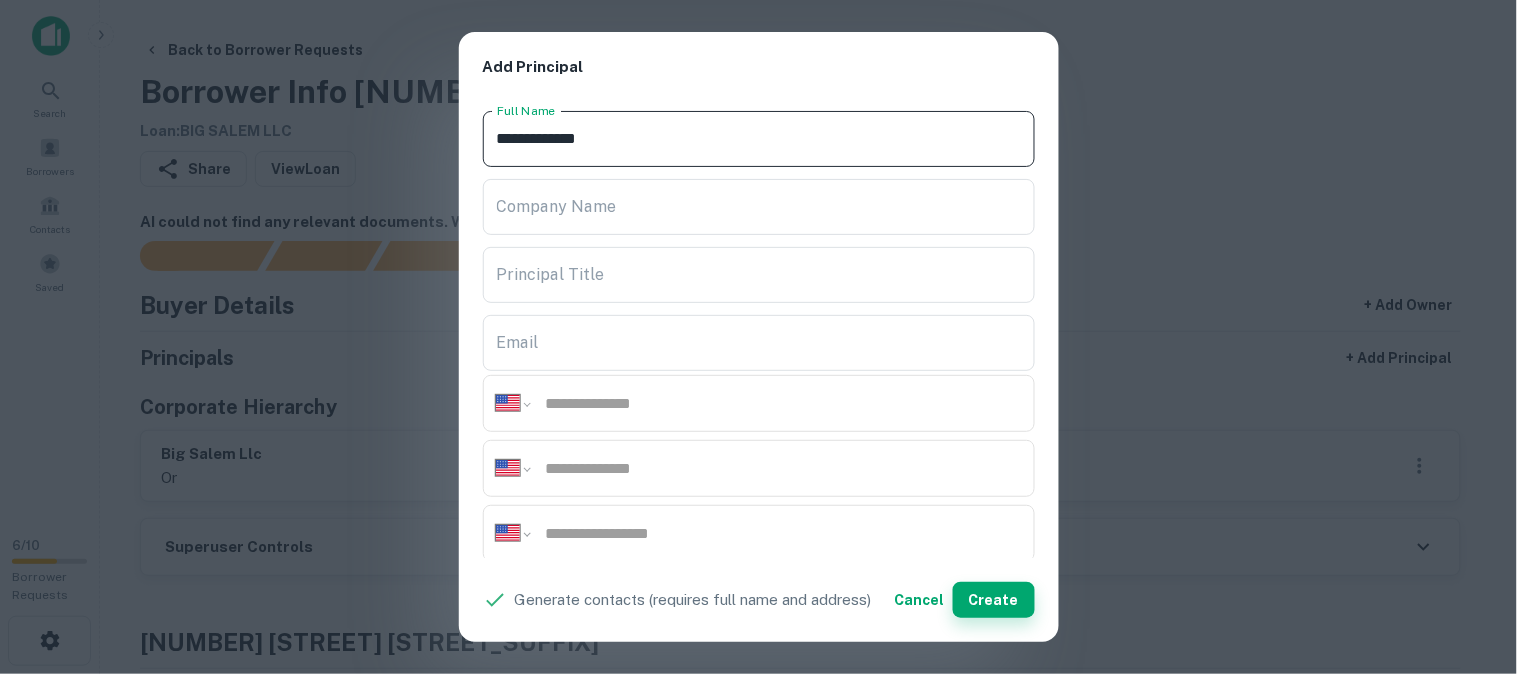 type on "**********" 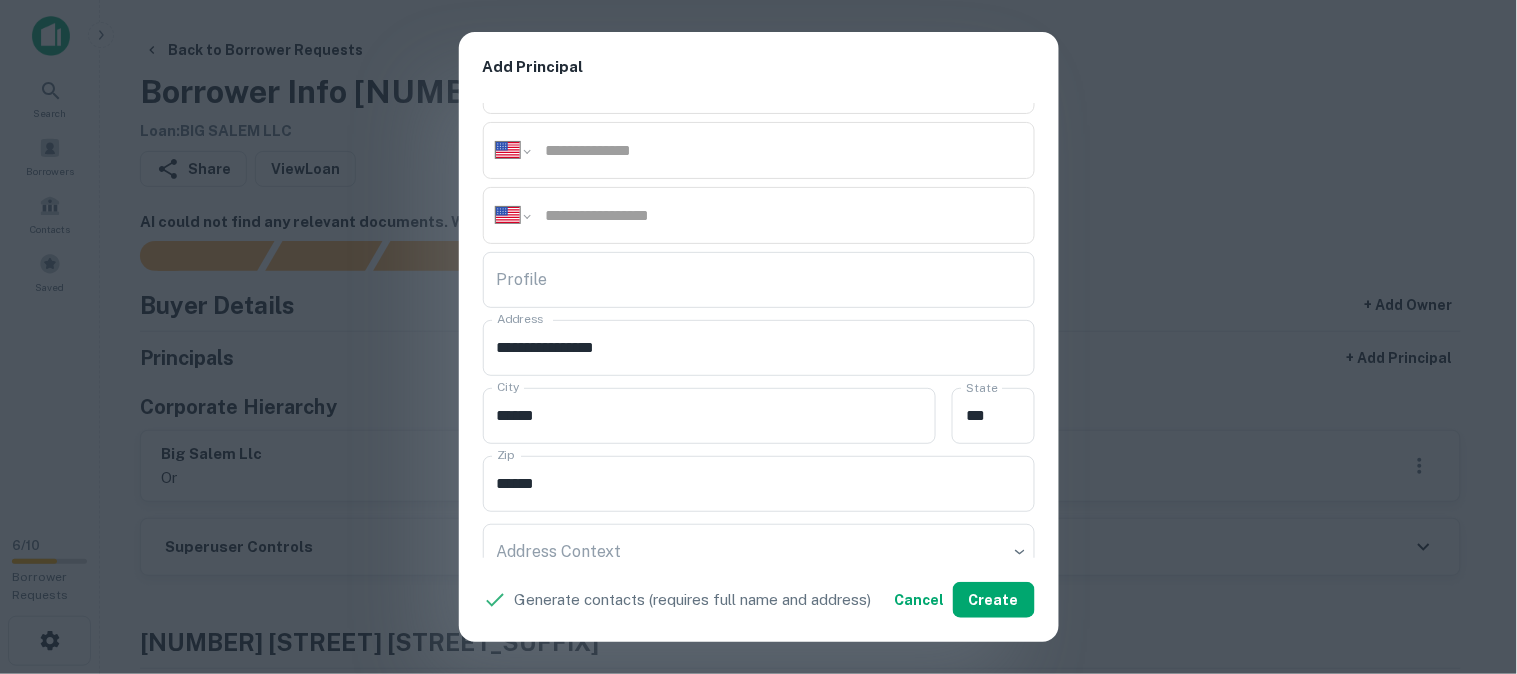 scroll, scrollTop: 444, scrollLeft: 0, axis: vertical 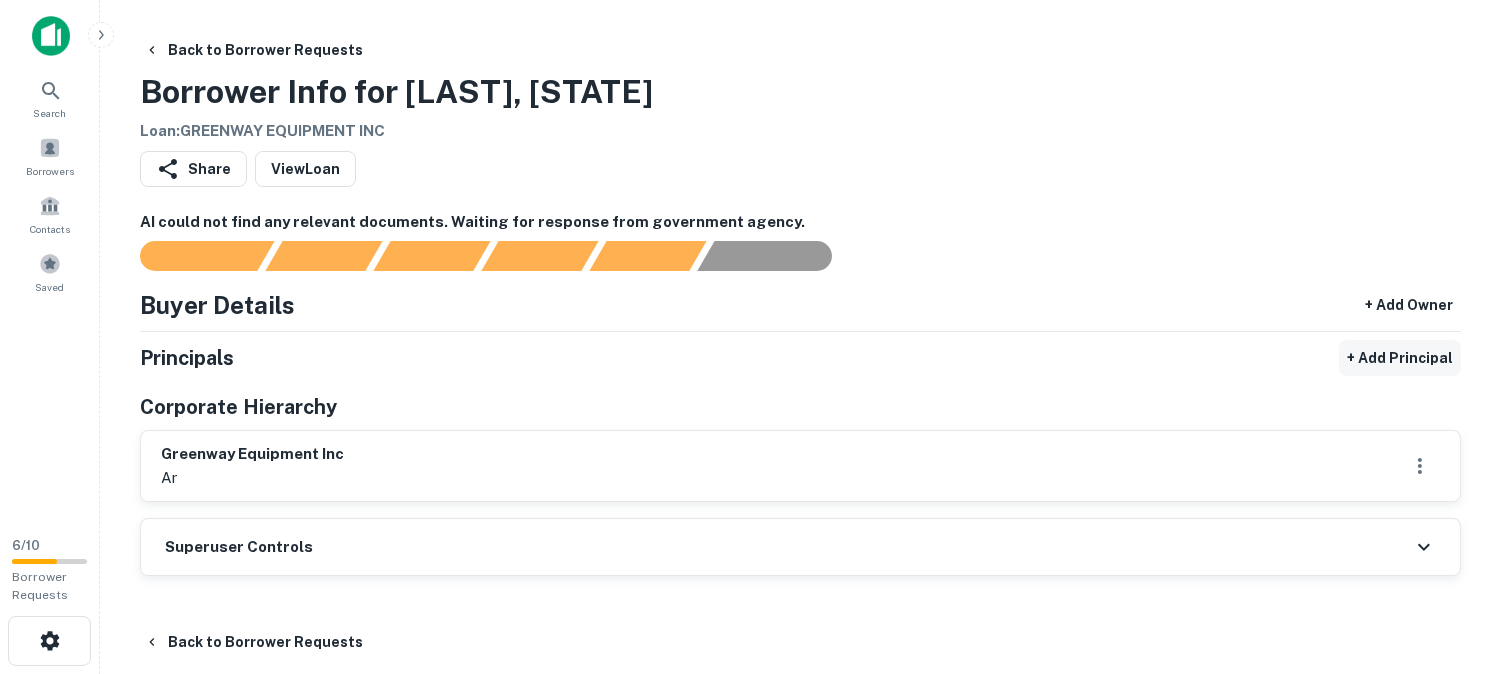 click on "+ Add Principal" at bounding box center (1400, 358) 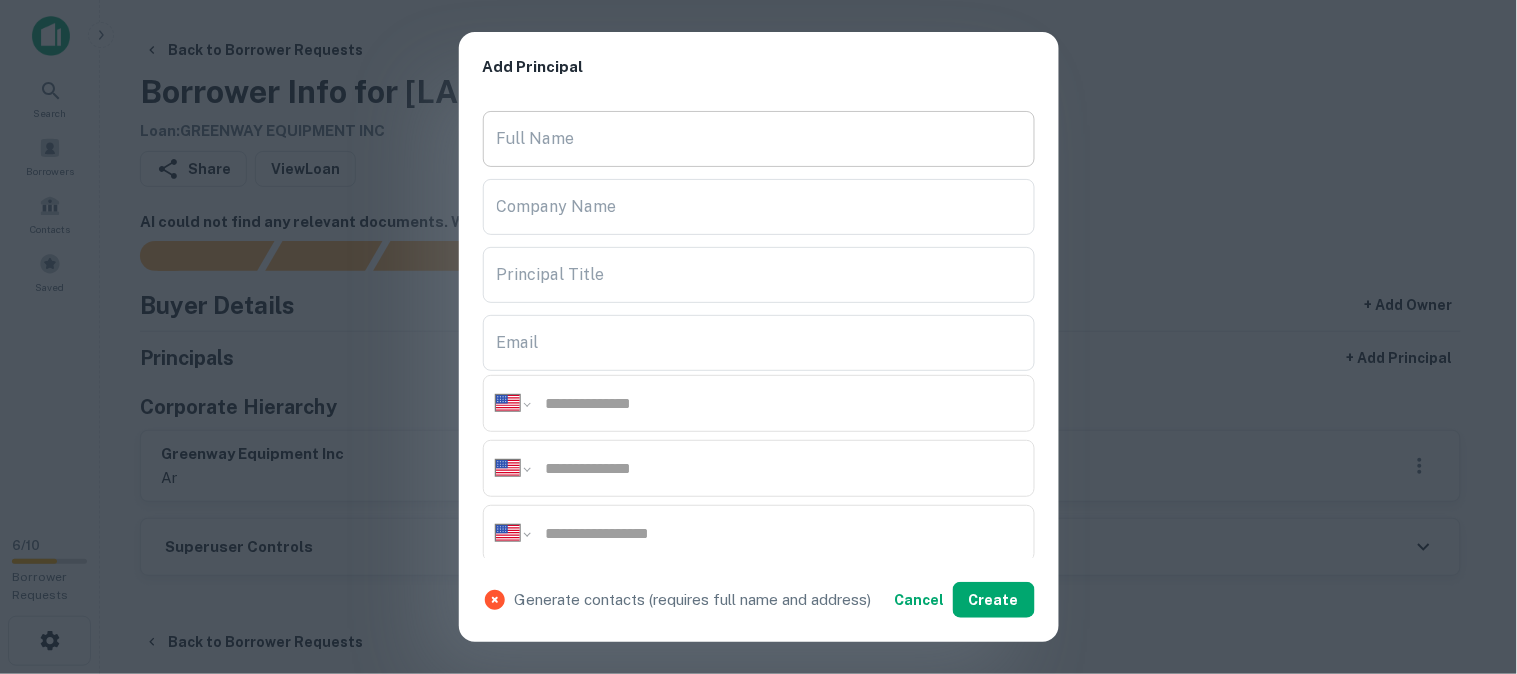 click on "Full Name" at bounding box center [759, 139] 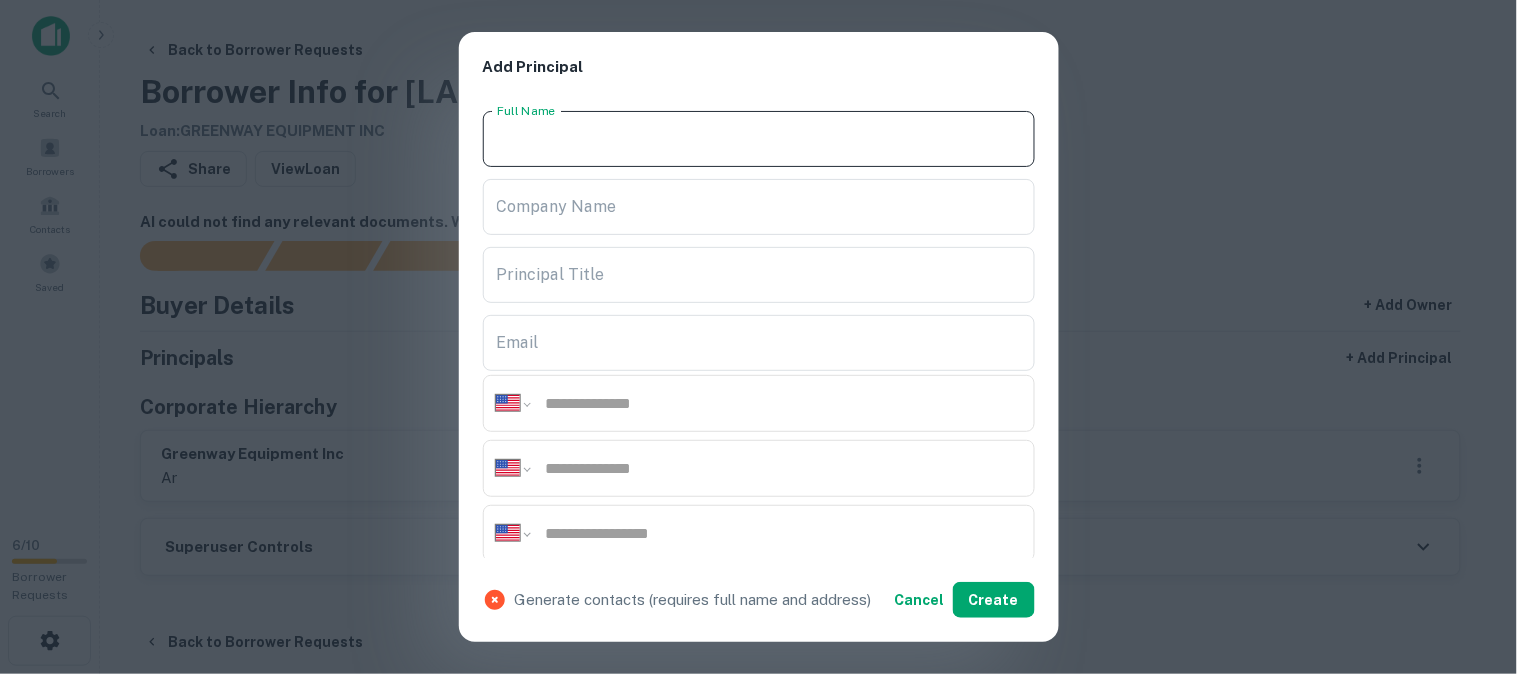 paste on "**********" 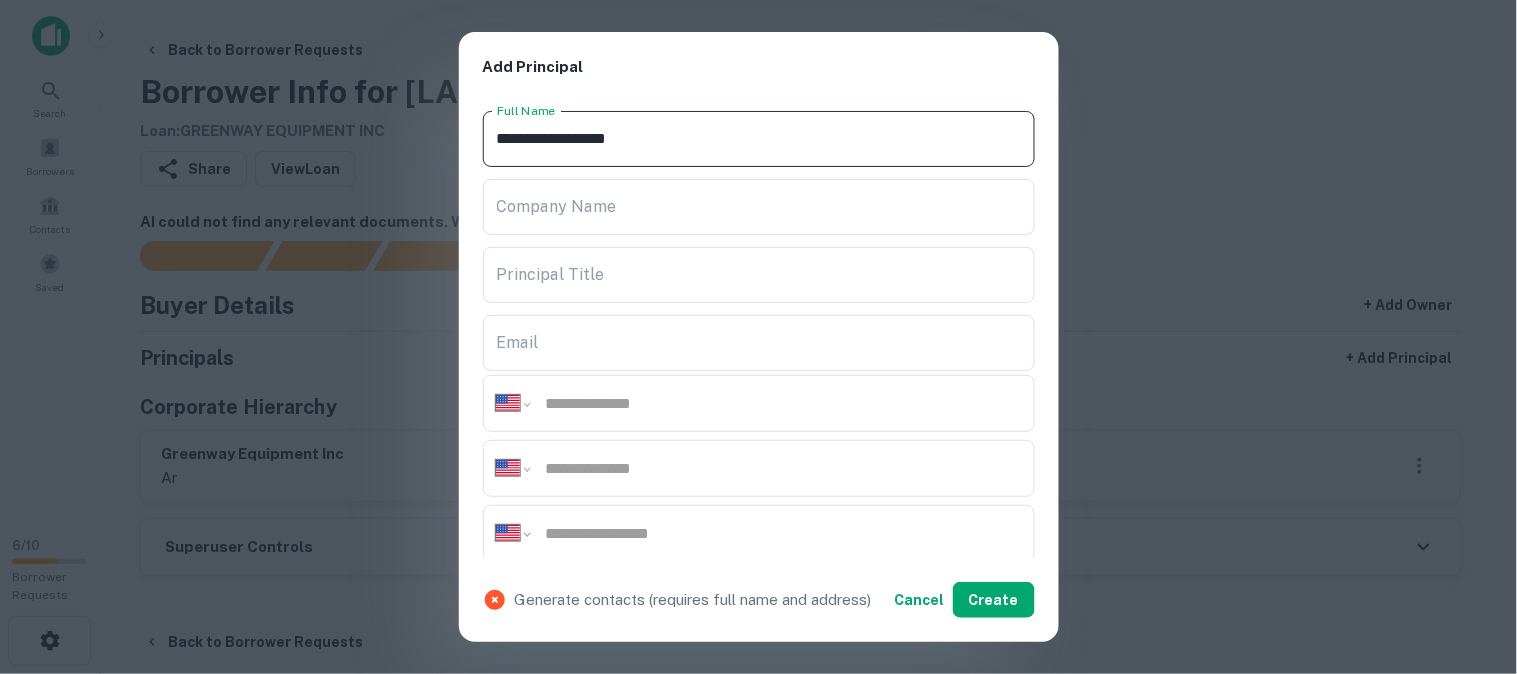 type on "**********" 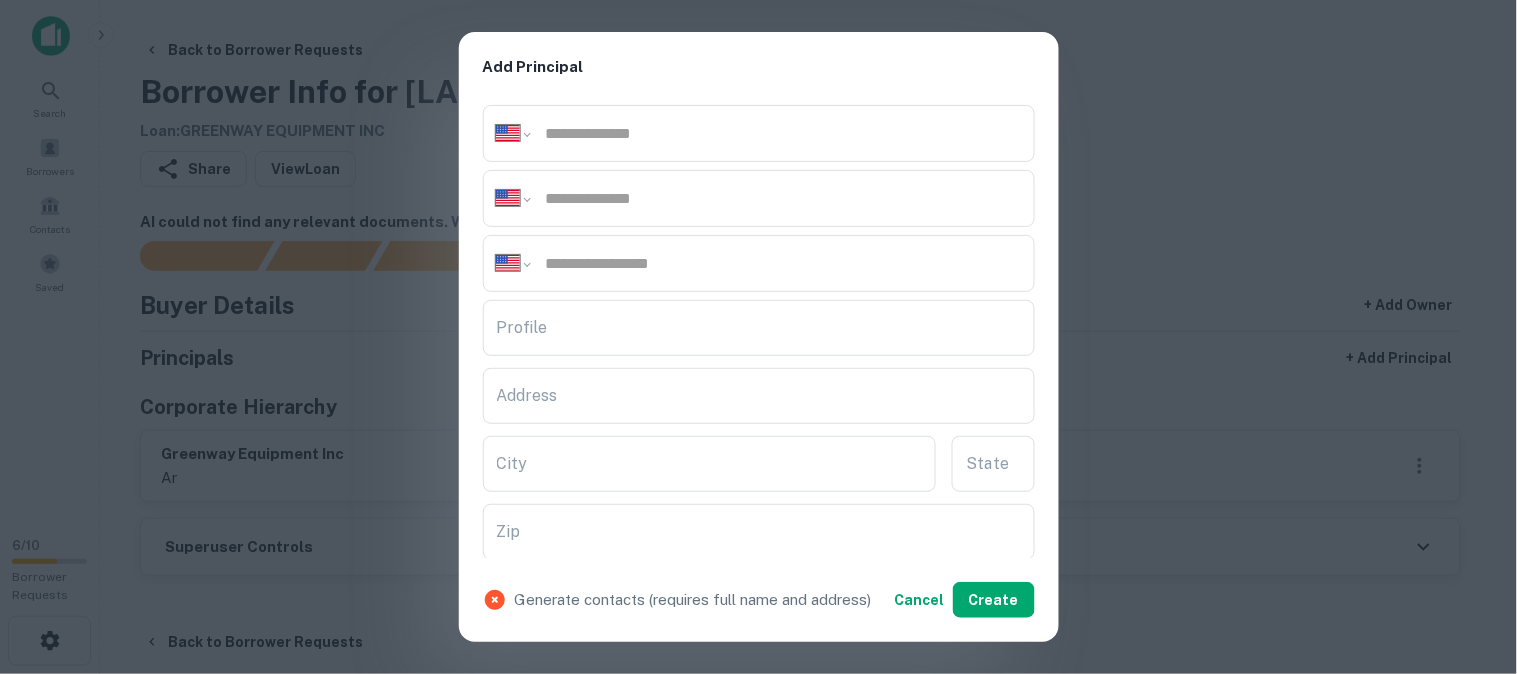 scroll, scrollTop: 333, scrollLeft: 0, axis: vertical 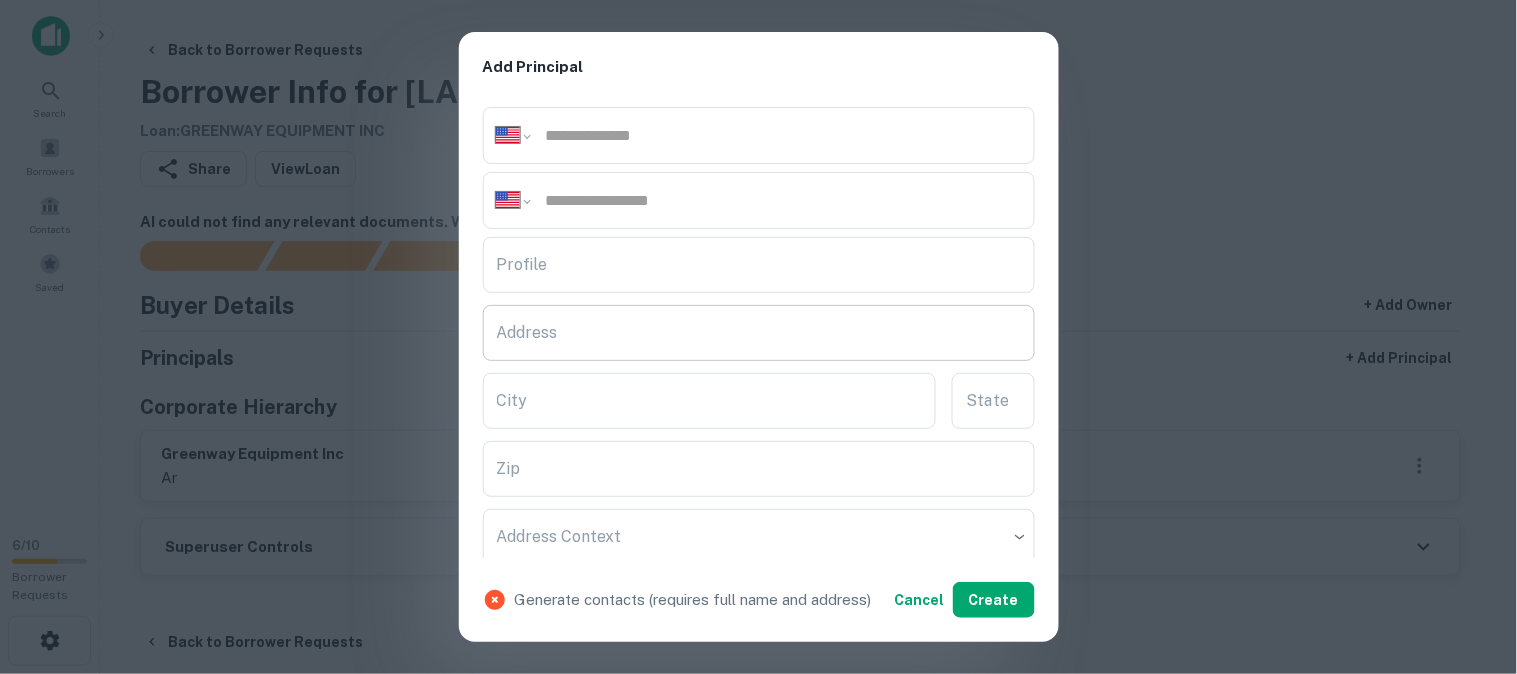 click on "Address" at bounding box center (759, 333) 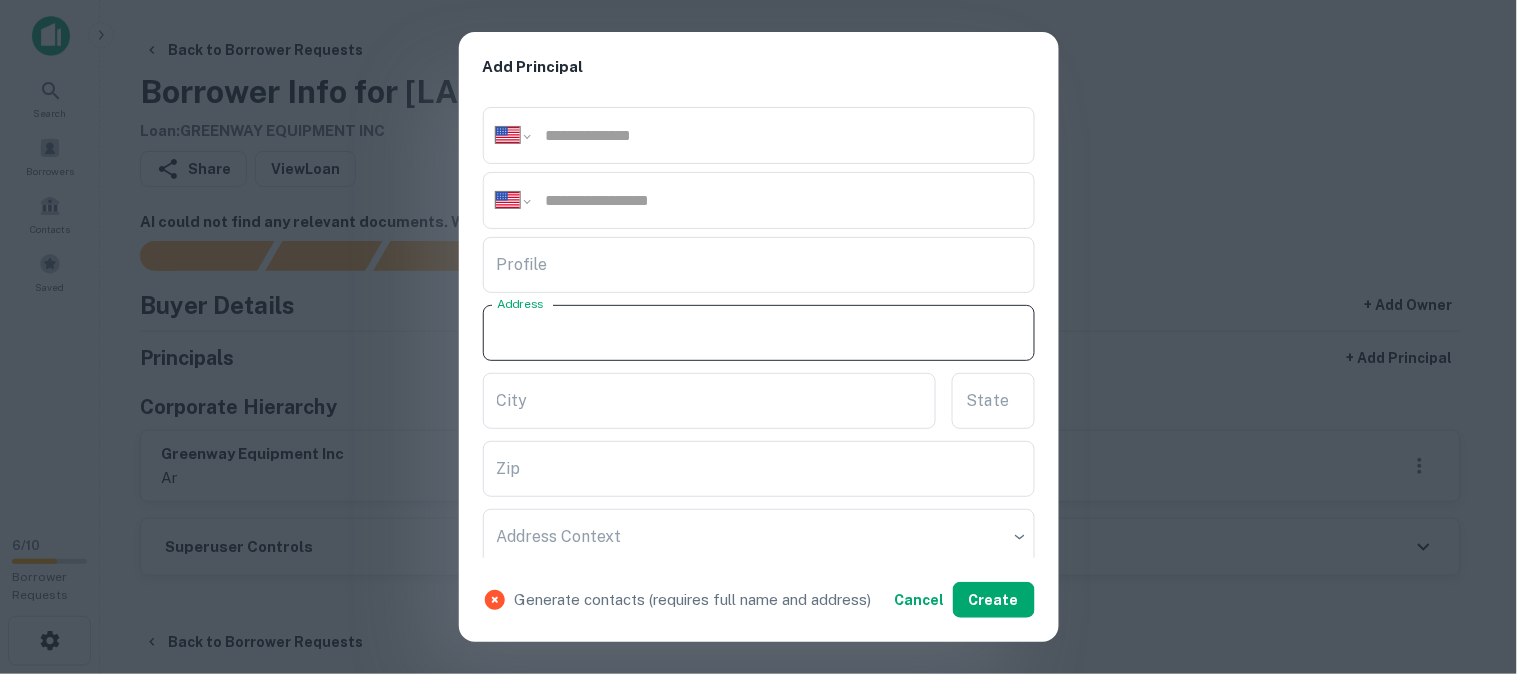 paste on "**********" 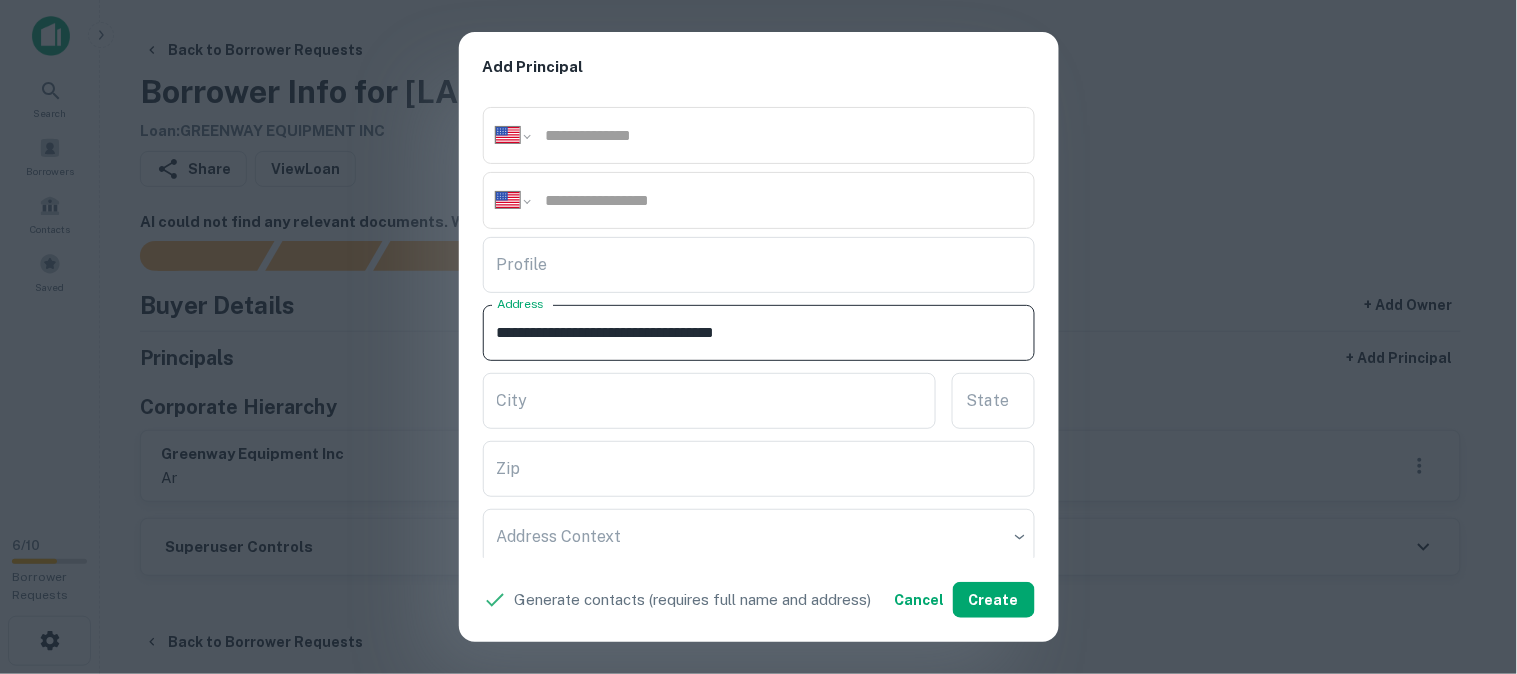 drag, startPoint x: 782, startPoint y: 331, endPoint x: 853, endPoint y: 331, distance: 71 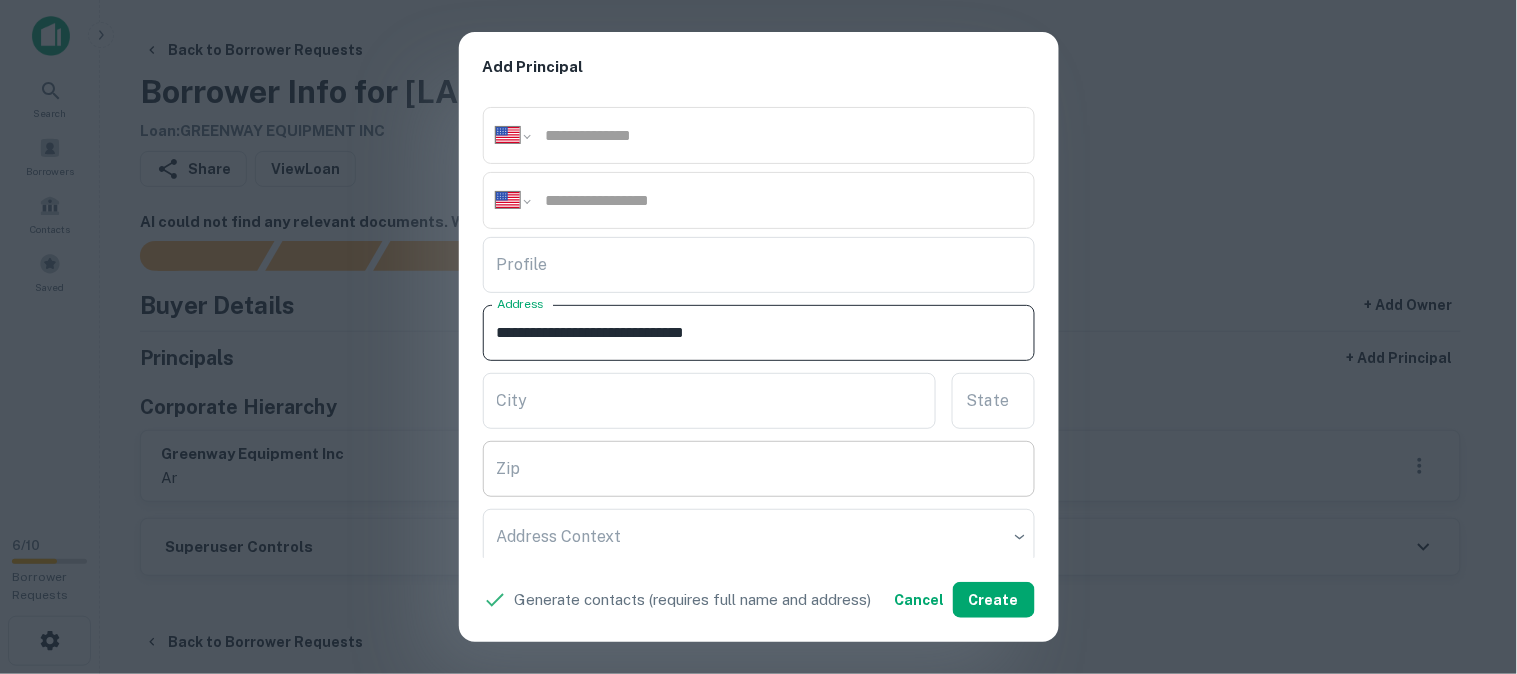 type on "**********" 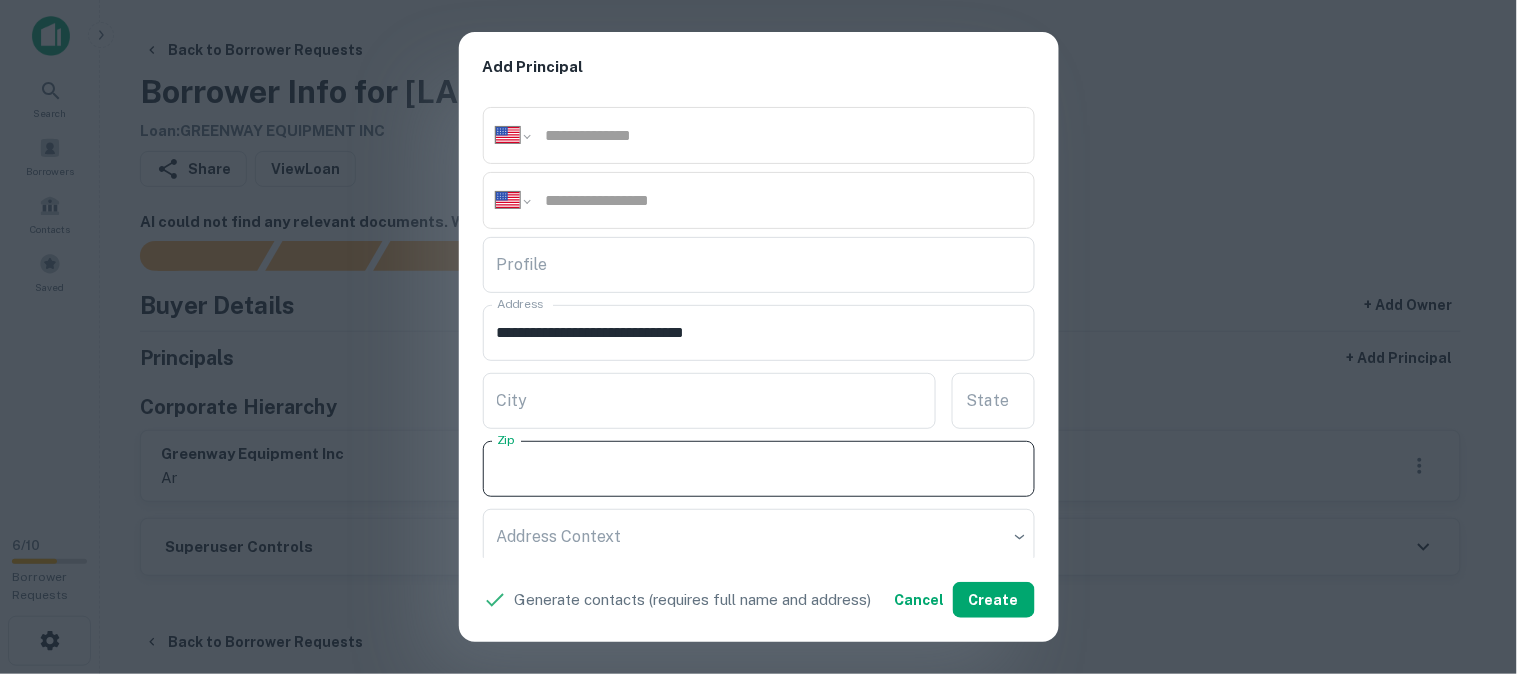 paste on "*****" 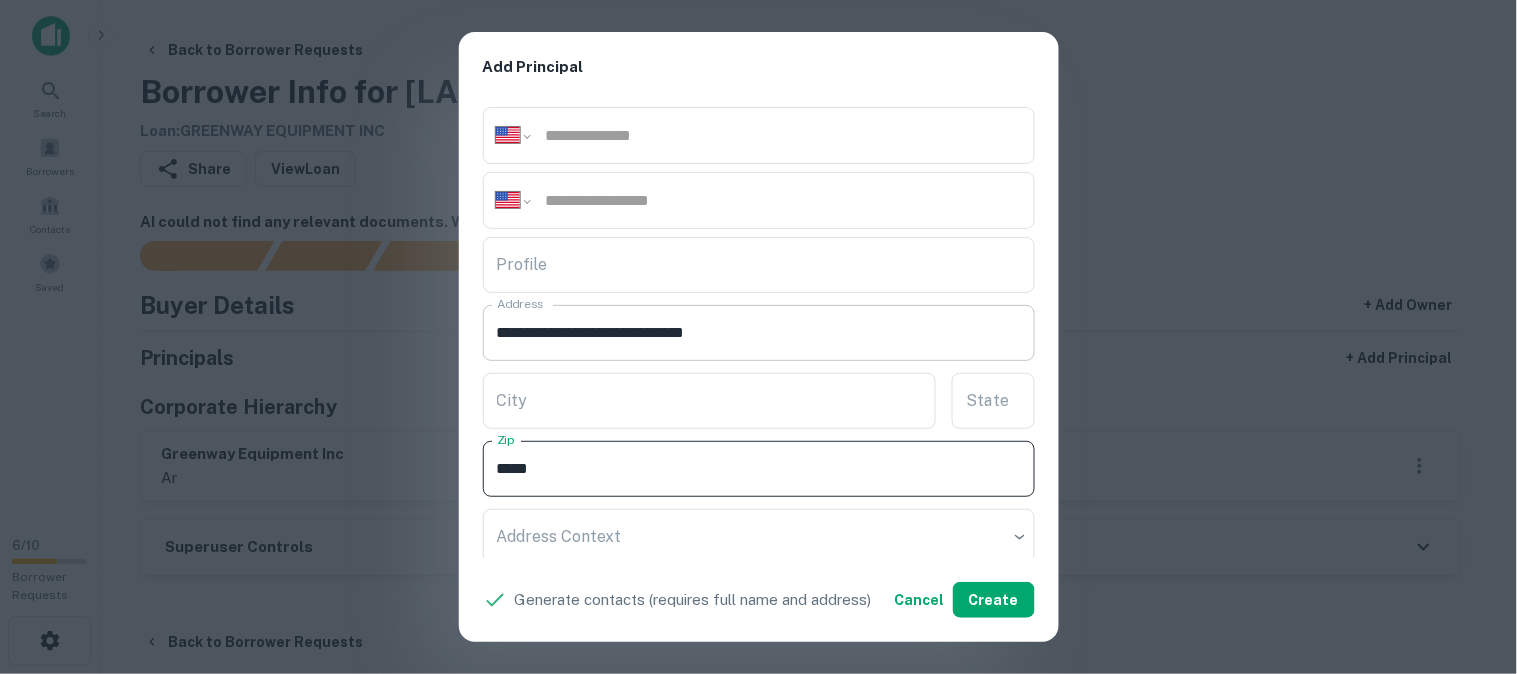 type on "*****" 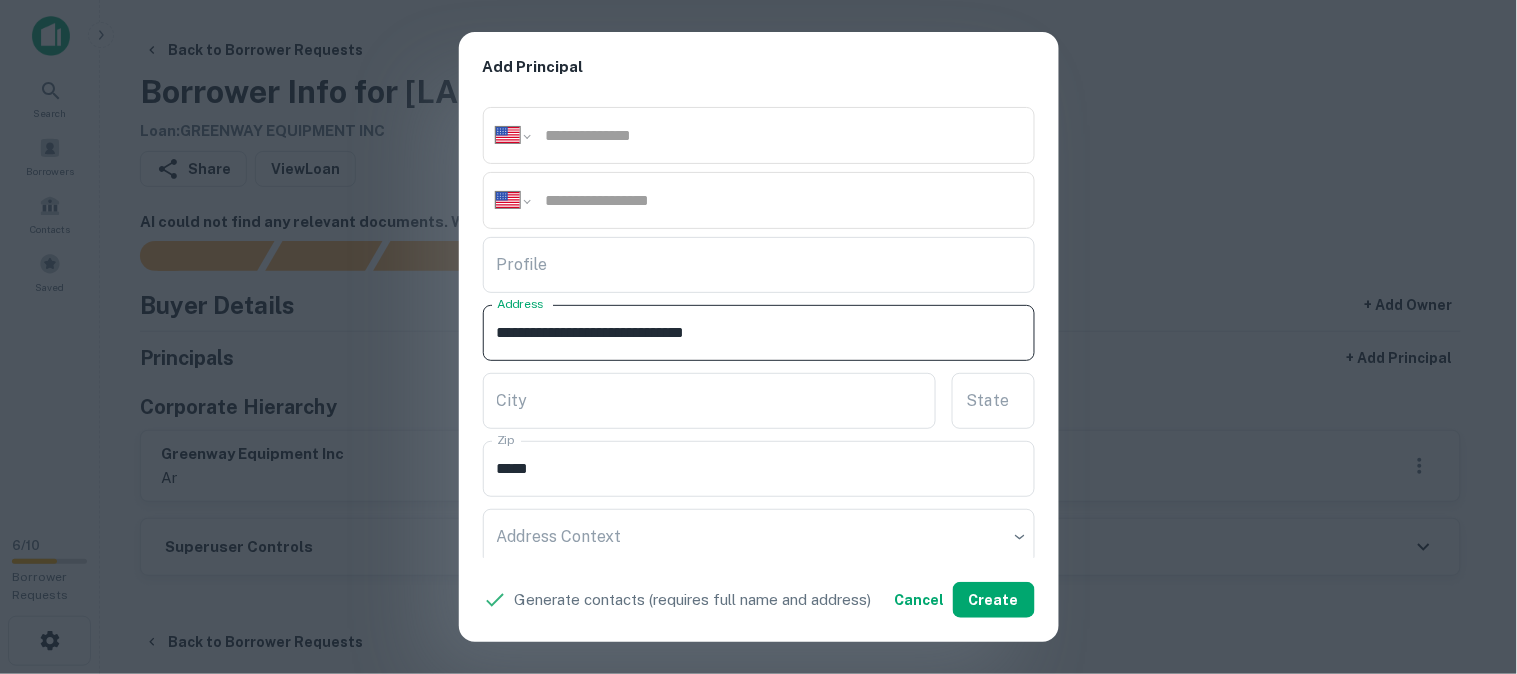 drag, startPoint x: 756, startPoint y: 327, endPoint x: 798, endPoint y: 337, distance: 43.174065 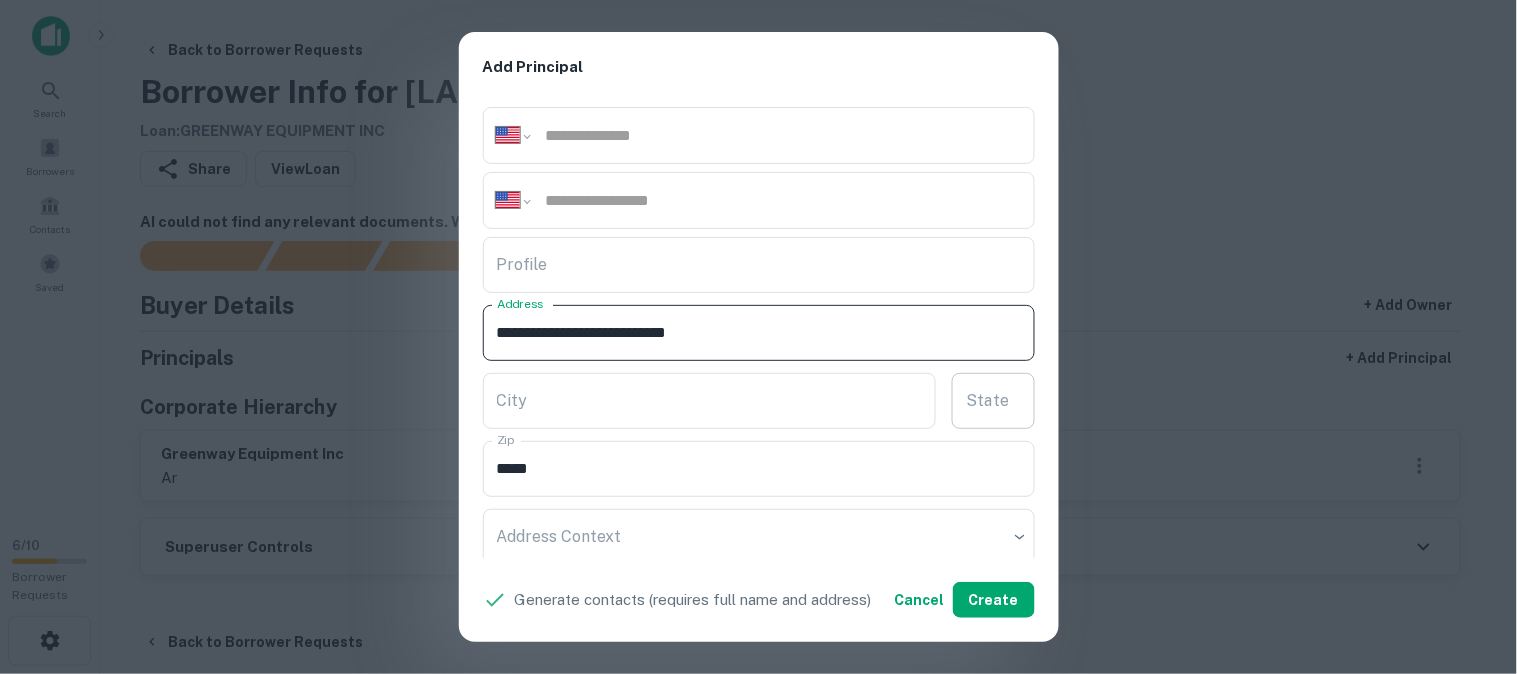 type on "**********" 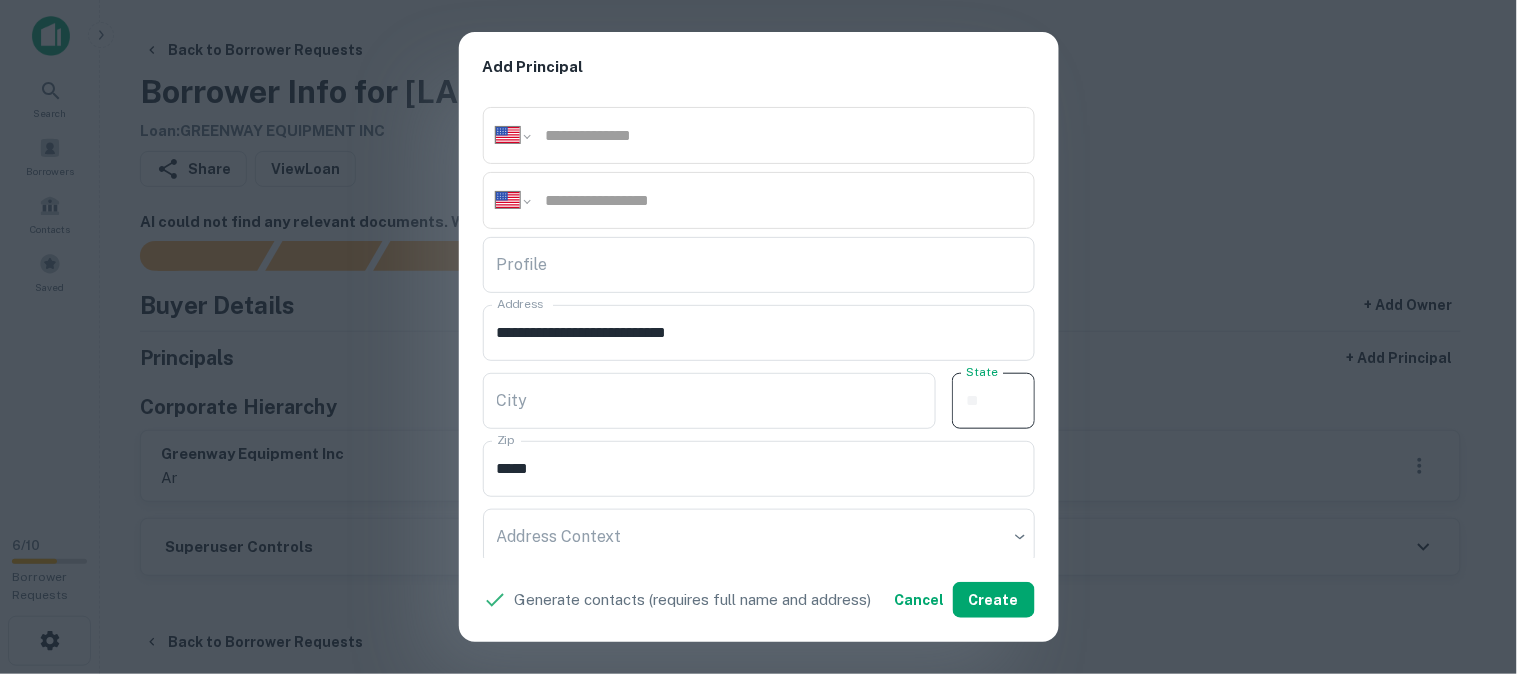 paste on "**" 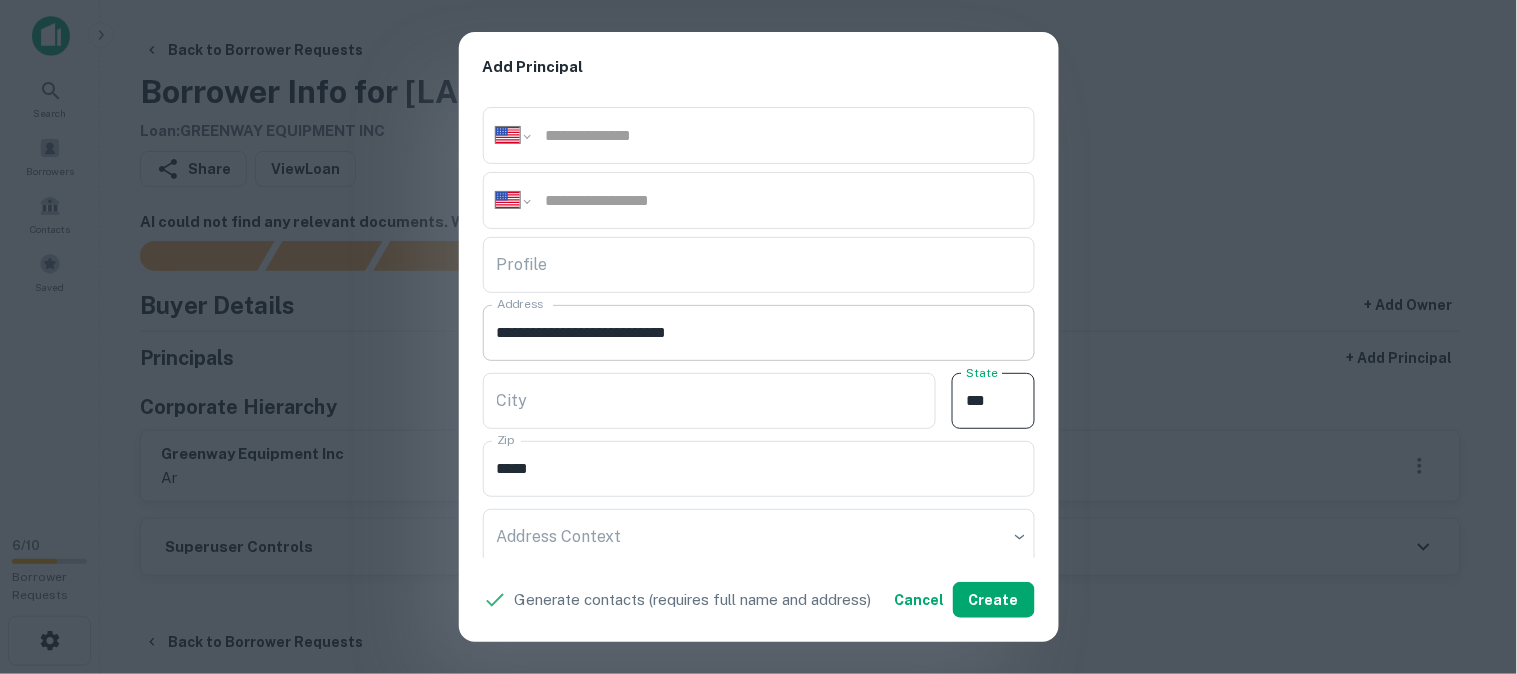 type on "**" 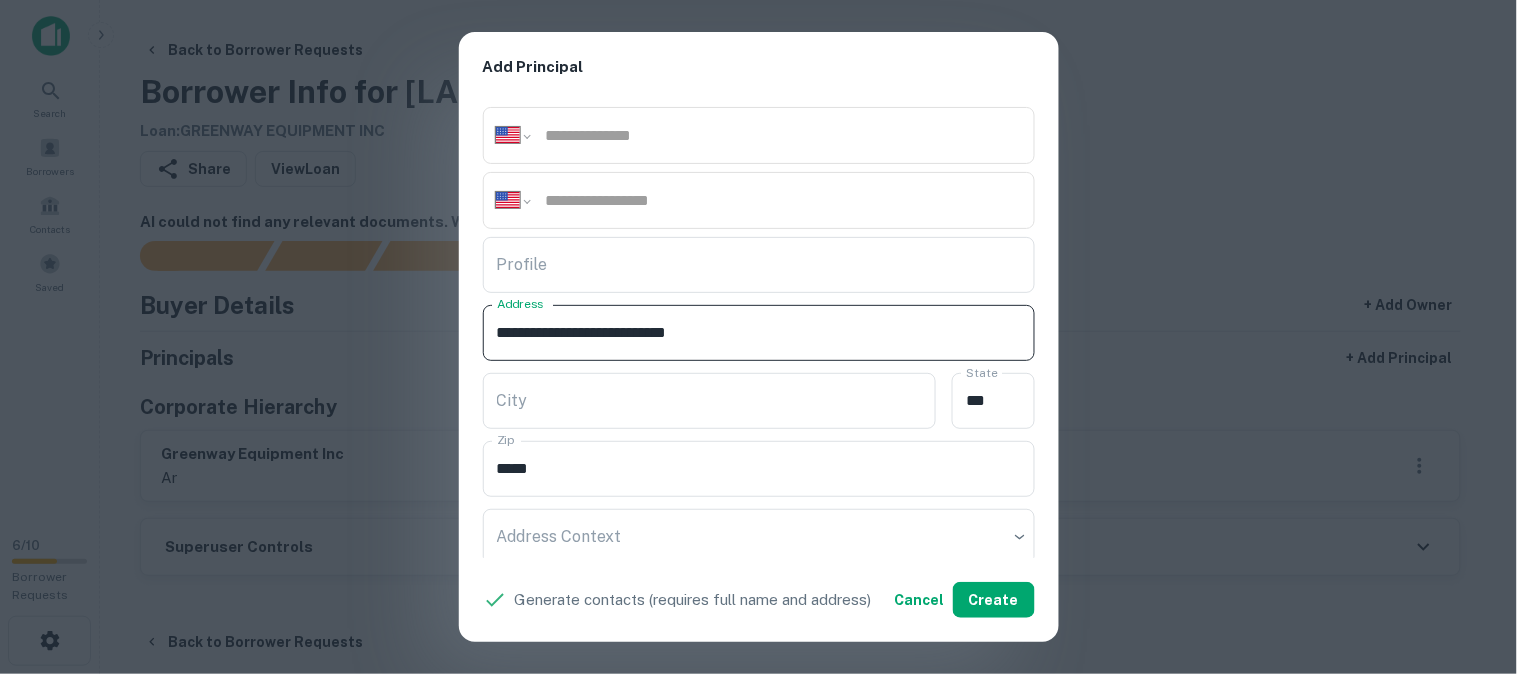 drag, startPoint x: 670, startPoint y: 332, endPoint x: 743, endPoint y: 348, distance: 74.73286 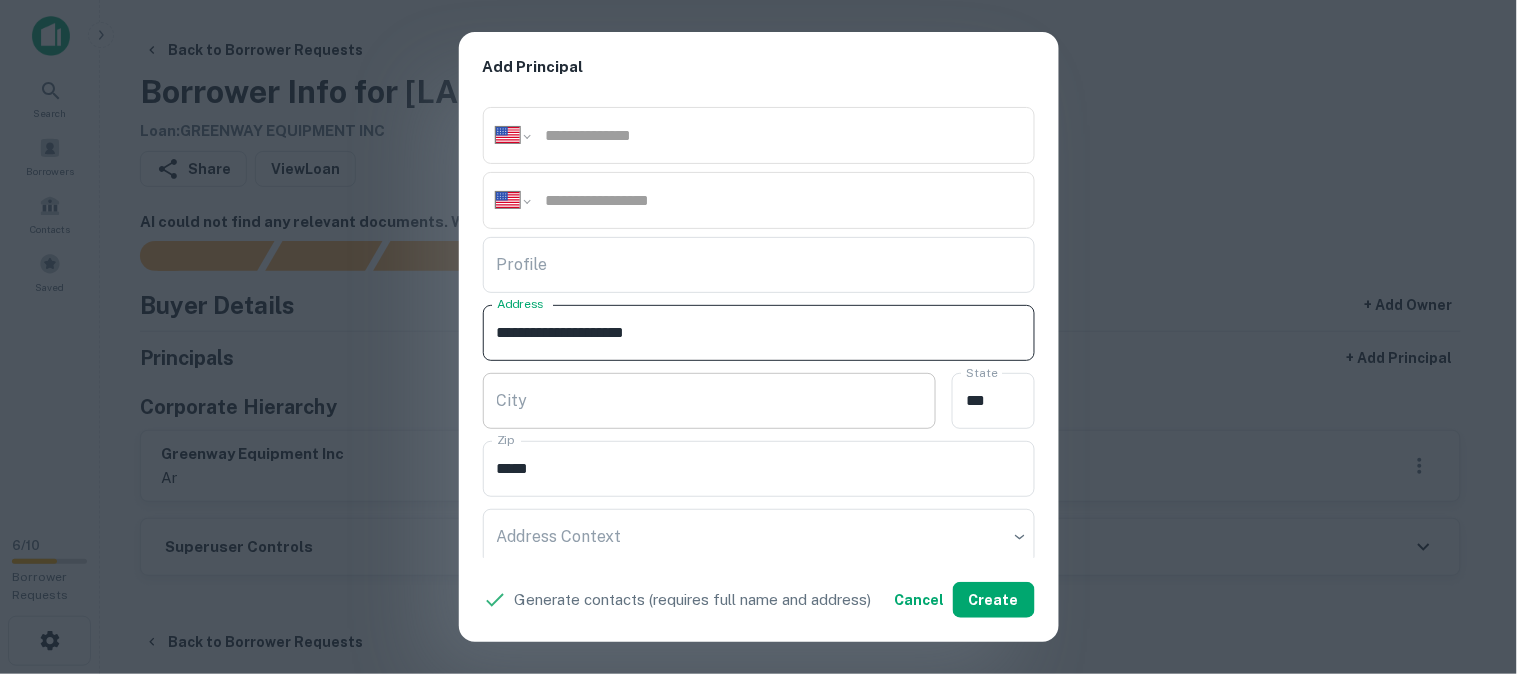 type on "**********" 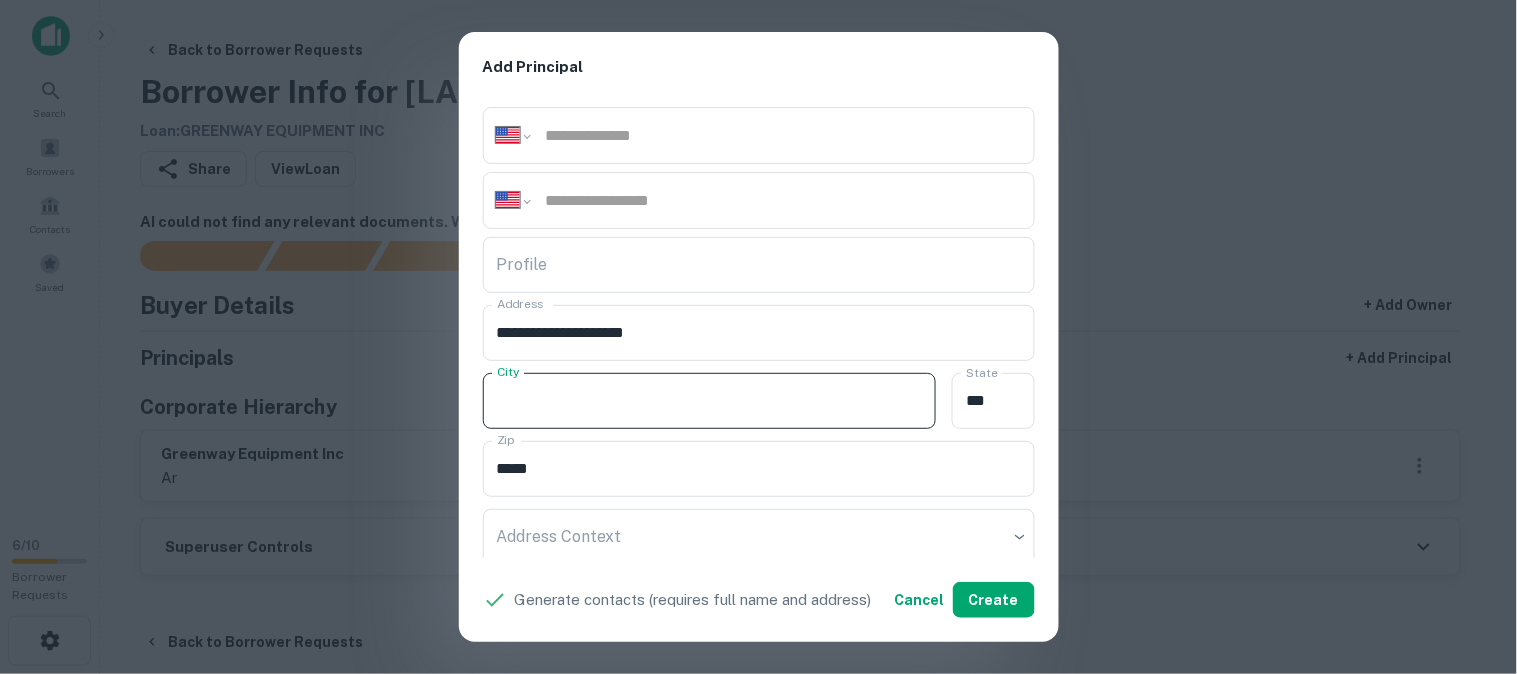 click on "City" at bounding box center [710, 401] 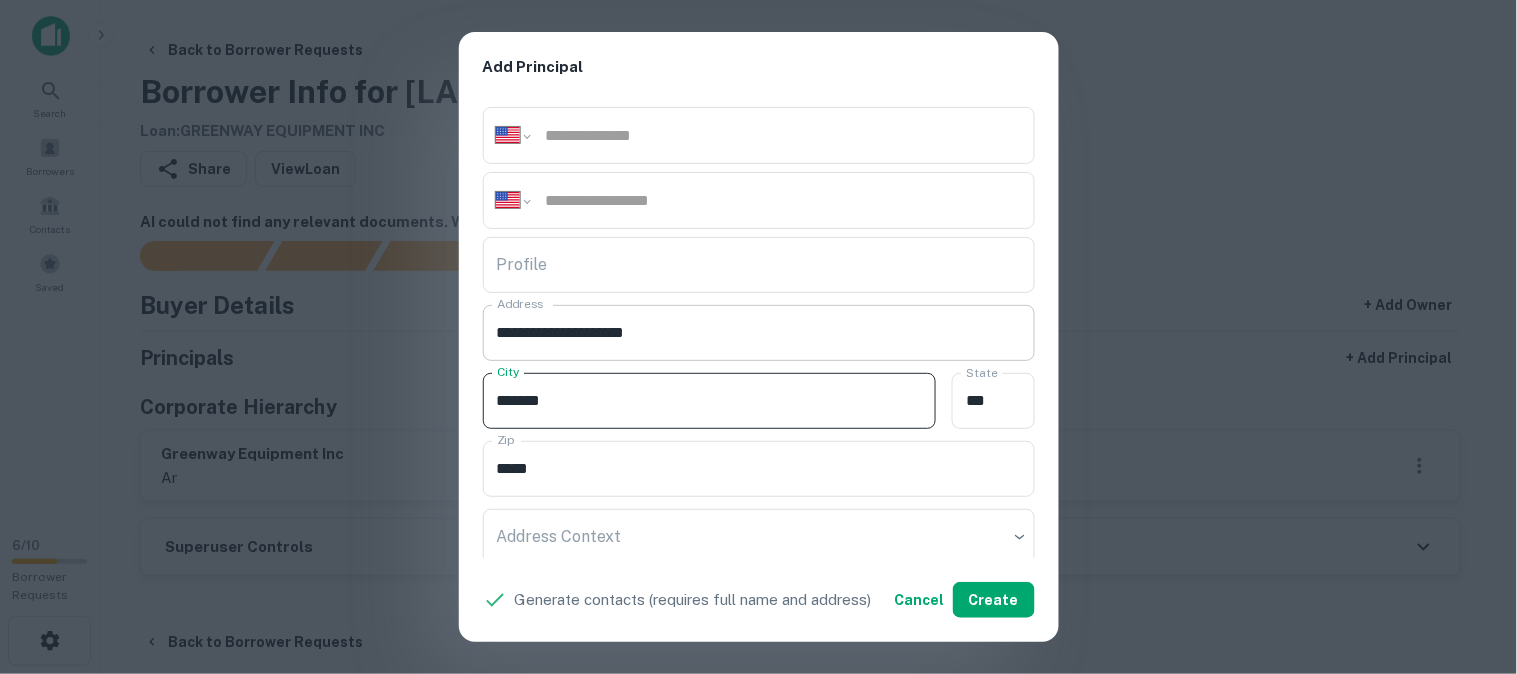 type on "*******" 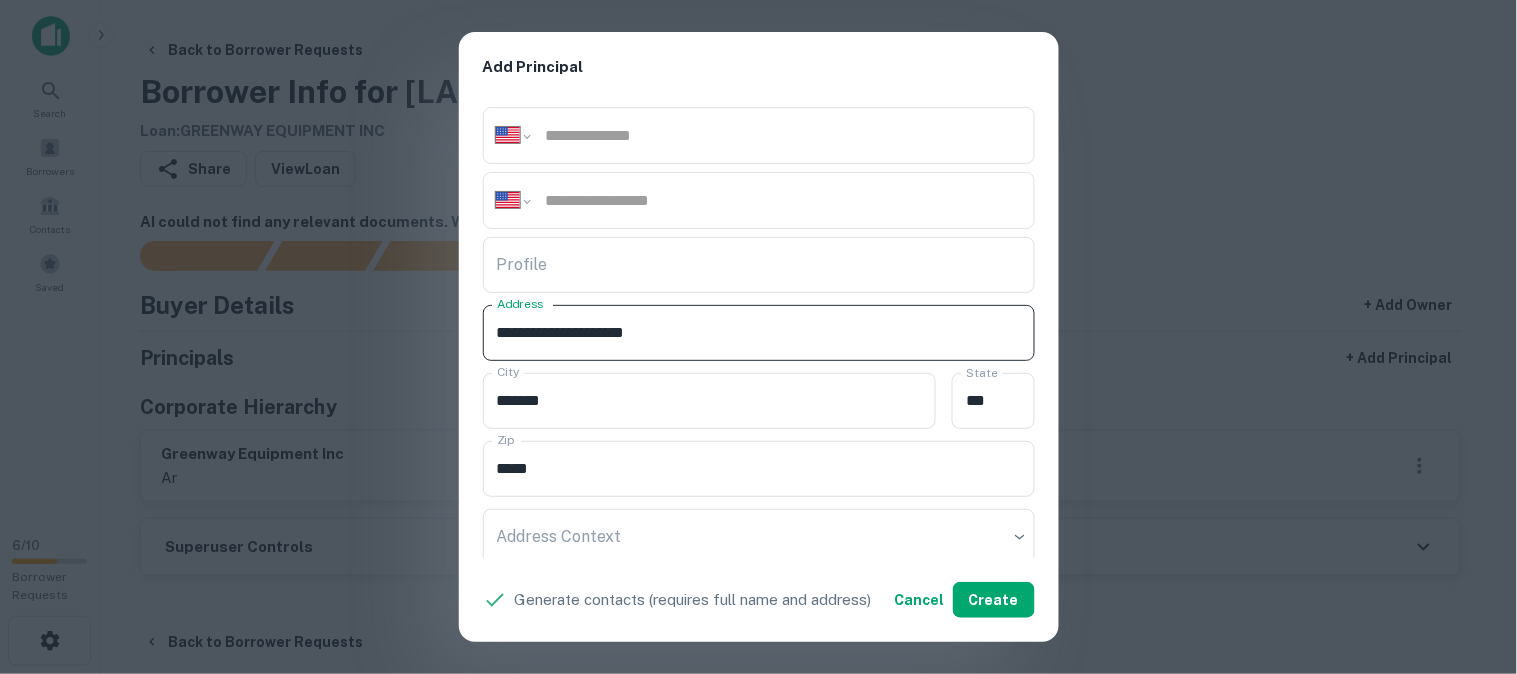 drag, startPoint x: 665, startPoint y: 333, endPoint x: 740, endPoint y: 338, distance: 75.16648 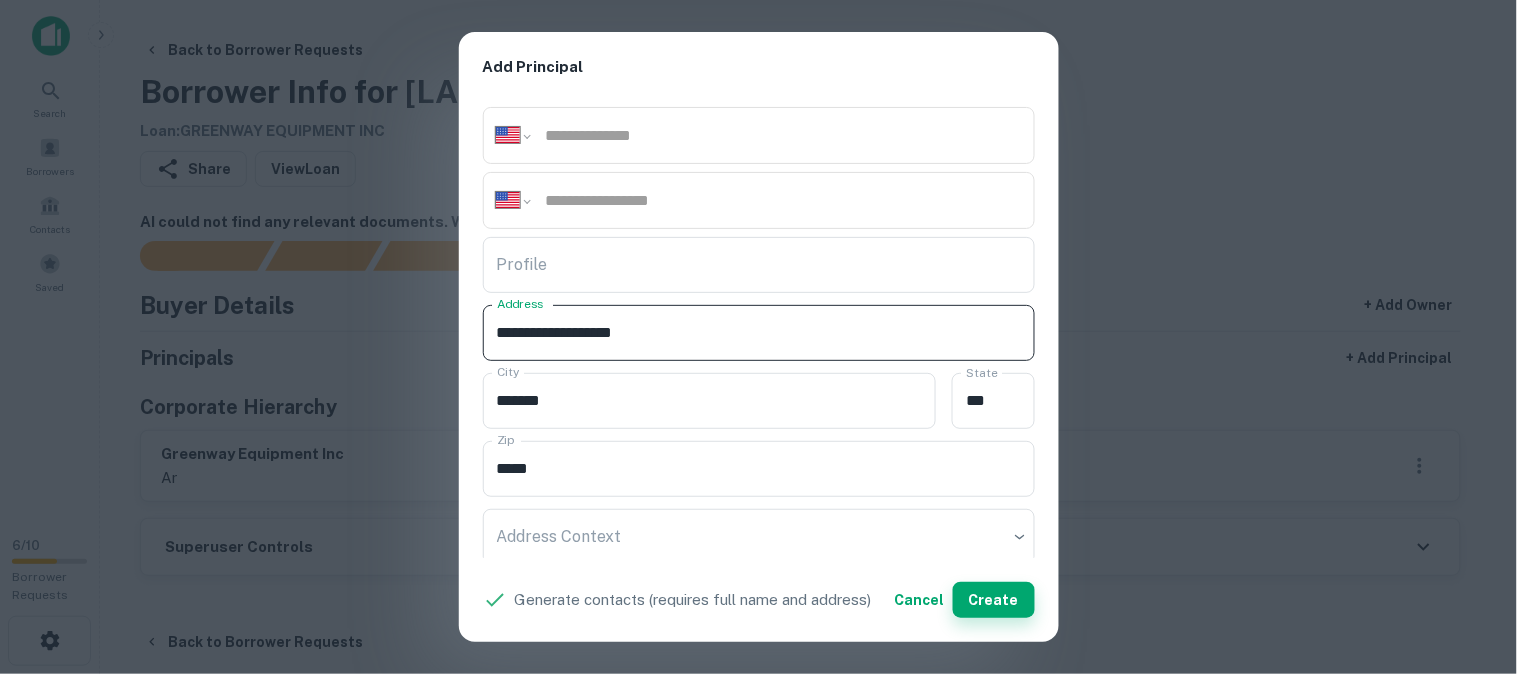 type on "**********" 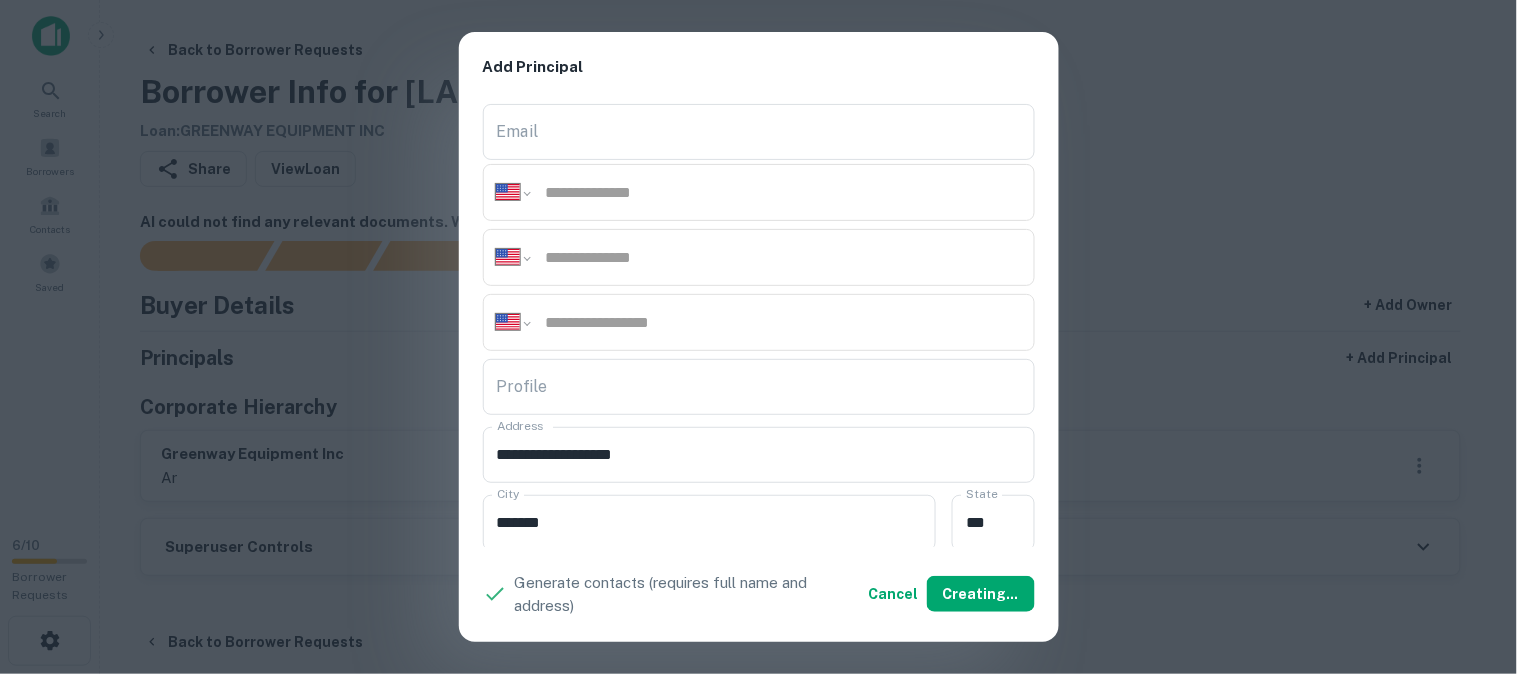 scroll, scrollTop: 0, scrollLeft: 0, axis: both 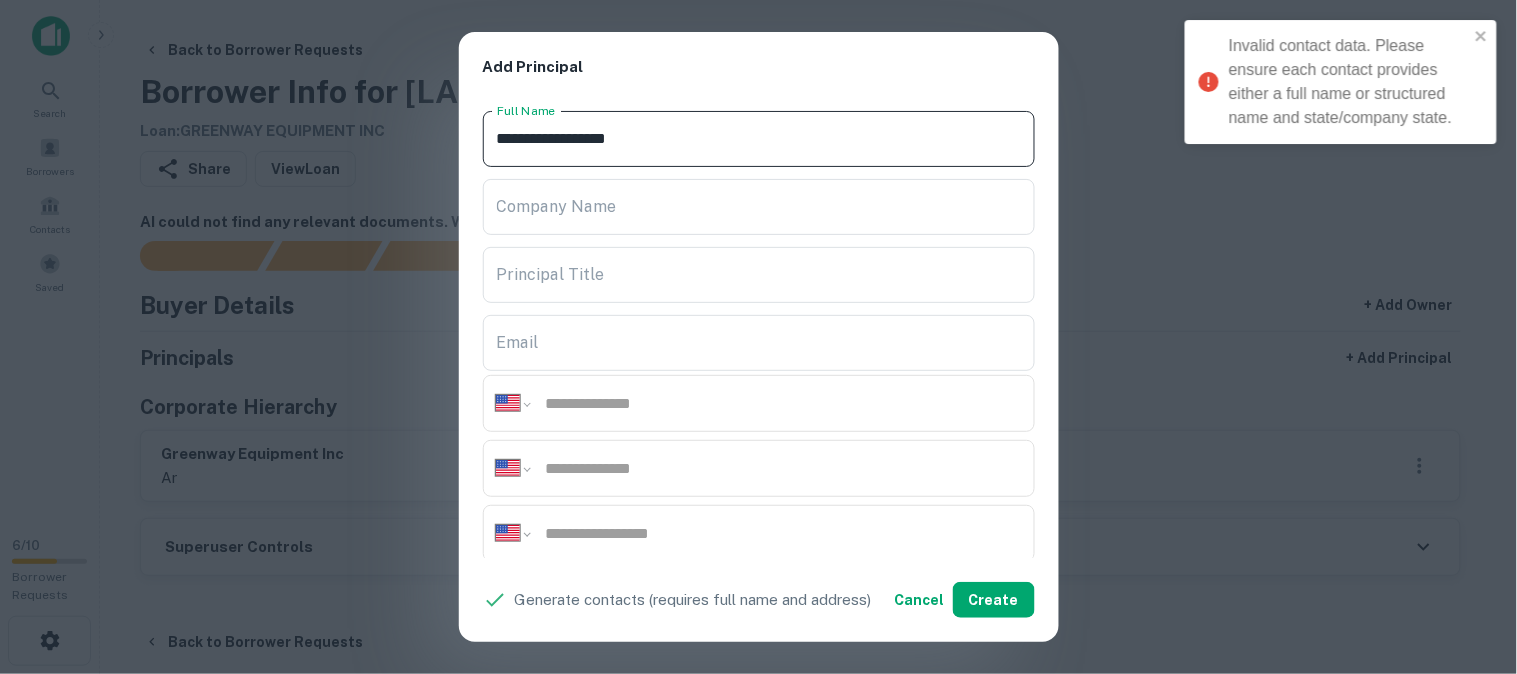 drag, startPoint x: 707, startPoint y: 133, endPoint x: 478, endPoint y: 105, distance: 230.70544 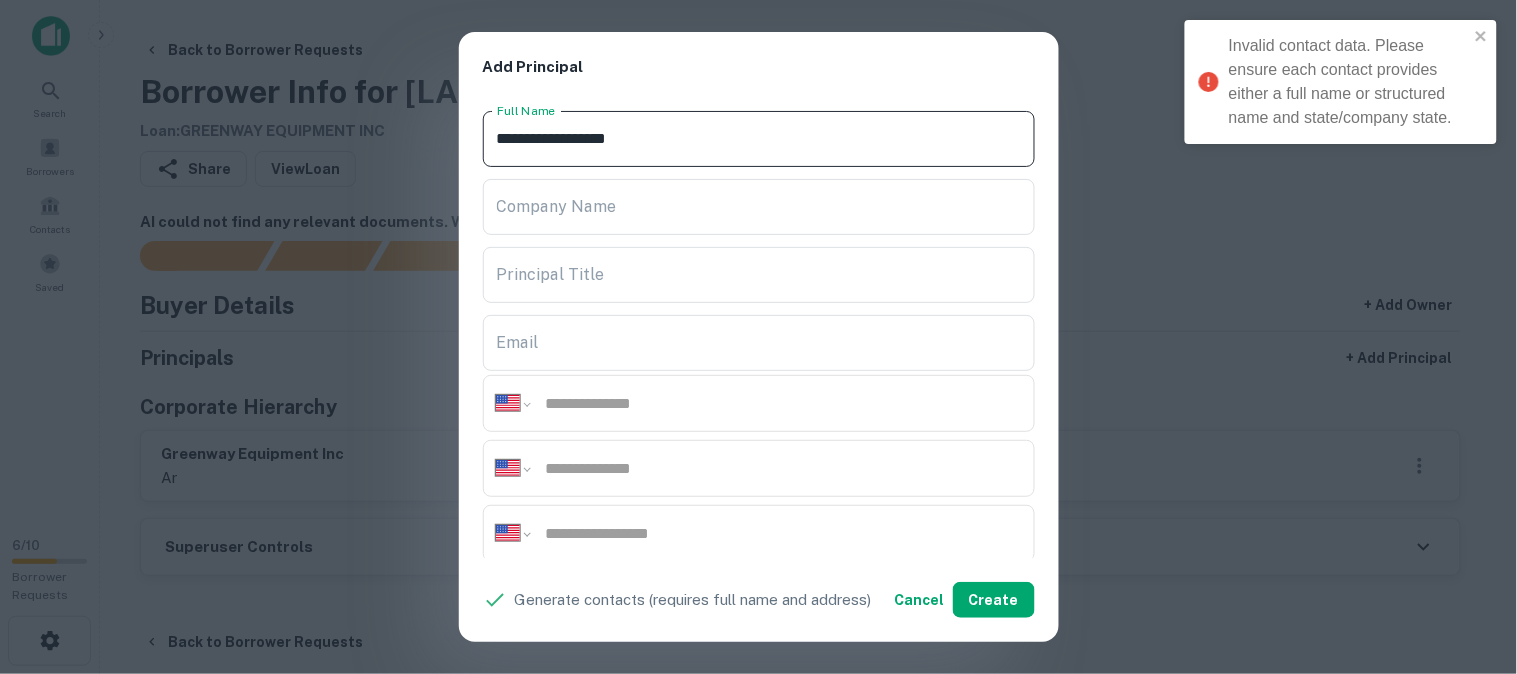 paste 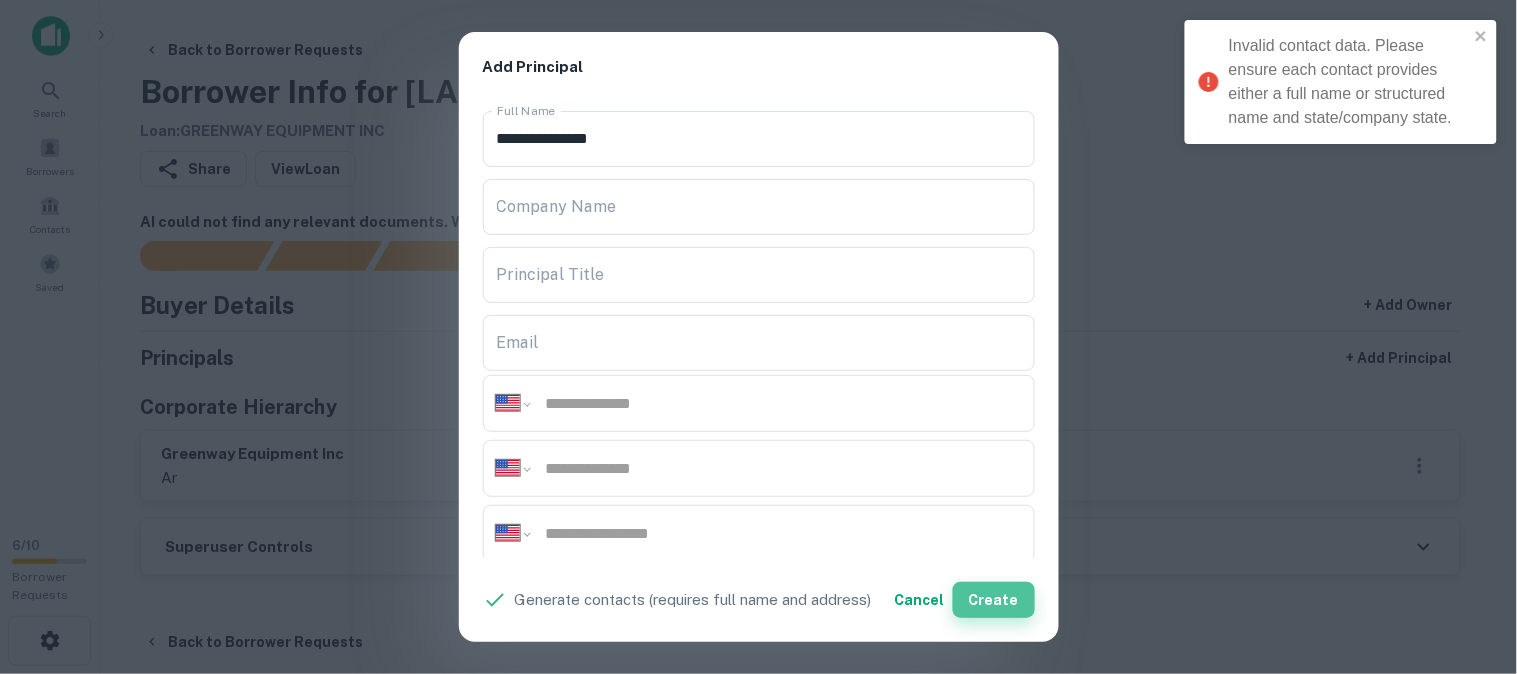 click on "Create" at bounding box center (994, 600) 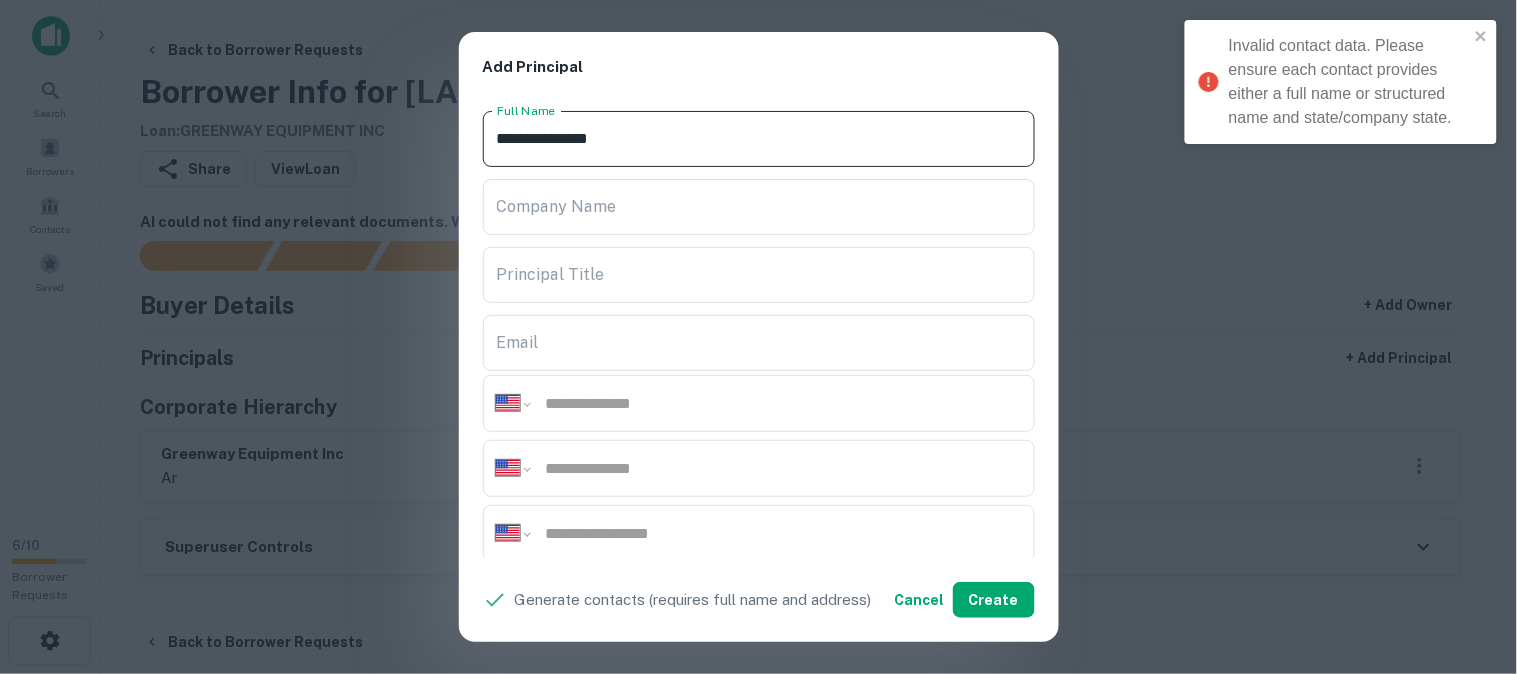 drag, startPoint x: 696, startPoint y: 140, endPoint x: 407, endPoint y: 135, distance: 289.04324 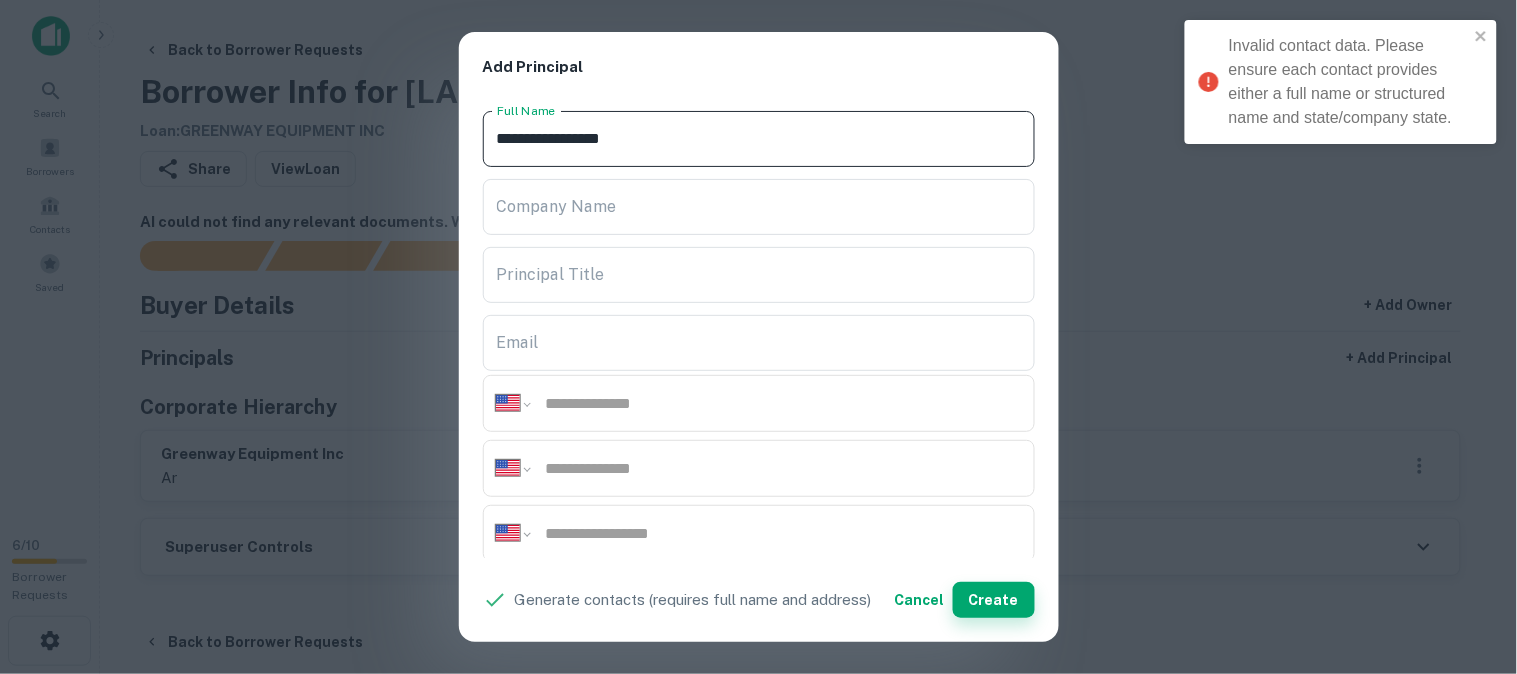 type on "**********" 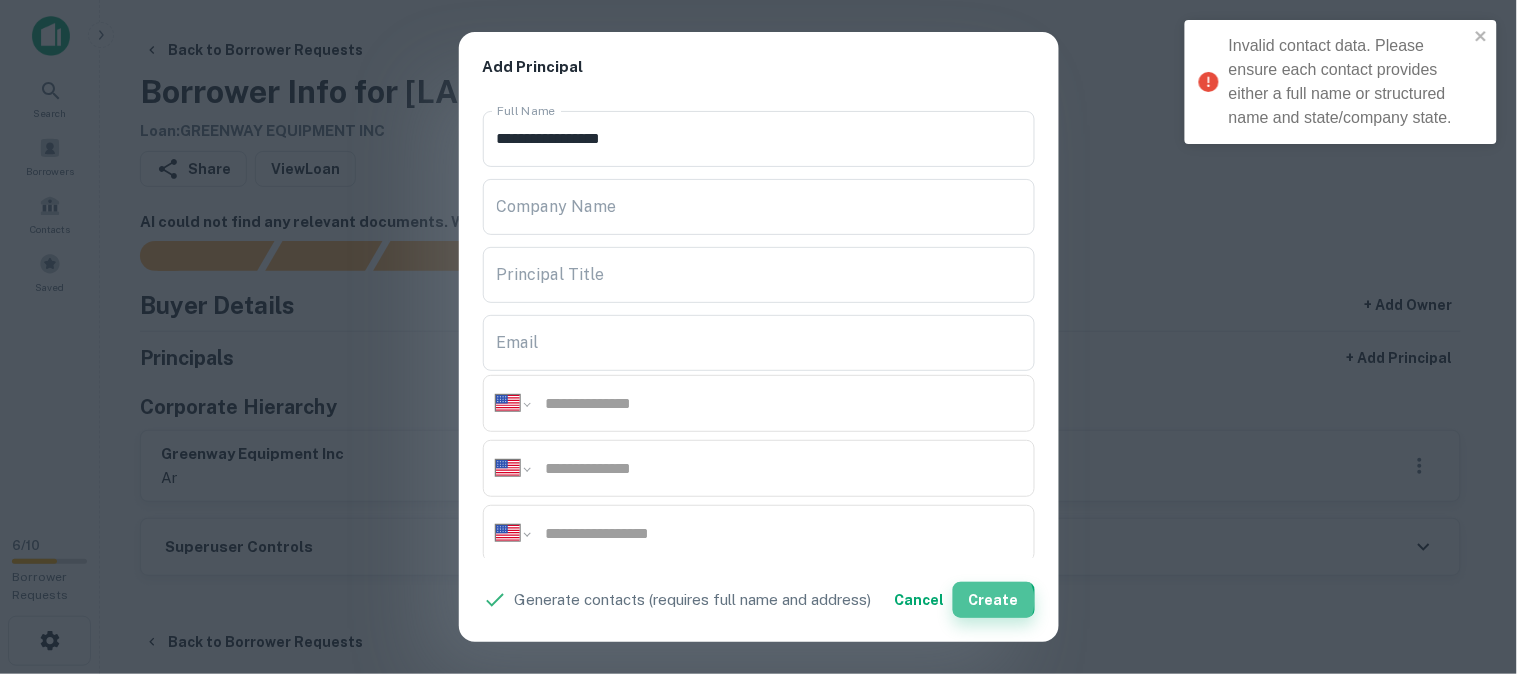 click on "Create" at bounding box center (994, 600) 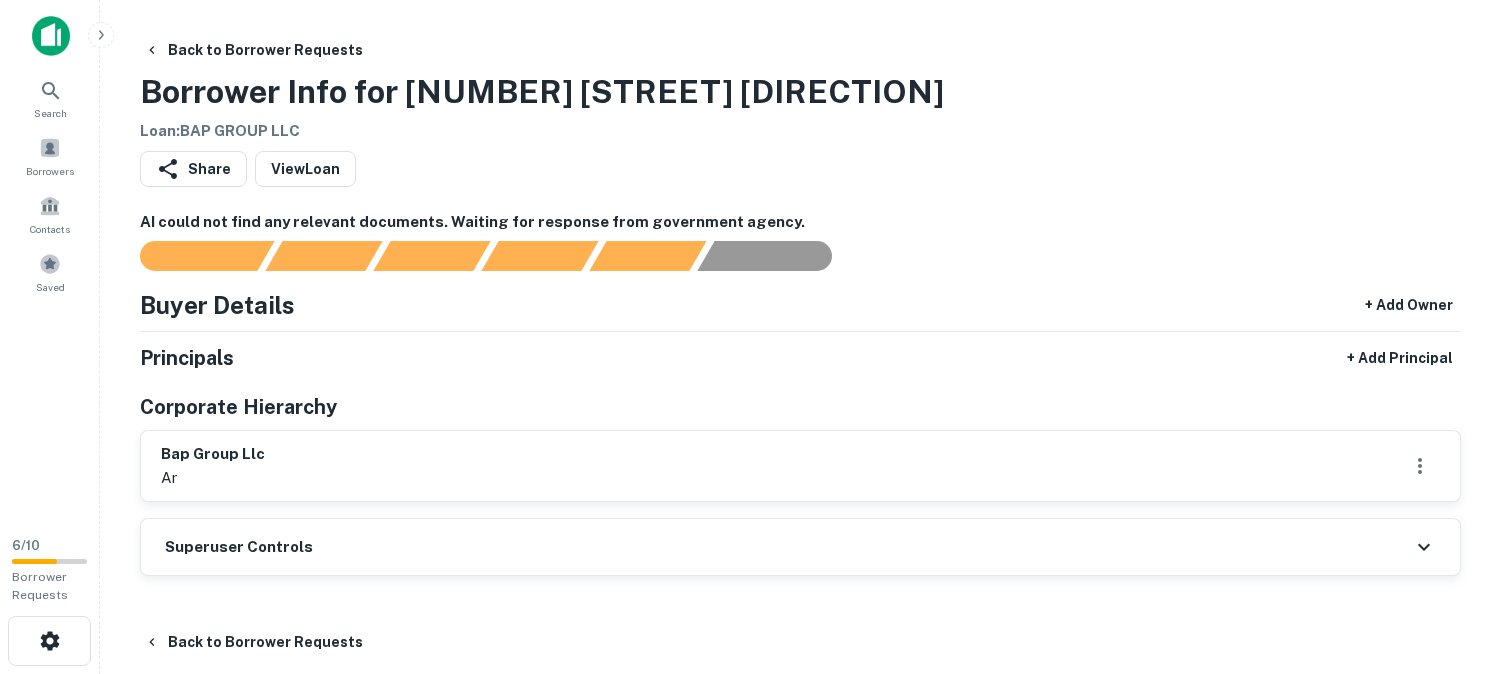 scroll, scrollTop: 0, scrollLeft: 0, axis: both 